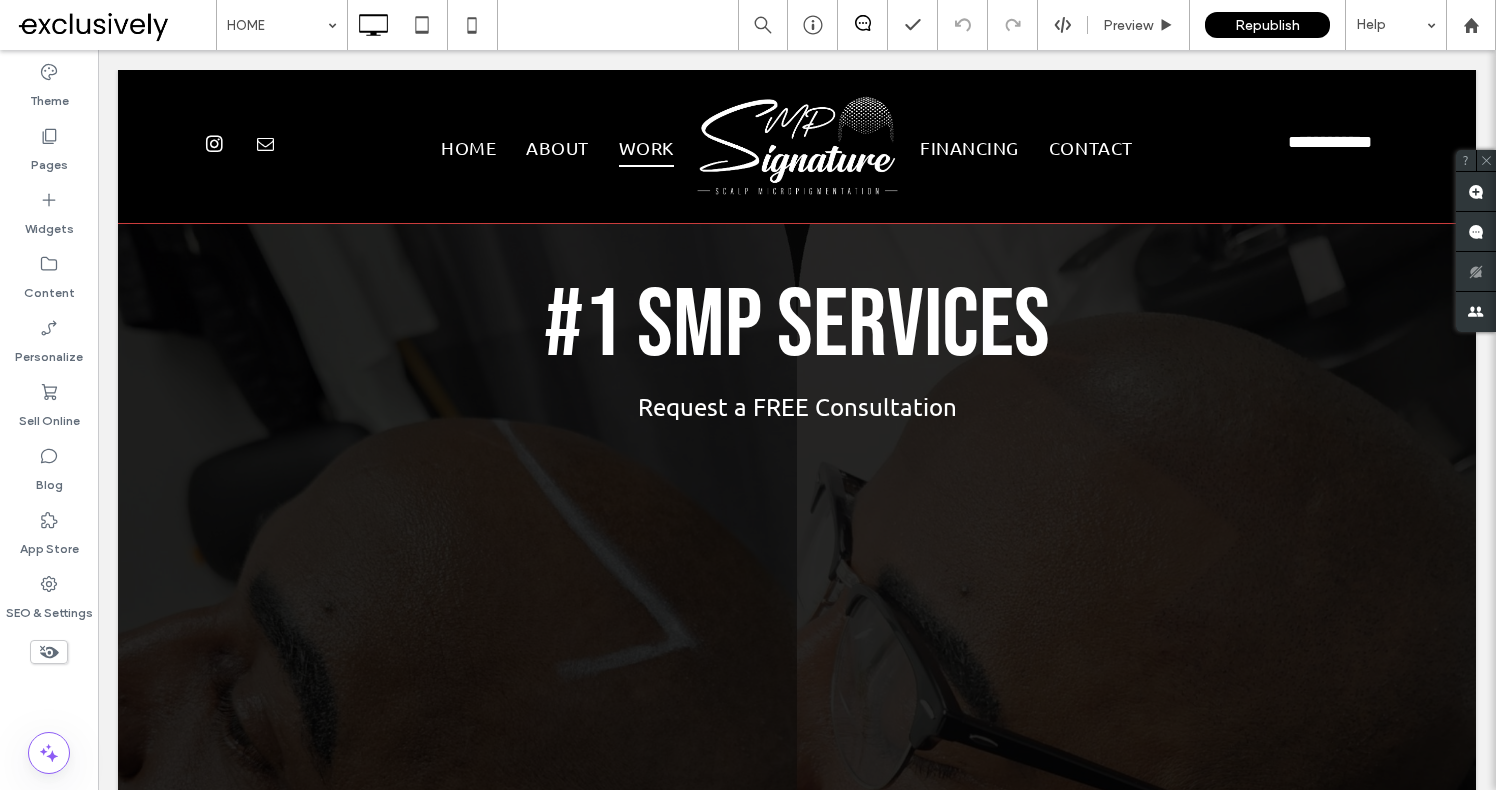 scroll, scrollTop: 1024, scrollLeft: 0, axis: vertical 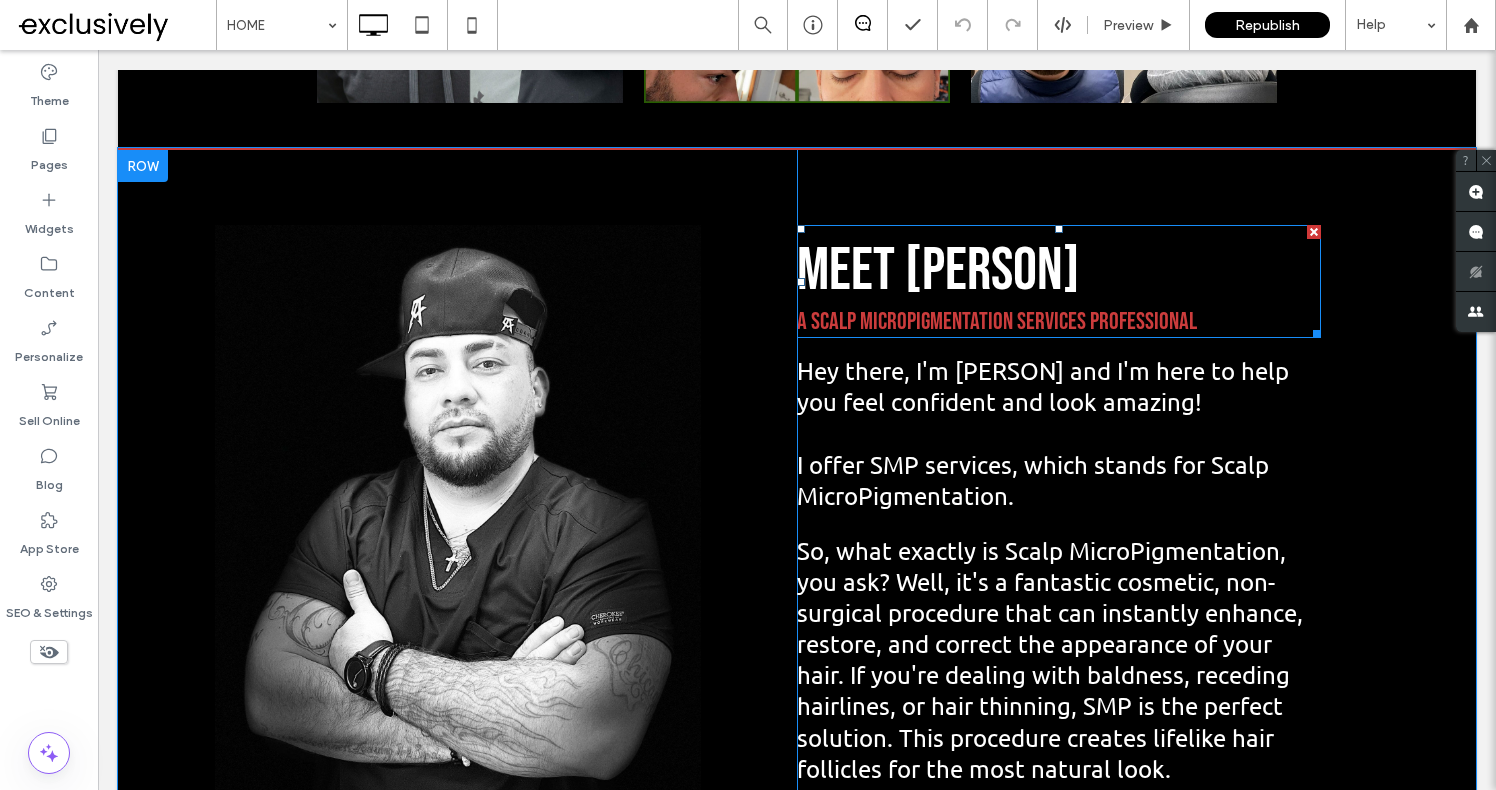 click on "MEET [PERSON]" at bounding box center [938, 271] 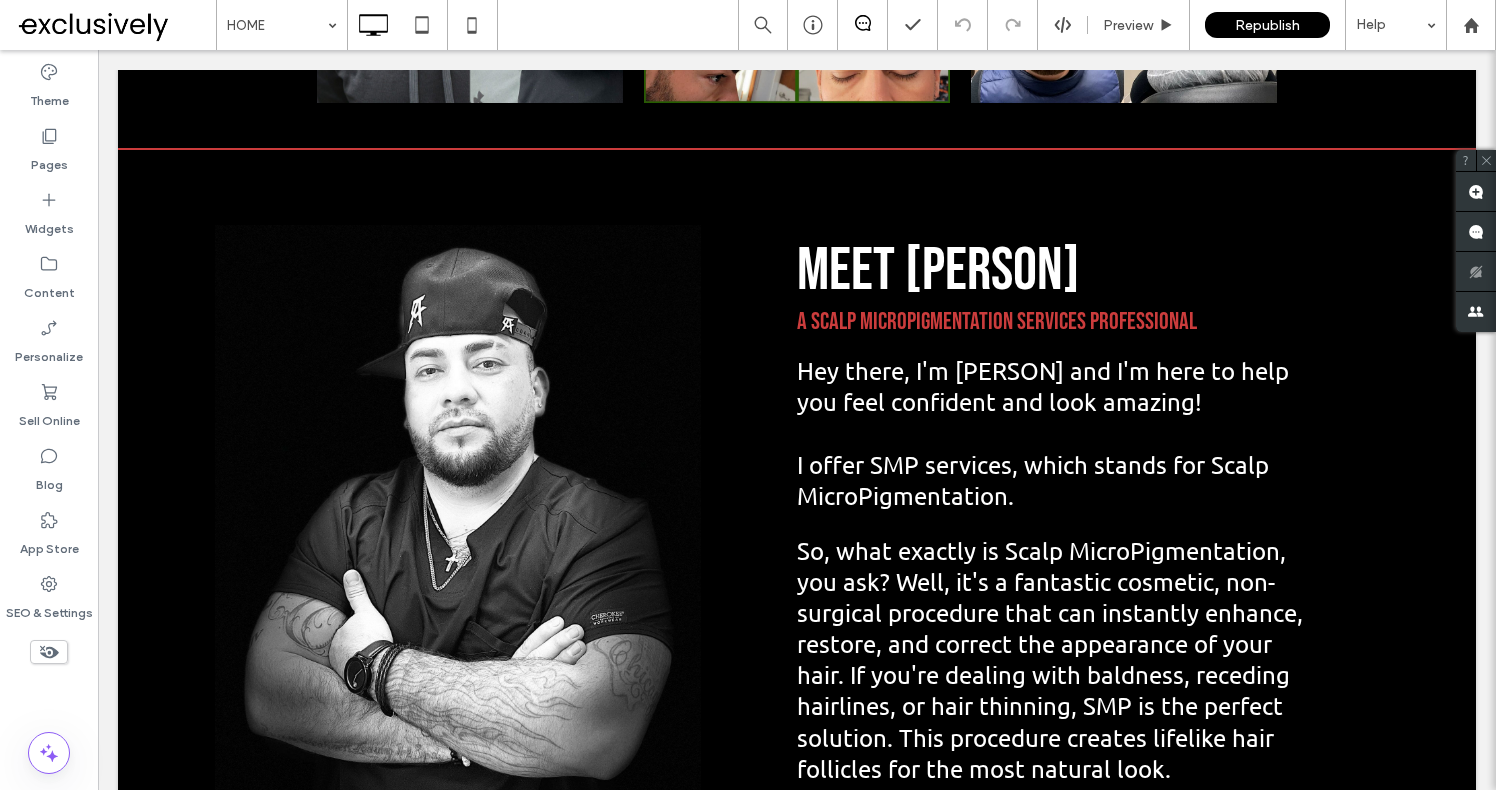 type on "**********" 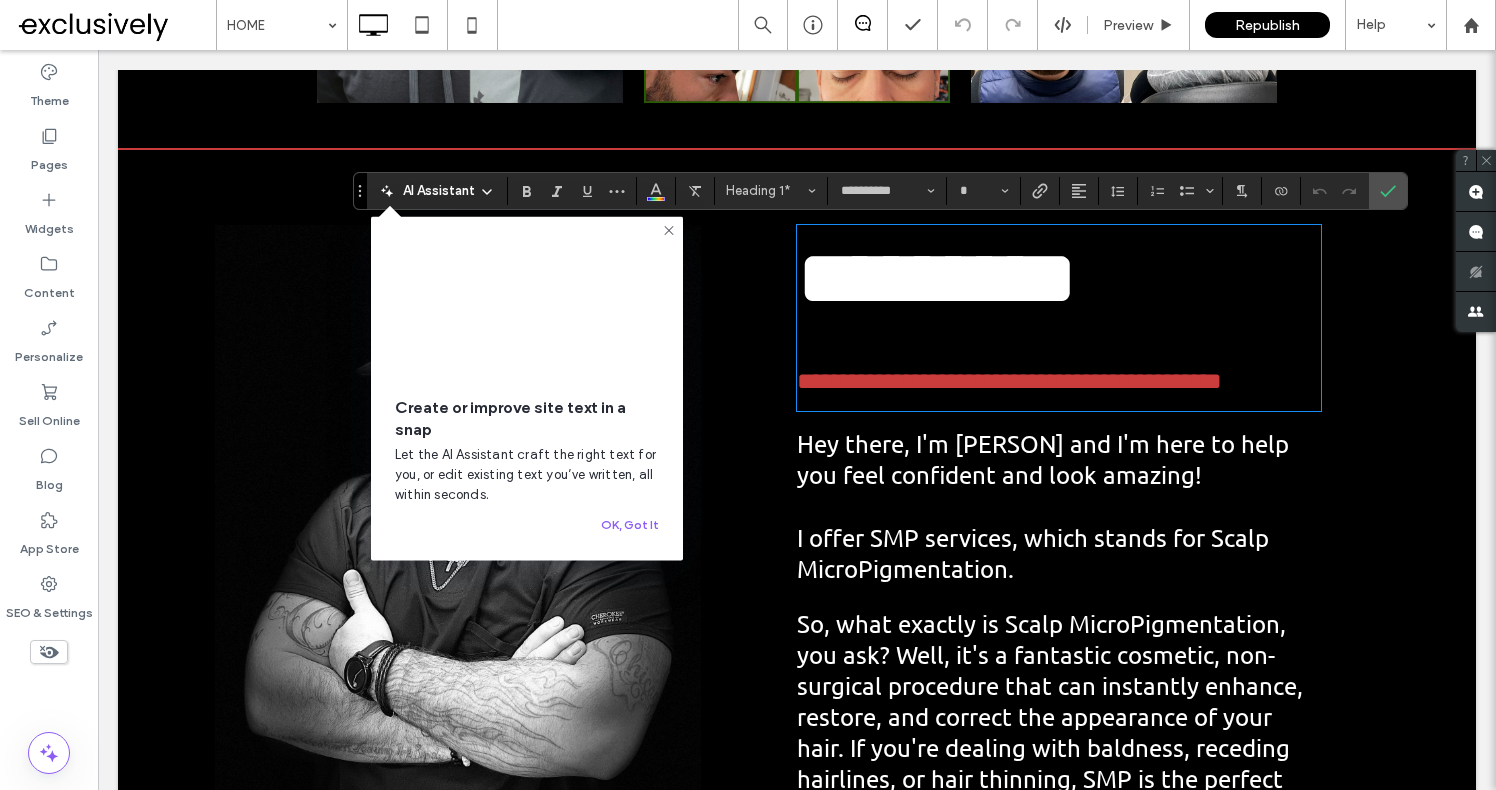 click on "*********" at bounding box center (937, 278) 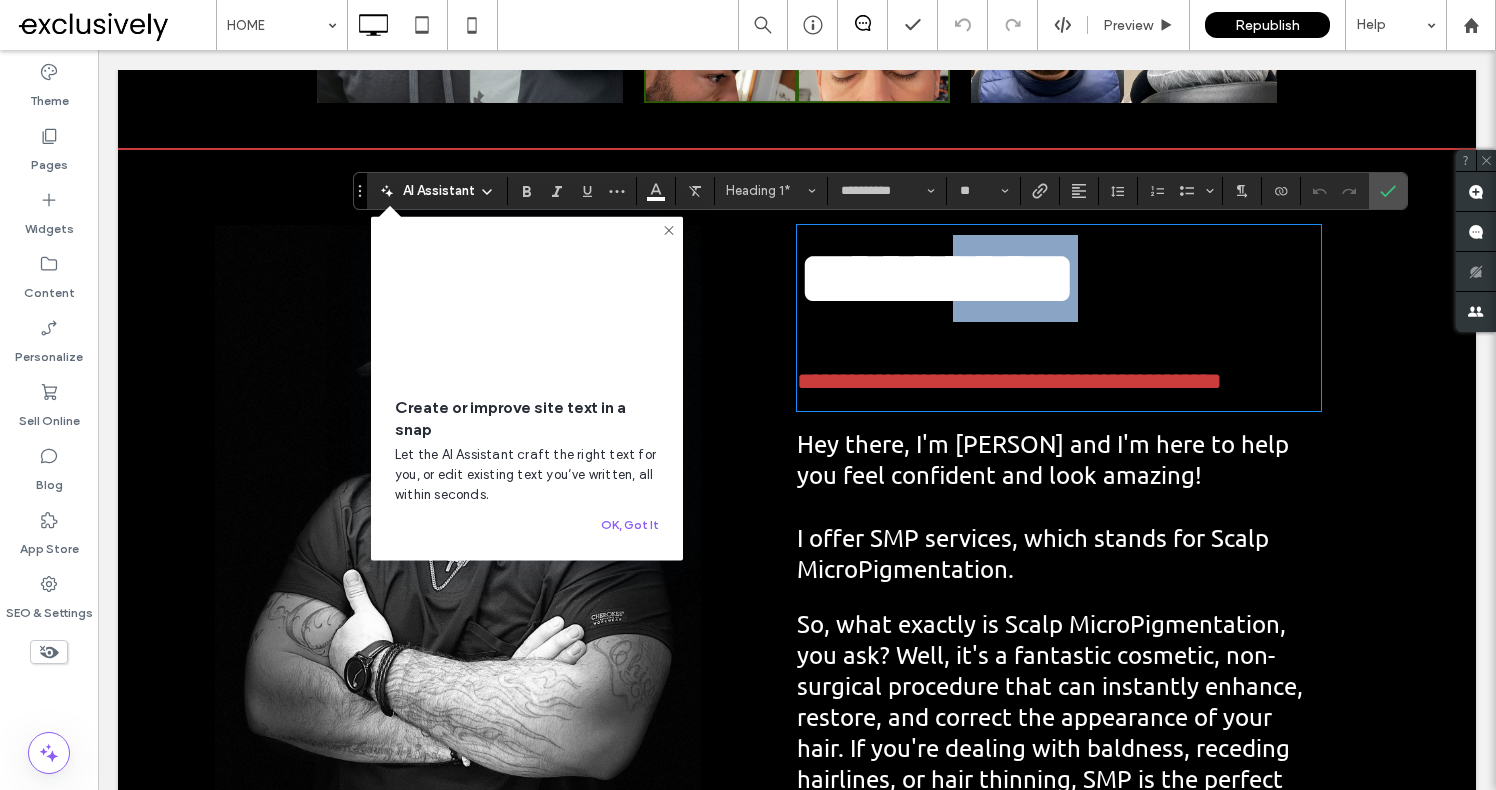 click on "*********" at bounding box center [937, 278] 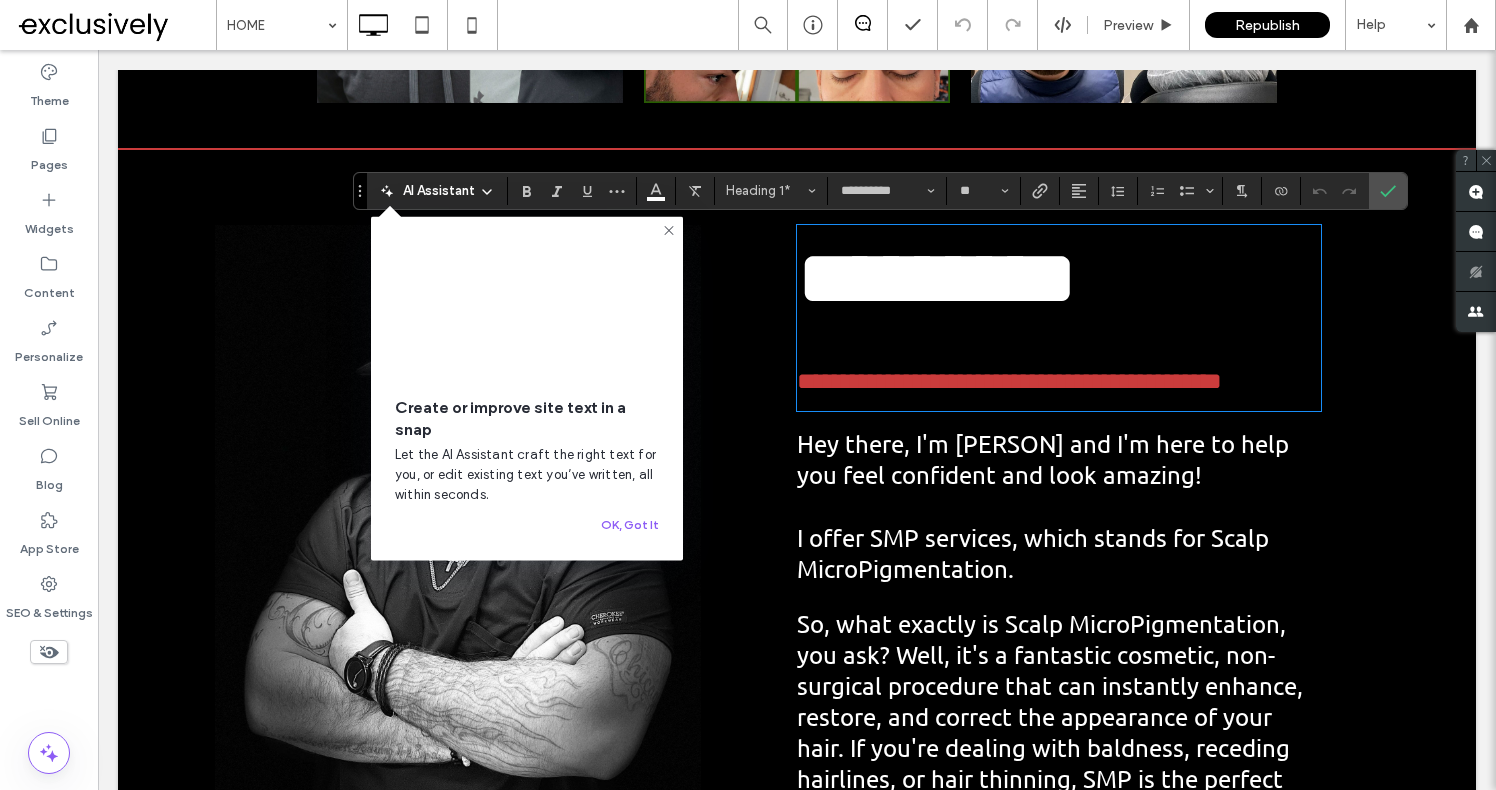 type on "**" 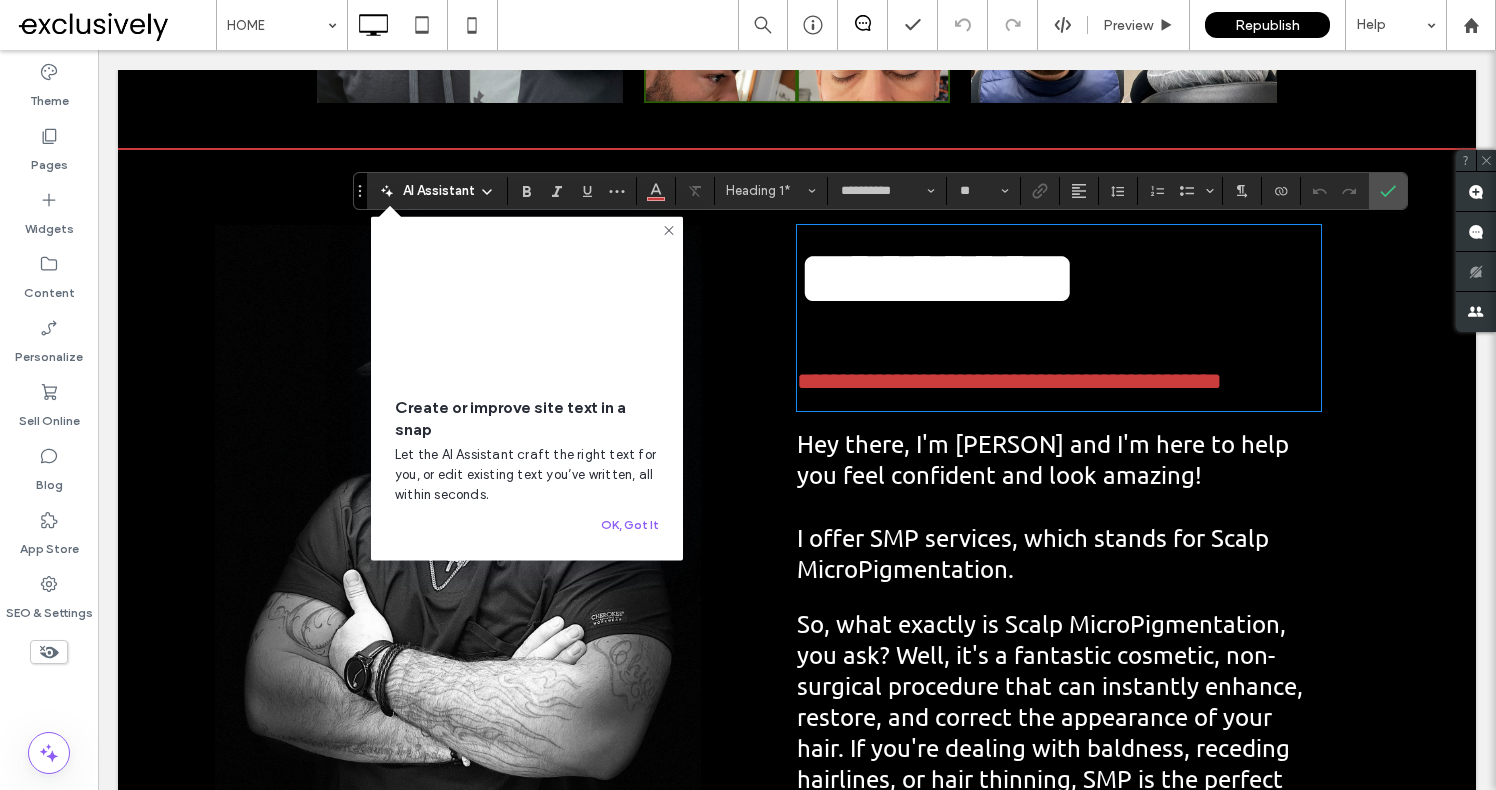 click on "**********" at bounding box center [1009, 381] 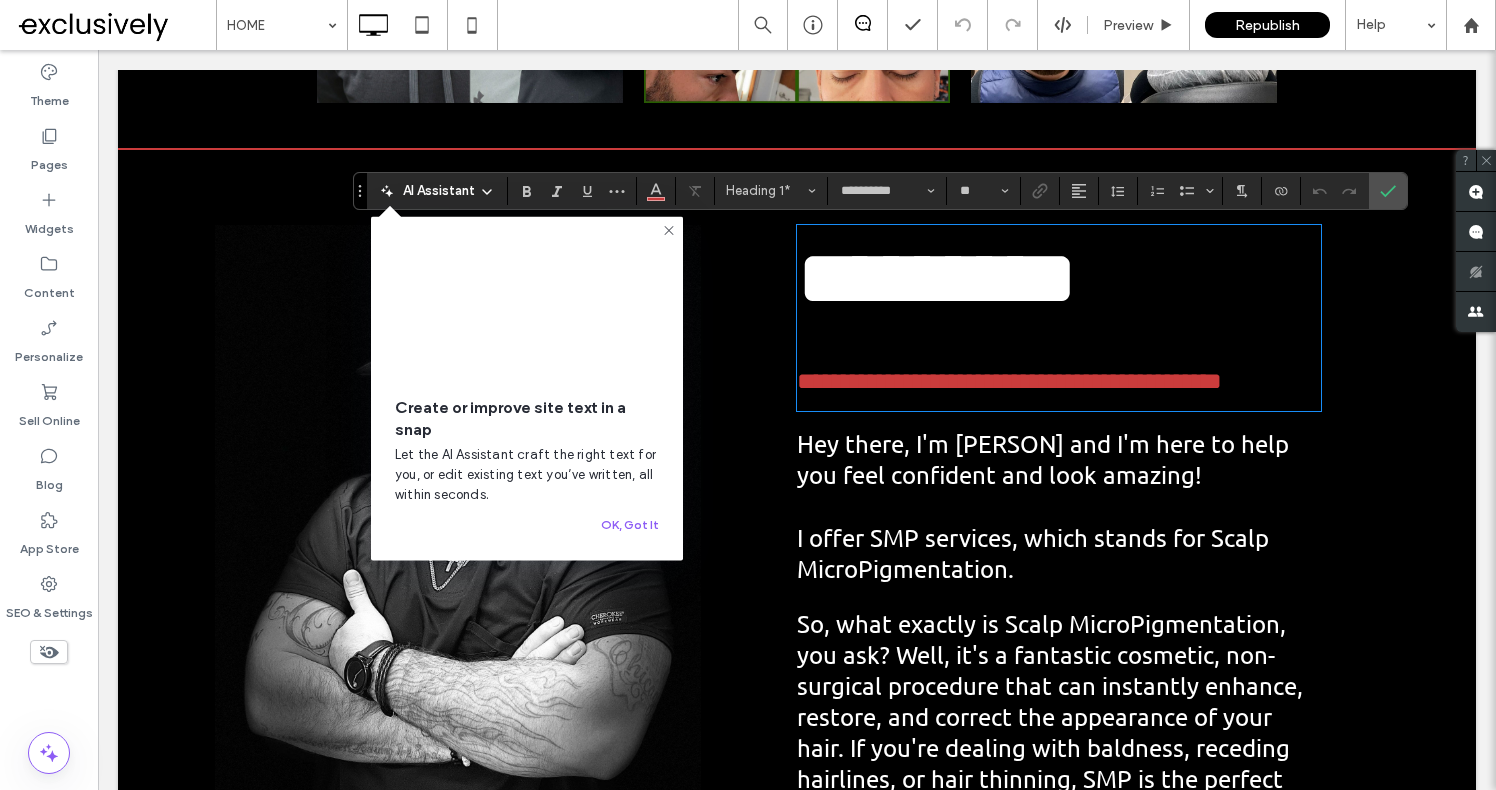 type 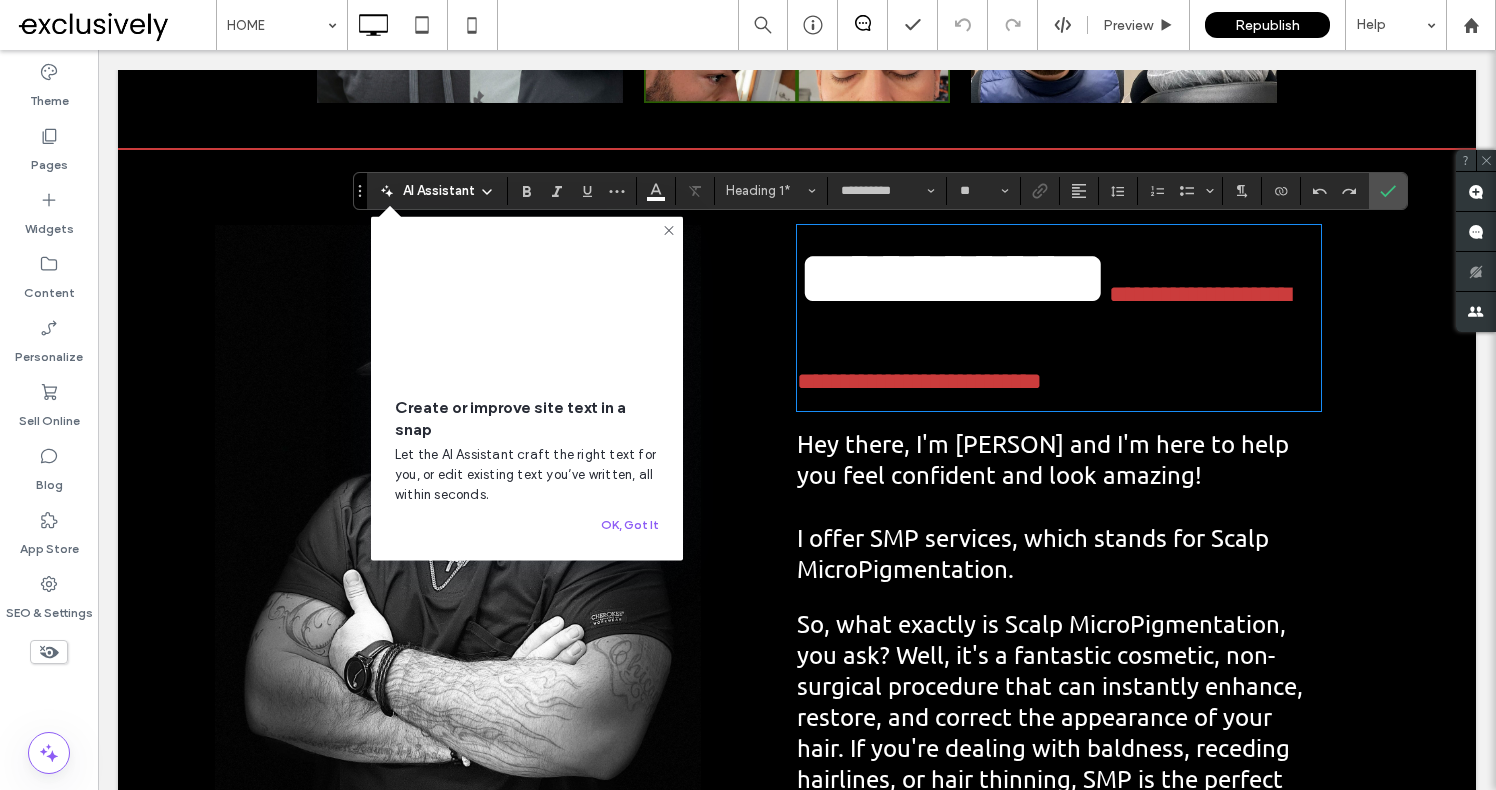 type on "**" 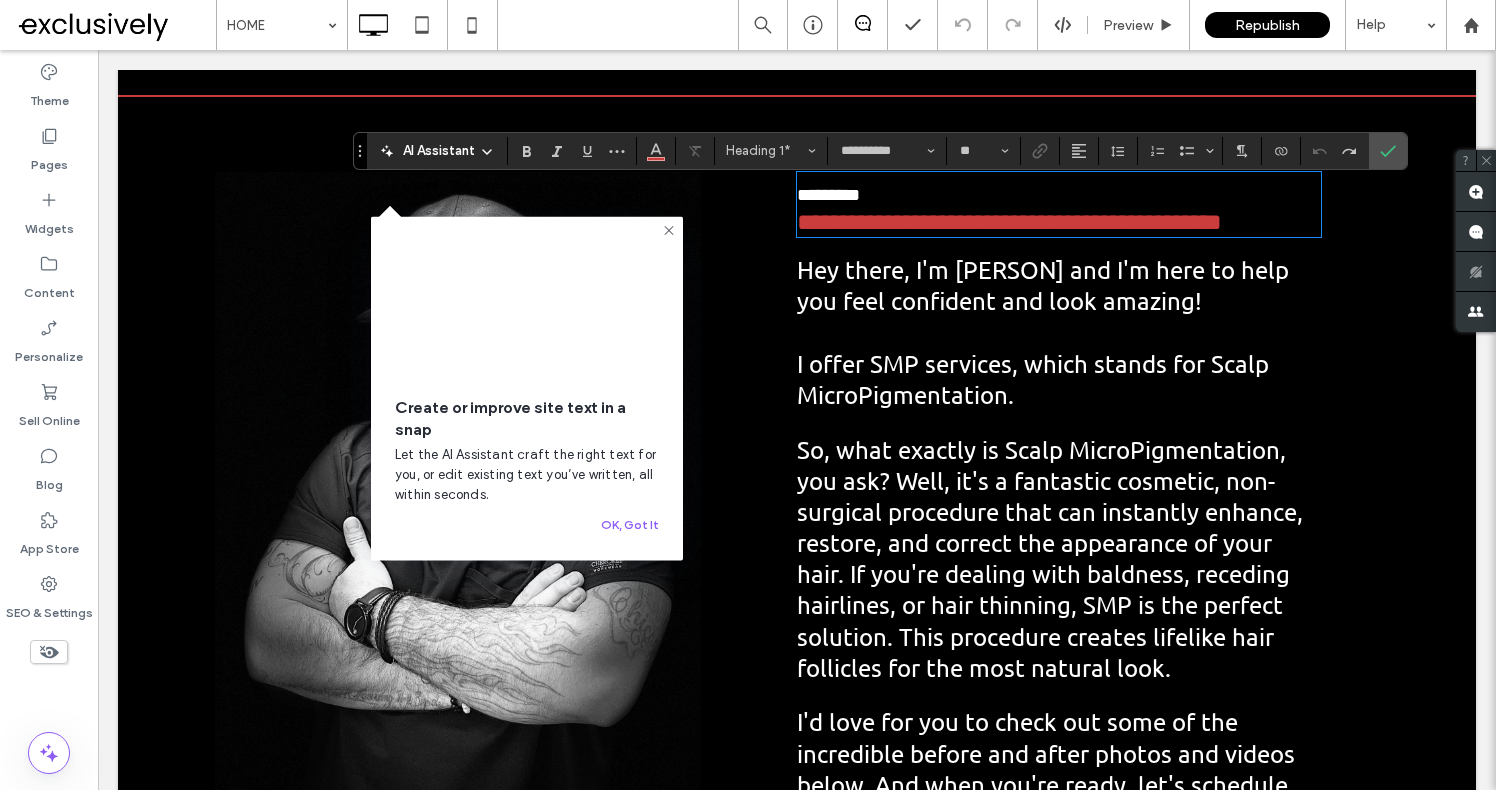 scroll, scrollTop: 2424, scrollLeft: 0, axis: vertical 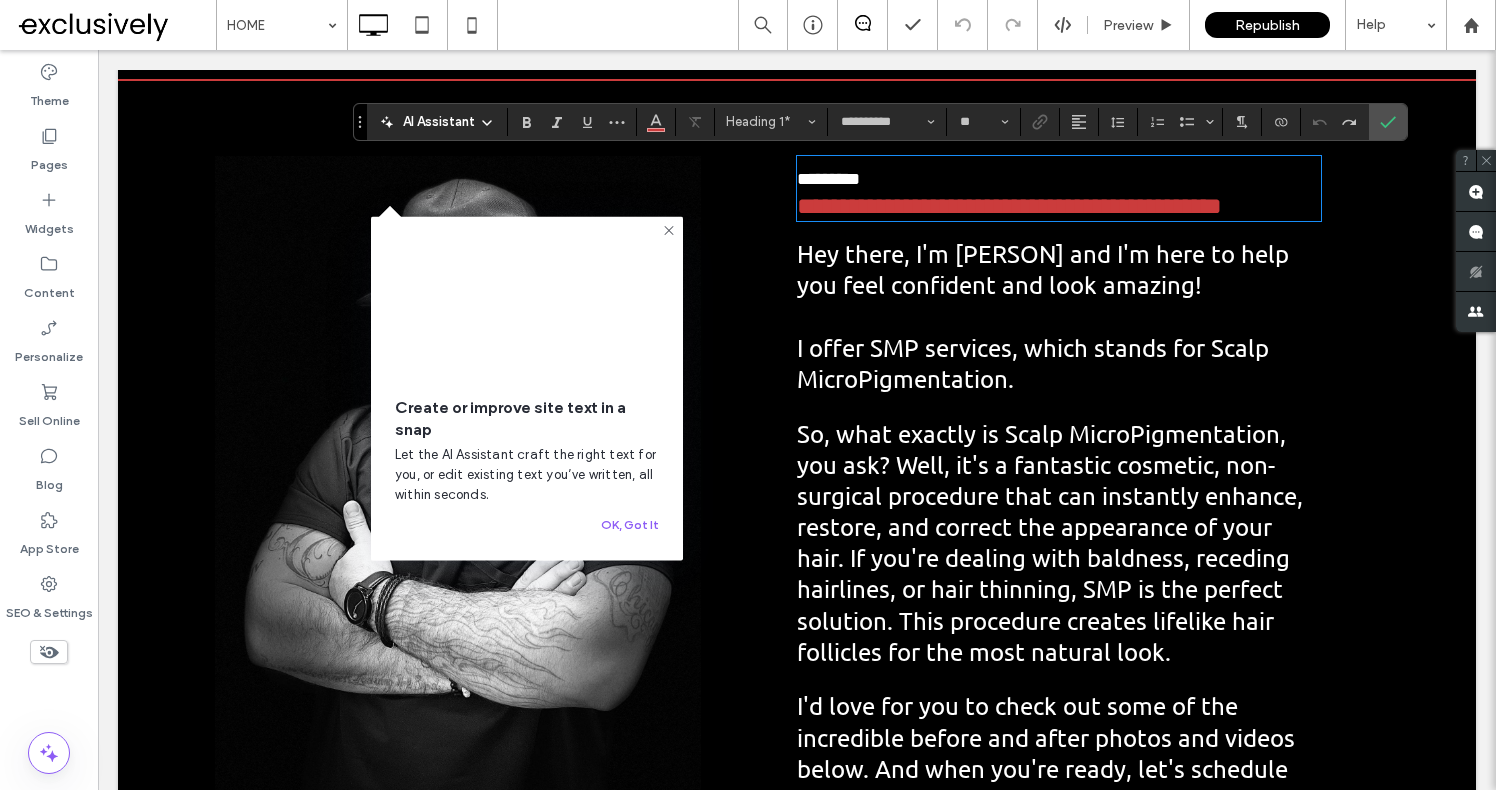 click on "Hey there, I'm [PERSON] and I'm here to help you feel confident and look amazing!  I offer SMP services, which stands for Scalp MicroPigmentation." at bounding box center [1043, 316] 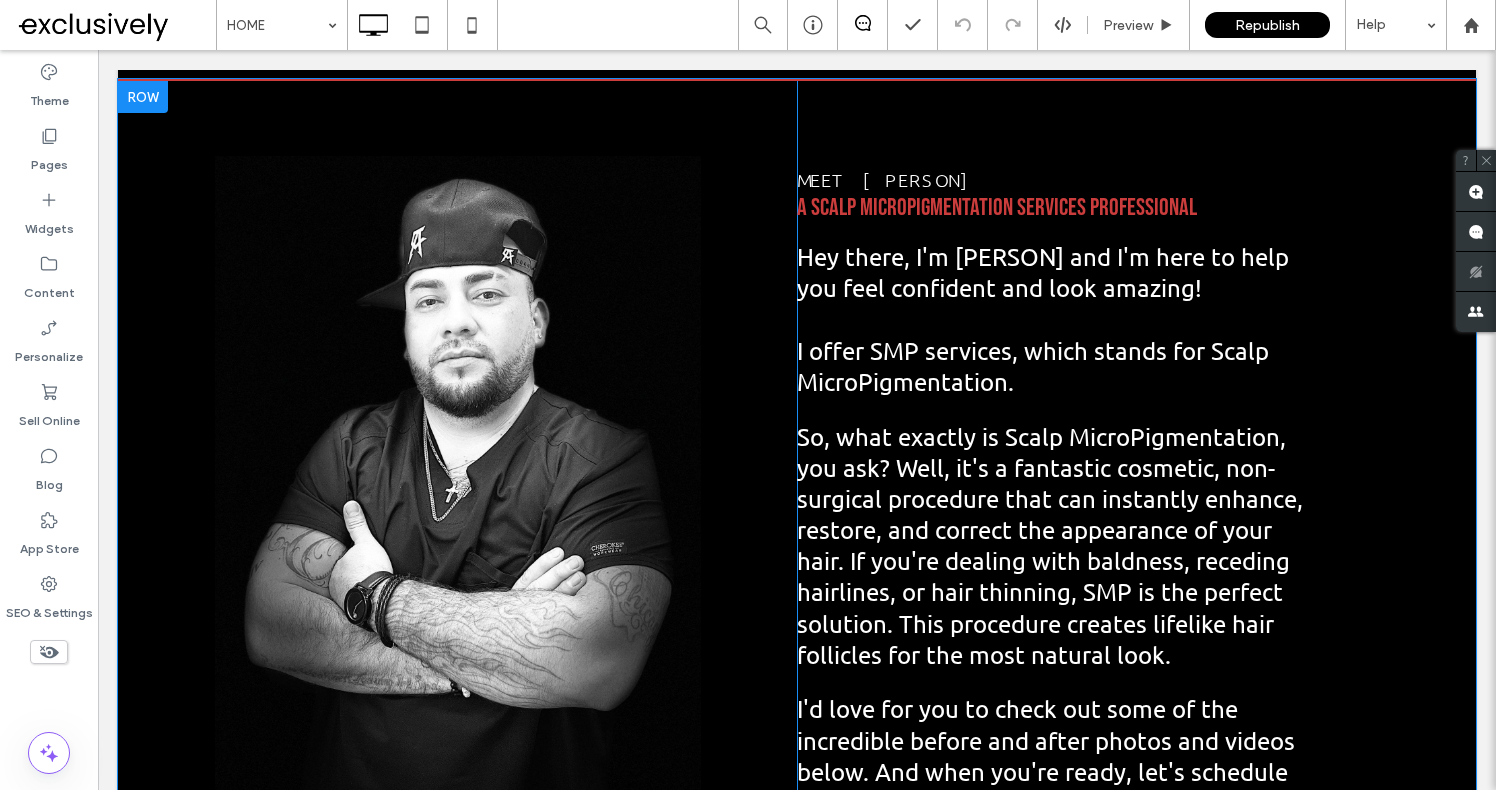 click on "Click To Paste" at bounding box center (457, 512) 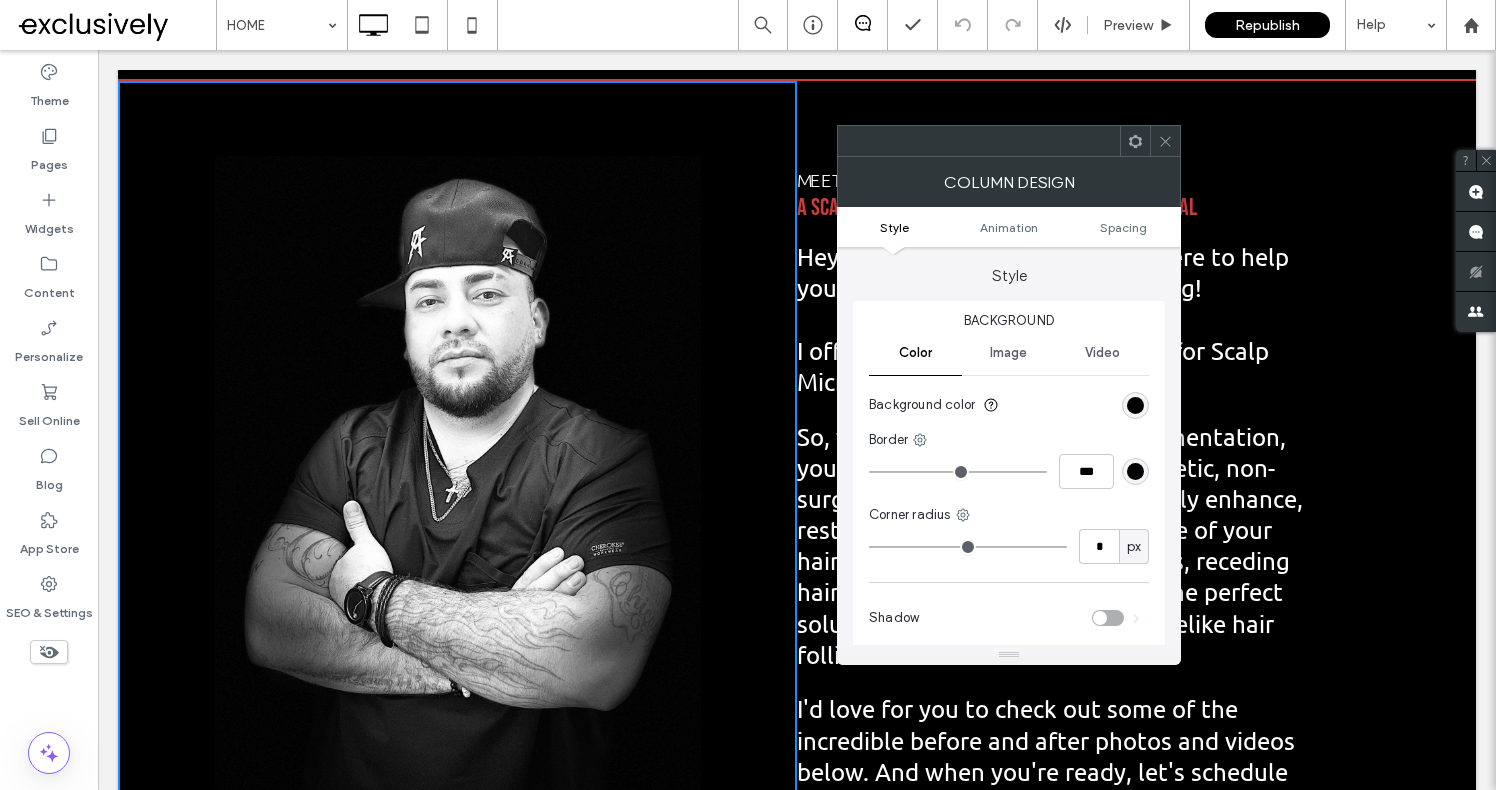 click on "Column Design" at bounding box center [1009, 182] 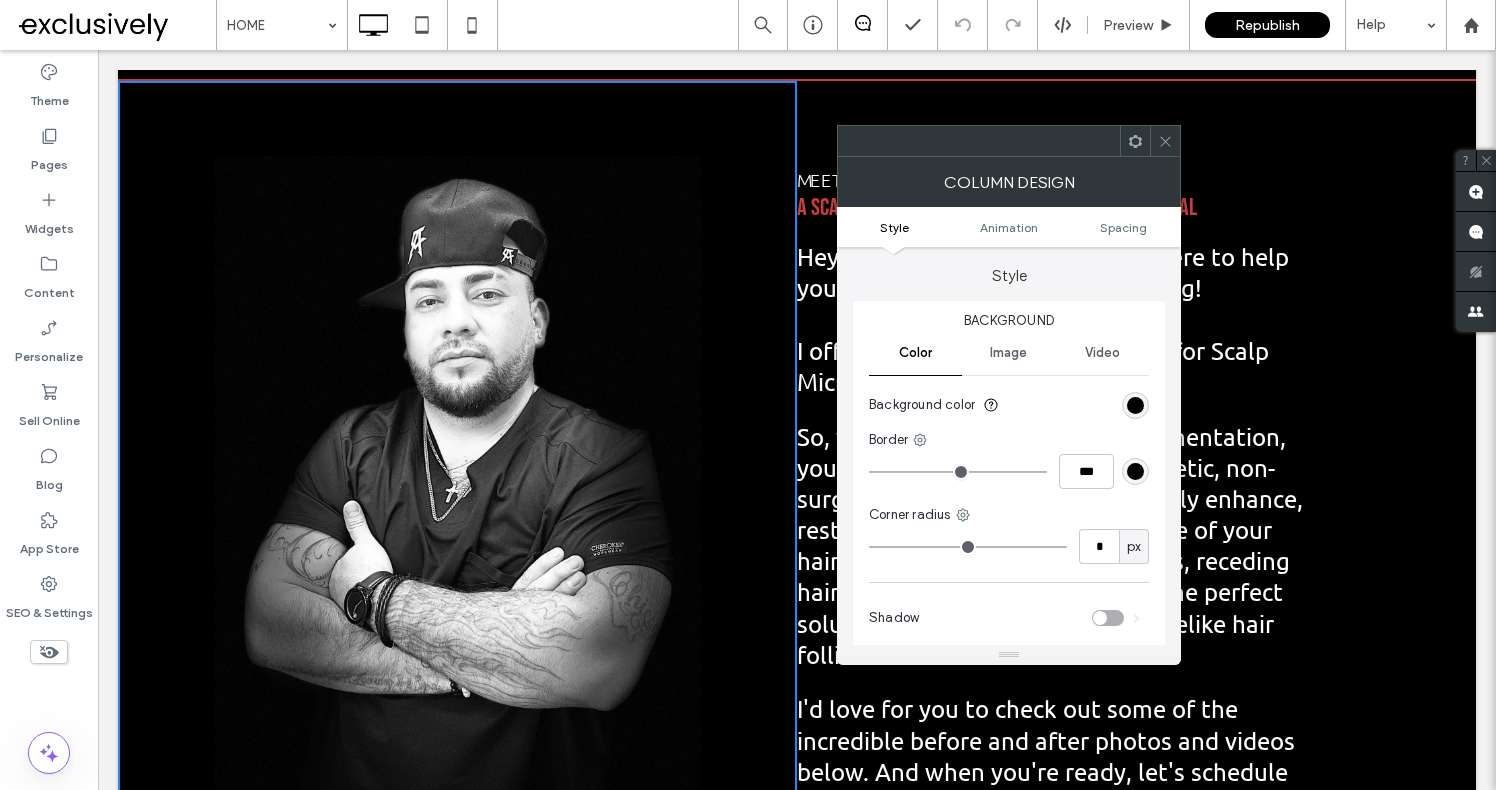 click 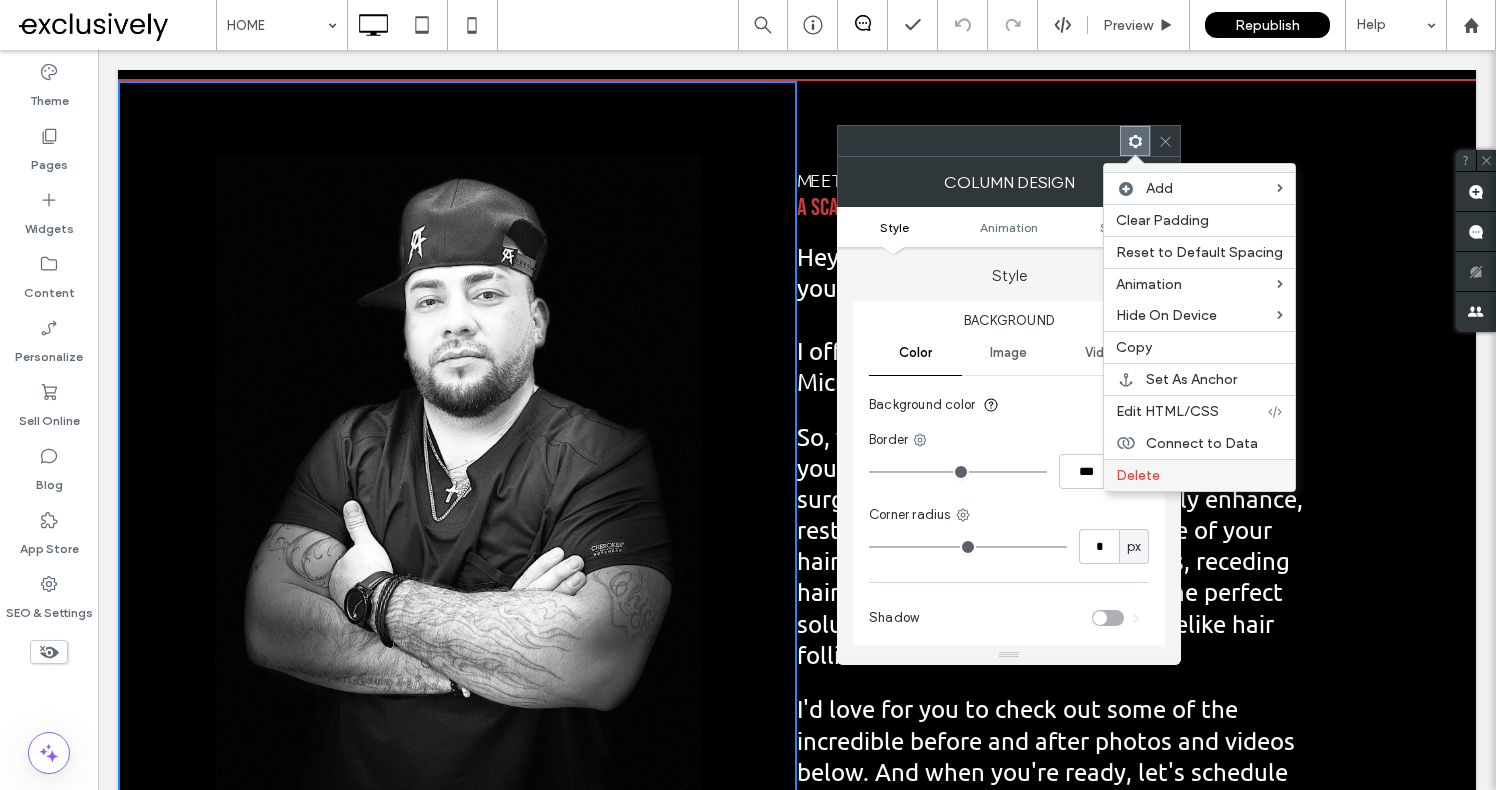 click on "Delete" at bounding box center (1199, 475) 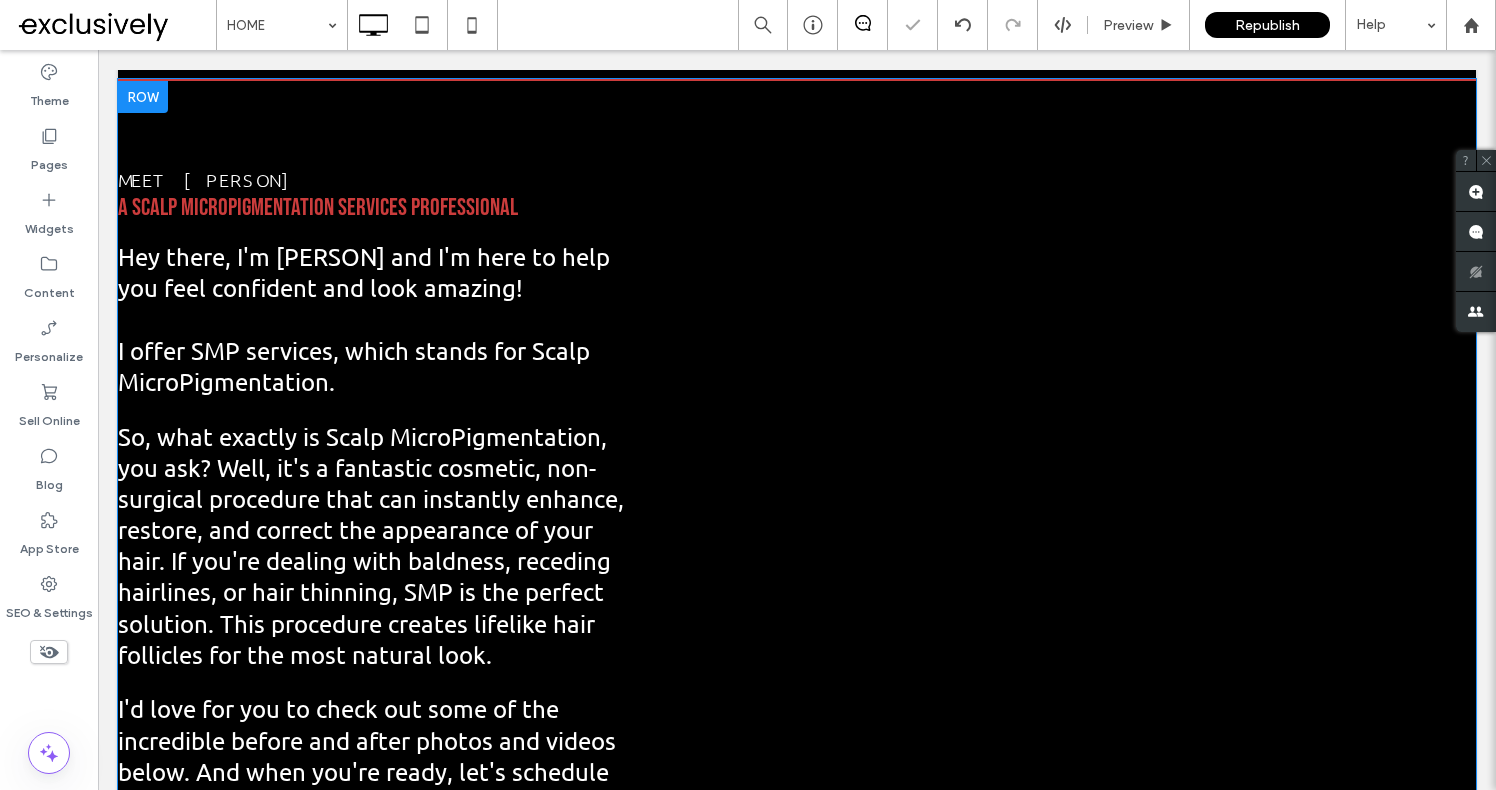 click on "MEET [PERSON] A SCALP MICROPIGMENTATION SERVICES PROFESSIONAL
Hey there, I'm [PERSON] and I'm here to help you feel confident and look amazing!  I offer SMP services, which stands for Scalp MicroPigmentation. So, what exactly is Scalp MicroPigmentation, you ask? Well, it's a fantastic cosmetic, non-surgical procedure that can instantly enhance, restore, and correct the appearance of your hair. If you're dealing with baldness, receding hairlines, or hair thinning, SMP is the perfect solution. This procedure creates lifelike hair follicles for the most natural look. I'd love for you to check out some of the incredible before and after photos and videos below. And when you're ready, let's schedule your FREE Consultation. No pressure at all – it's a no-obligation, zero-pressure consultation. Let's talk about how I can help you regain your confidence and achieve your best look! Click To Paste" at bounding box center (797, 512) 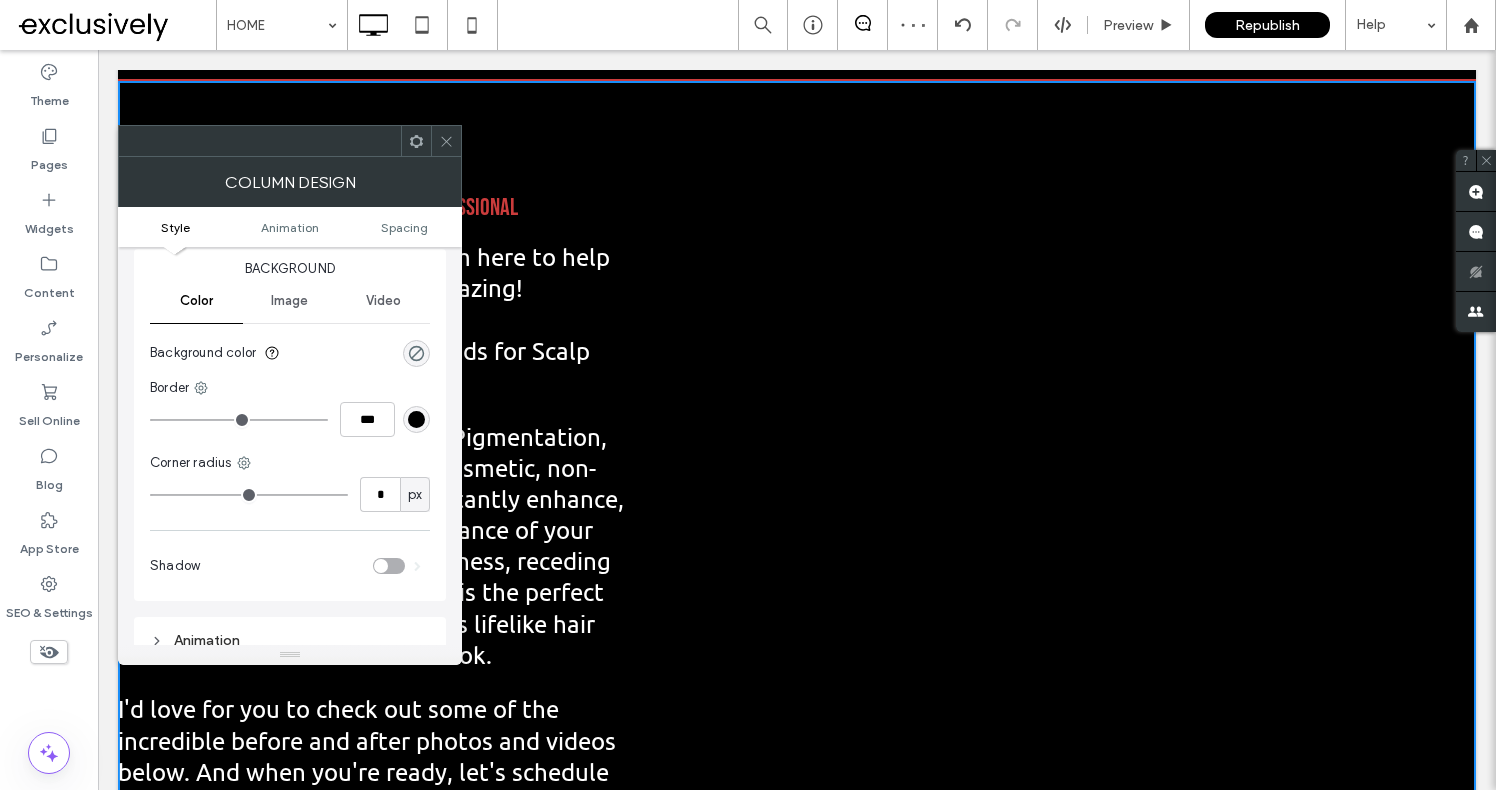 scroll, scrollTop: 0, scrollLeft: 0, axis: both 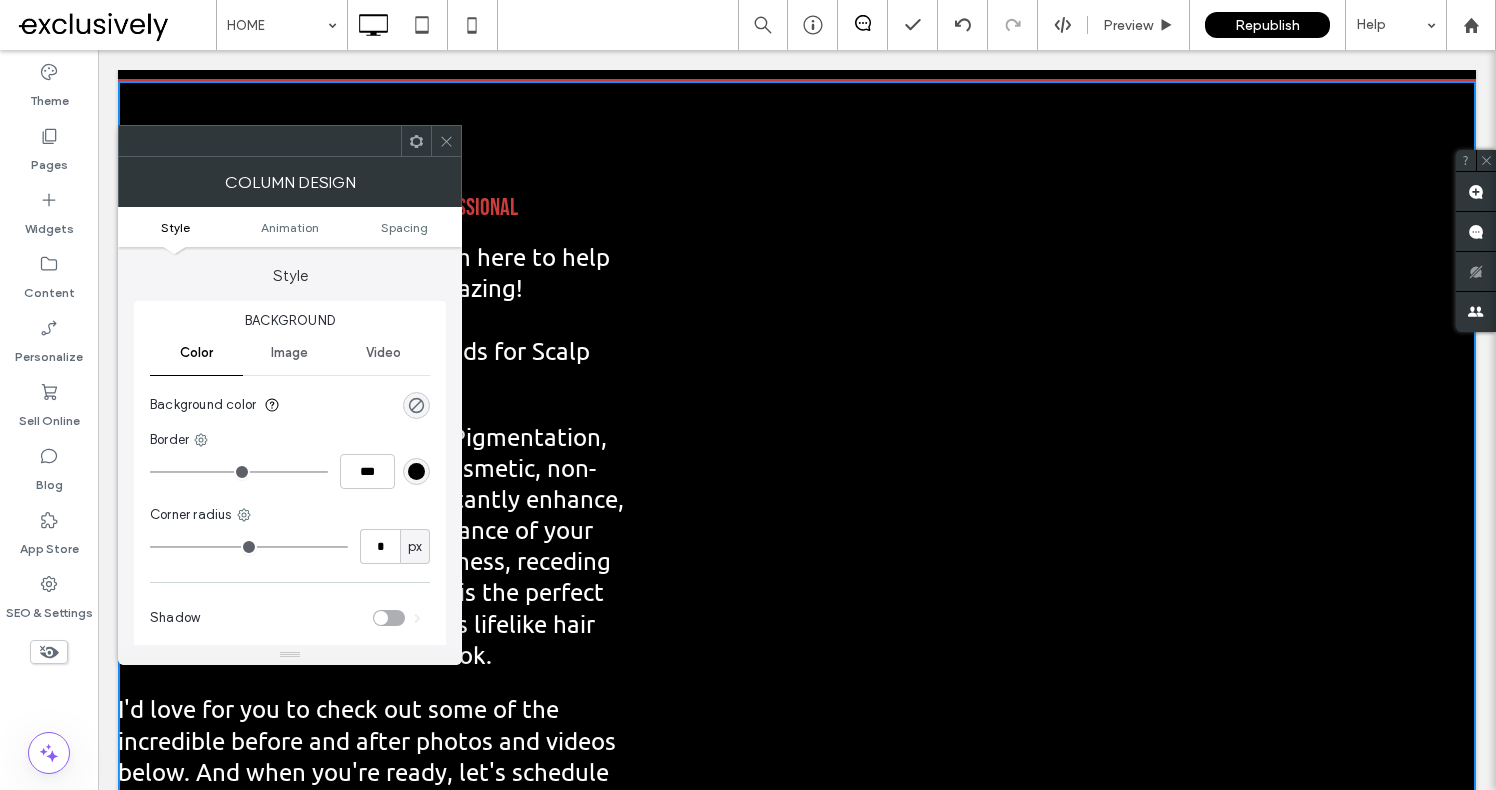 click 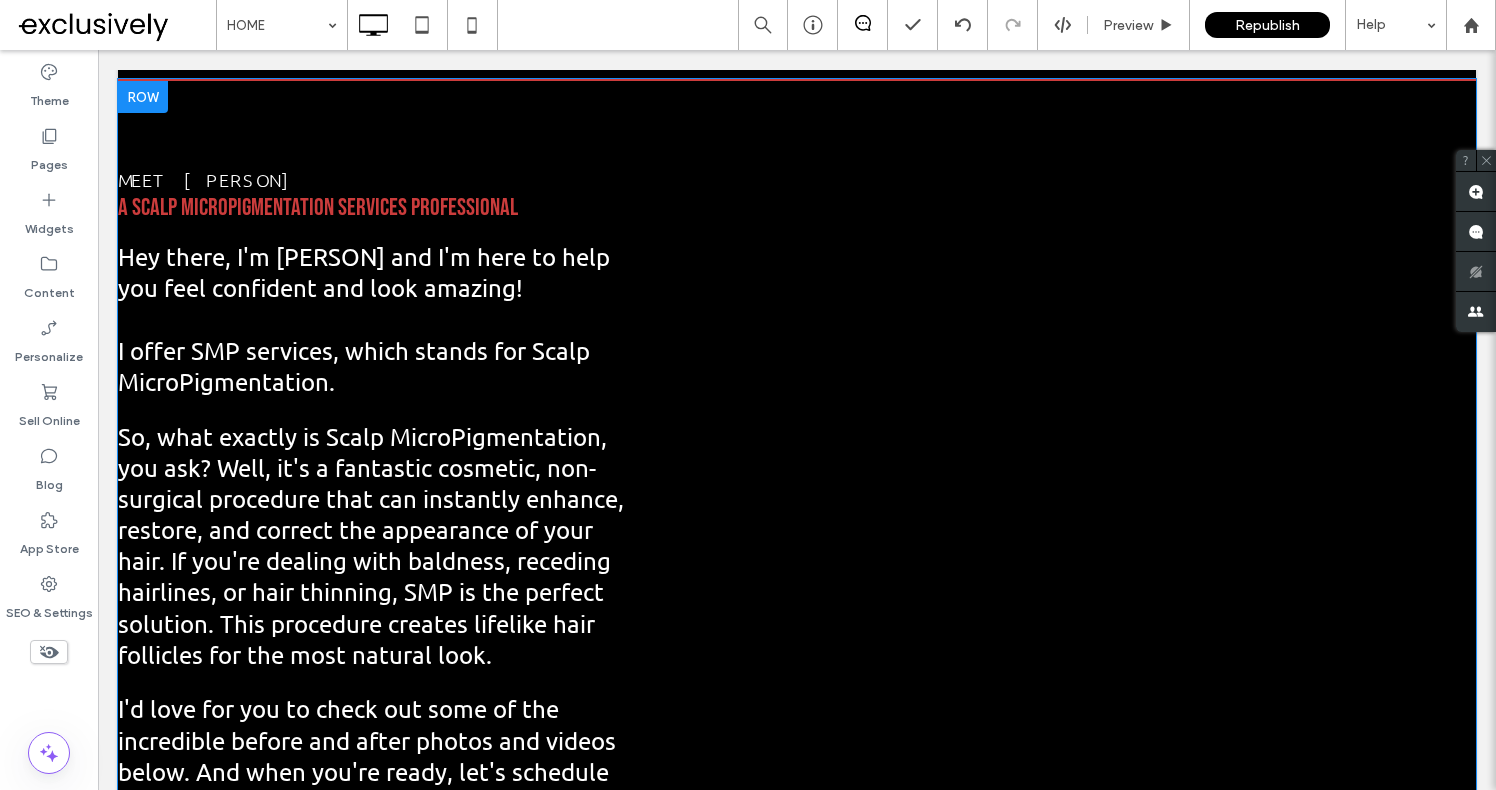 click at bounding box center (143, 97) 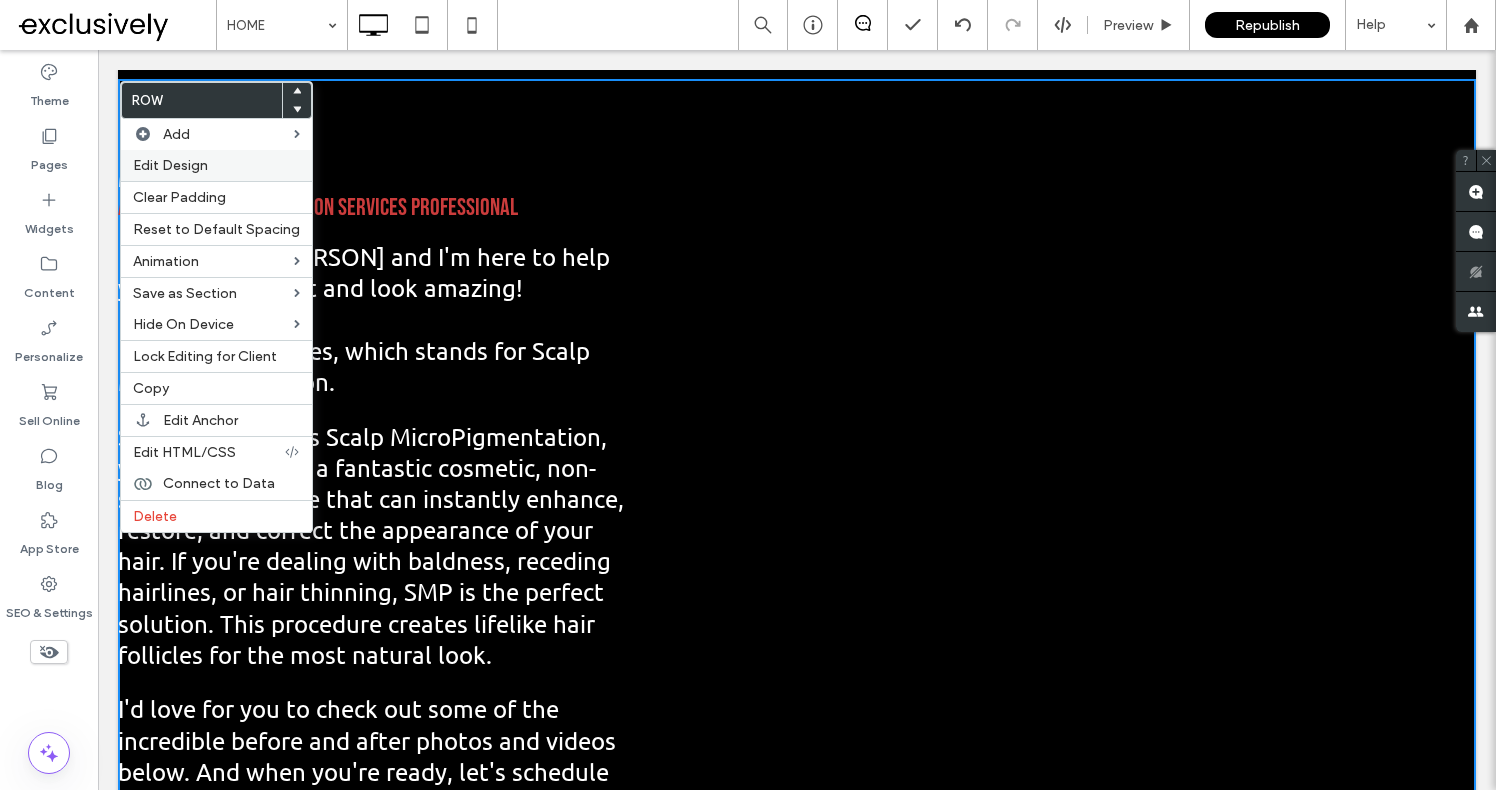 click on "Edit Design" at bounding box center [170, 165] 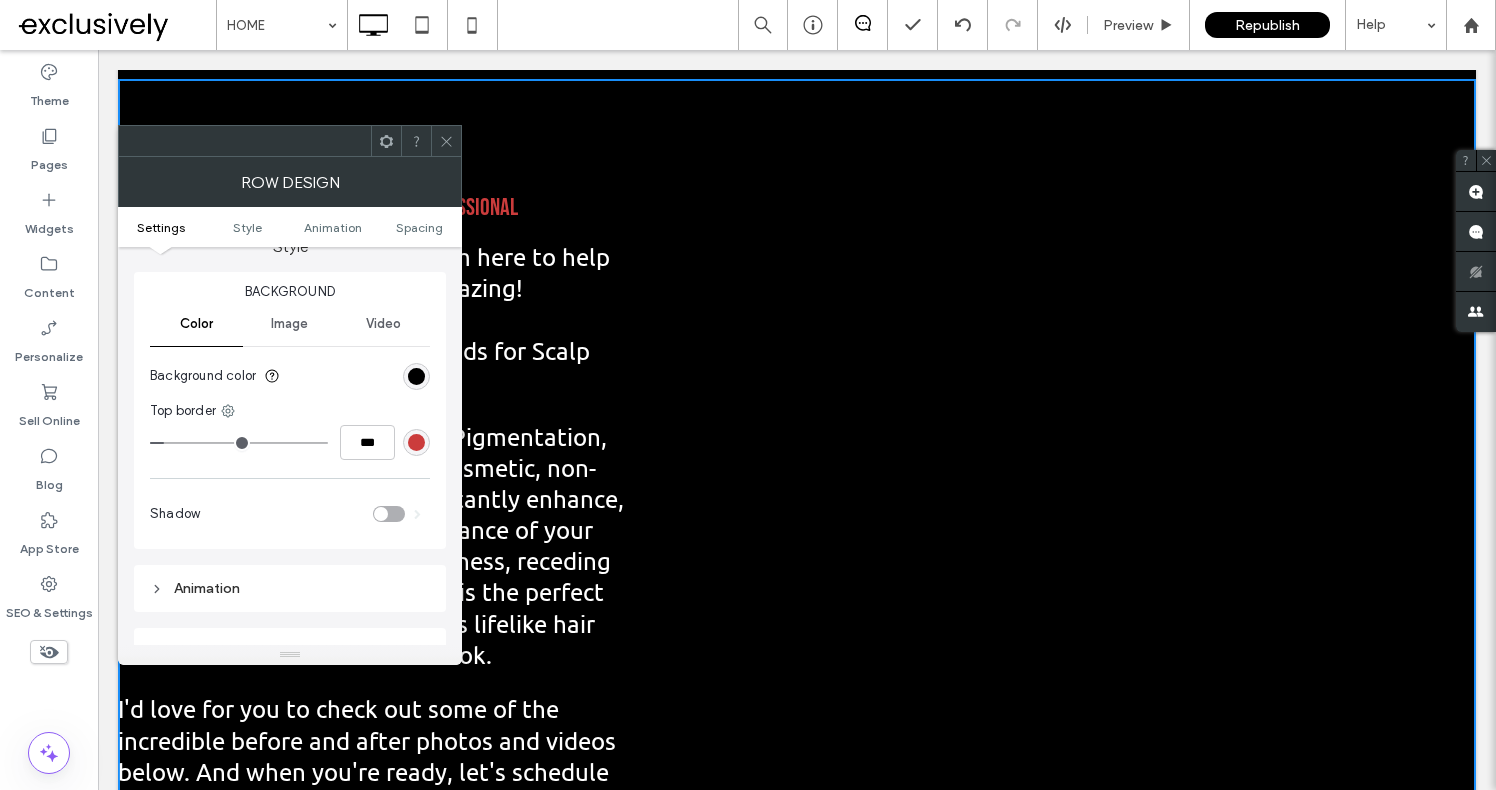 scroll, scrollTop: 0, scrollLeft: 0, axis: both 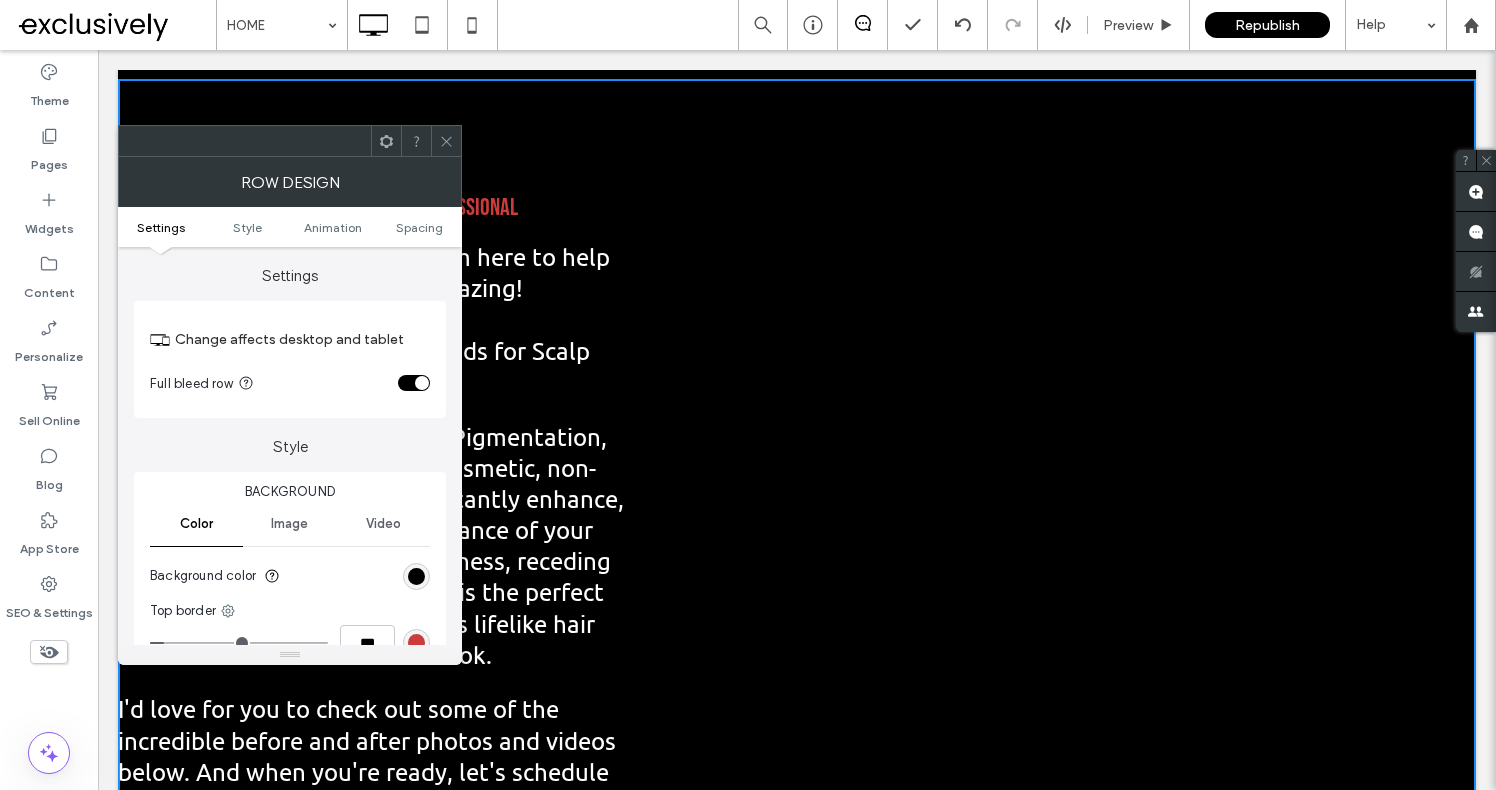 click at bounding box center (446, 141) 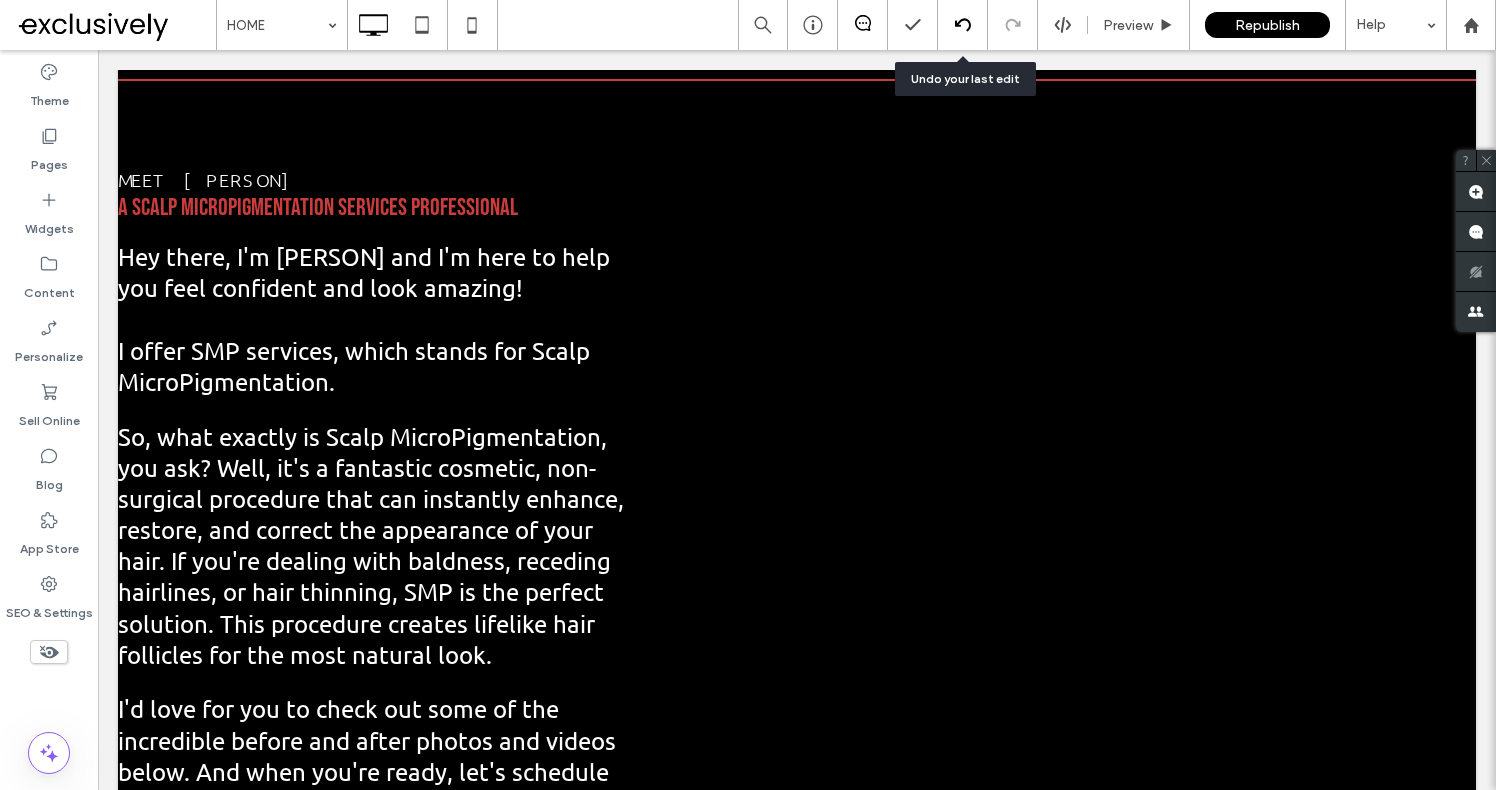 click 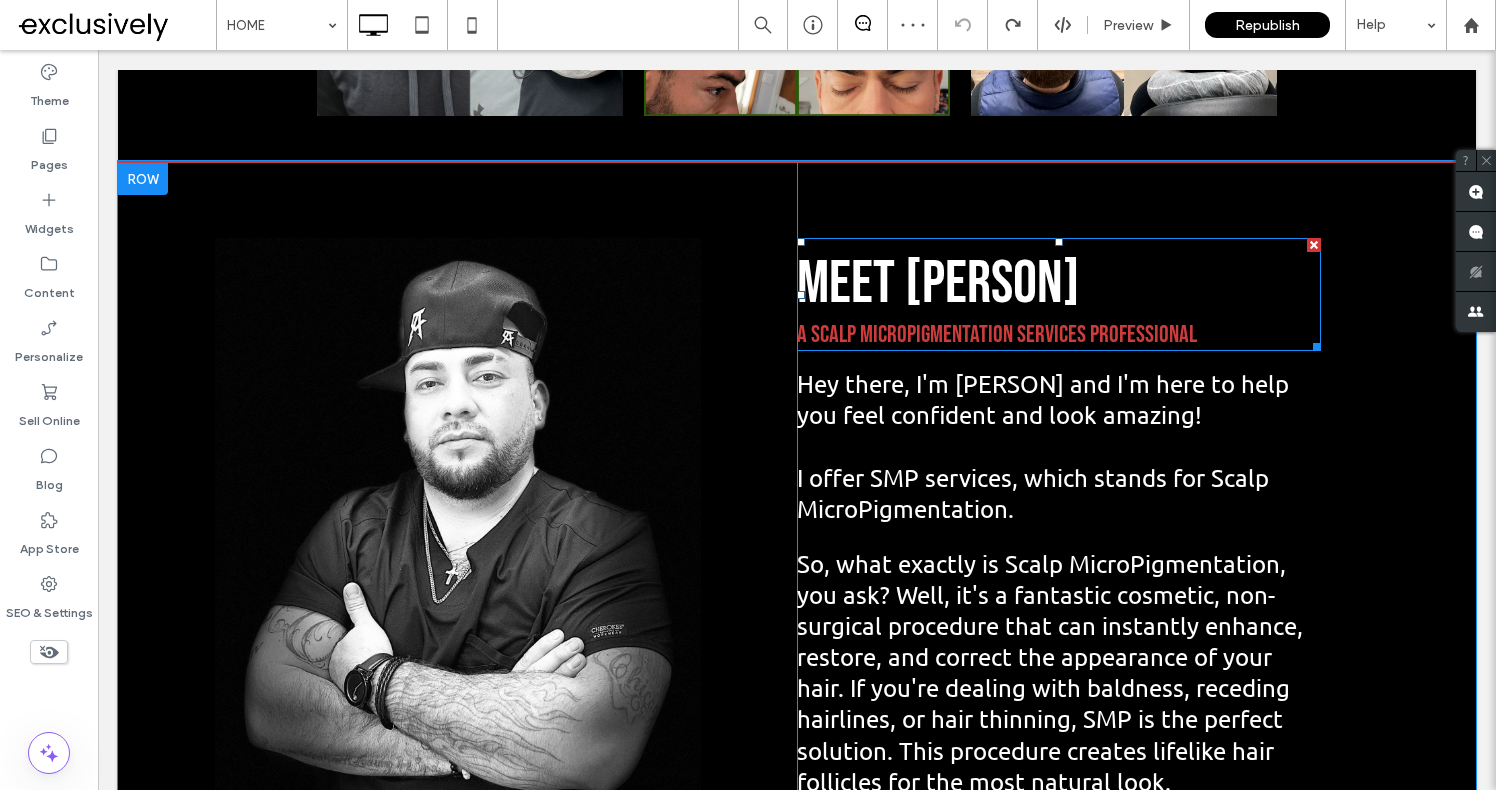 scroll, scrollTop: 2315, scrollLeft: 0, axis: vertical 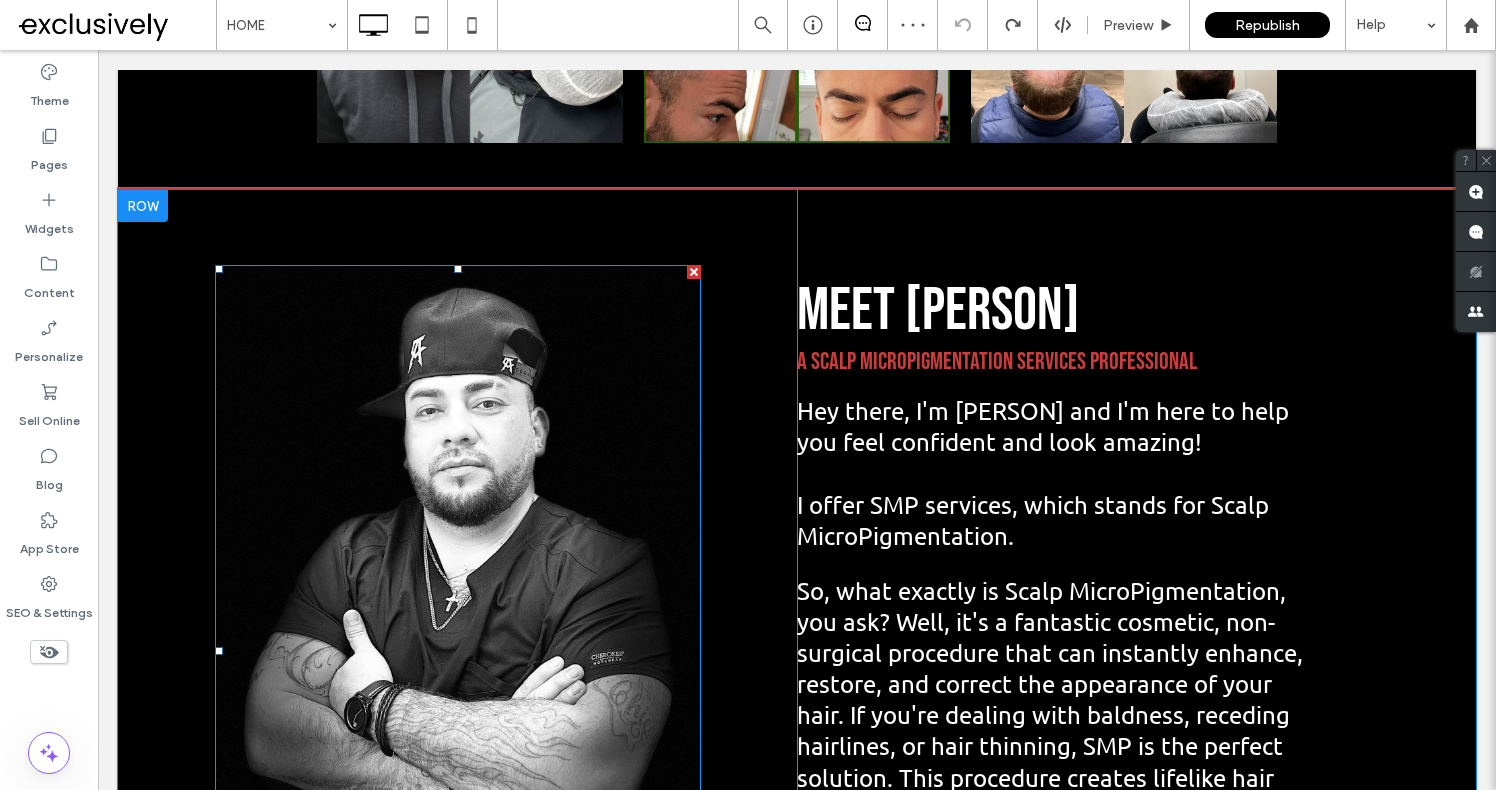 click at bounding box center [458, 650] 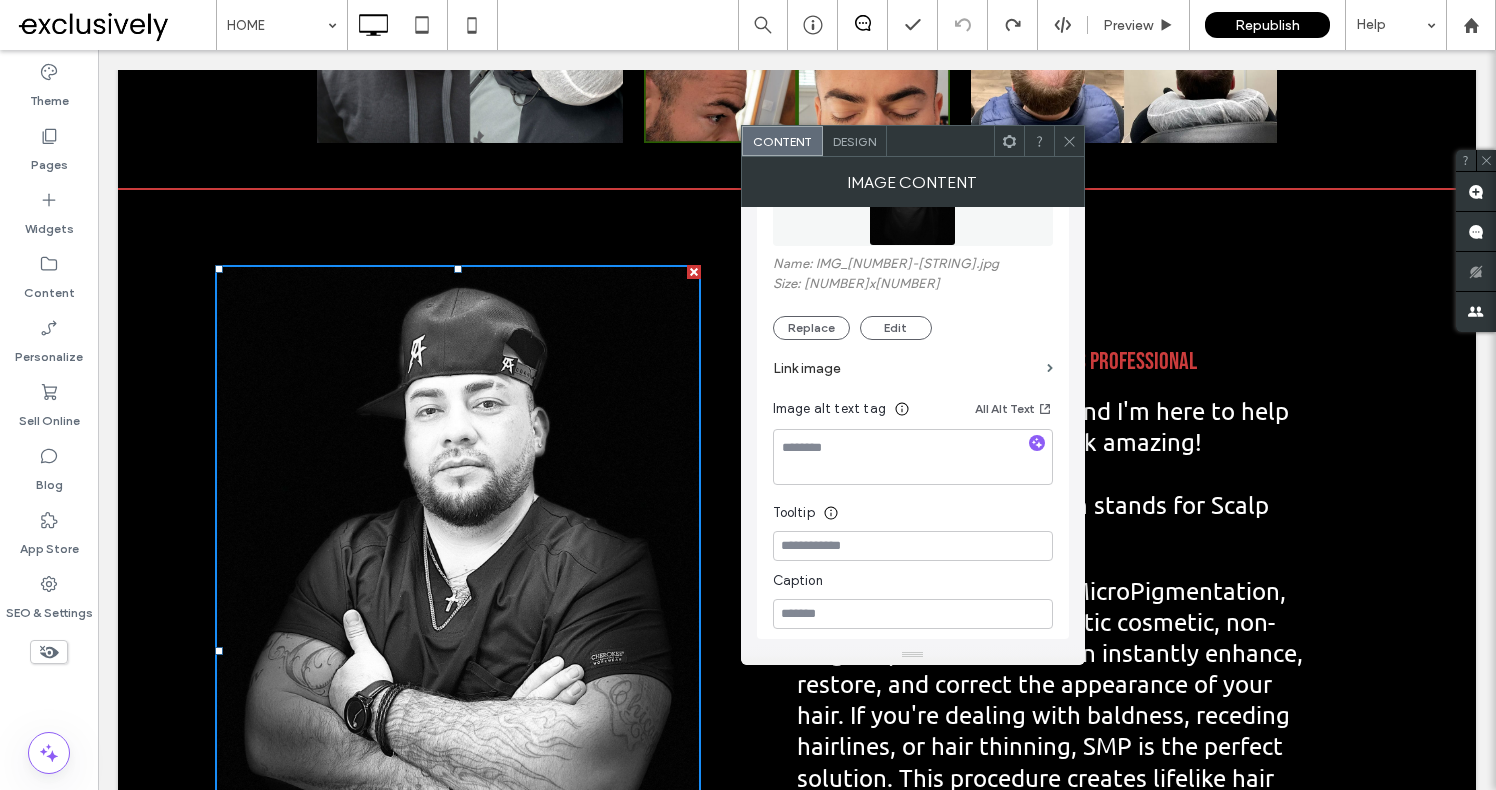 scroll, scrollTop: 353, scrollLeft: 0, axis: vertical 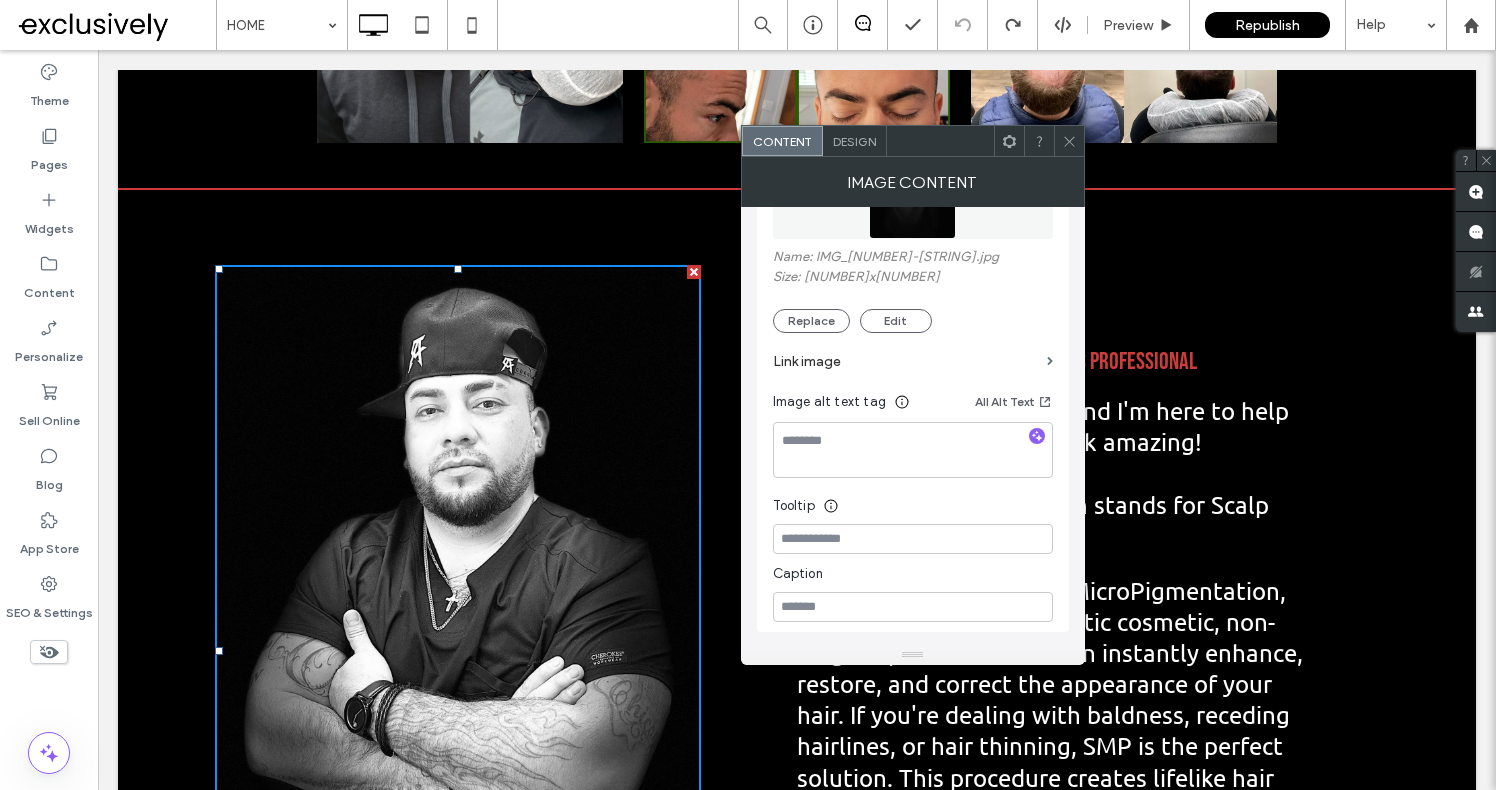 click at bounding box center [694, 272] 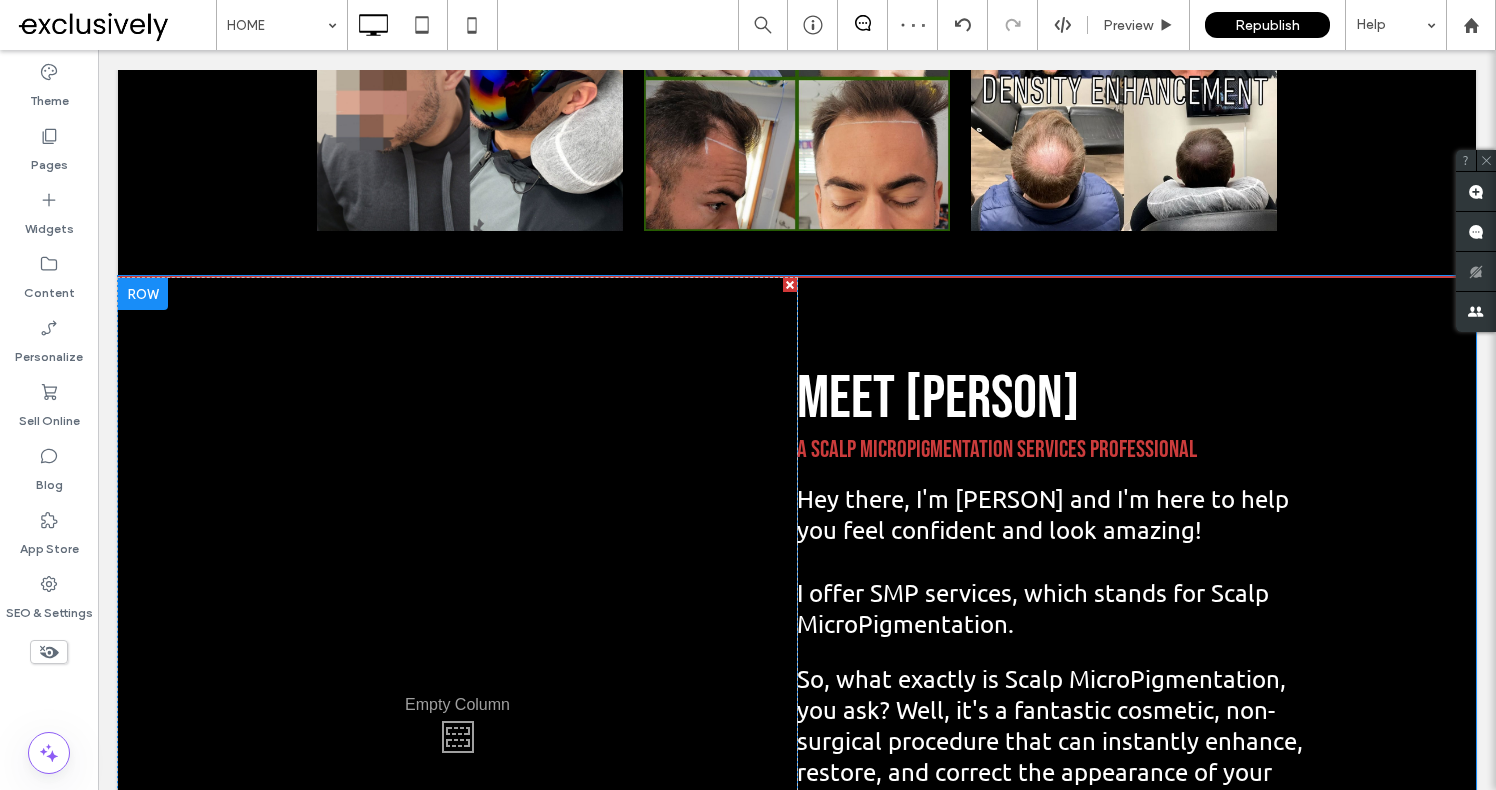 scroll, scrollTop: 2220, scrollLeft: 0, axis: vertical 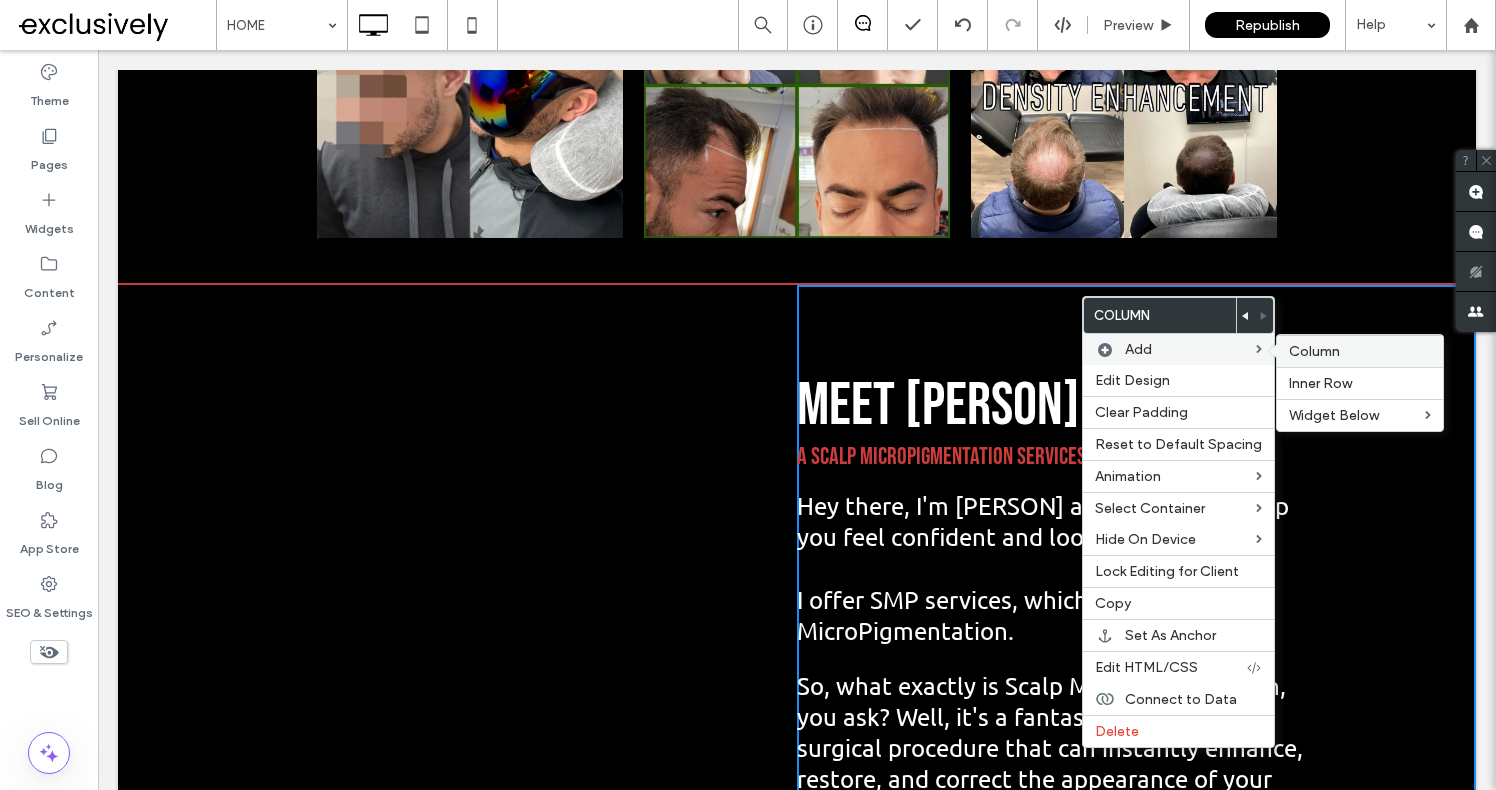 click on "Column" at bounding box center [1360, 351] 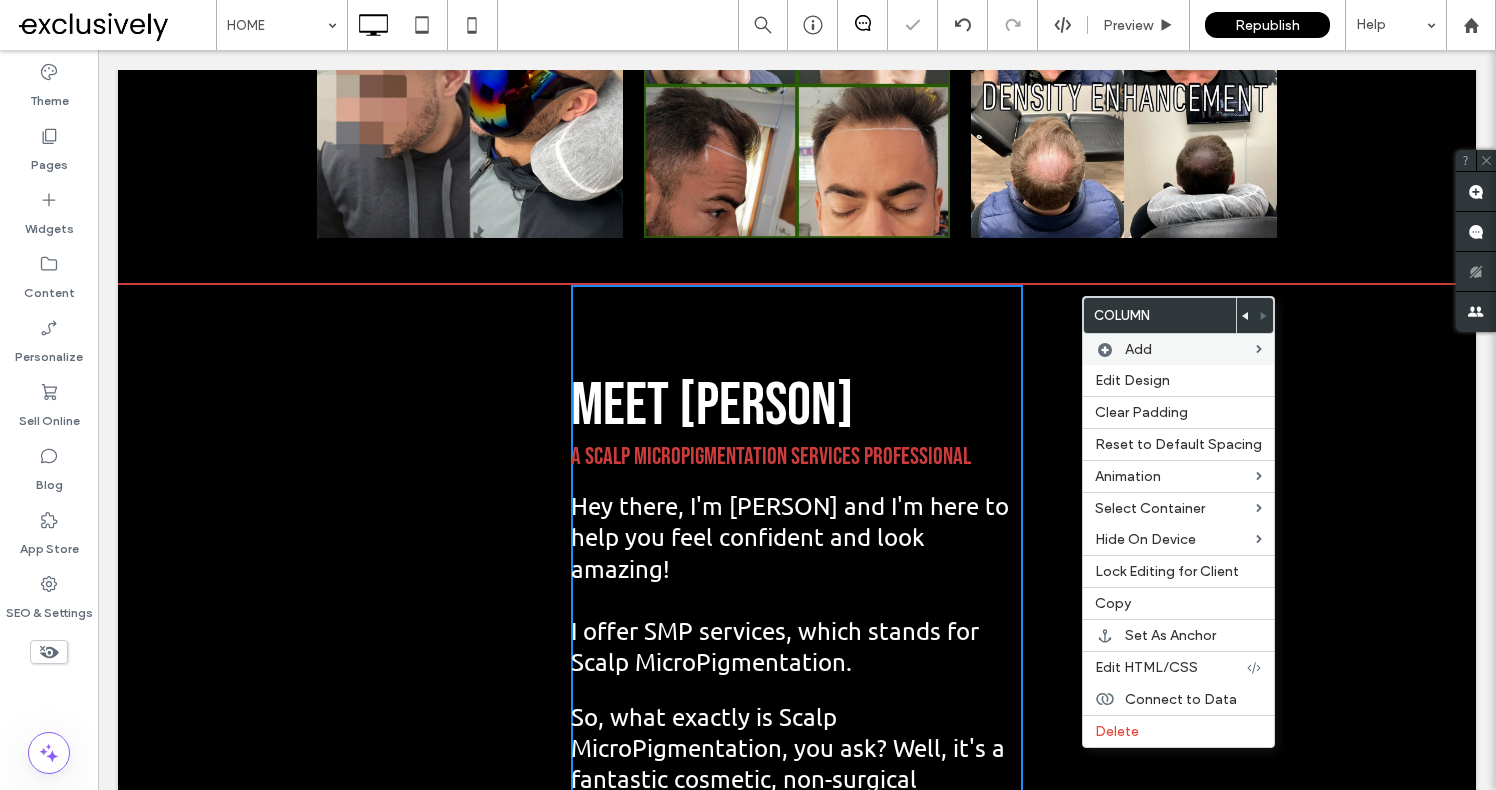 click on "MEET [PERSON] A SCALP MICROPIGMENTATION SERVICES PROFESSIONAL" at bounding box center (797, 420) 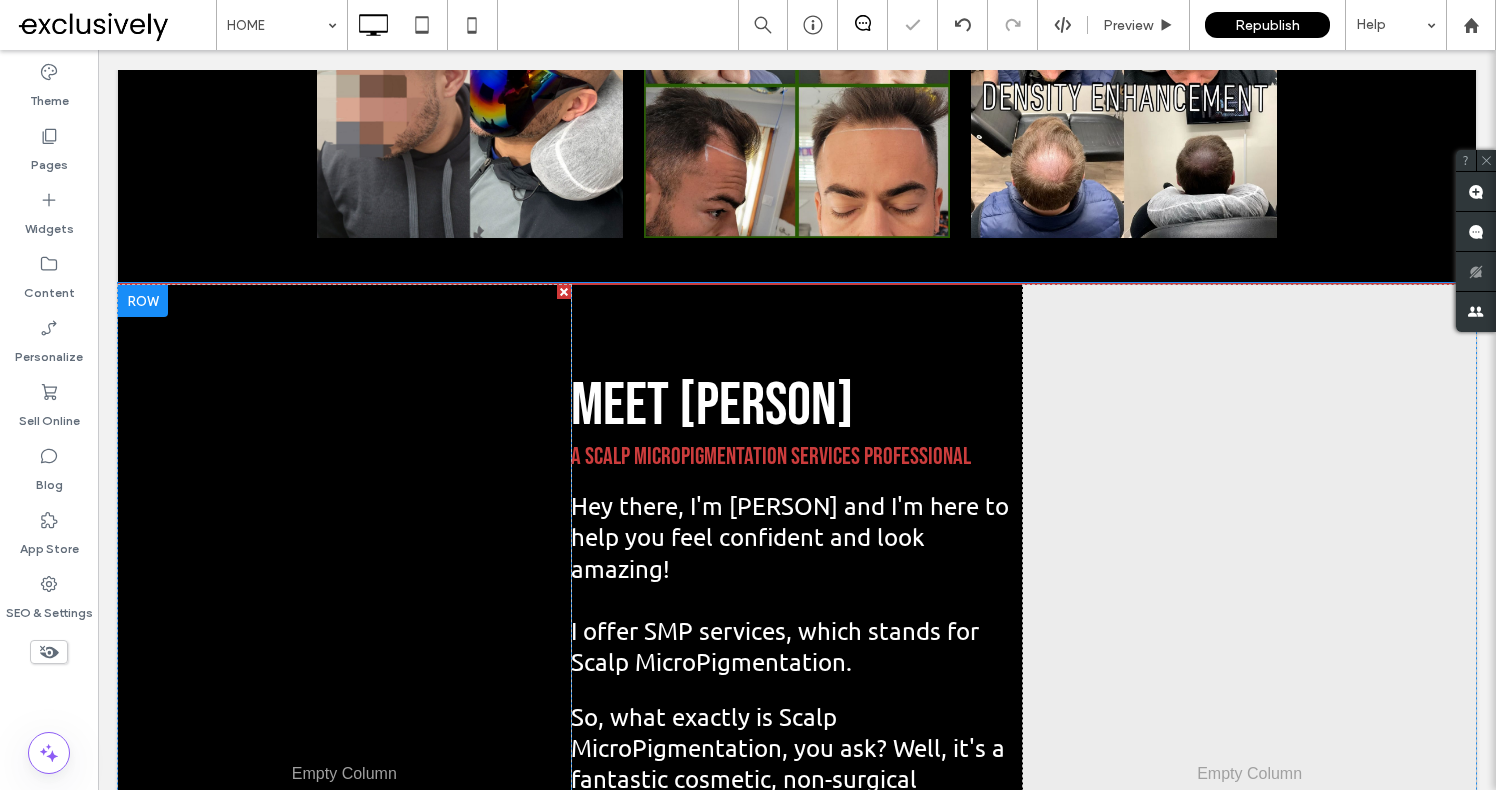 click on "MEET [PERSON] A SCALP MICROPIGMENTATION SERVICES PROFESSIONAL
Hey there, I'm [PERSON] and I'm here to help you feel confident and look amazing!  I offer SMP services, which stands for Scalp MicroPigmentation. So, what exactly is Scalp MicroPigmentation, you ask? Well, it's a fantastic cosmetic, non-surgical procedure that can instantly enhance, restore, and correct the appearance of your hair. If you're dealing with baldness, receding hairlines, or hair thinning, SMP is the perfect solution. This procedure creates lifelike hair follicles for the most natural look. I'd love for you to check out some of the incredible before and after photos and videos below. And when you're ready, let's schedule your FREE Consultation. No pressure at all – it's a no-obligation, zero-pressure consultation. Let's talk about how I can help you regain your confidence and achieve your best look! Click To Paste" at bounding box center [797, 801] 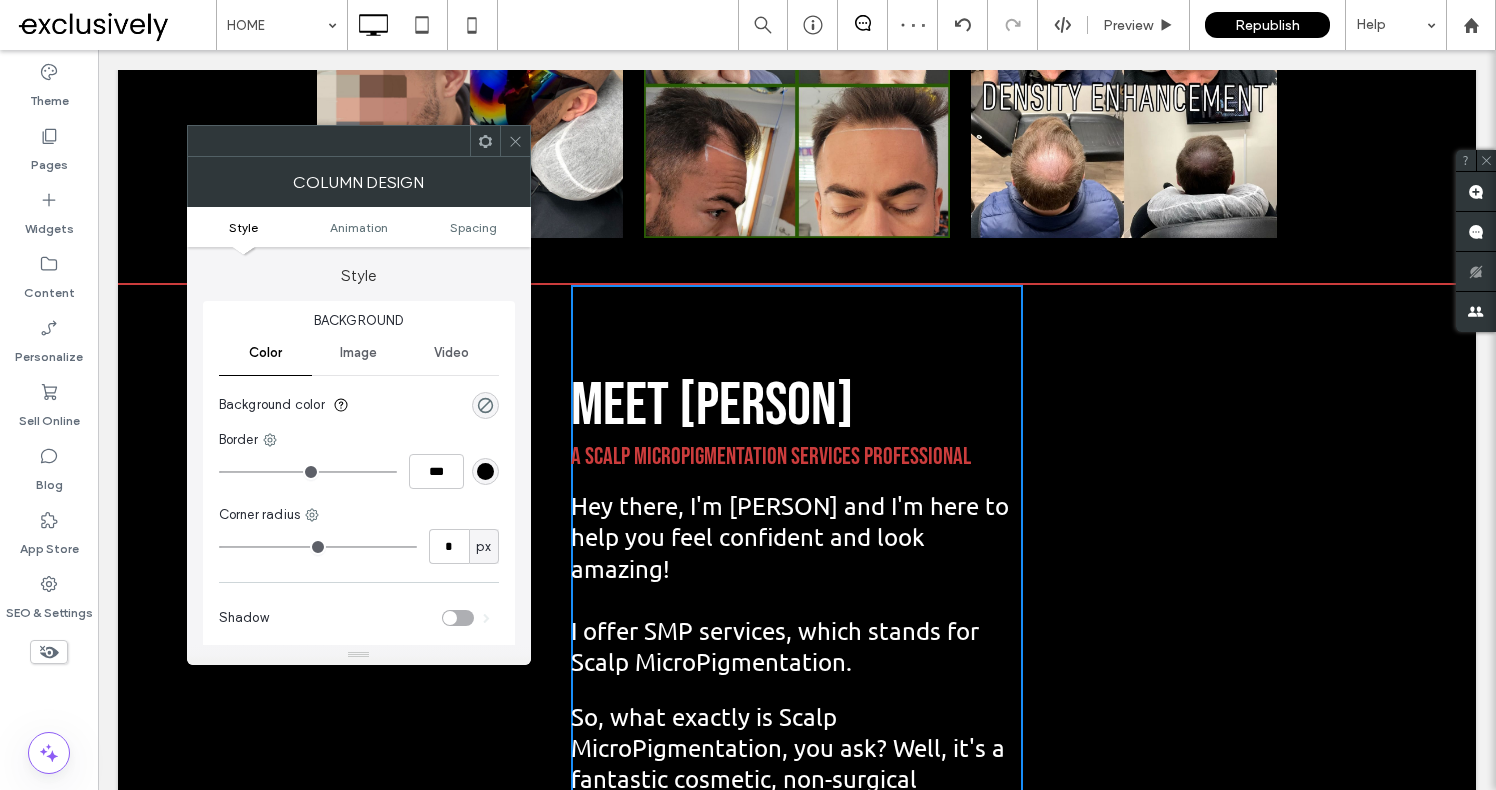 click 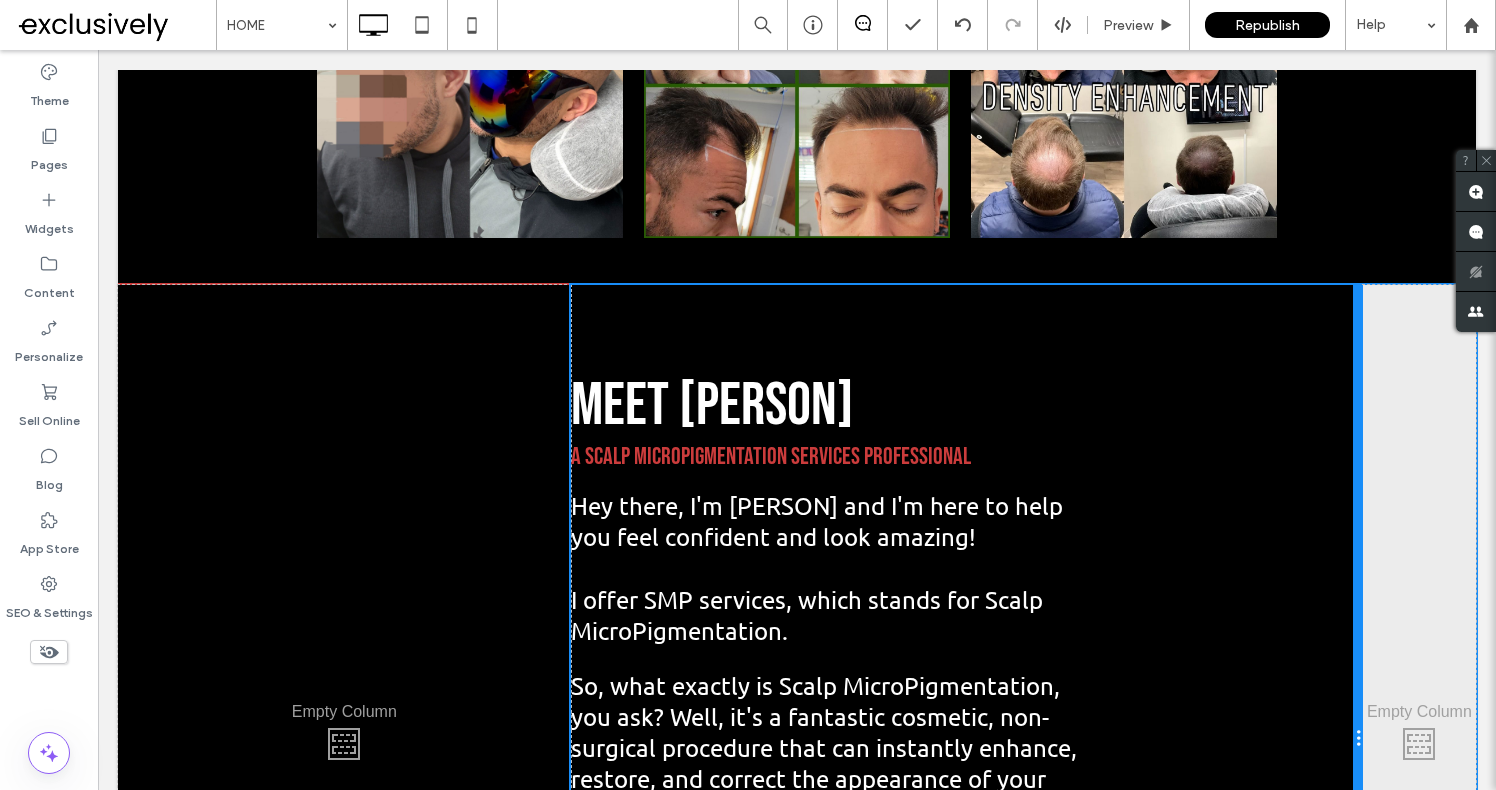 drag, startPoint x: 1019, startPoint y: 543, endPoint x: 1413, endPoint y: 558, distance: 394.28543 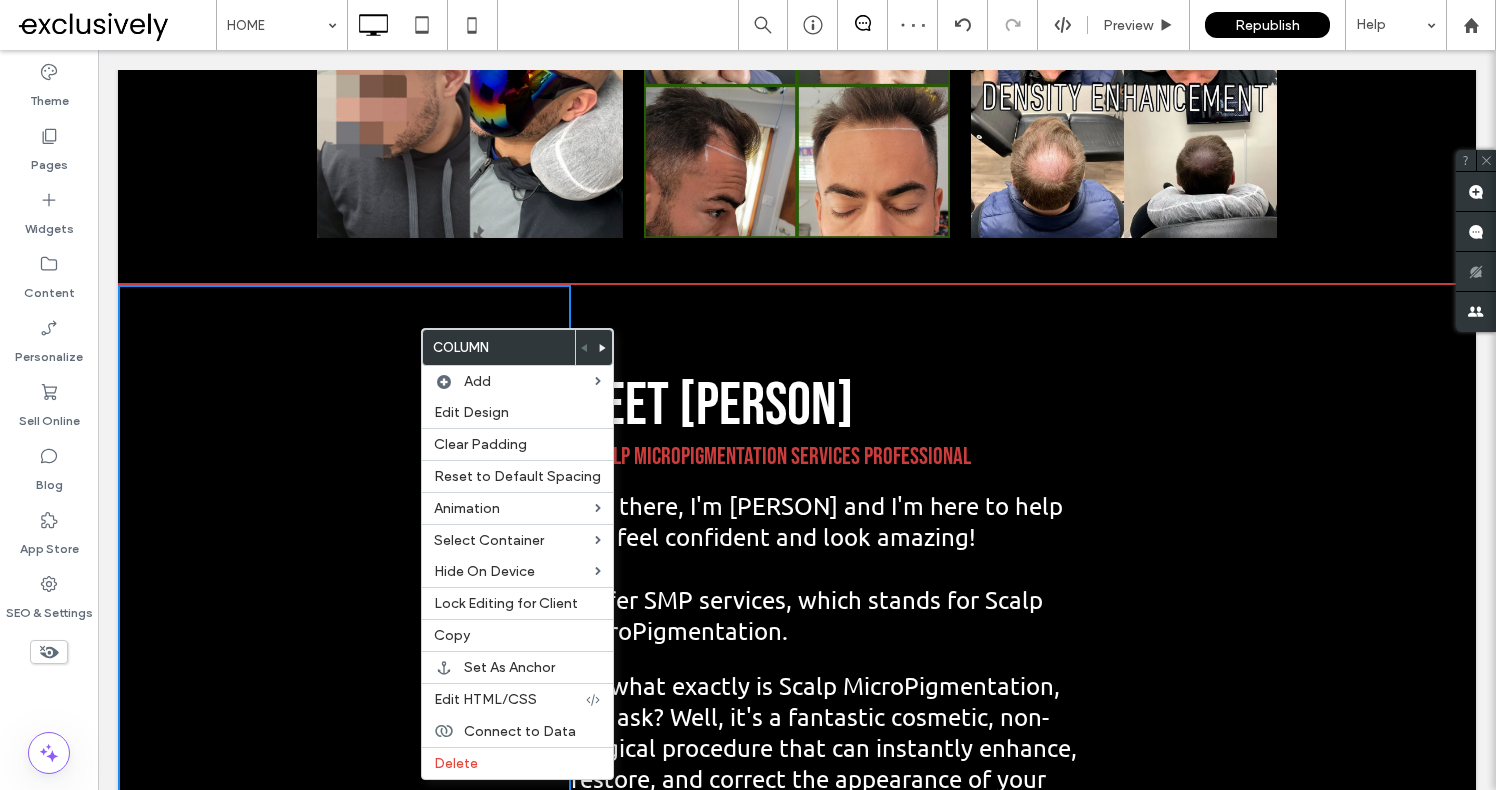 click on "Click To Paste" at bounding box center [344, 739] 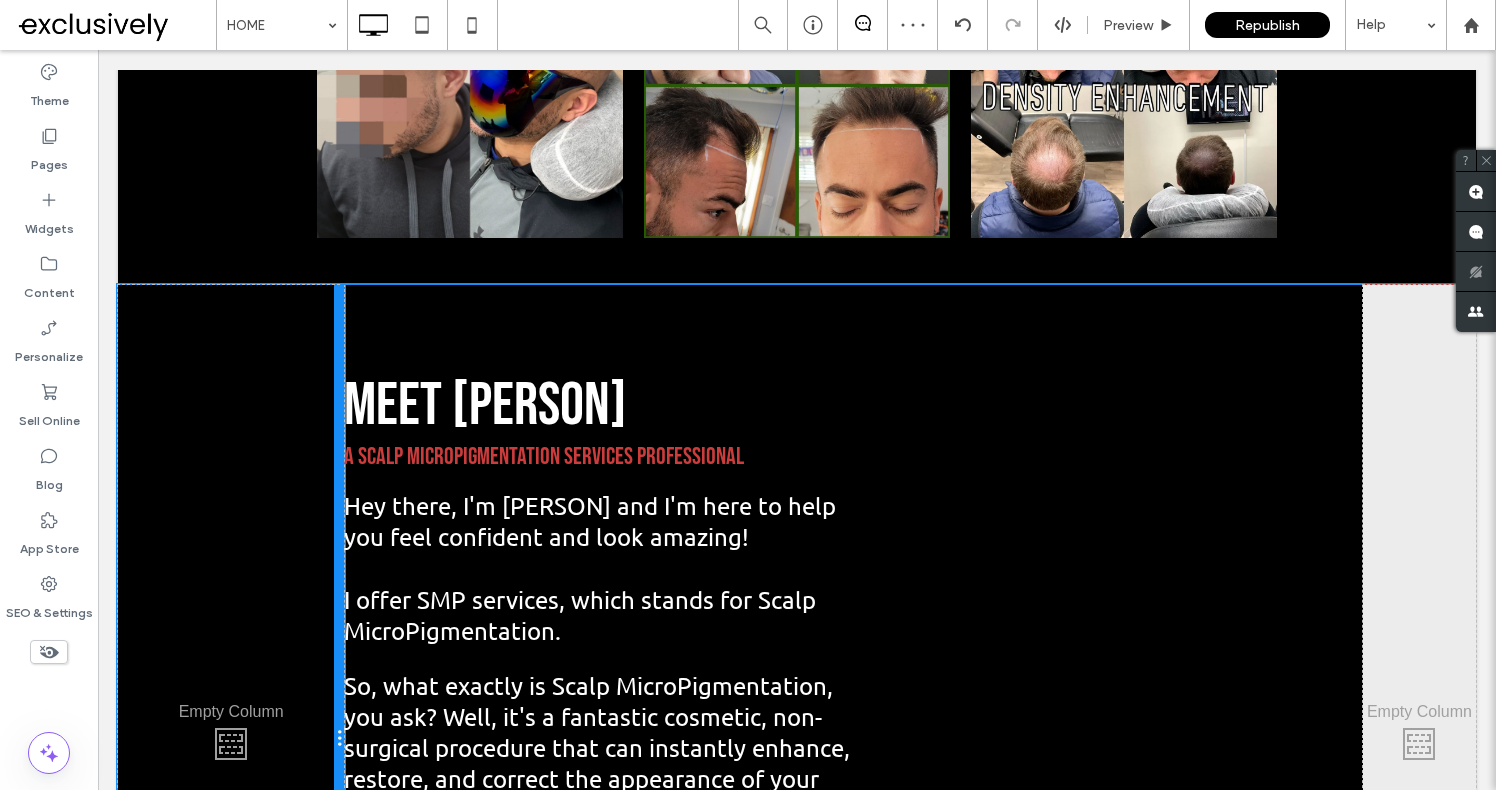 drag, startPoint x: 570, startPoint y: 320, endPoint x: 351, endPoint y: 329, distance: 219.18486 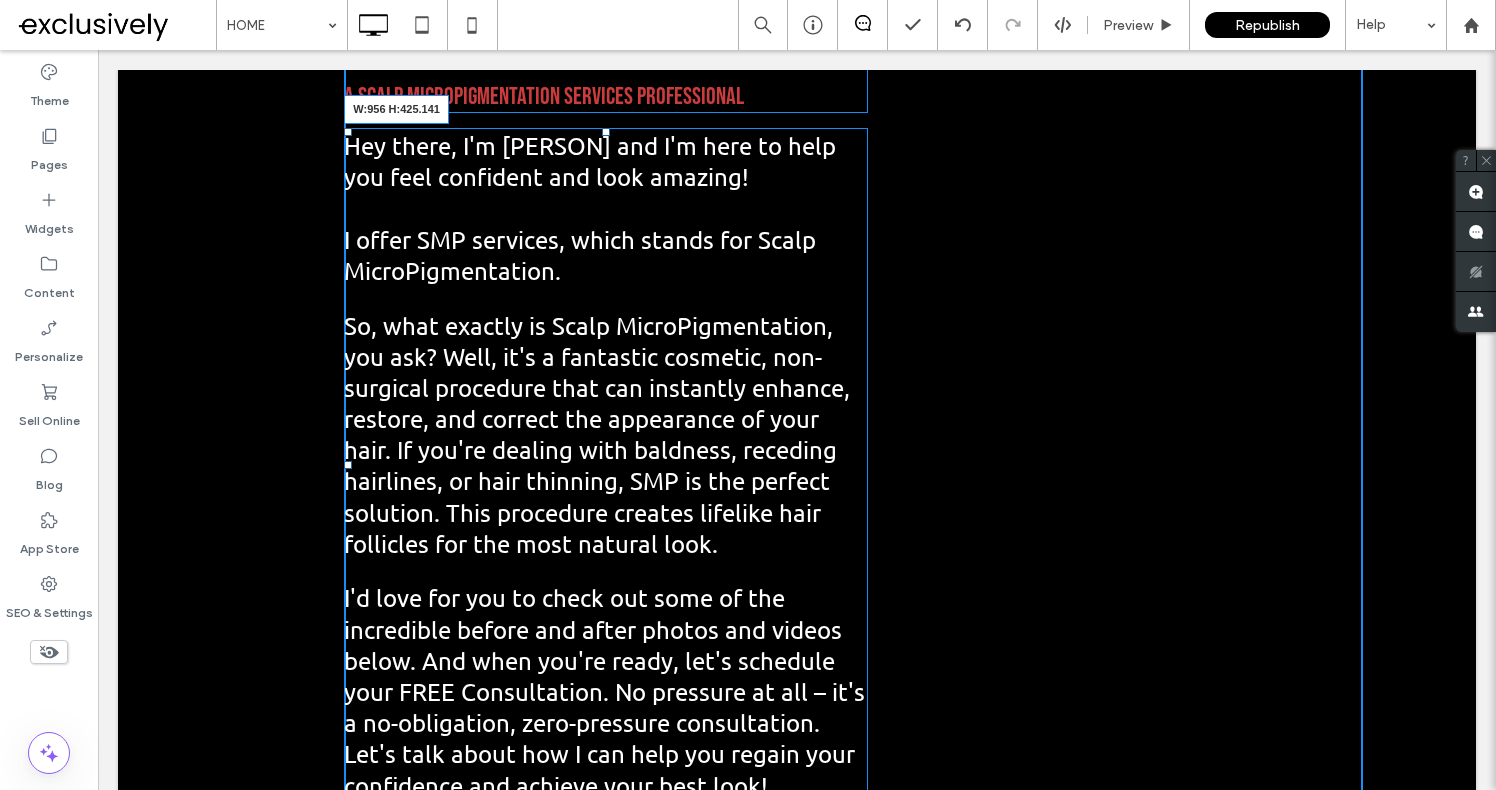 scroll, scrollTop: 2564, scrollLeft: 0, axis: vertical 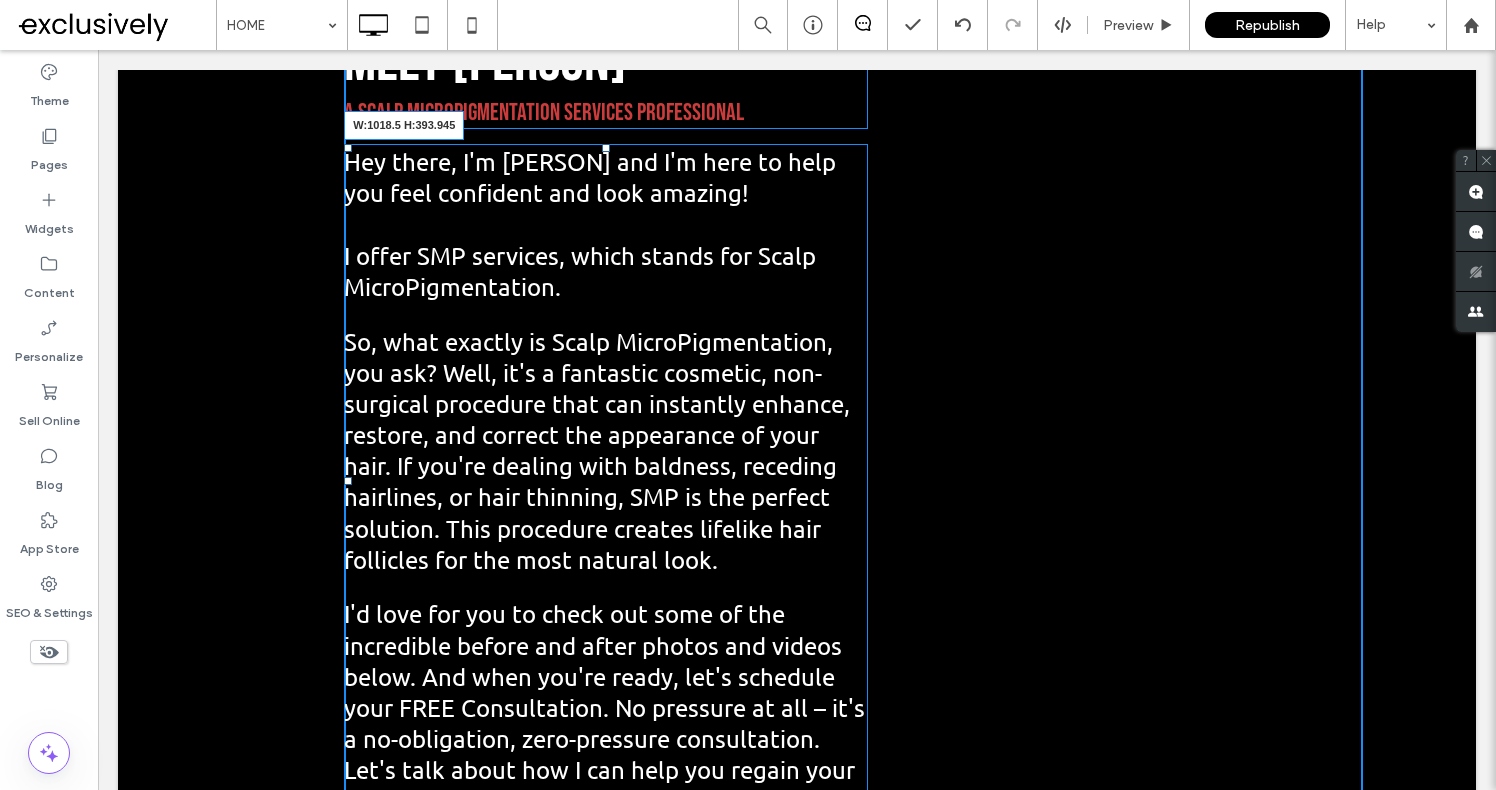 drag, startPoint x: 1066, startPoint y: 660, endPoint x: 1380, endPoint y: 623, distance: 316.17242 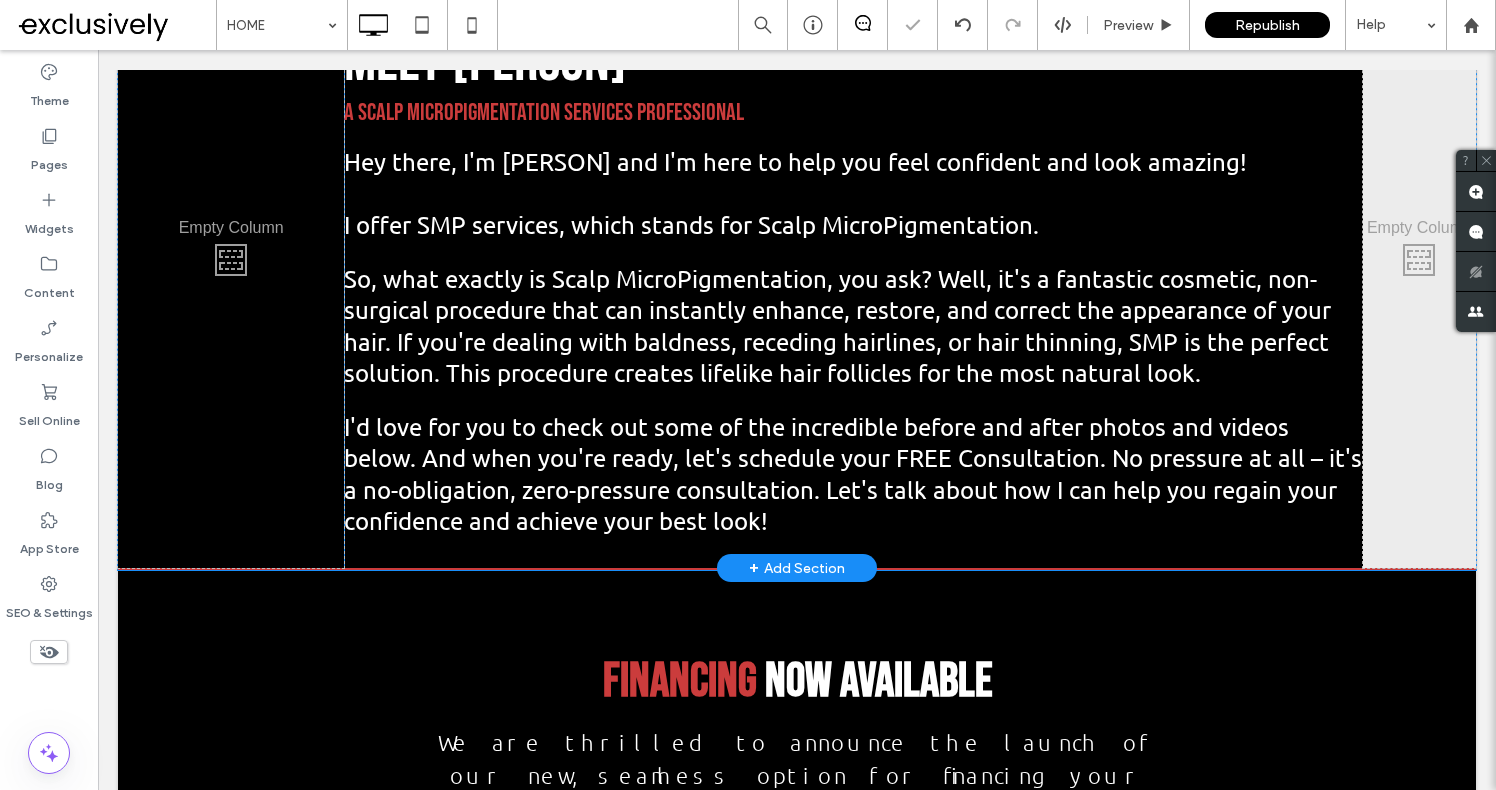 click on "Click To Paste" at bounding box center (231, 254) 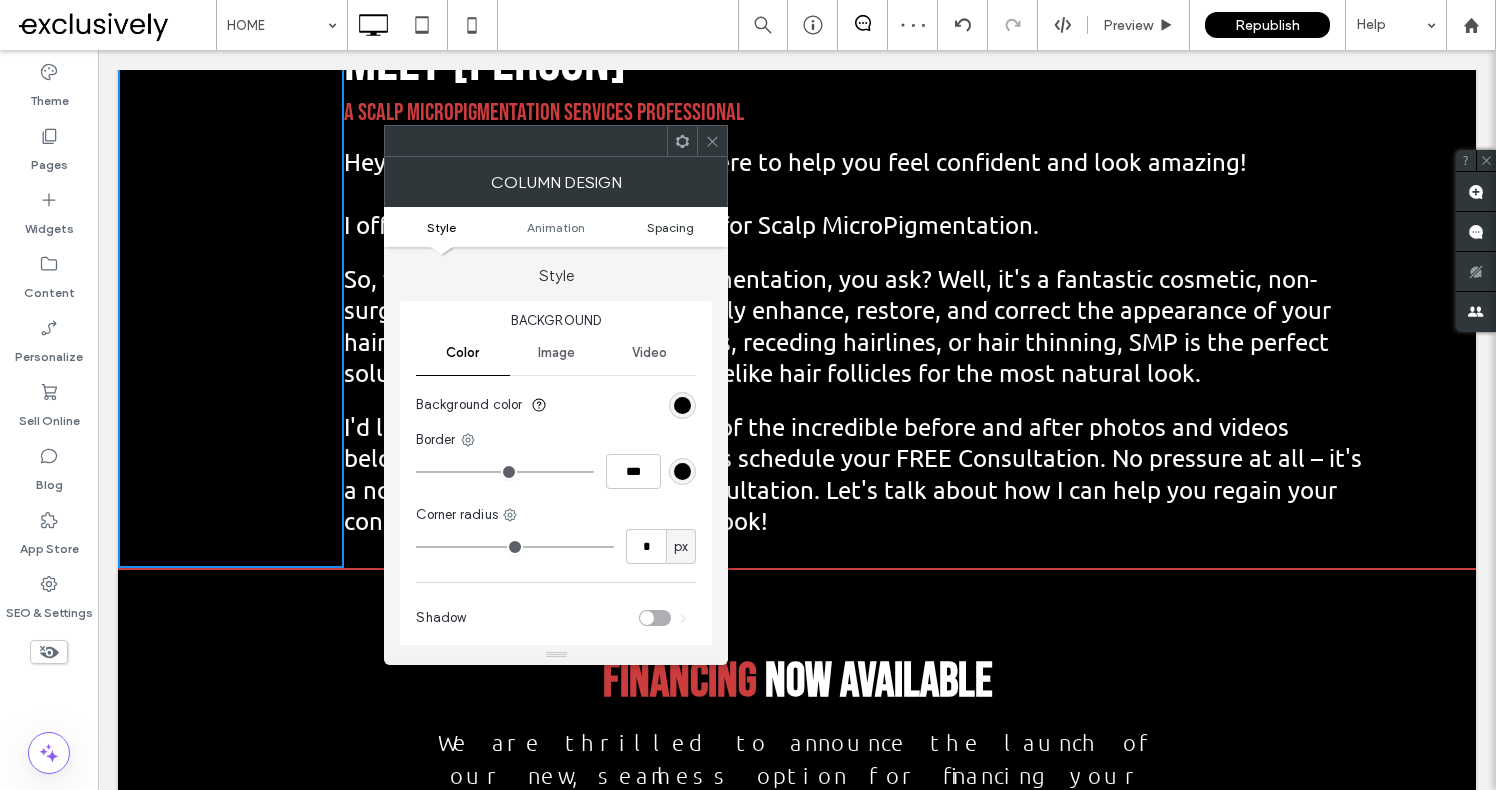 click on "Spacing" at bounding box center [670, 227] 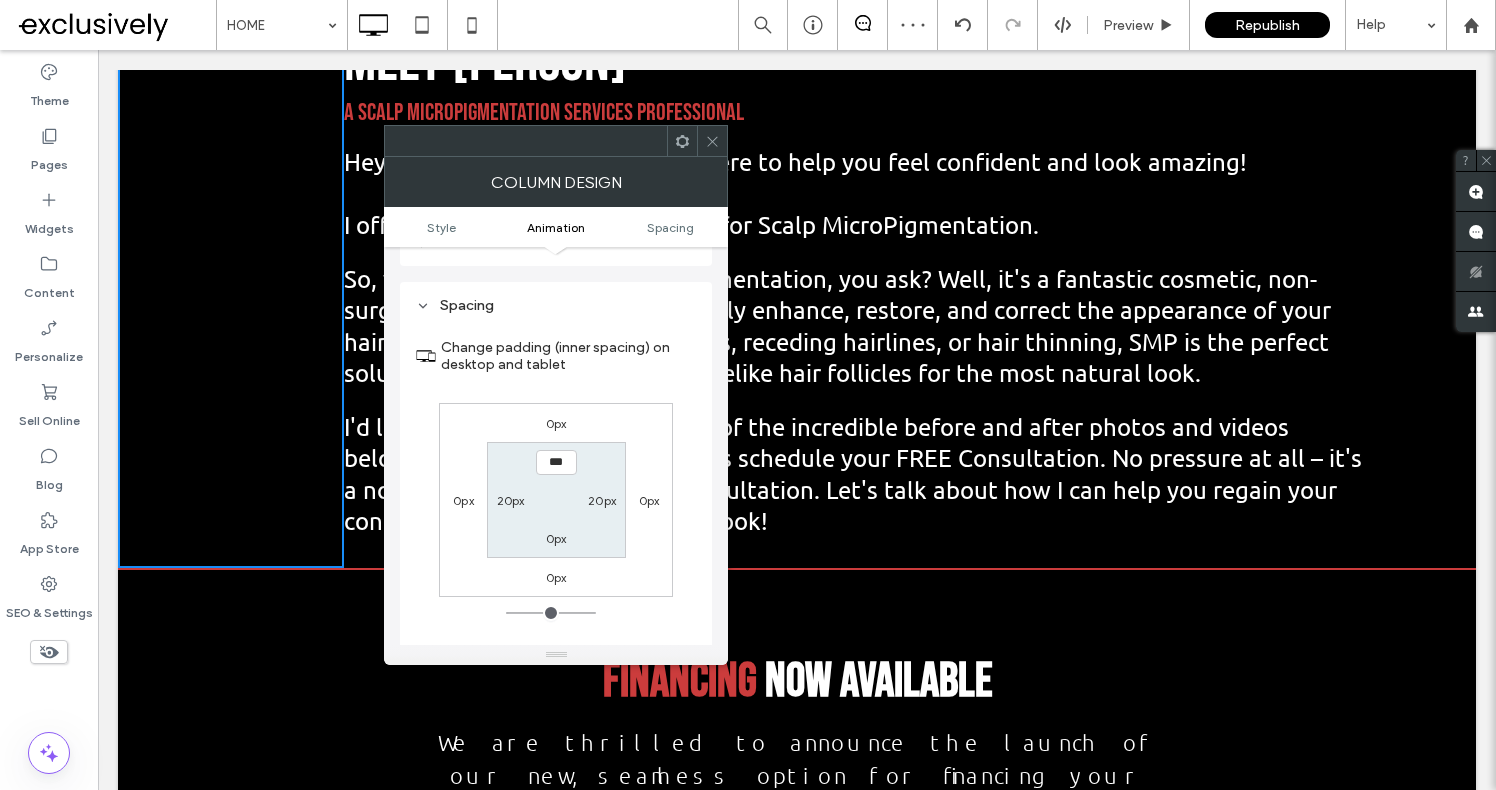 scroll, scrollTop: 470, scrollLeft: 0, axis: vertical 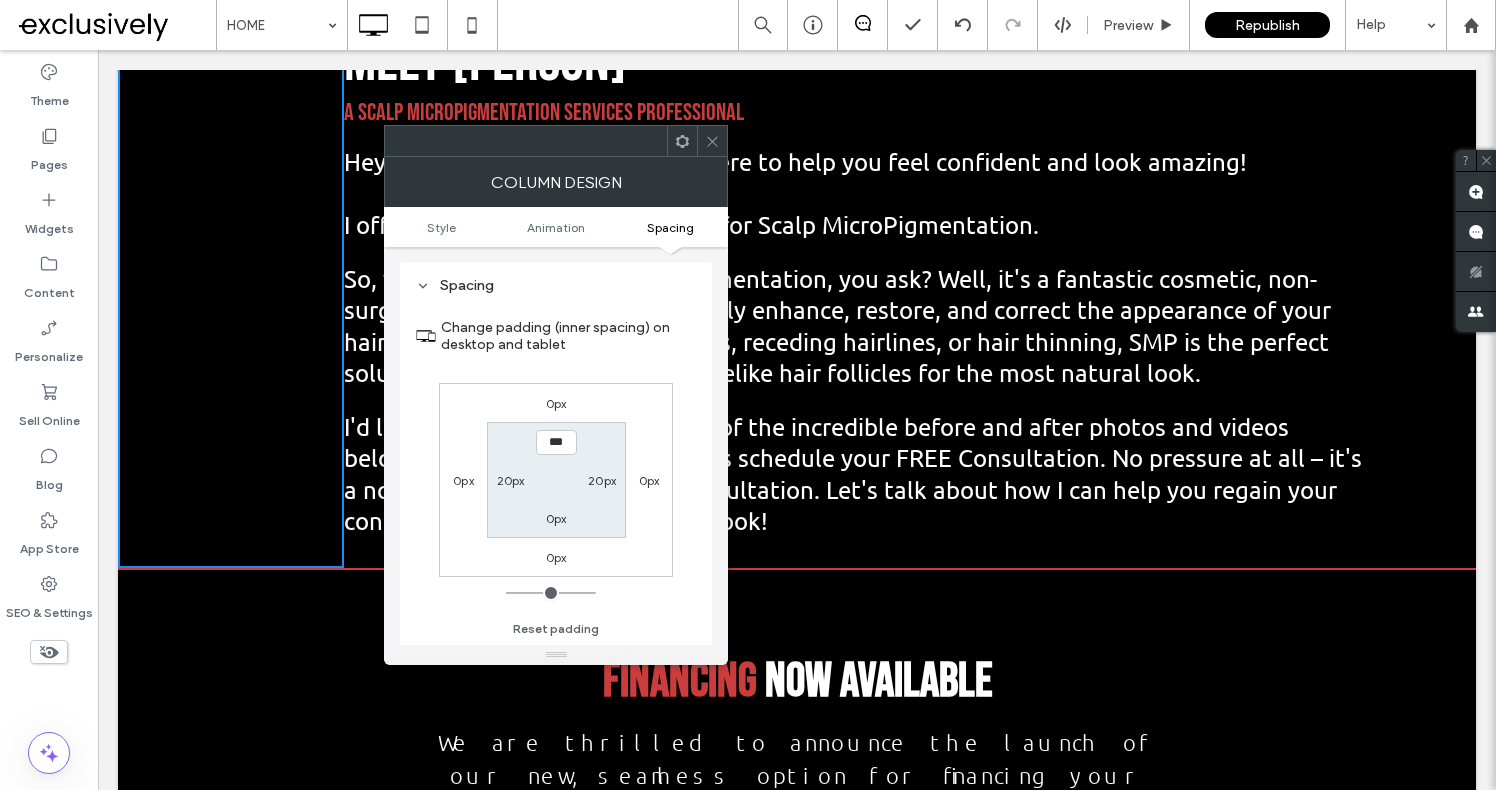 click 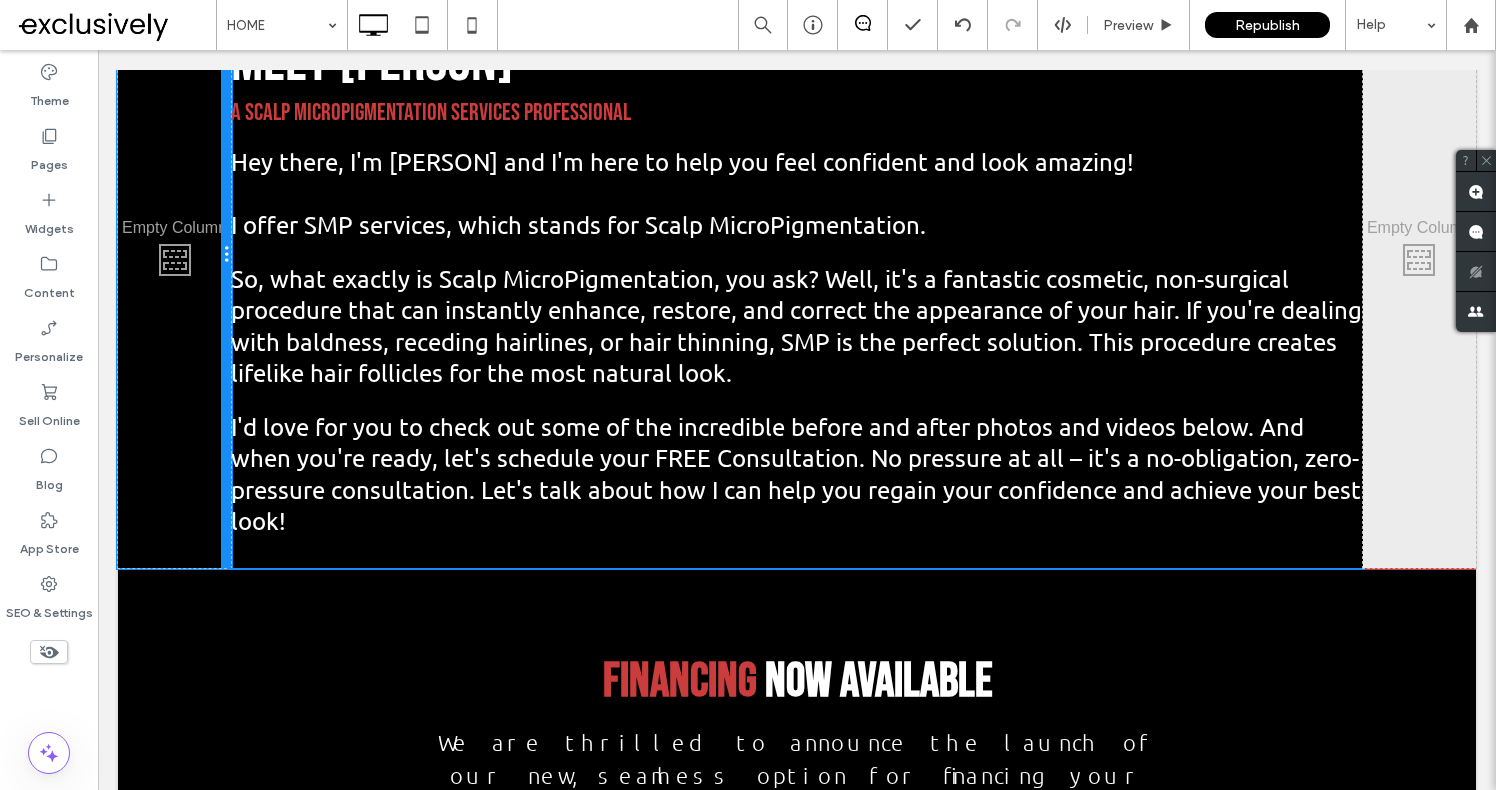 drag, startPoint x: 344, startPoint y: 354, endPoint x: 251, endPoint y: 353, distance: 93.00538 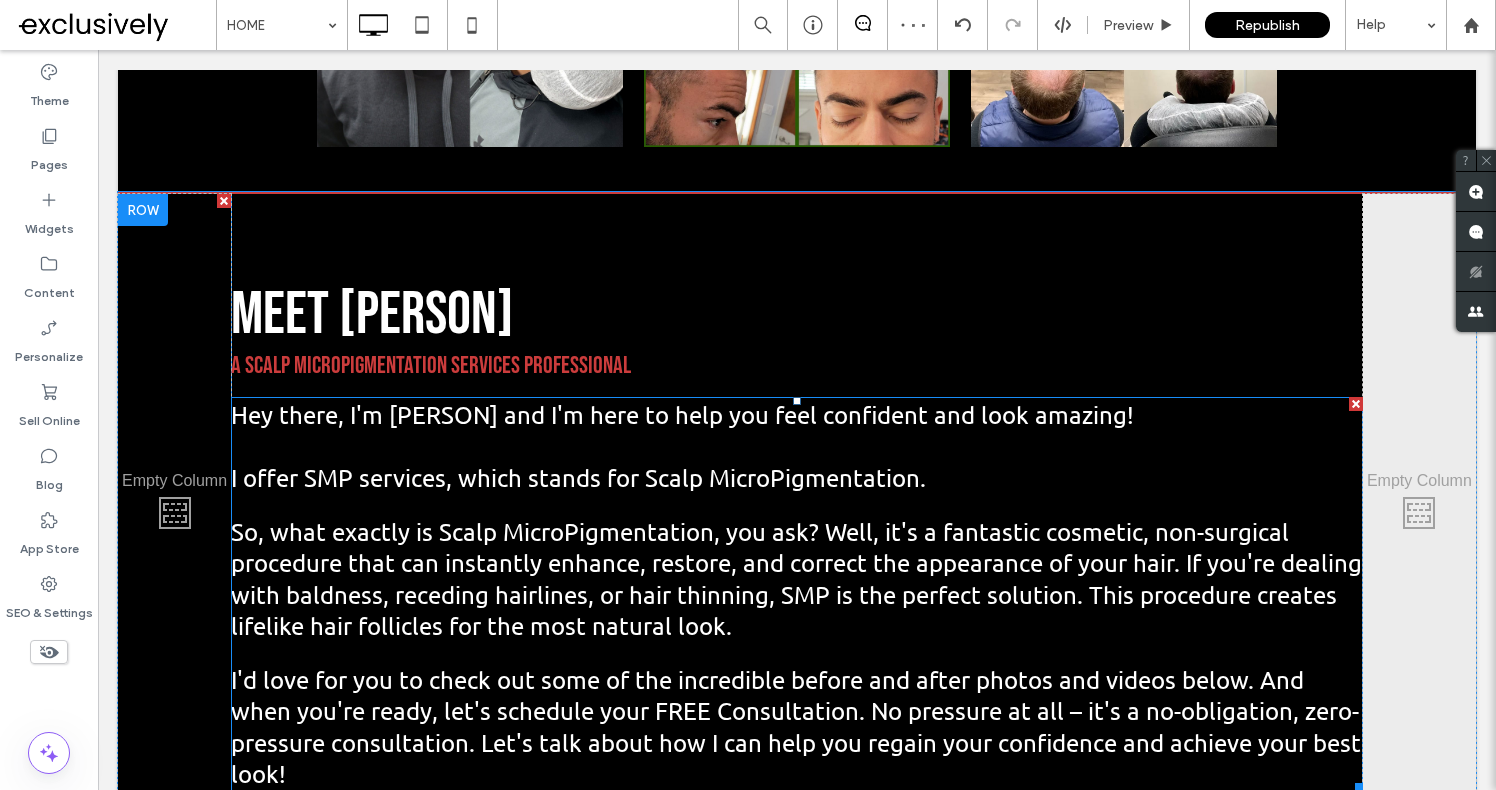 scroll, scrollTop: 2267, scrollLeft: 0, axis: vertical 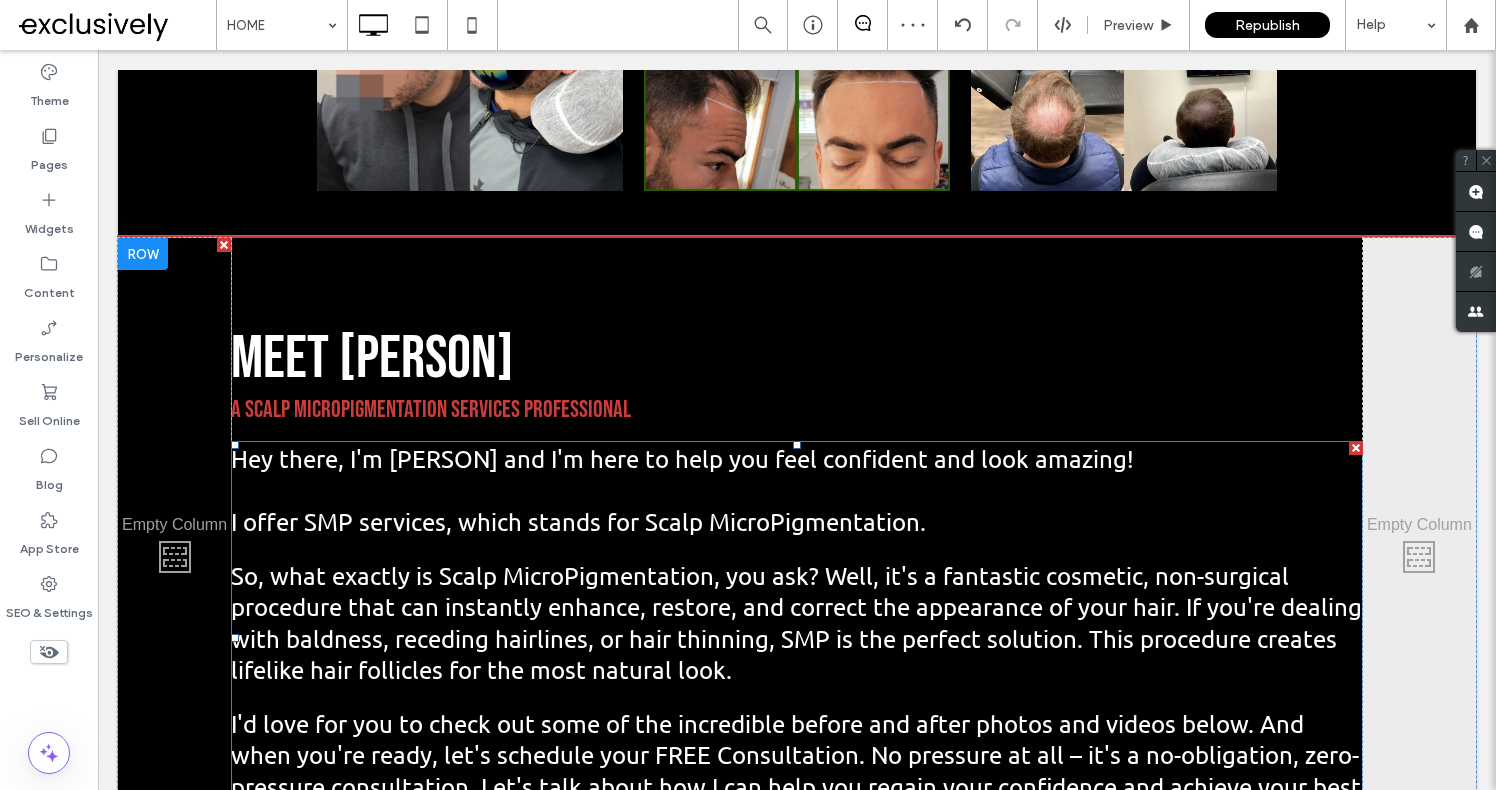 click on "MEET [PERSON] A SCALP MICROPIGMENTATION SERVICES PROFESSIONAL
Hey there, I'm [PERSON] and I'm here to help you feel confident and look amazing!  I offer SMP services, which stands for Scalp MicroPigmentation. So, what exactly is Scalp MicroPigmentation, you ask? Well, it's a fantastic cosmetic, non-surgical procedure that can instantly enhance, restore, and correct the appearance of your hair. If you're dealing with baldness, receding hairlines, or hair thinning, SMP is the perfect solution. This procedure creates lifelike hair follicles for the most natural look. I'd love for you to check out some of the incredible before and after photos and videos below. And when you're ready, let's schedule your FREE Consultation. No pressure at all – it's a no-obligation, zero-pressure consultation. Let's talk about how I can help you regain your confidence and achieve your best look! Click To Paste" at bounding box center [797, 551] 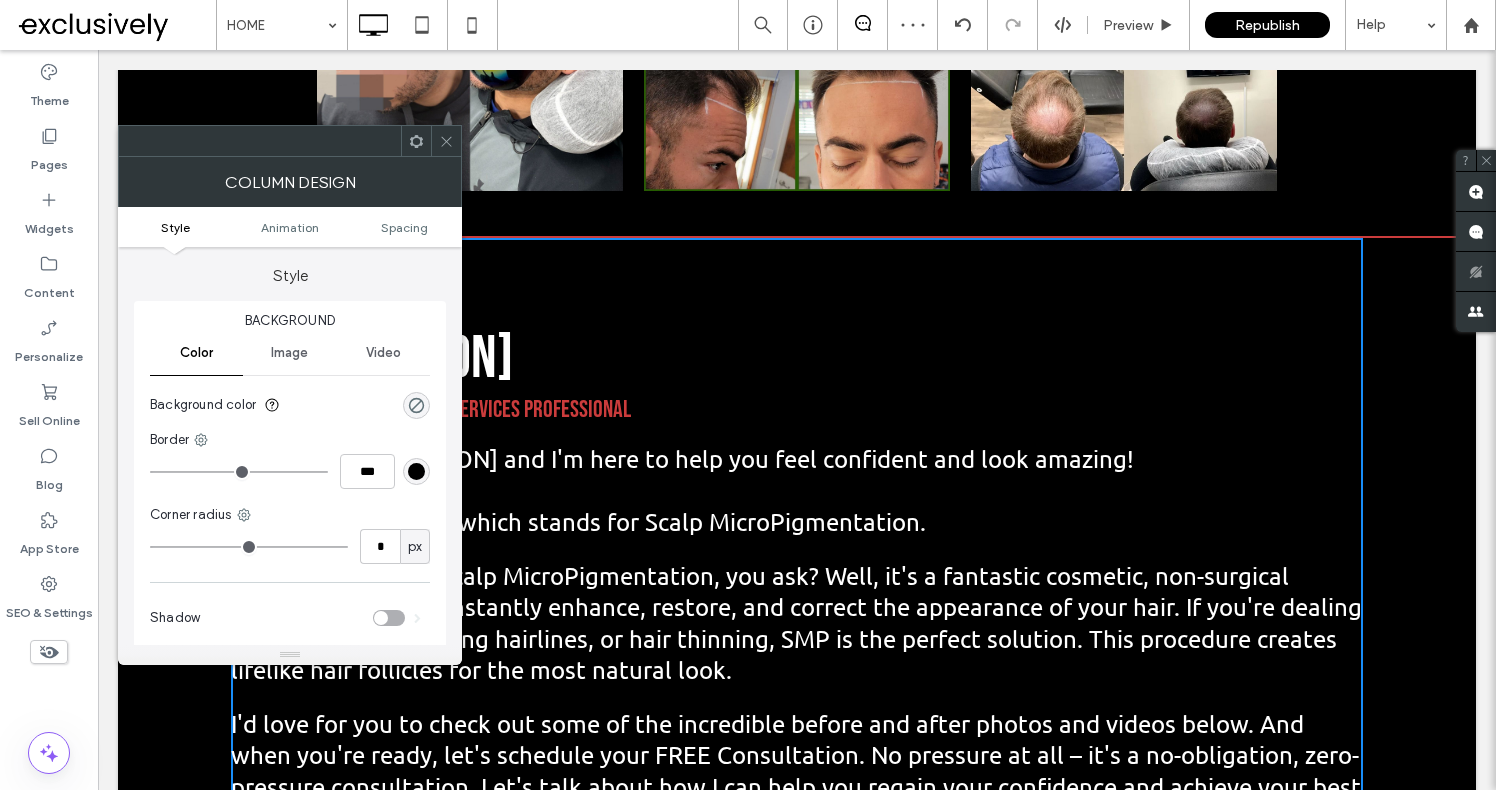 click at bounding box center (446, 141) 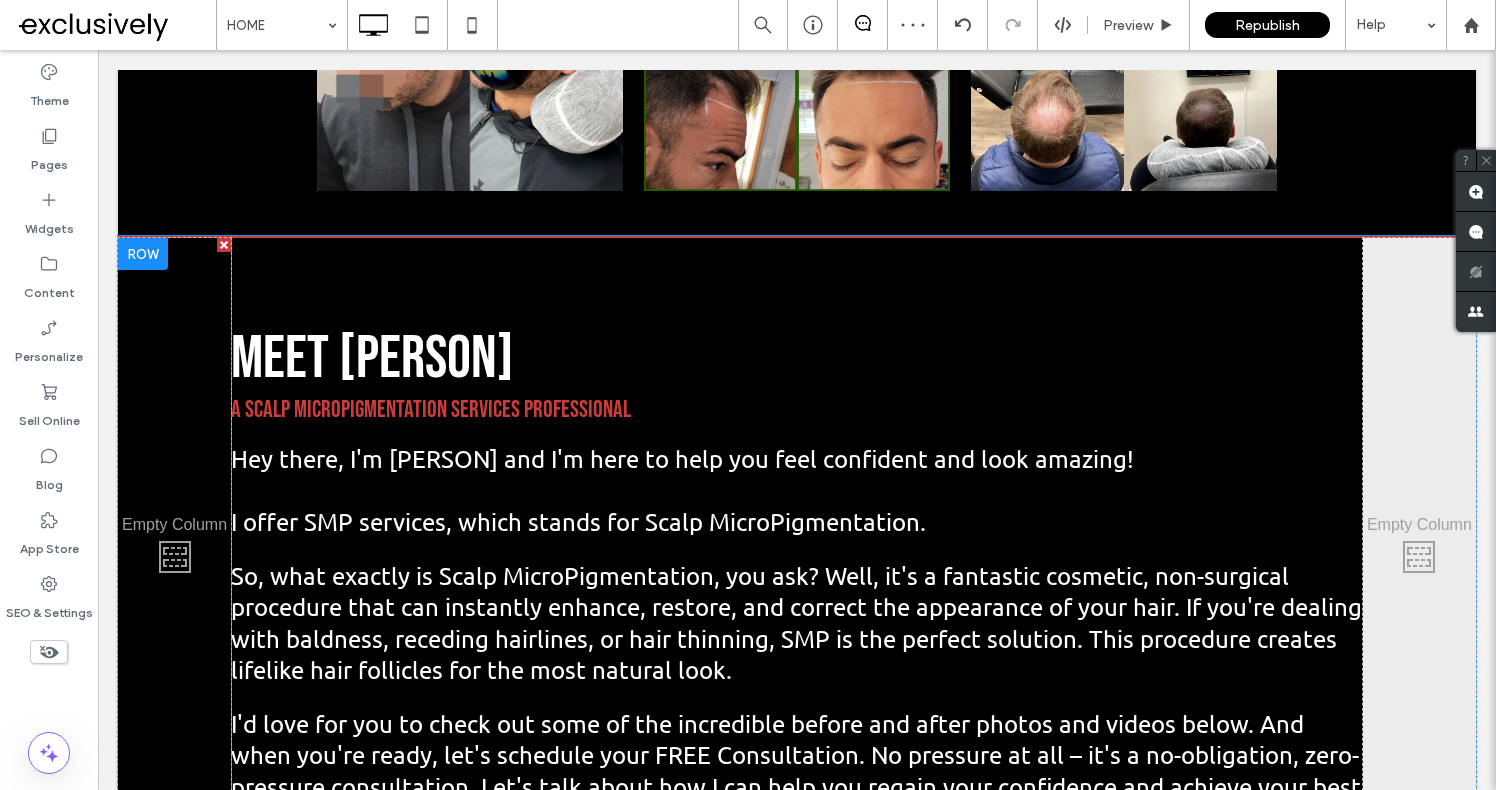 click on "Click To Paste" at bounding box center (174, 551) 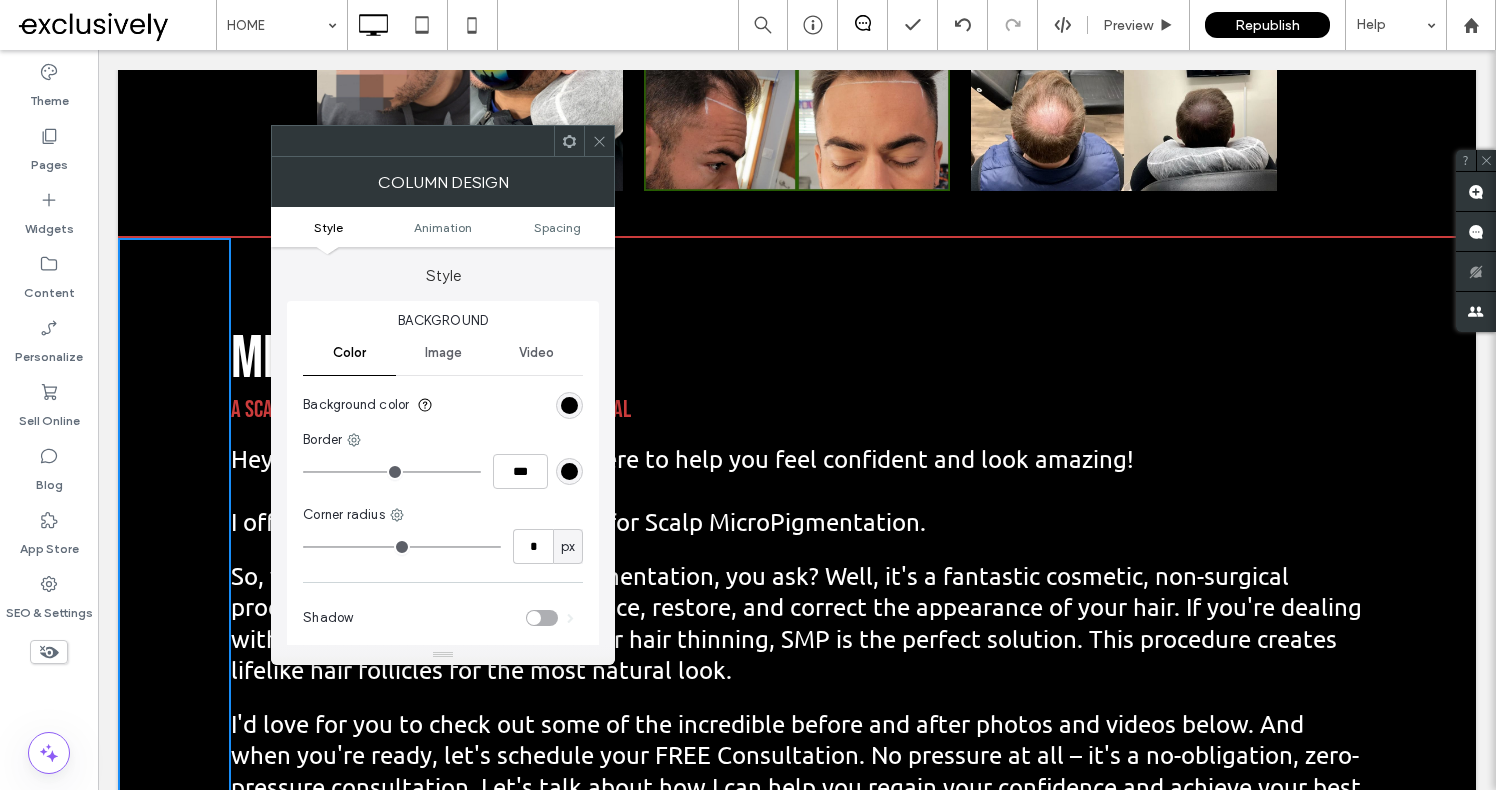 click 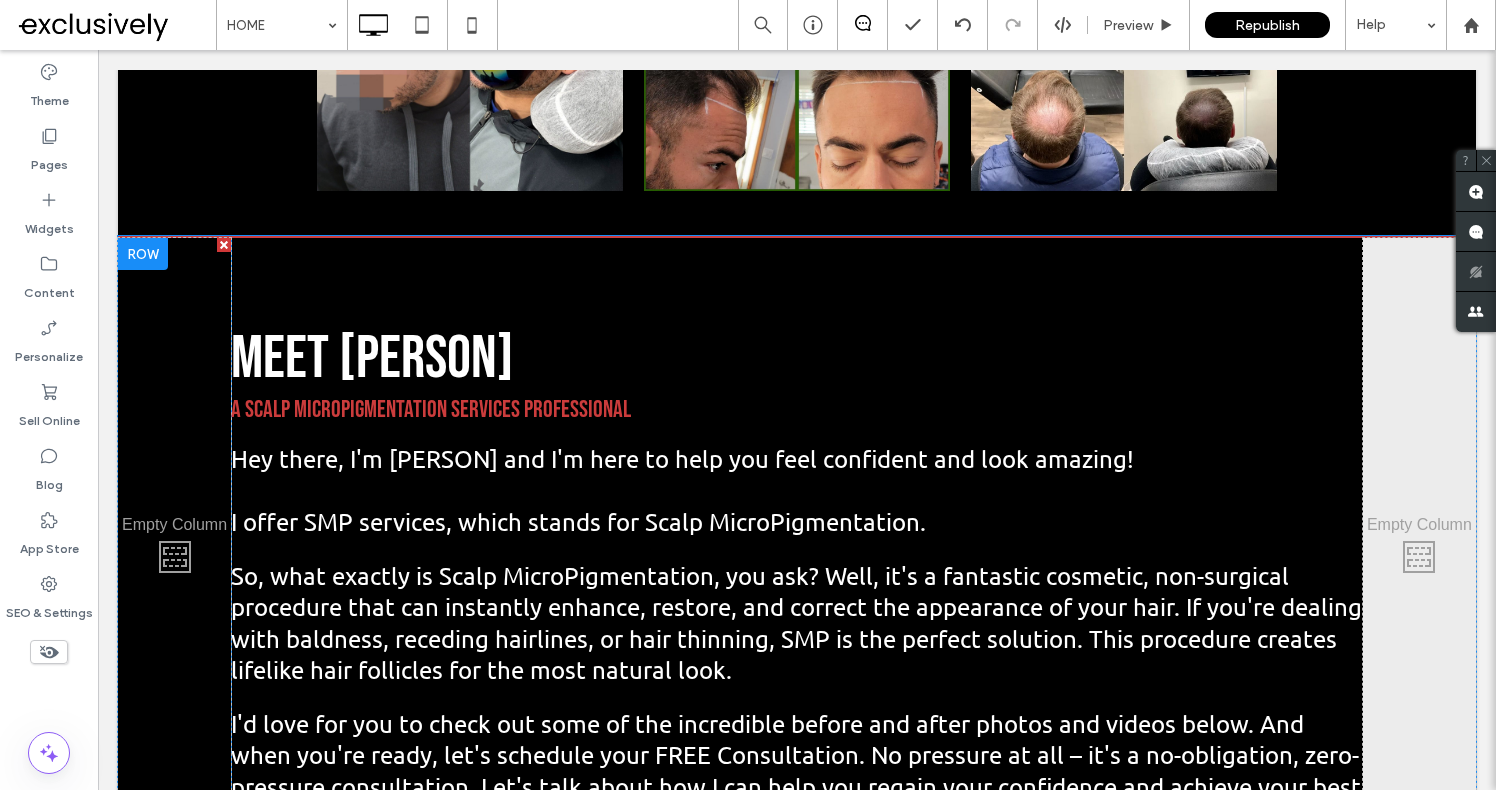 click at bounding box center (224, 245) 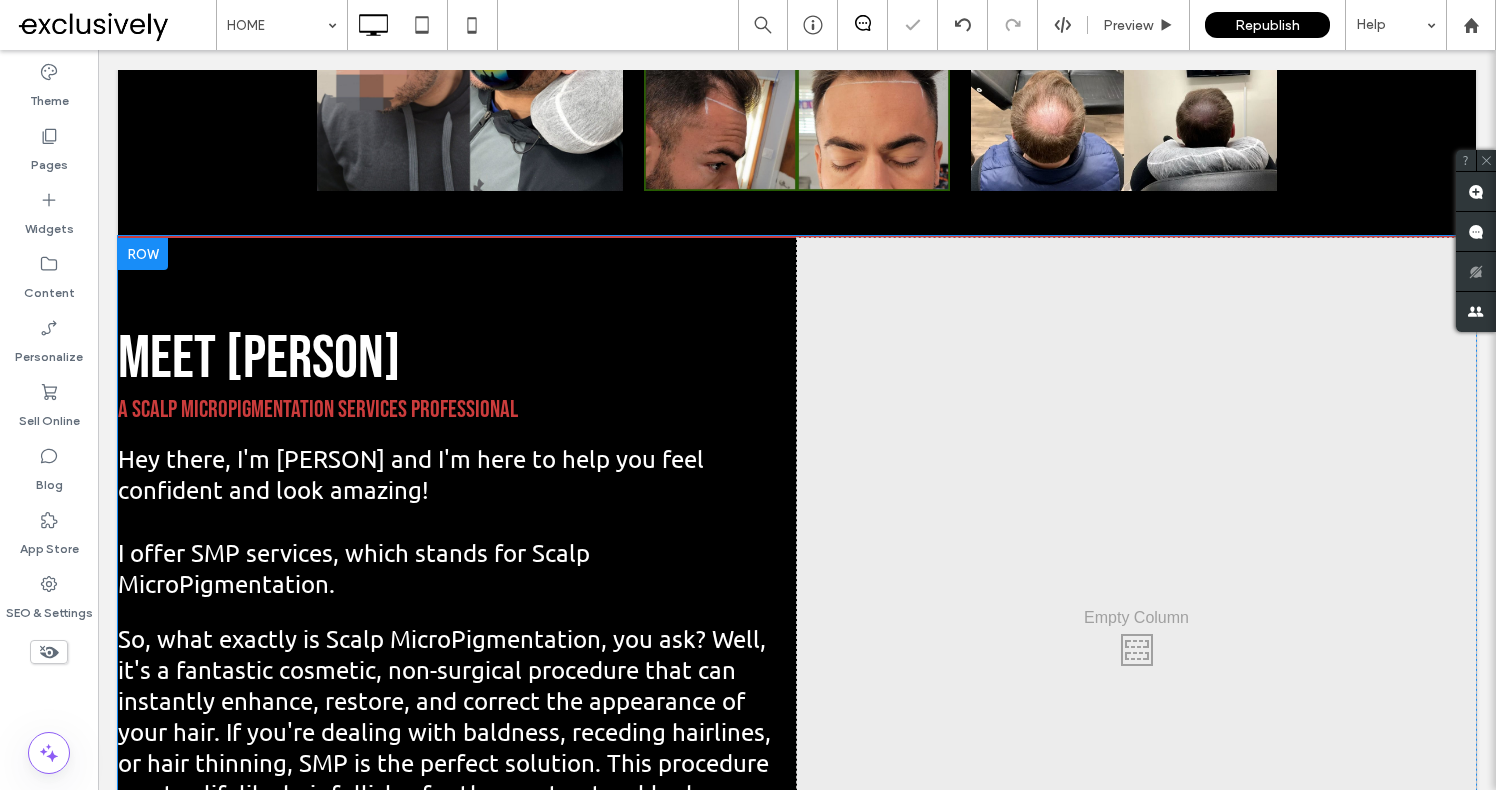 click on "Click To Paste     Click To Paste" at bounding box center (1136, 645) 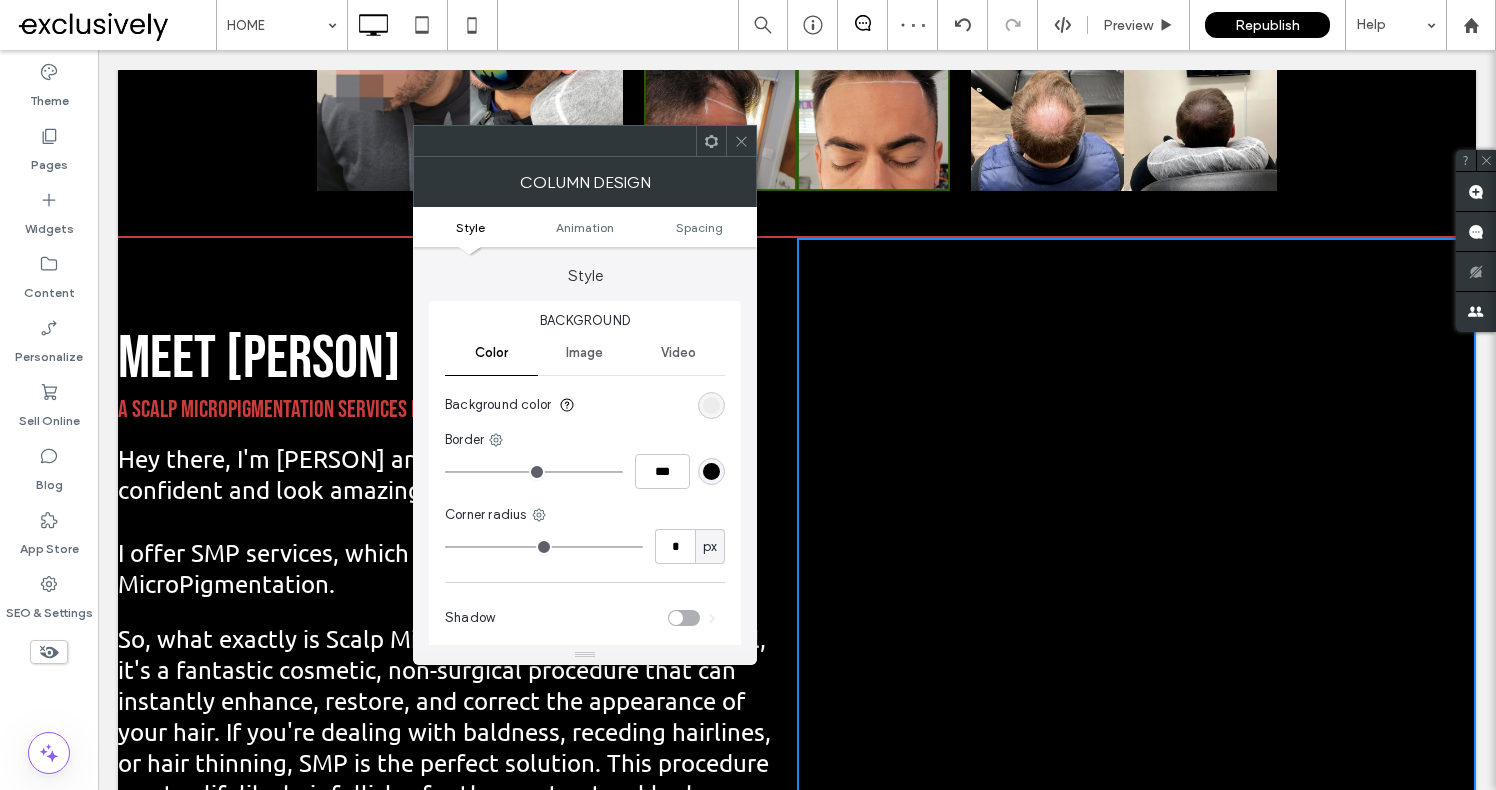 click 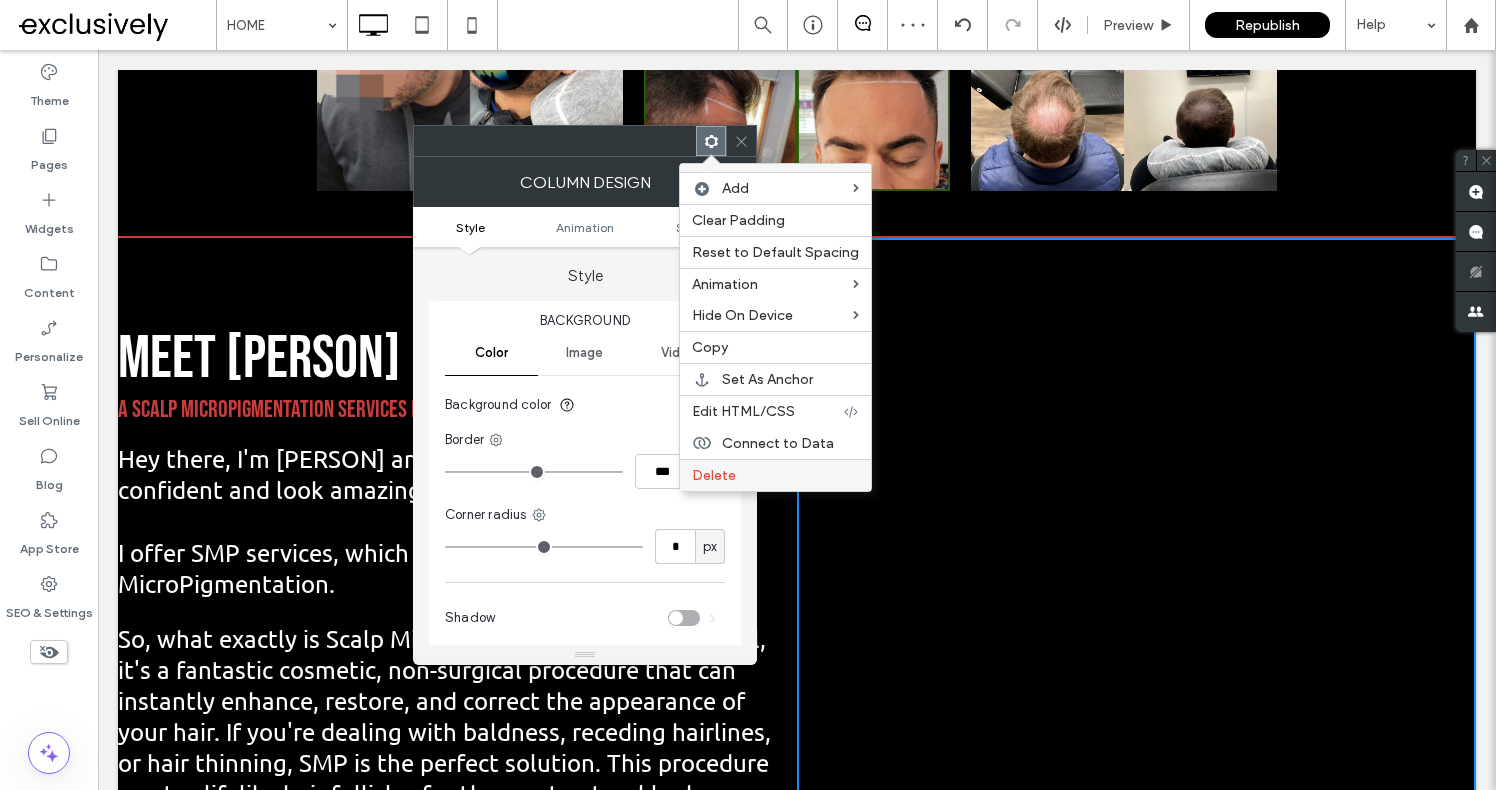 click on "Delete" at bounding box center (775, 475) 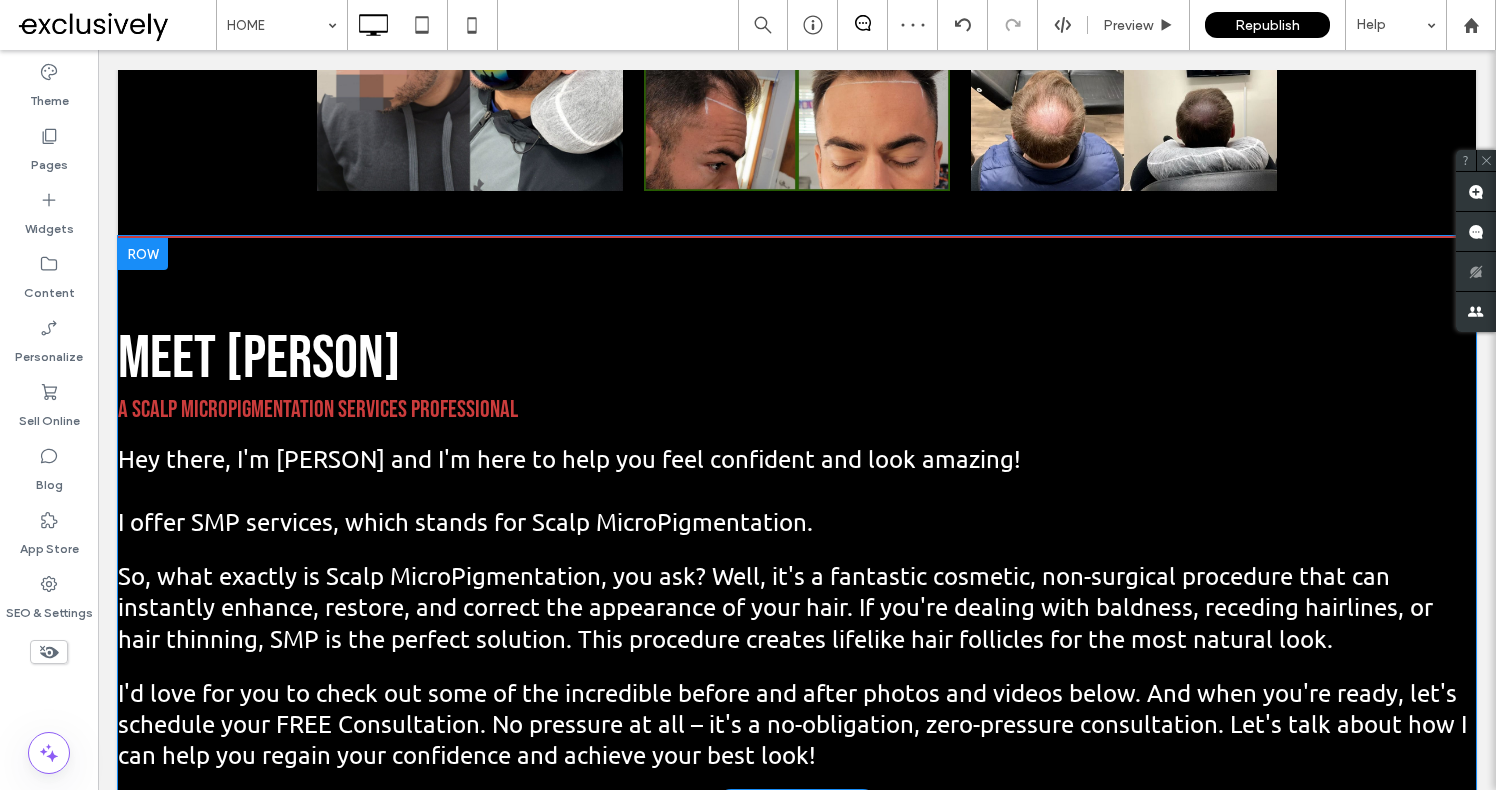 click on "MEET [PERSON] A SCALP MICROPIGMENTATION SERVICES PROFESSIONAL
Hey there, I'm [PERSON] and I'm here to help you feel confident and look amazing!  I offer SMP services, which stands for Scalp MicroPigmentation. So, what exactly is Scalp MicroPigmentation, you ask? Well, it's a fantastic cosmetic, non-surgical procedure that can instantly enhance, restore, and correct the appearance of your hair. If you're dealing with baldness, receding hairlines, or hair thinning, SMP is the perfect solution. This procedure creates lifelike hair follicles for the most natural look. I'd love for you to check out some of the incredible before and after photos and videos below. And when you're ready, let's schedule your FREE Consultation. No pressure at all – it's a no-obligation, zero-pressure consultation. Let's talk about how I can help you regain your confidence and achieve your best look! Click To Paste" at bounding box center [797, 520] 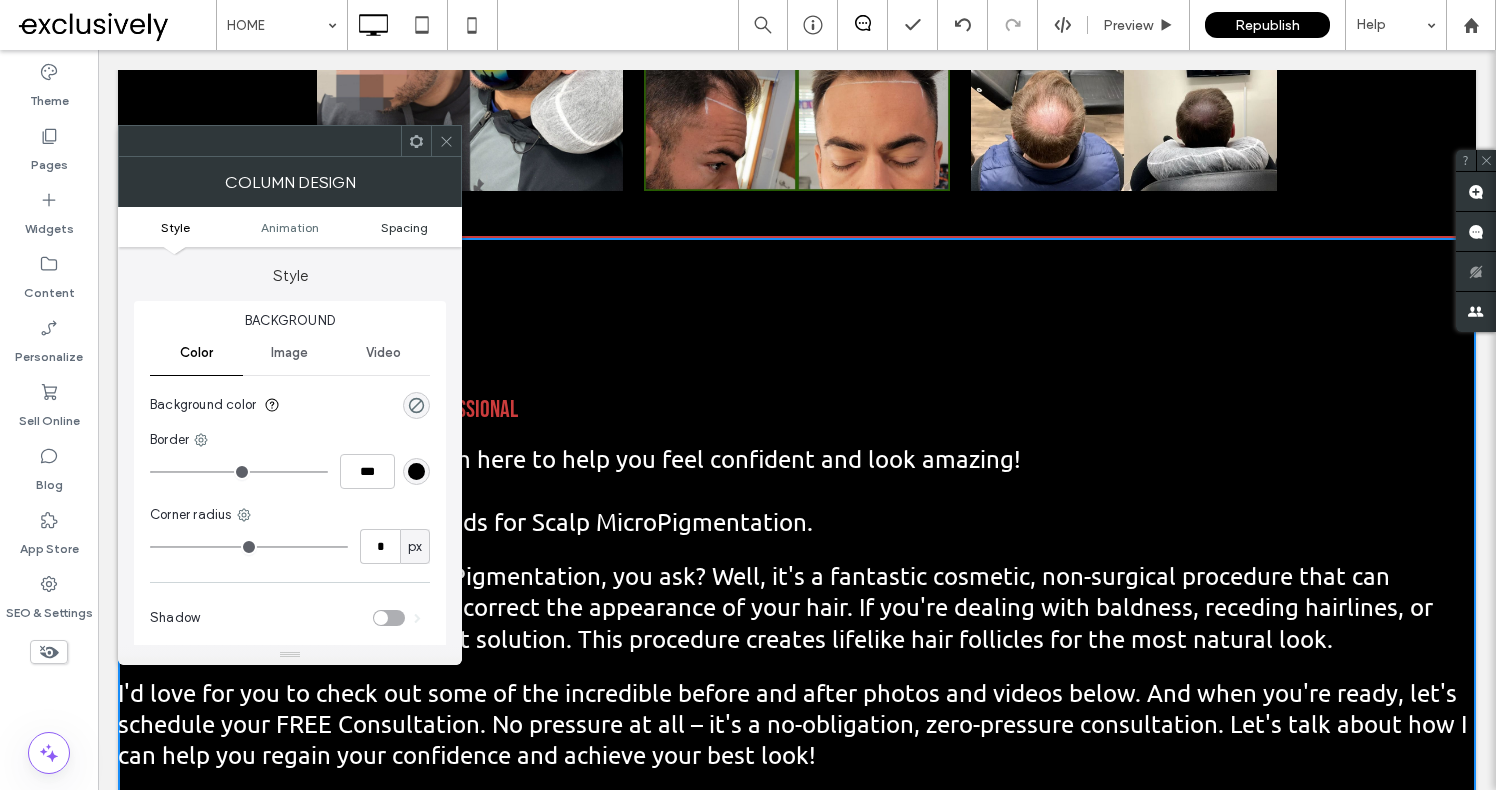 click on "Spacing" at bounding box center (404, 227) 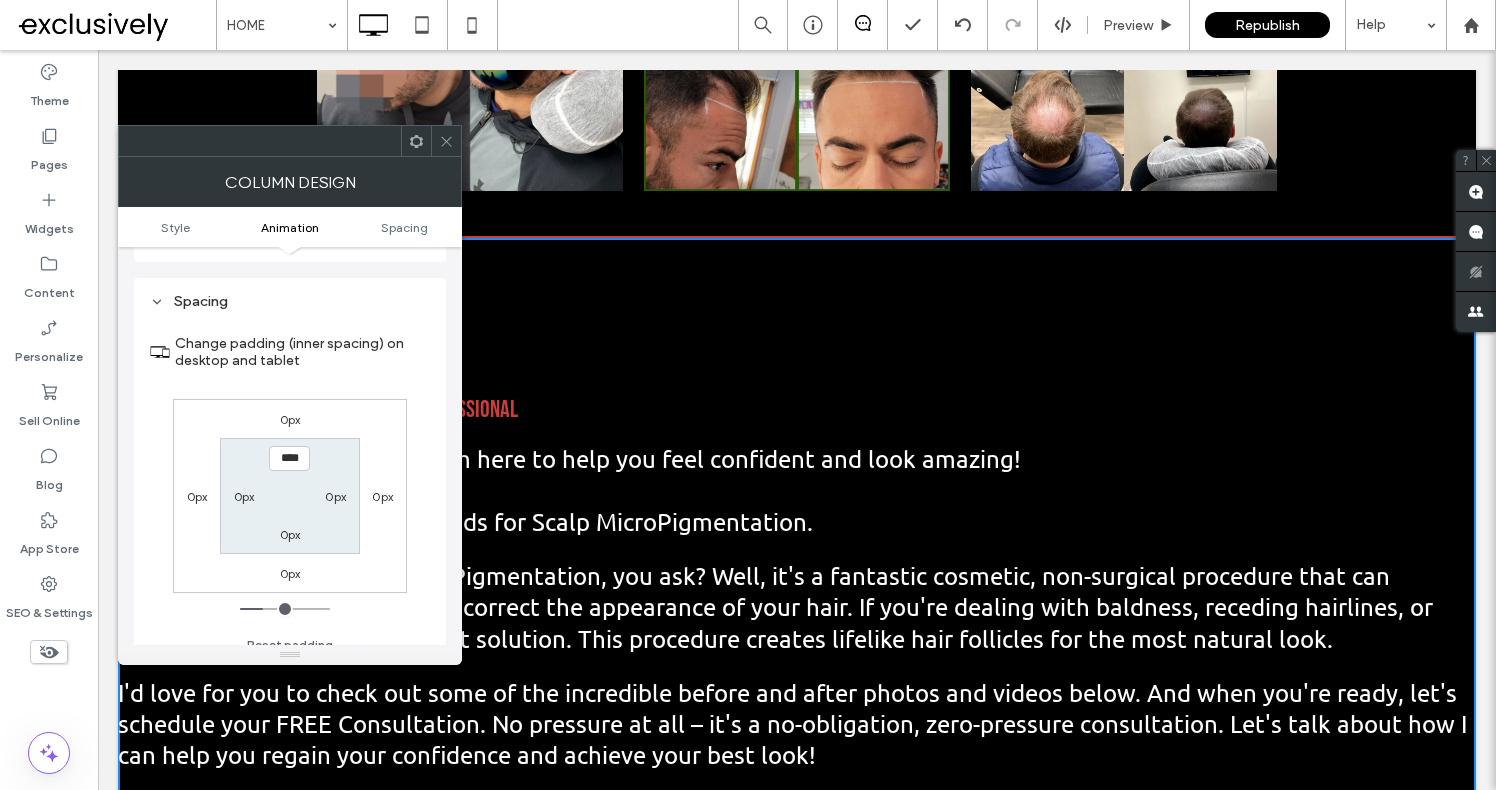 scroll, scrollTop: 470, scrollLeft: 0, axis: vertical 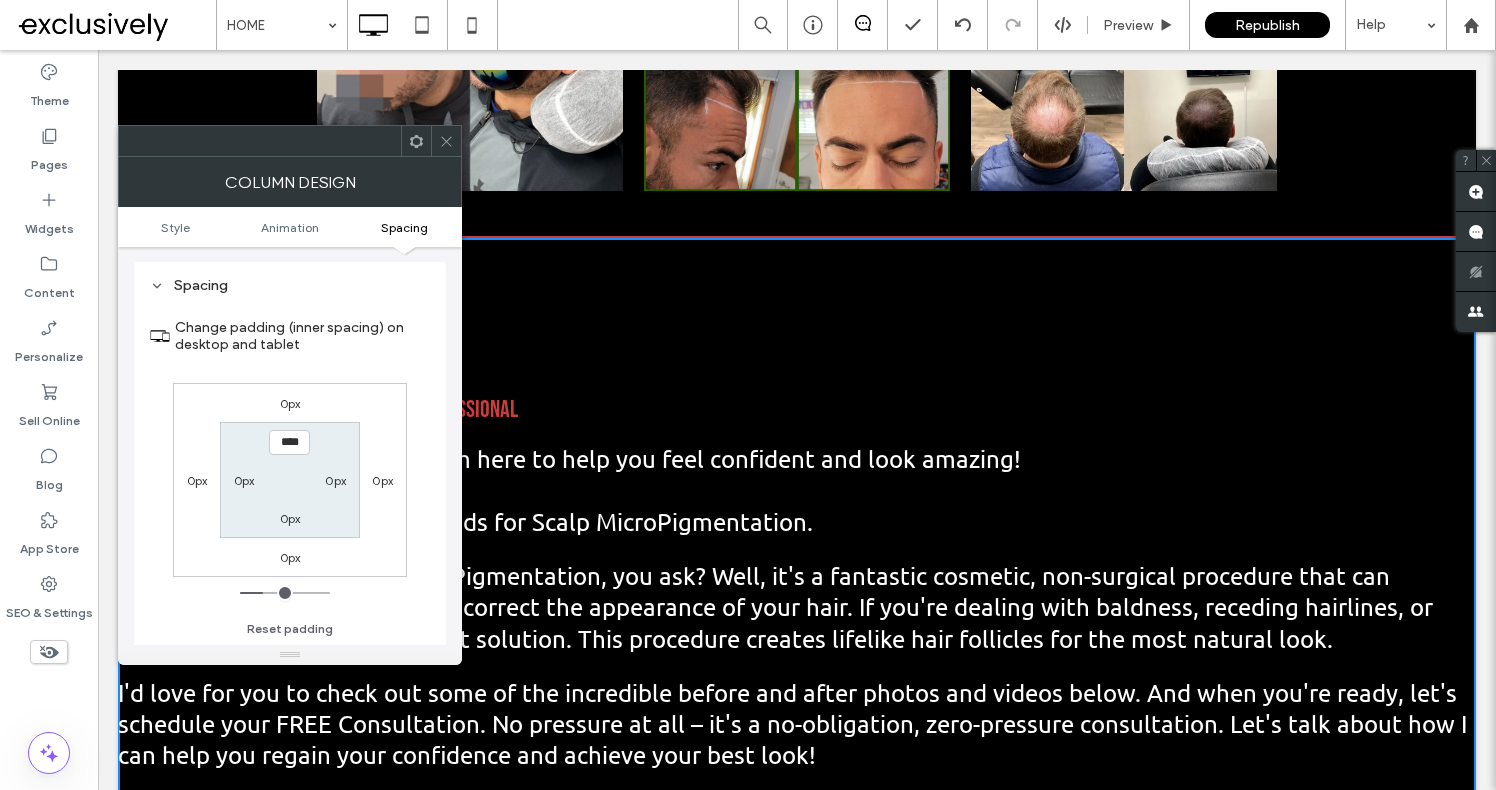 click on "0px" at bounding box center [244, 480] 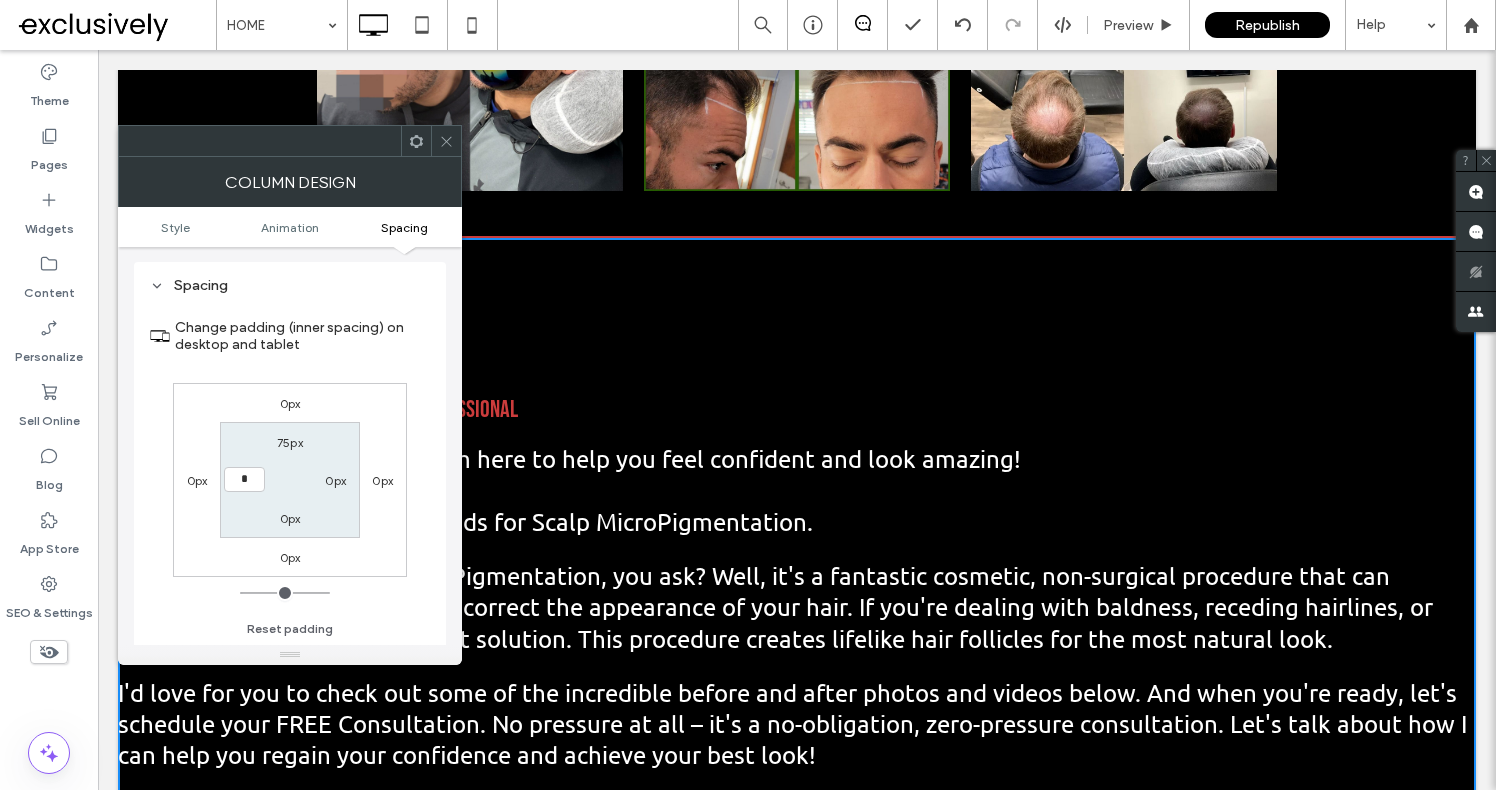type on "**" 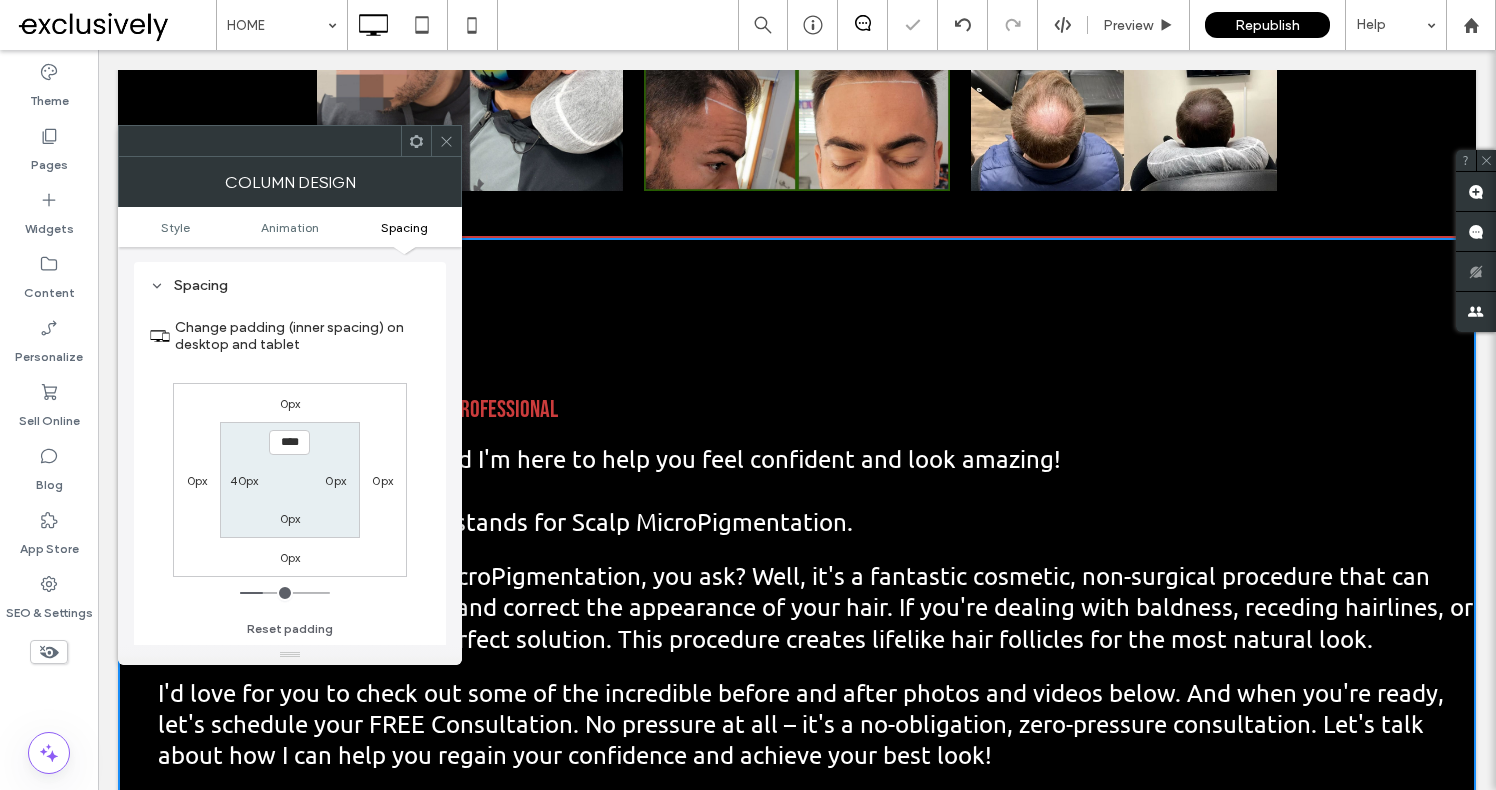 type on "*" 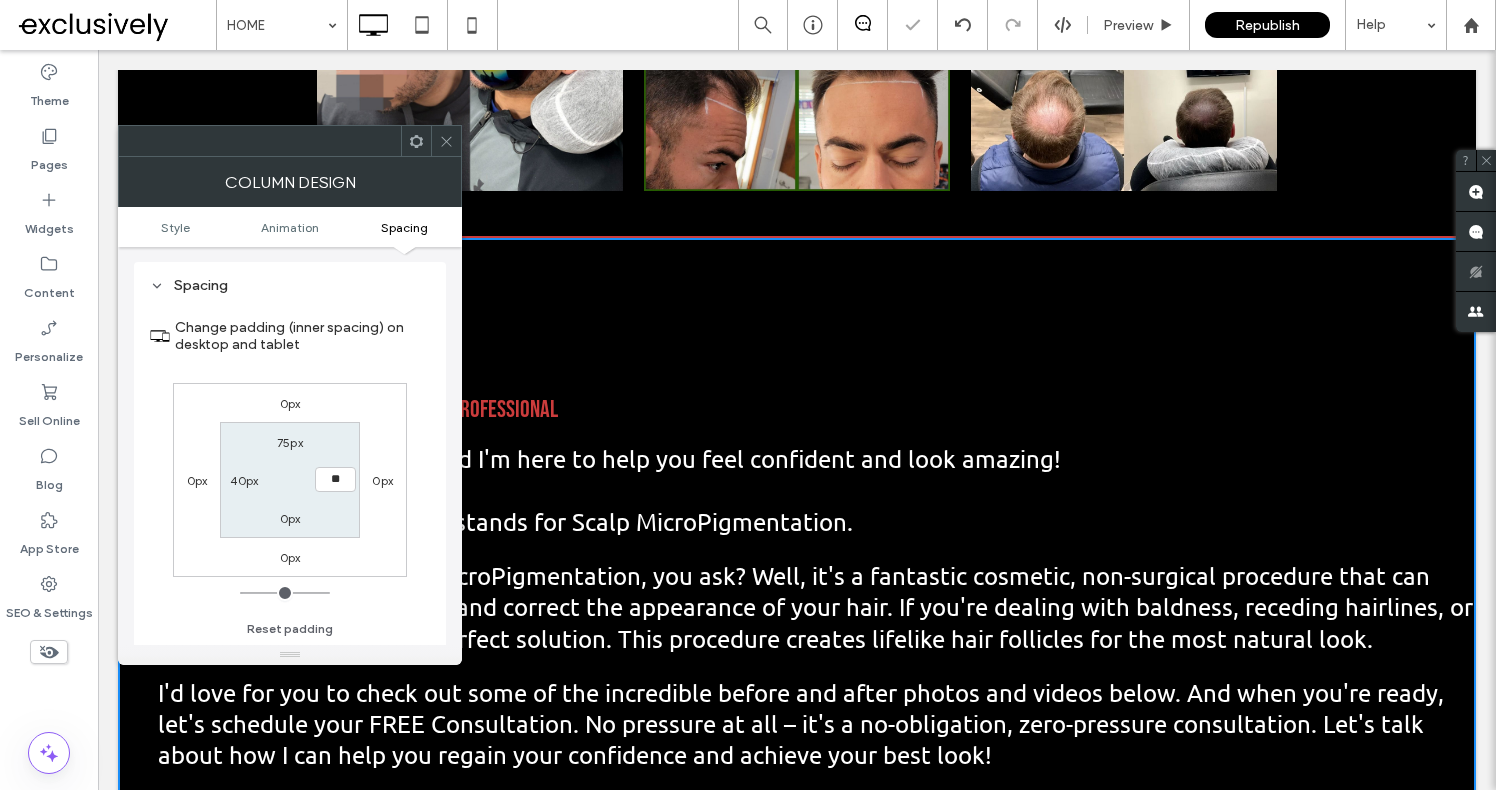 type on "**" 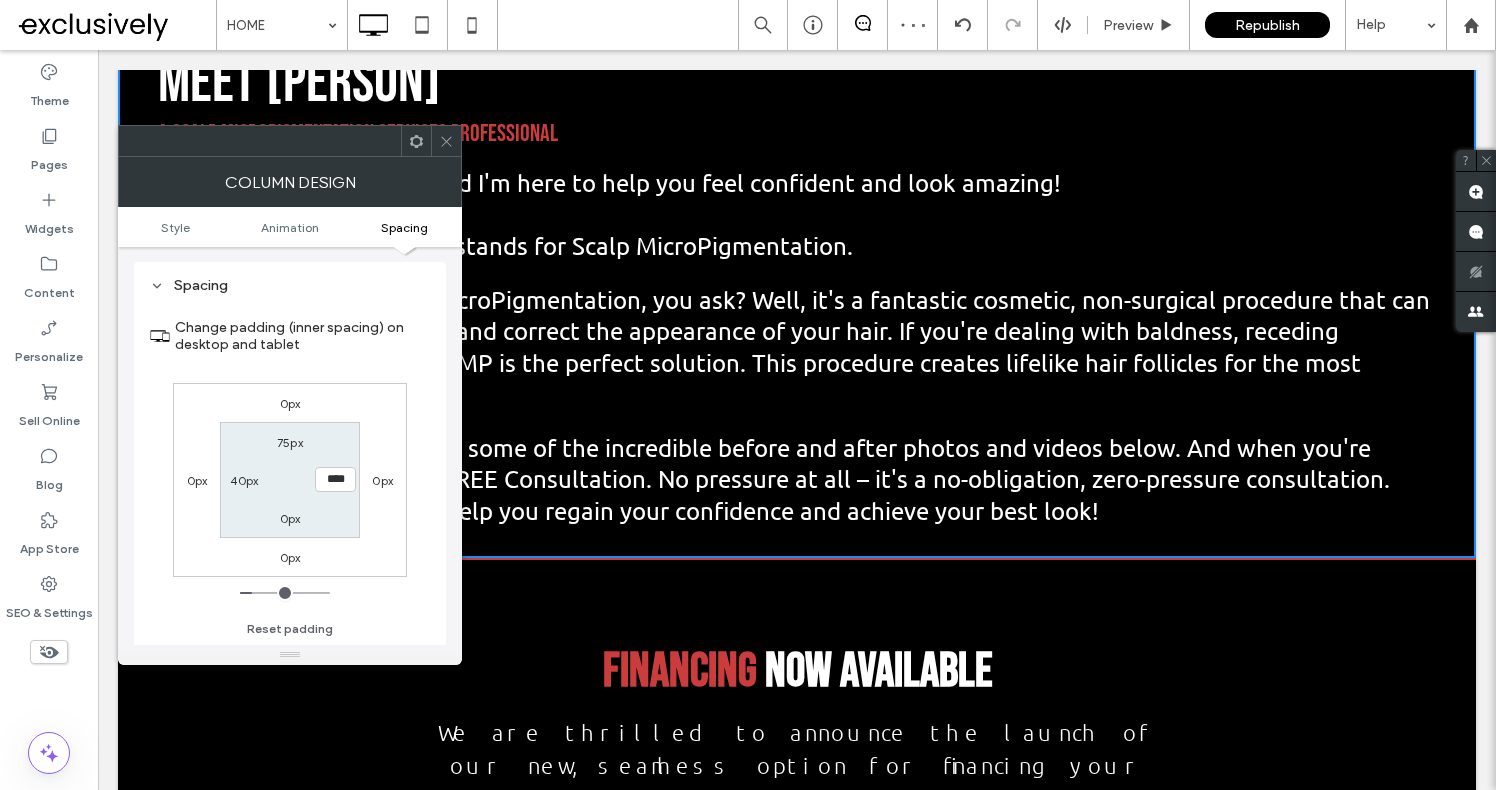 scroll, scrollTop: 2552, scrollLeft: 0, axis: vertical 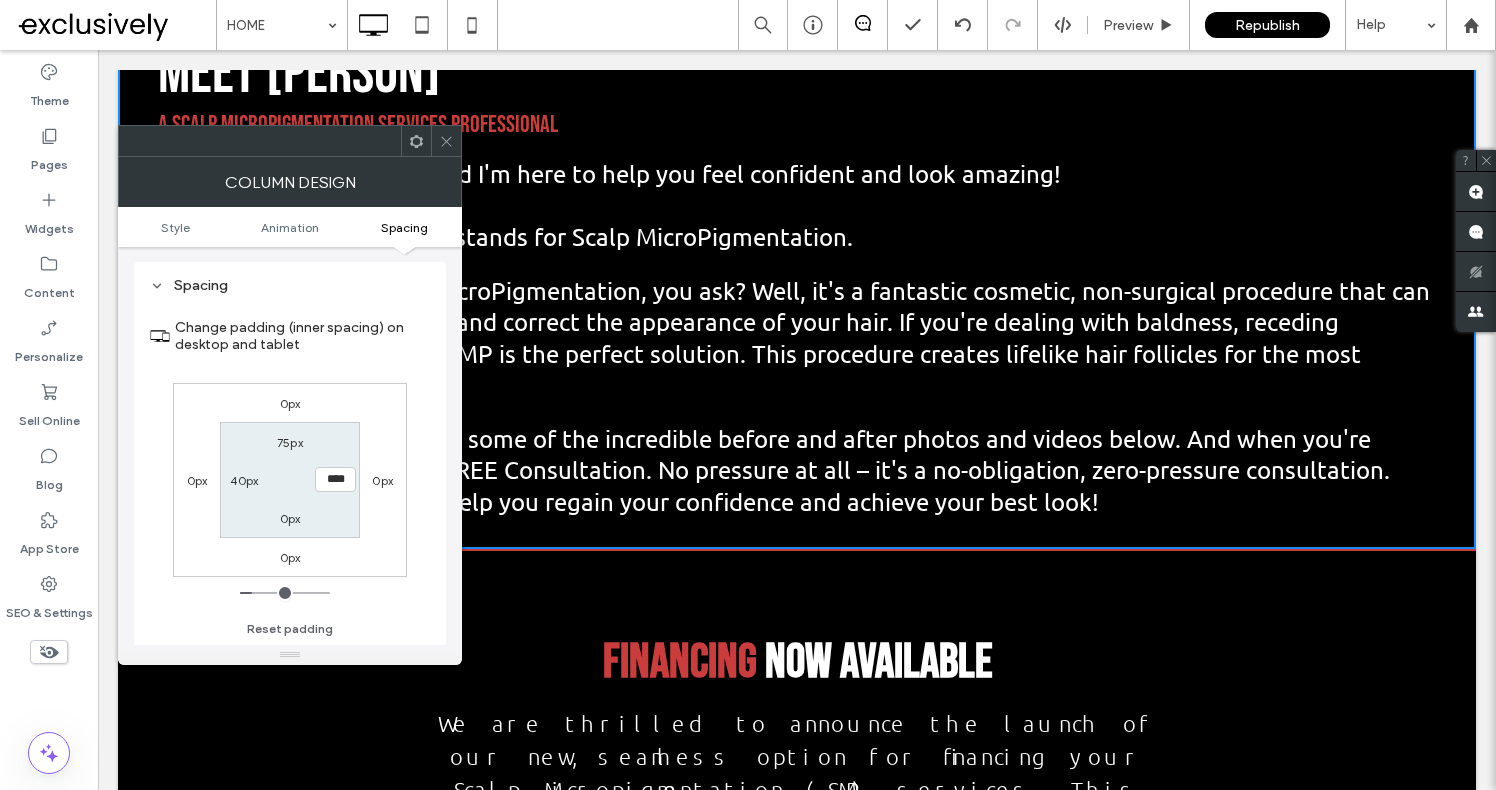 click on "75px" at bounding box center (290, 442) 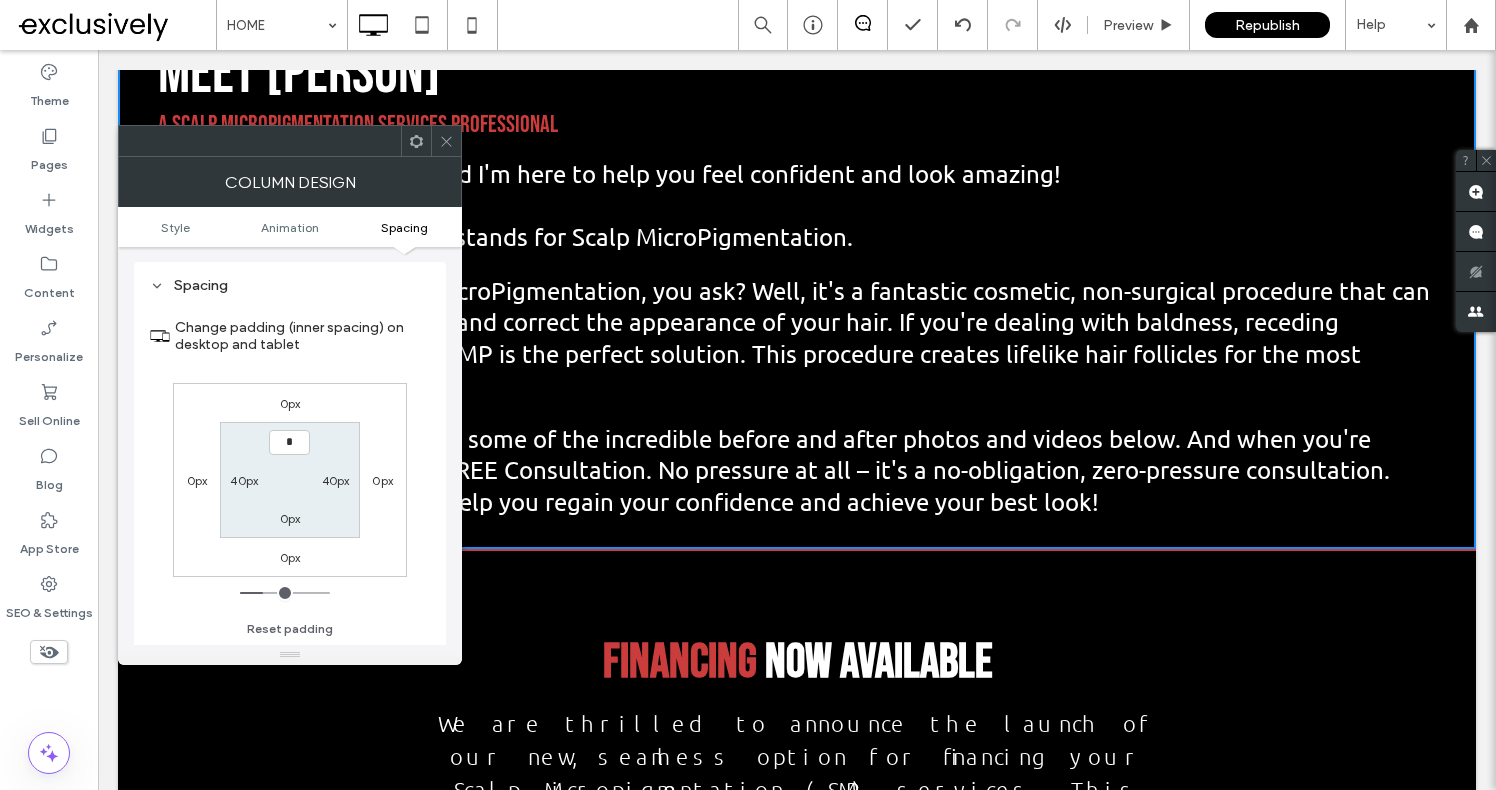 type on "**" 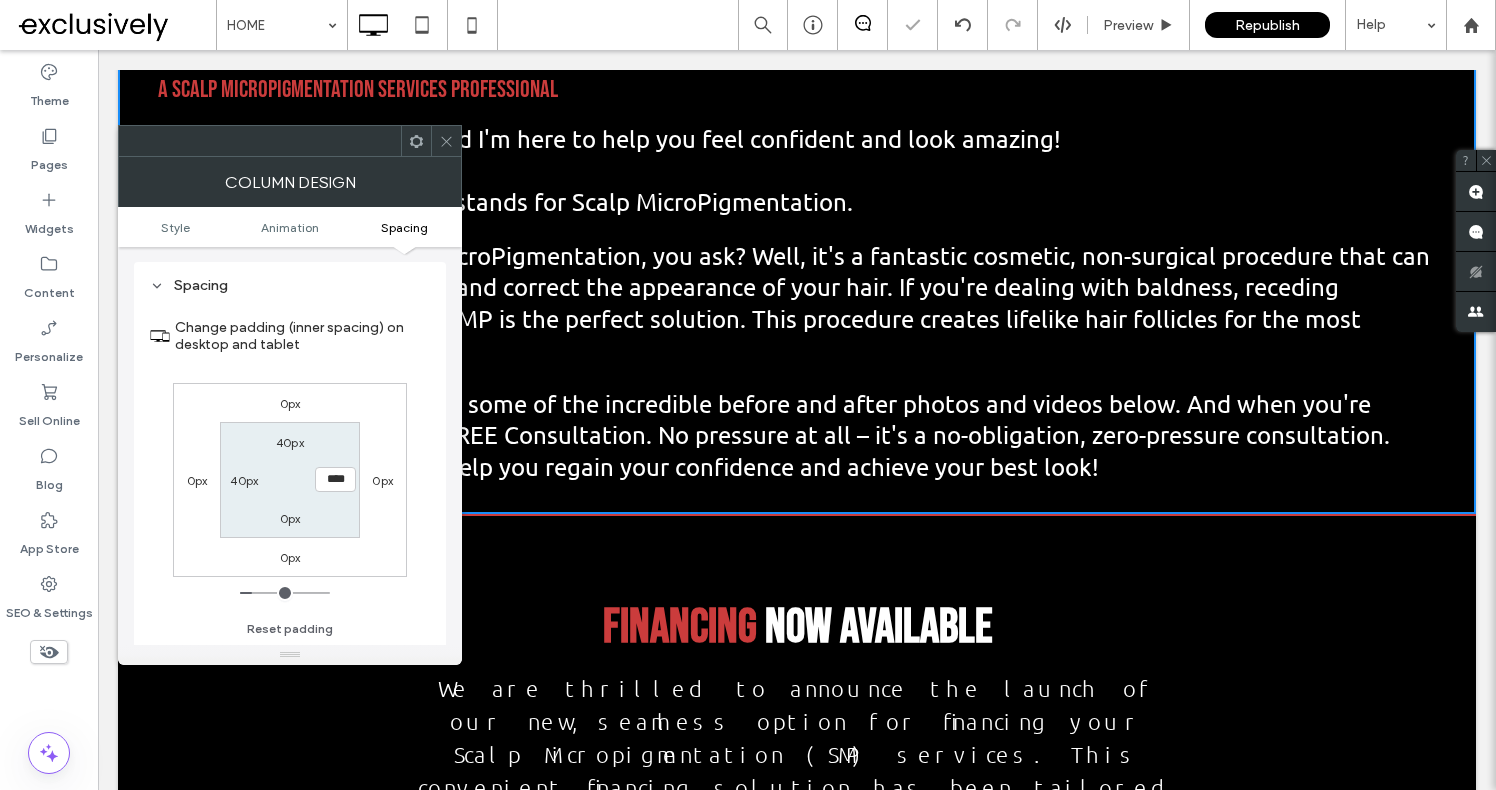 type on "*" 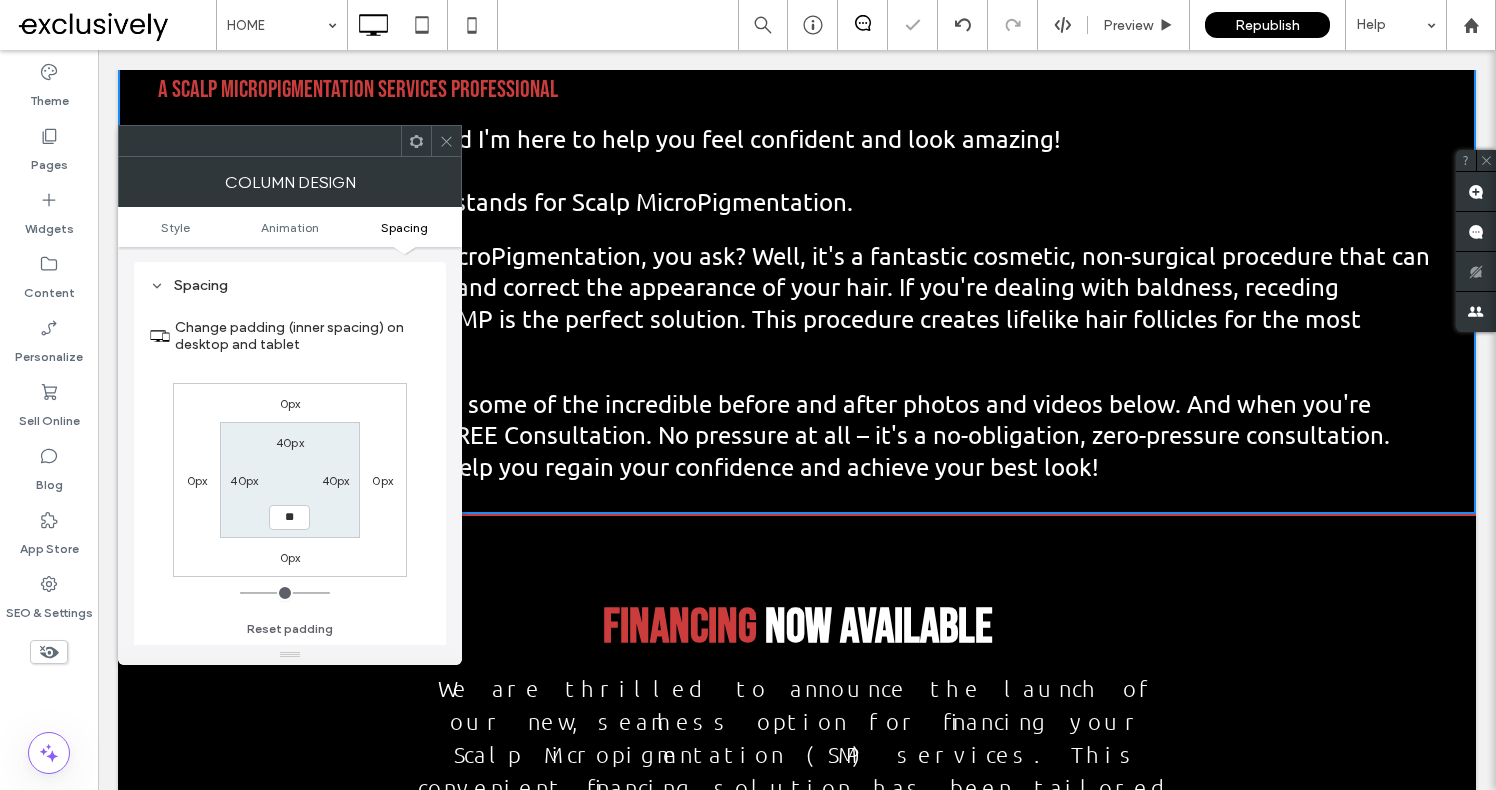 type on "**" 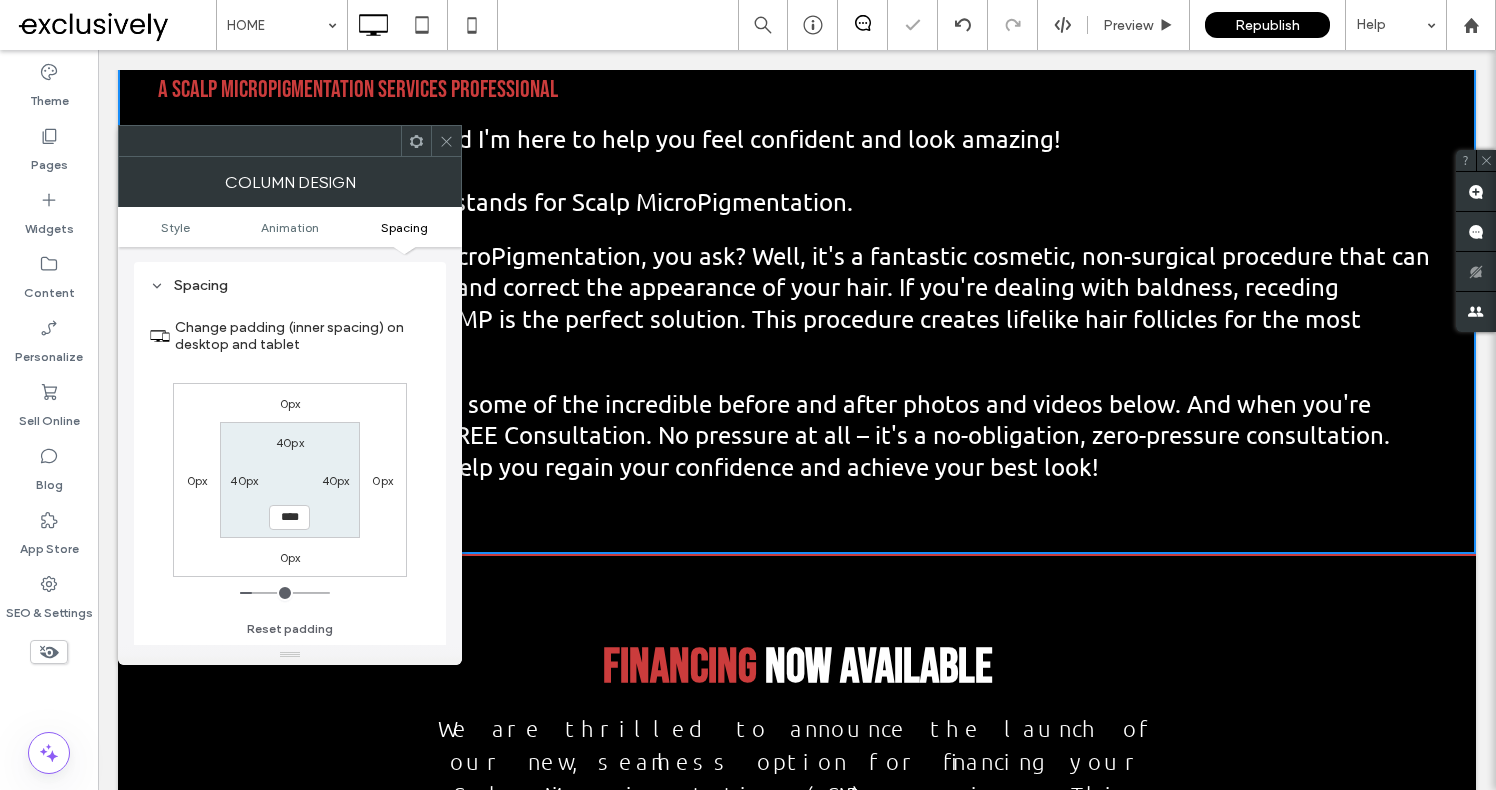 click at bounding box center [446, 141] 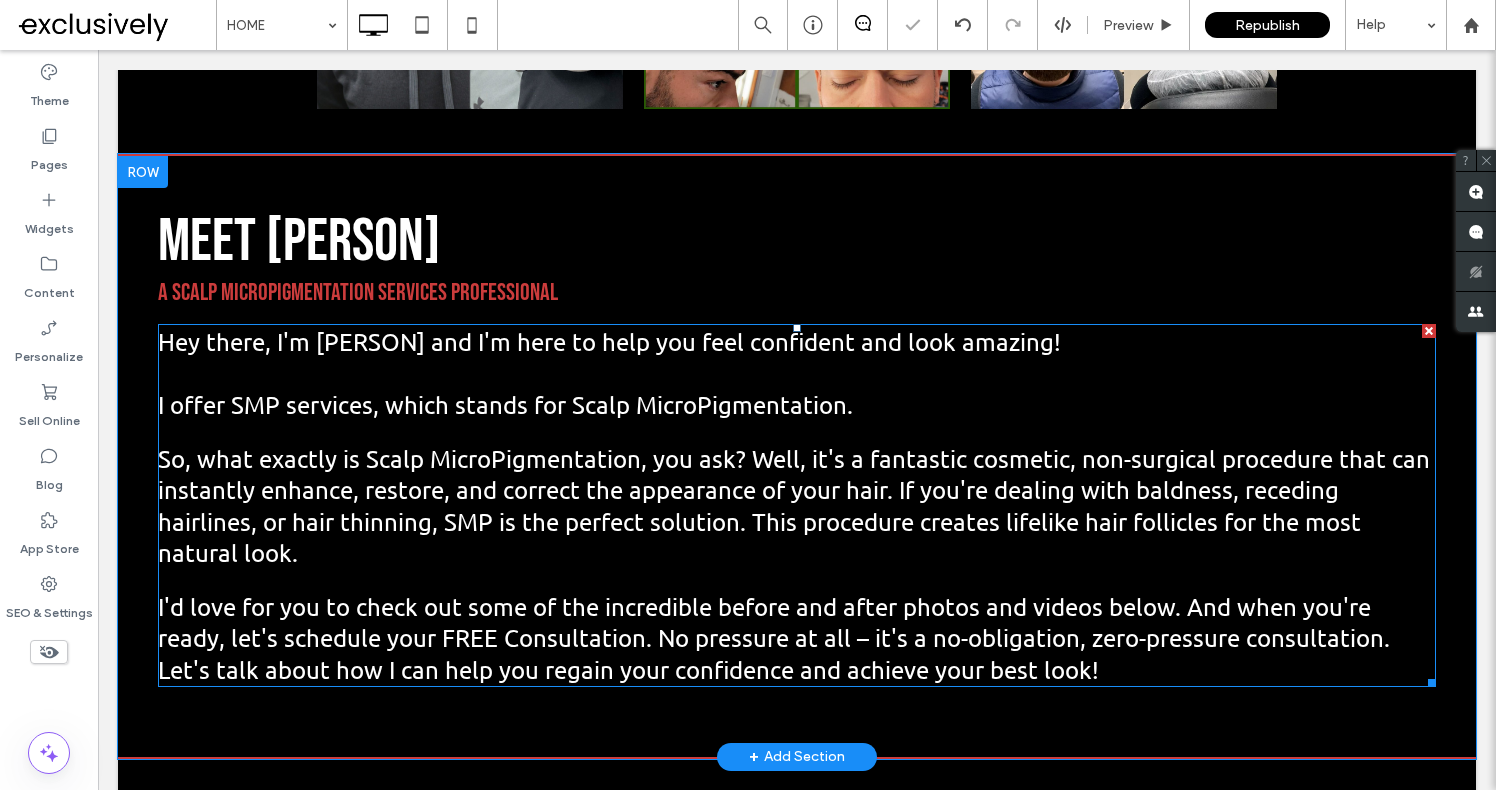 scroll, scrollTop: 2188, scrollLeft: 0, axis: vertical 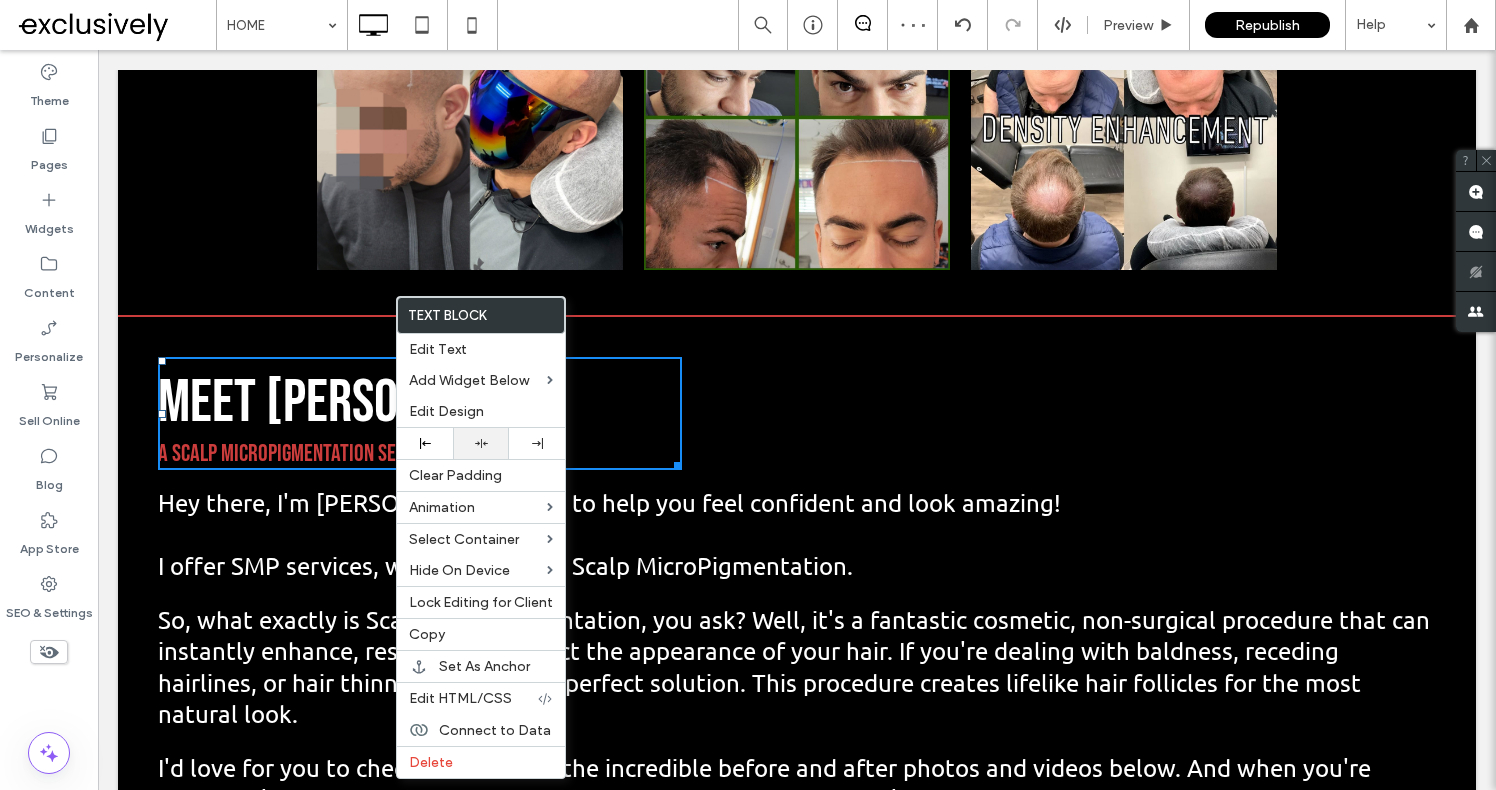 click at bounding box center (481, 443) 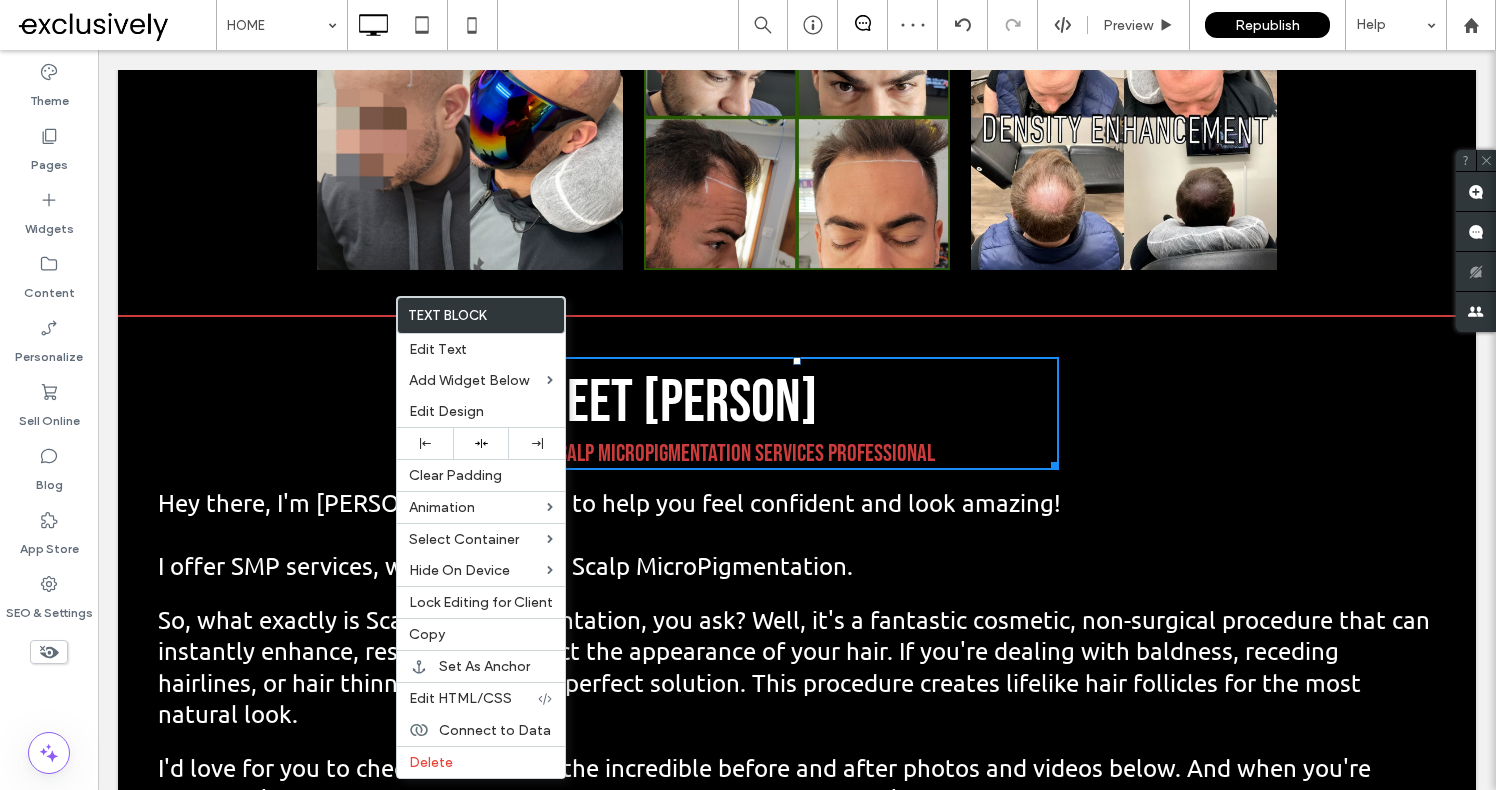 click on "MEET [PERSON] A SCALP MICROPIGMENTATION SERVICES PROFESSIONAL" at bounding box center [797, 417] 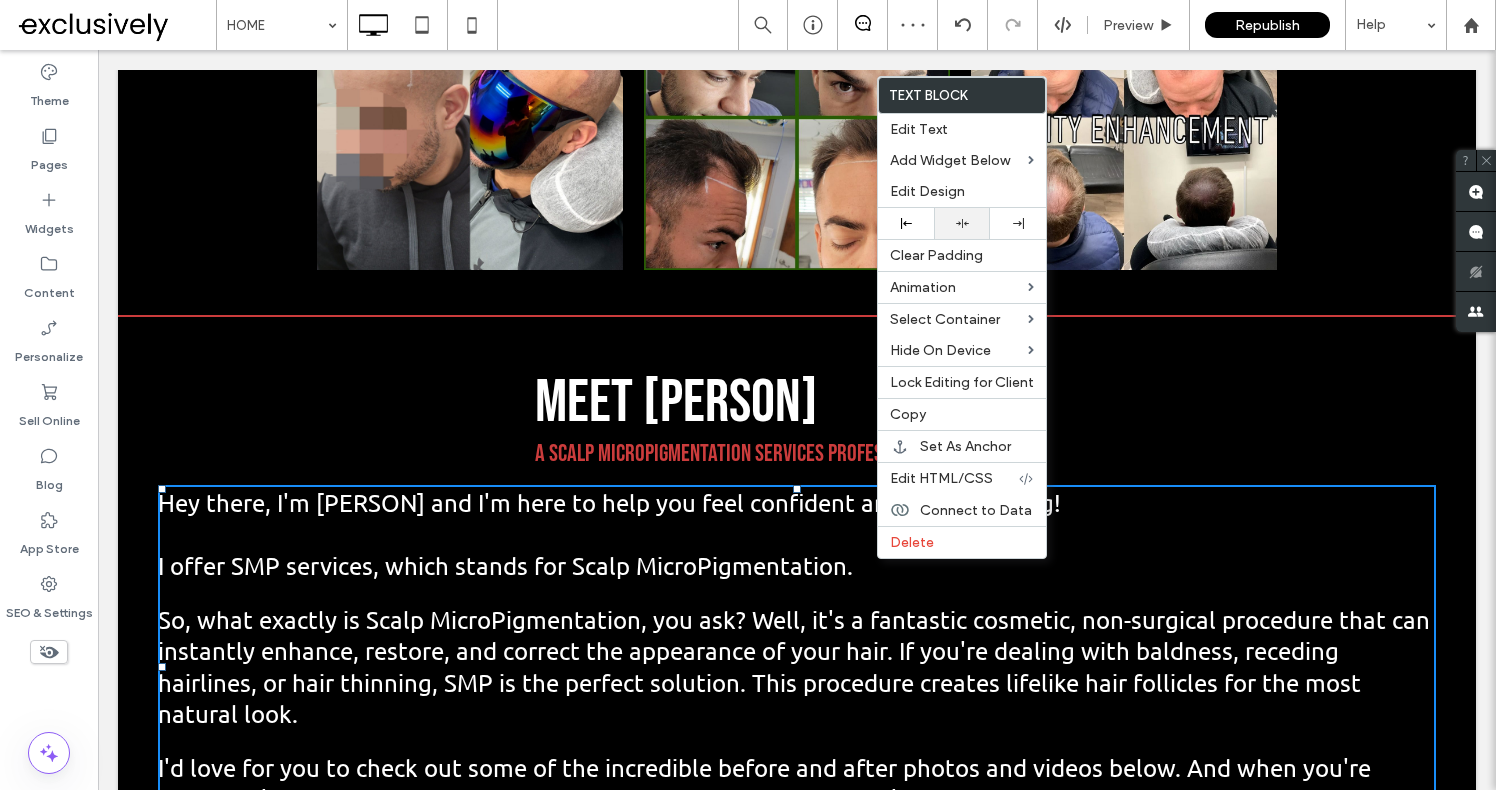 click at bounding box center [962, 223] 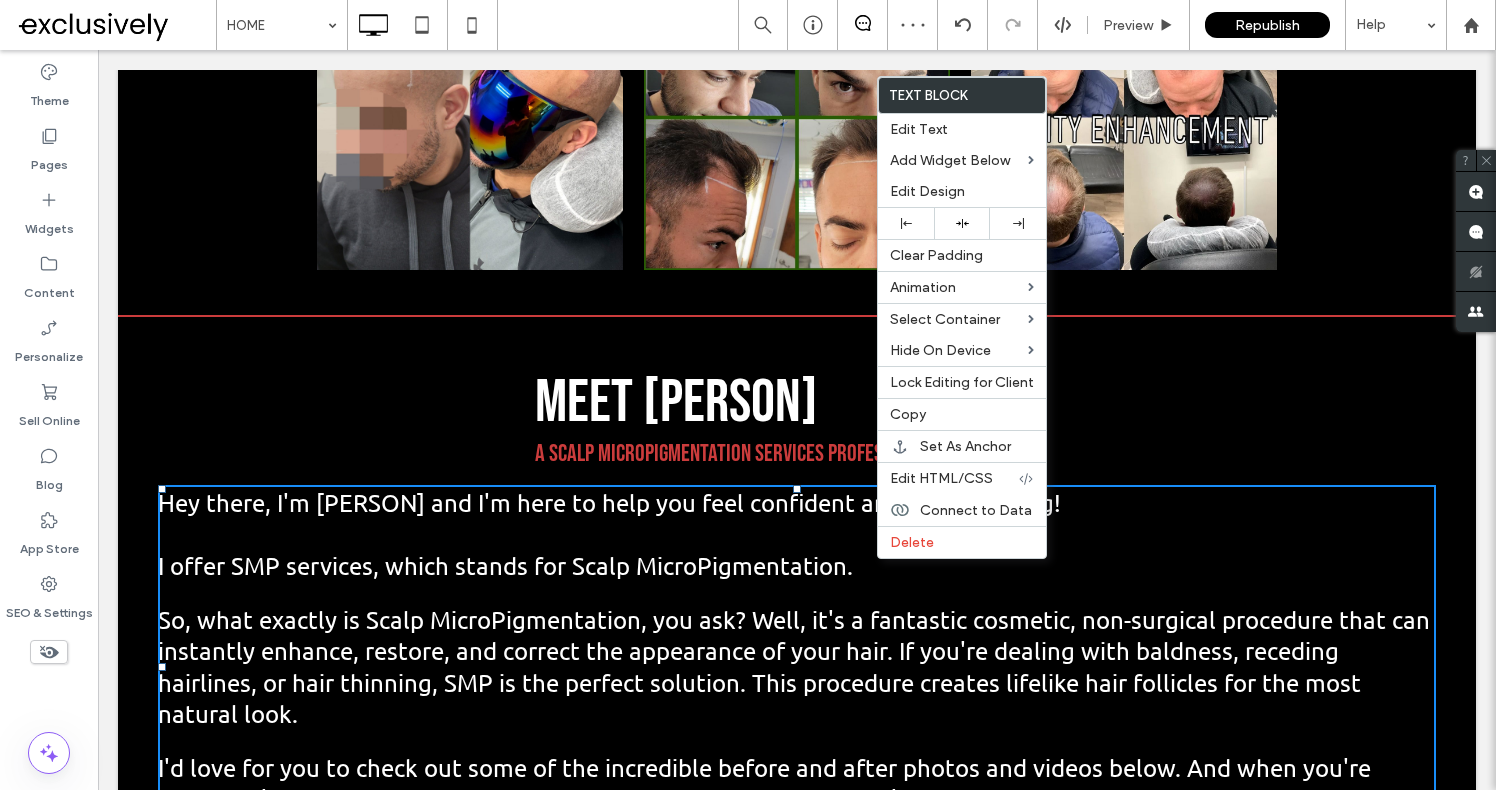 click on "A SCALP MICROPIGMENTATION SERVICES PROFESSIONAL" at bounding box center (735, 453) 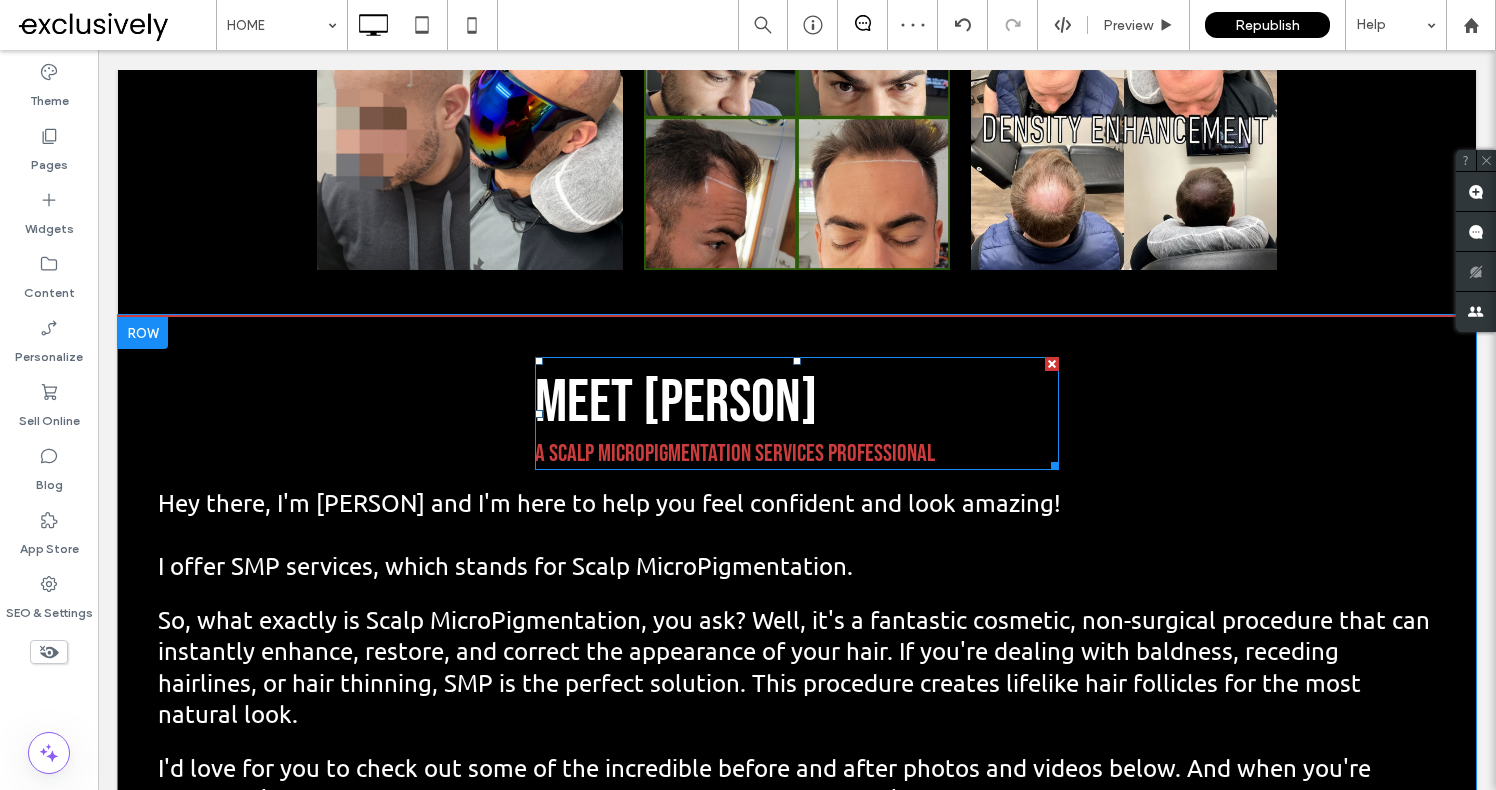 click on "MEET [PERSON] A SCALP MICROPIGMENTATION SERVICES PROFESSIONAL" at bounding box center (797, 417) 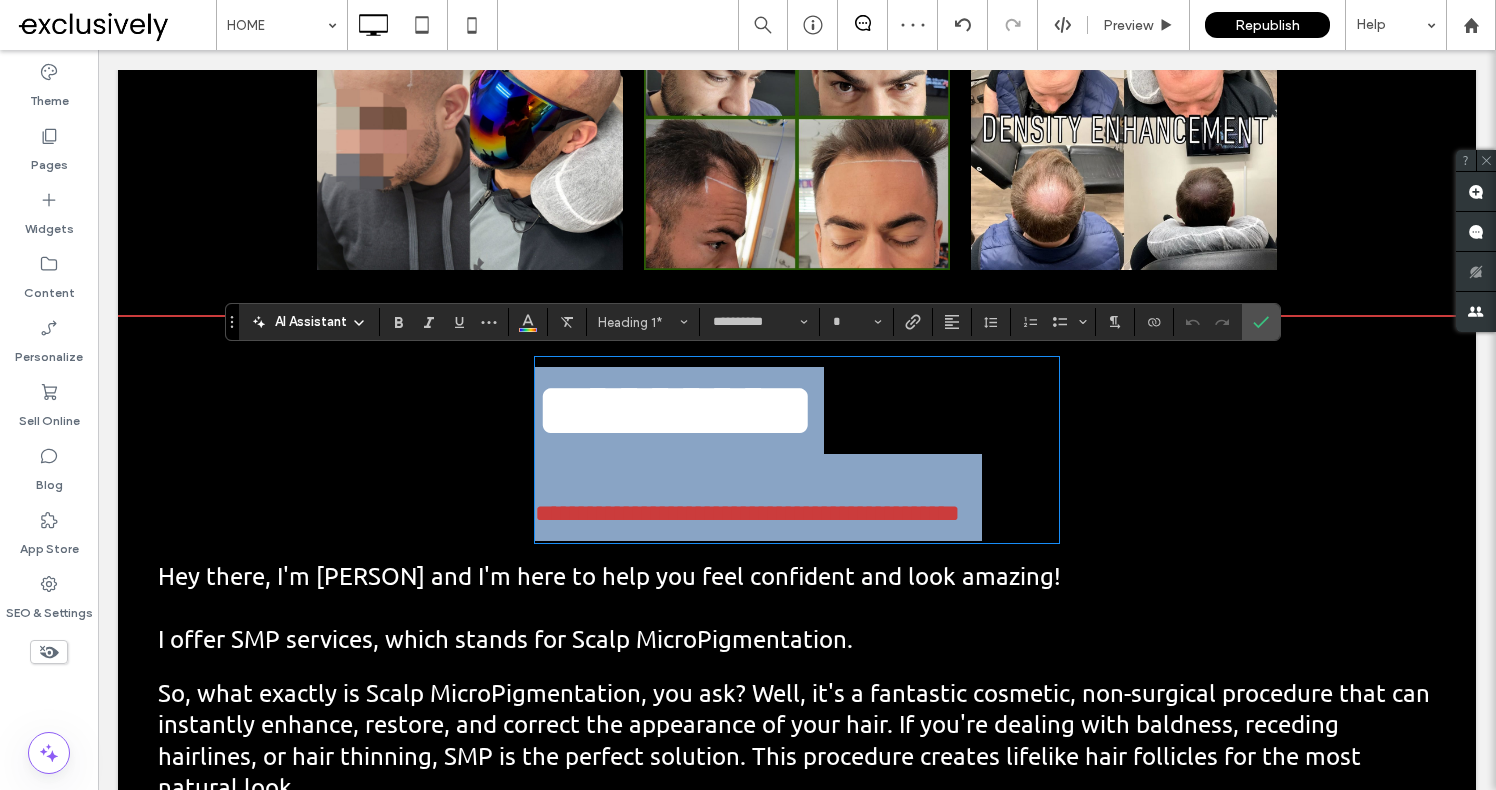 click on "*********" at bounding box center [675, 410] 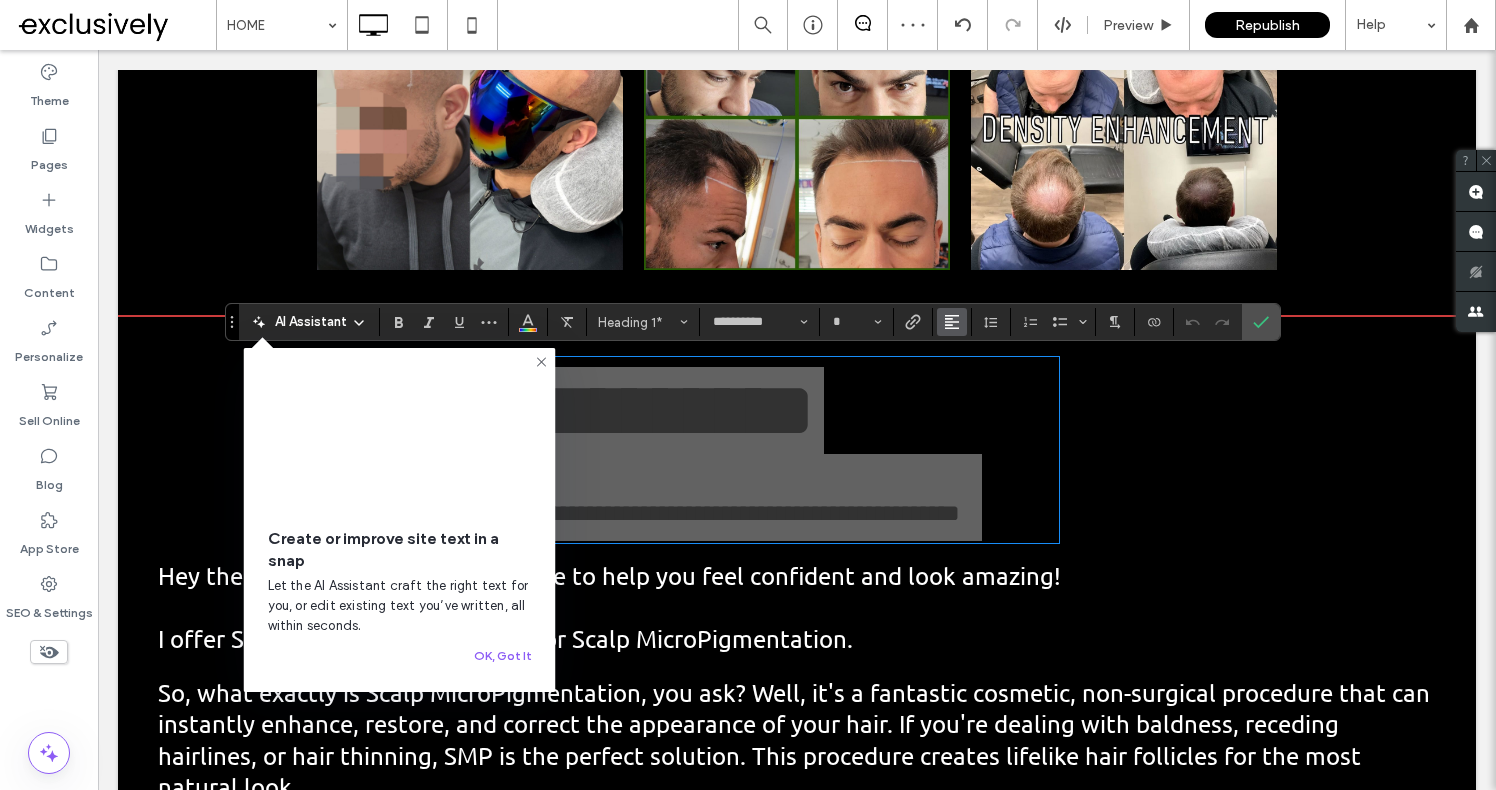 click 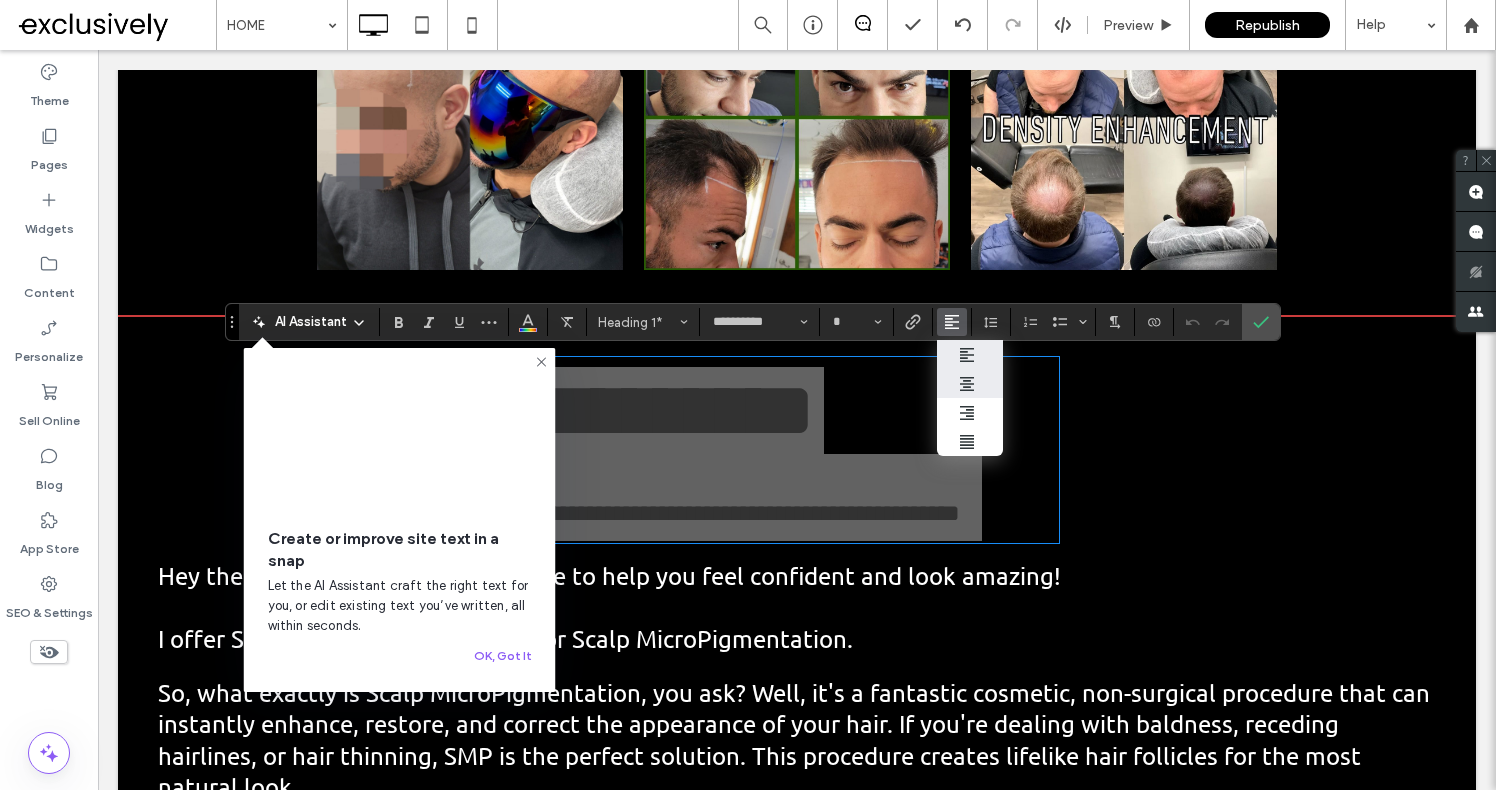 click 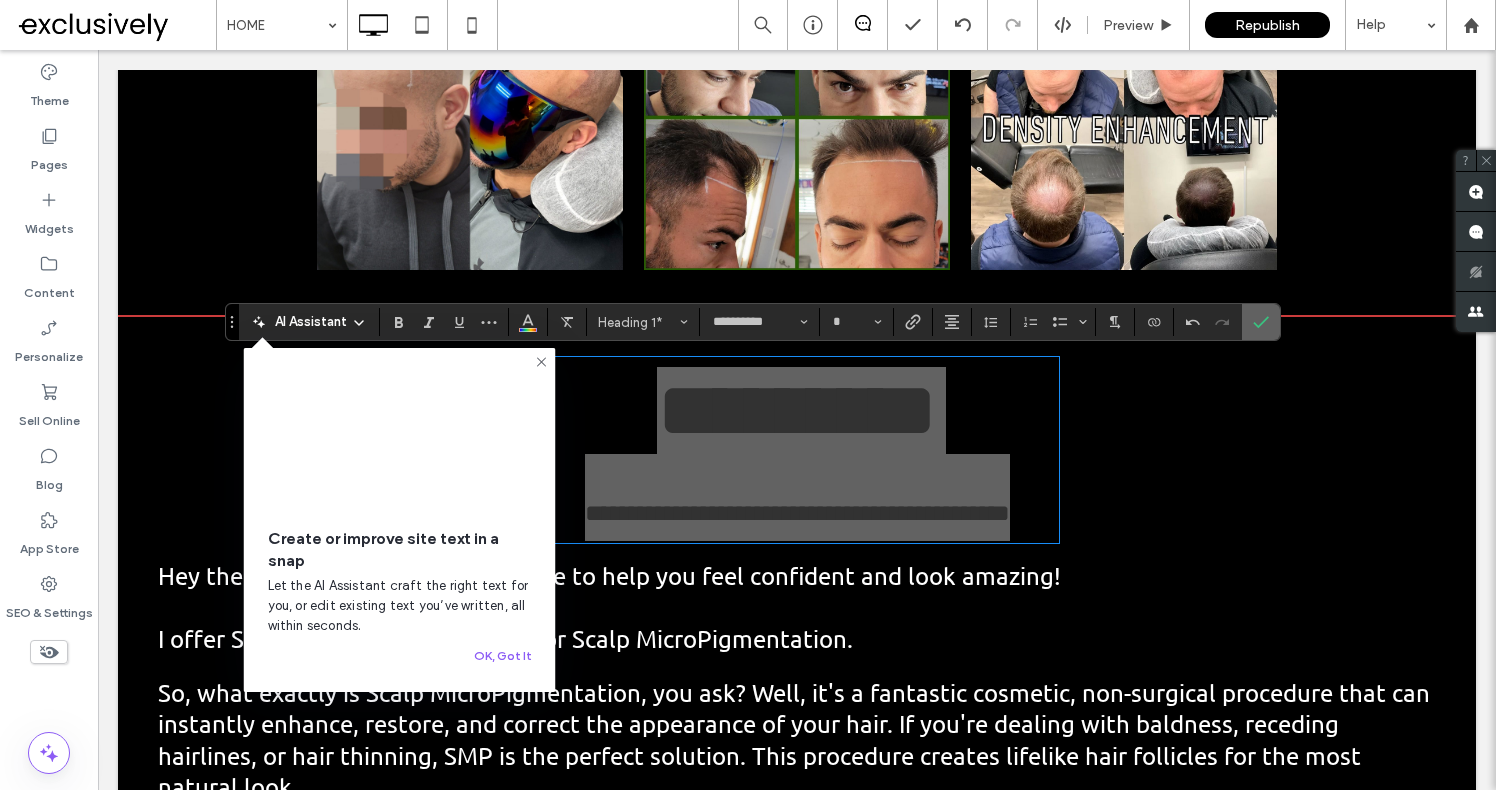 click 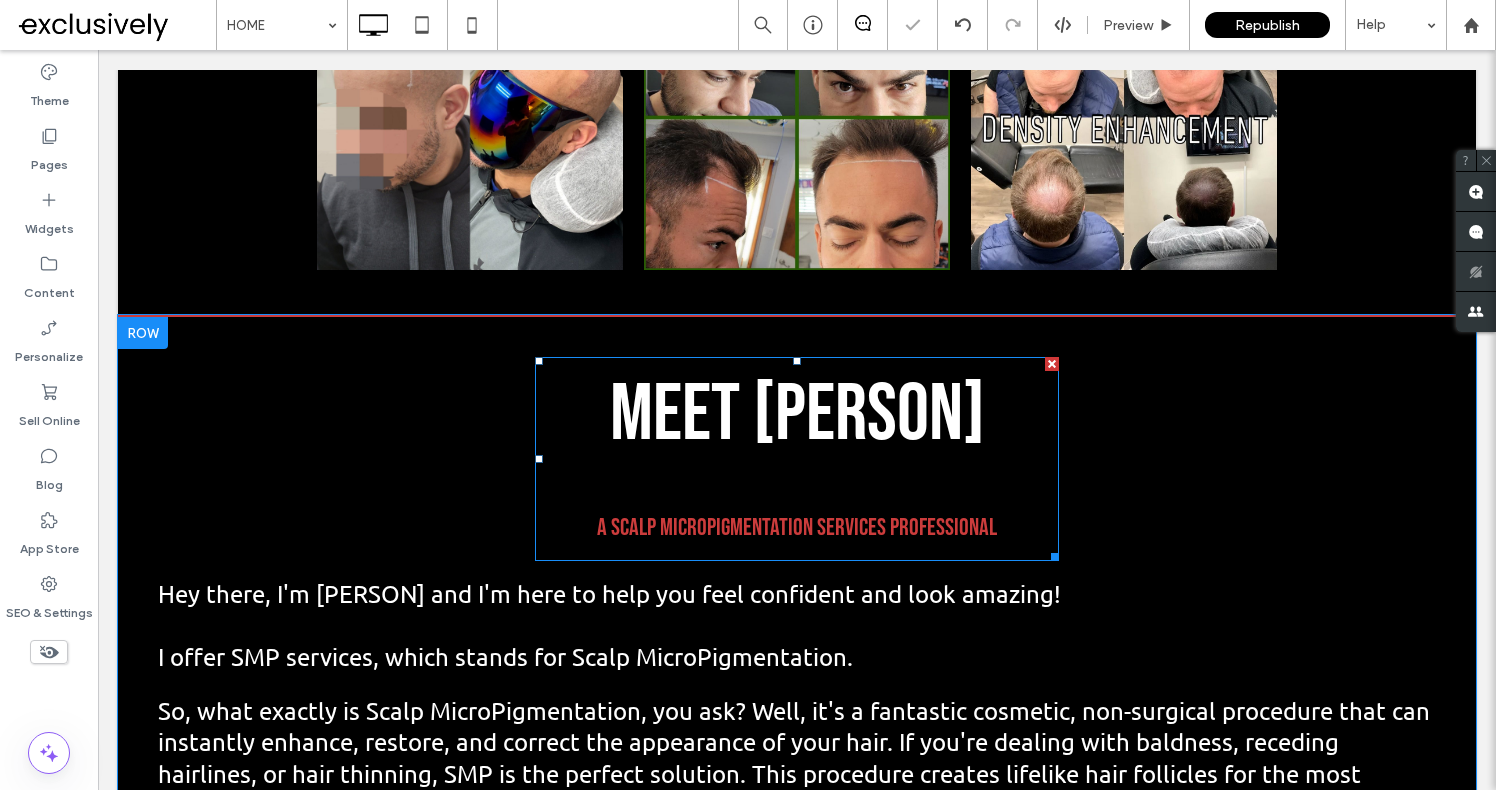 click on "MEET [PERSON] A SCALP MICROPIGMENTATION SERVICES PROFESSIONAL" at bounding box center (797, 463) 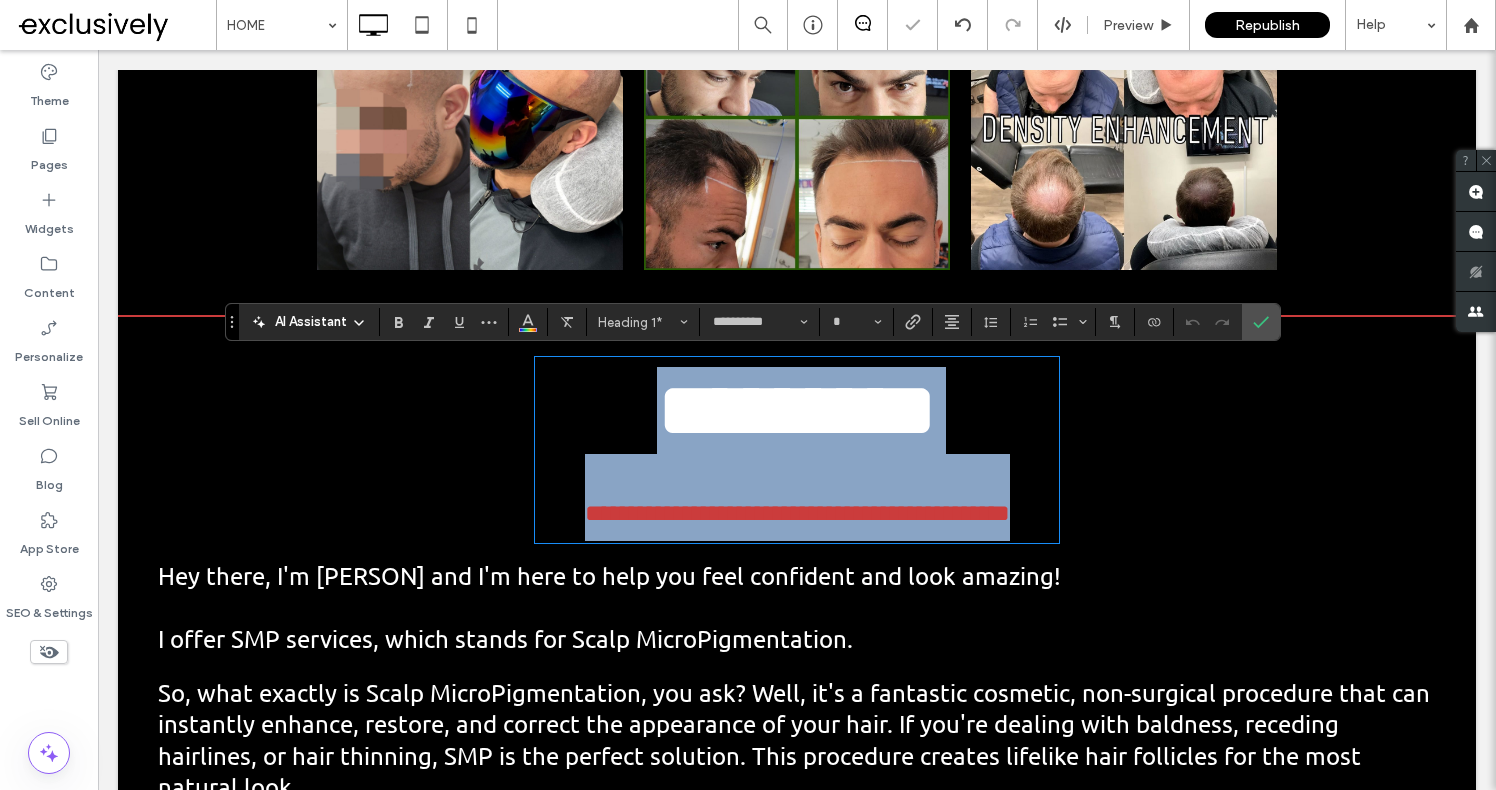 click on "**********" at bounding box center [797, 454] 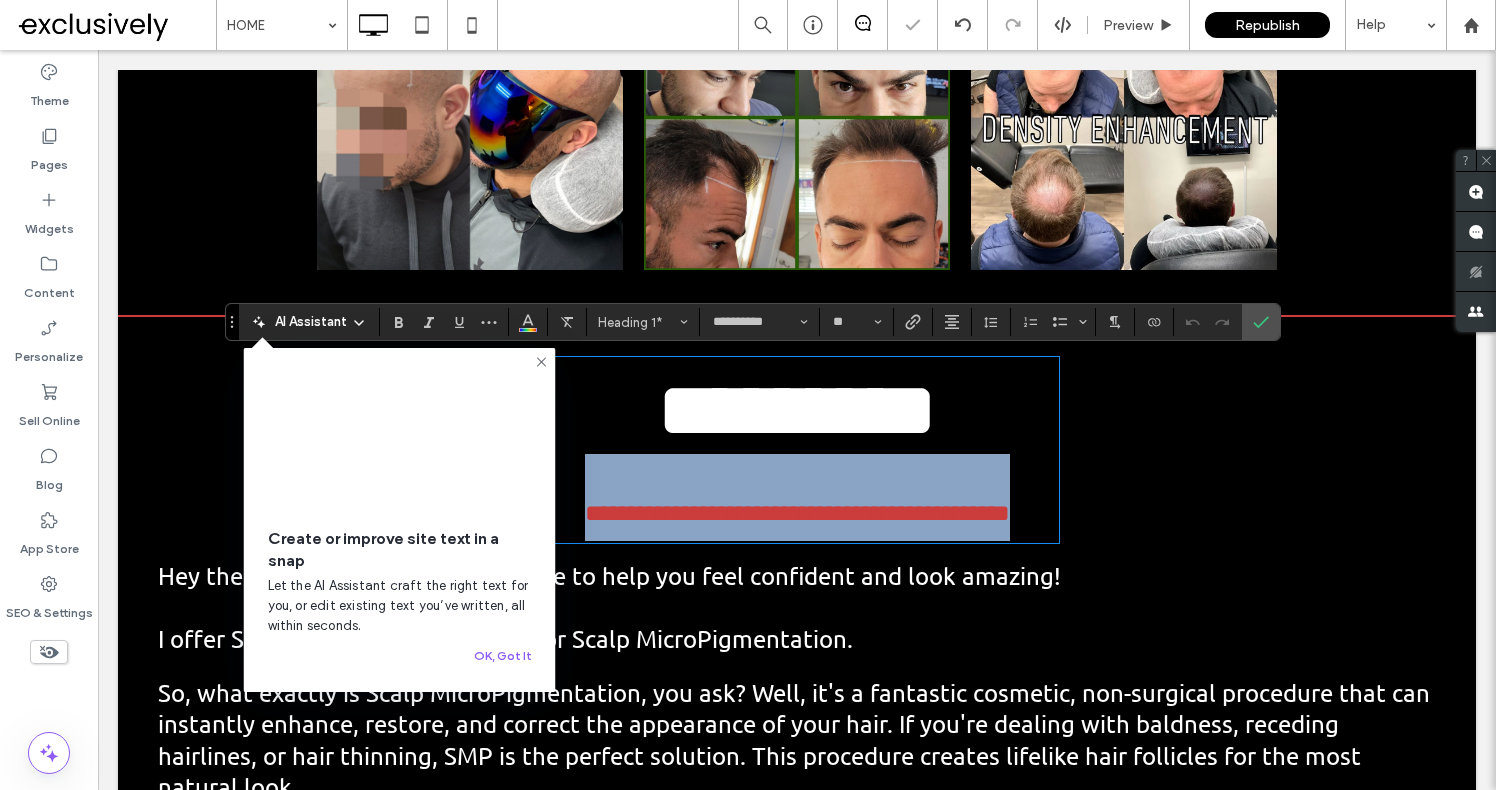 click on "**********" at bounding box center [797, 454] 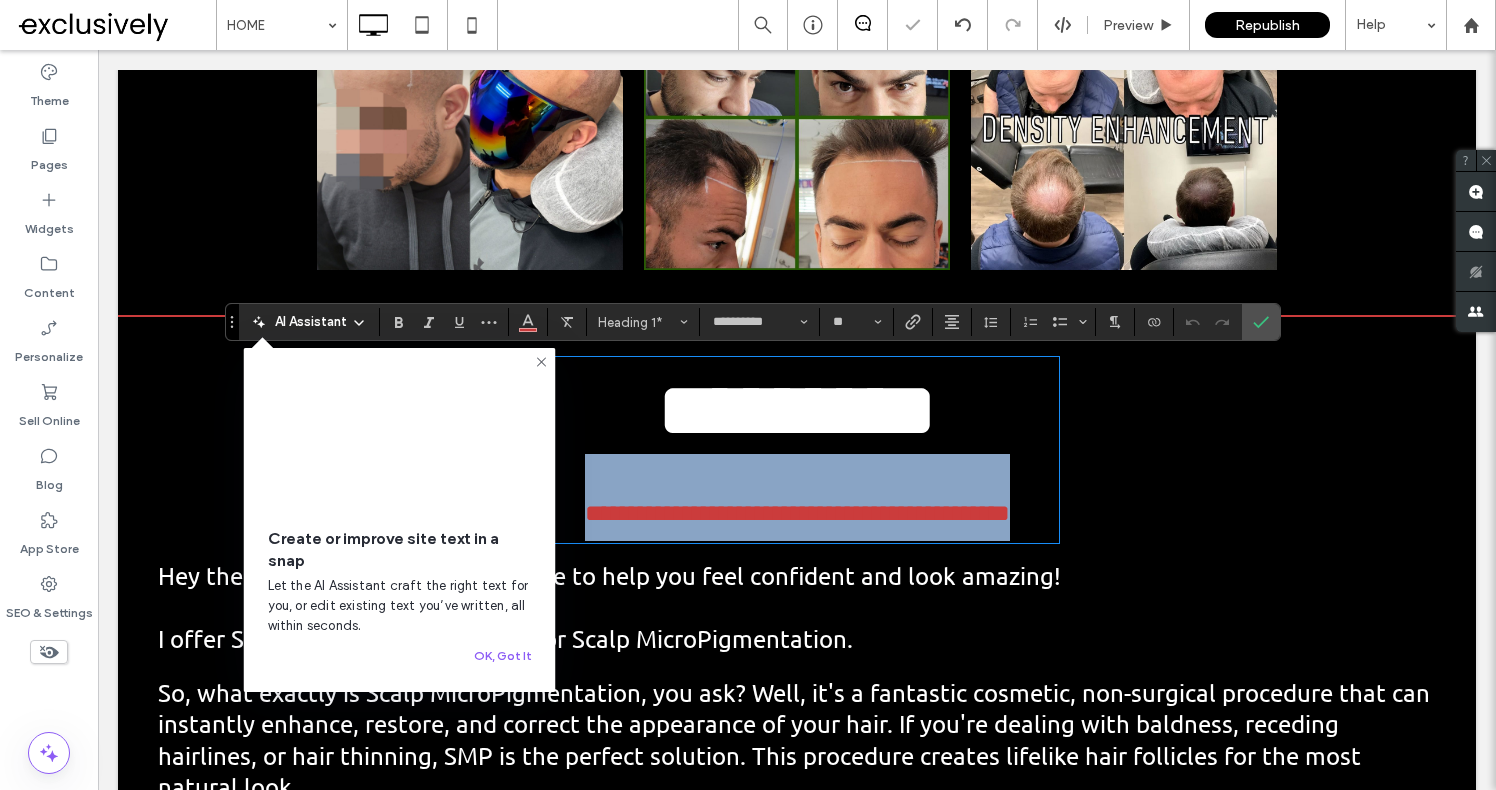 click on "**********" at bounding box center (797, 454) 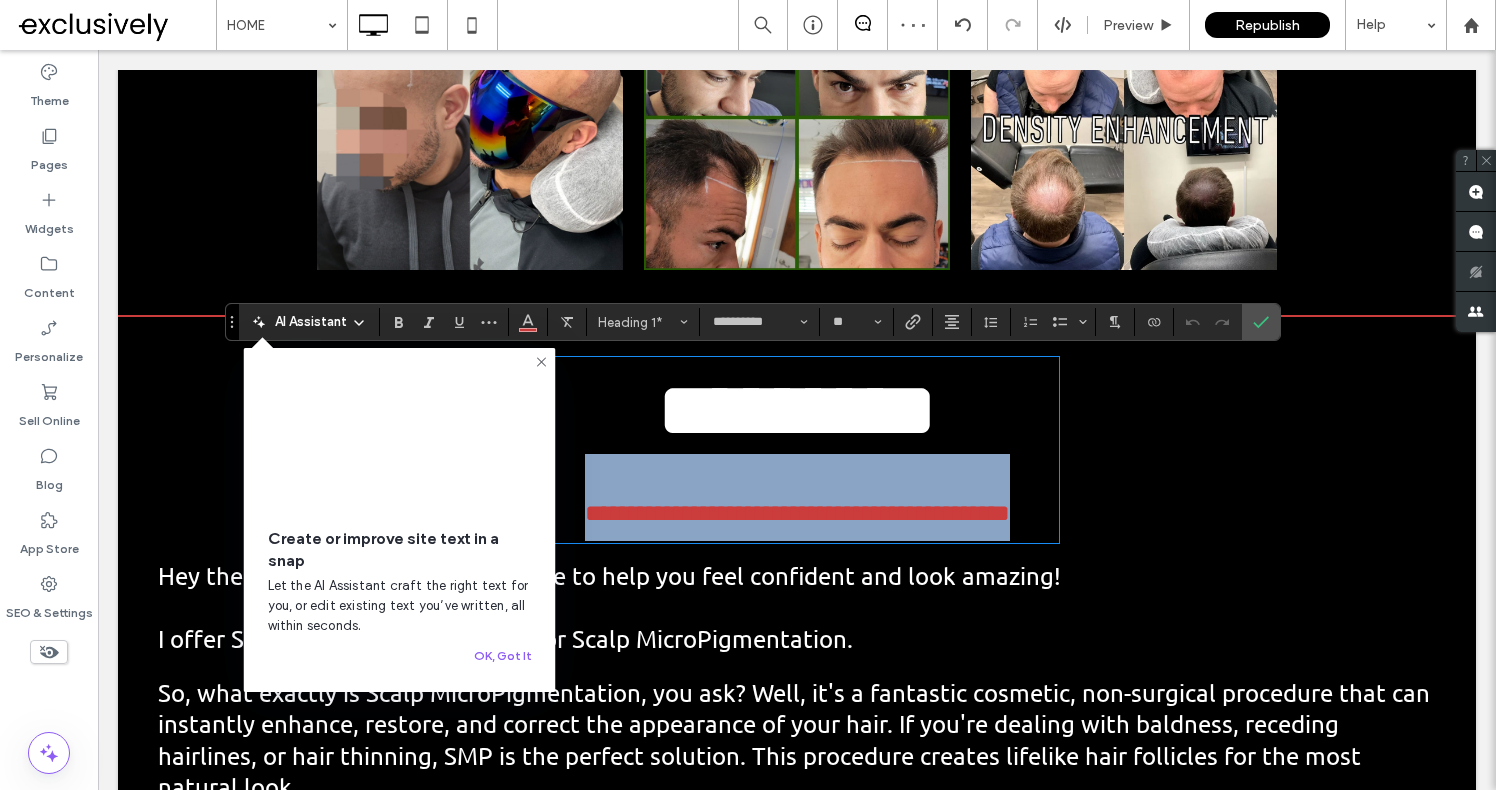 click on "**********" at bounding box center [797, 513] 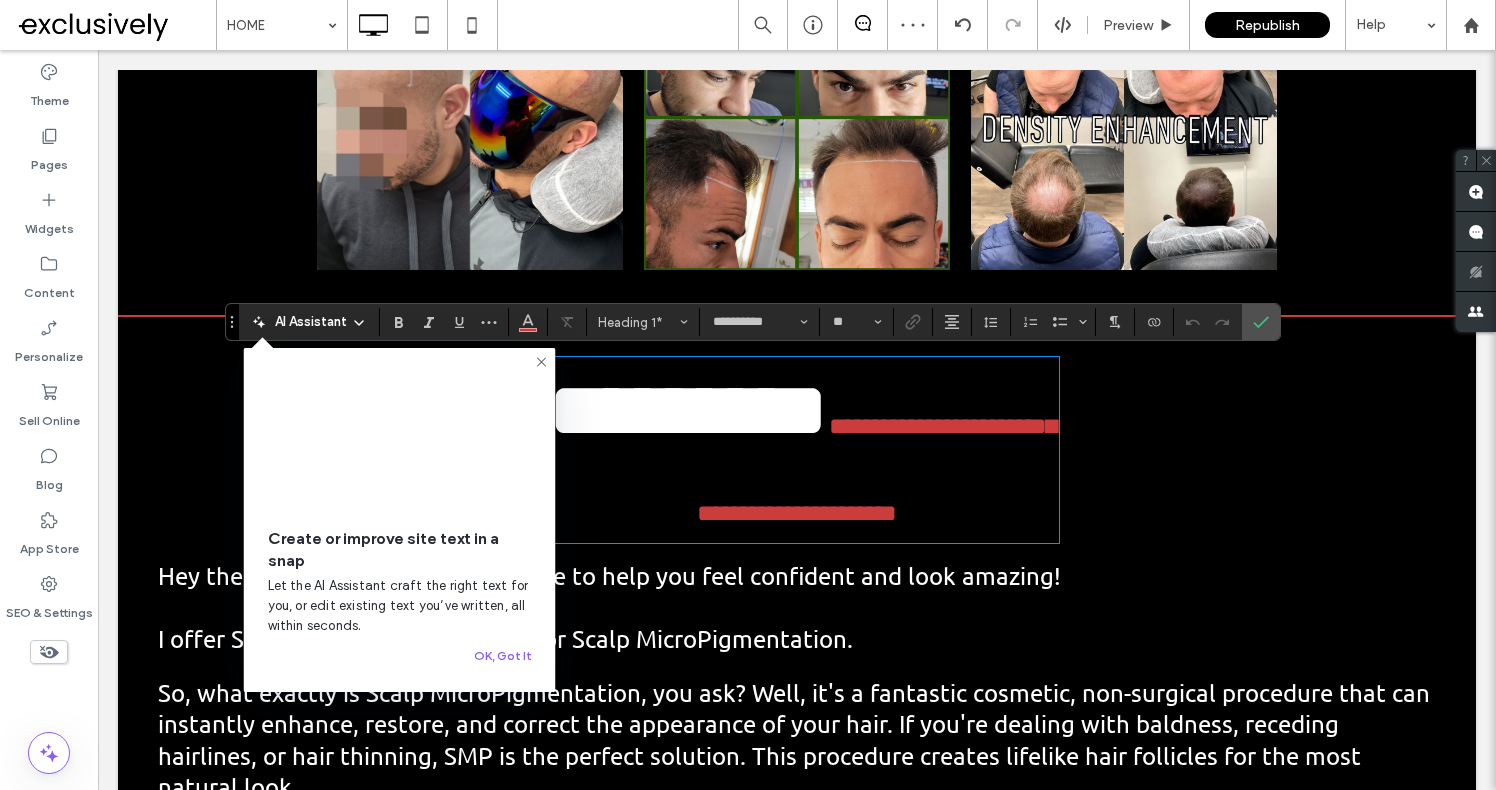 type on "**" 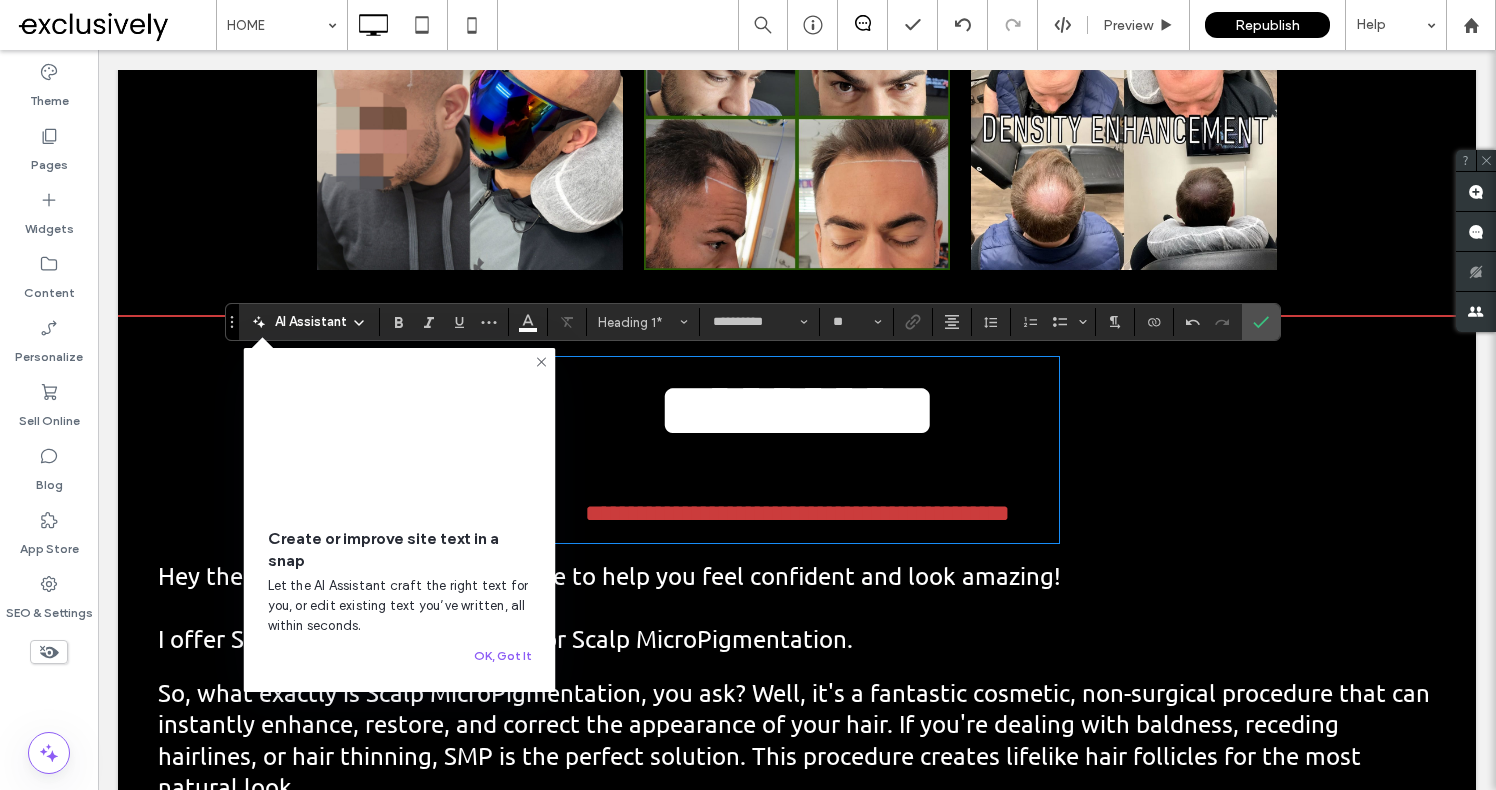 click 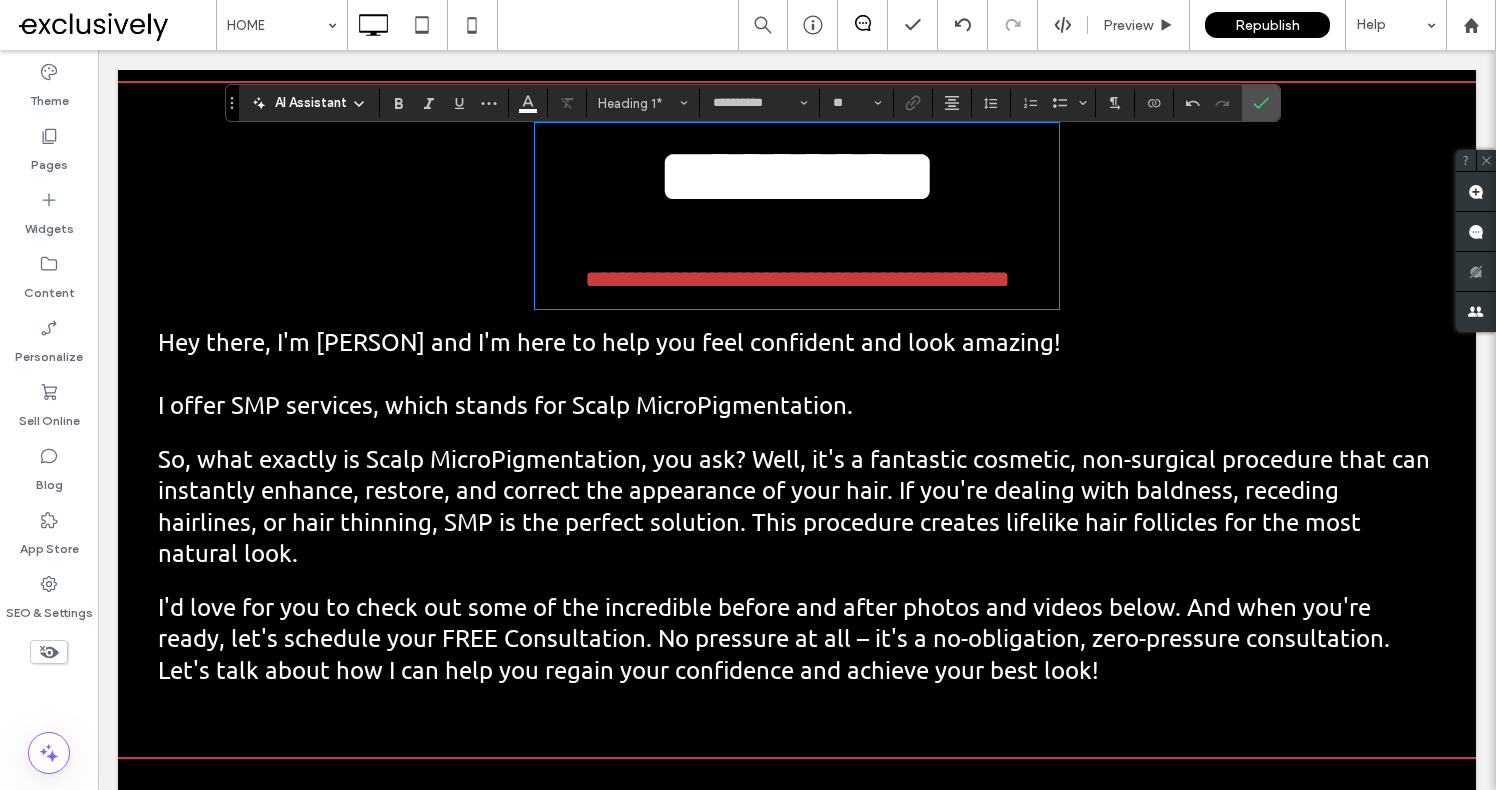 scroll, scrollTop: 2583, scrollLeft: 0, axis: vertical 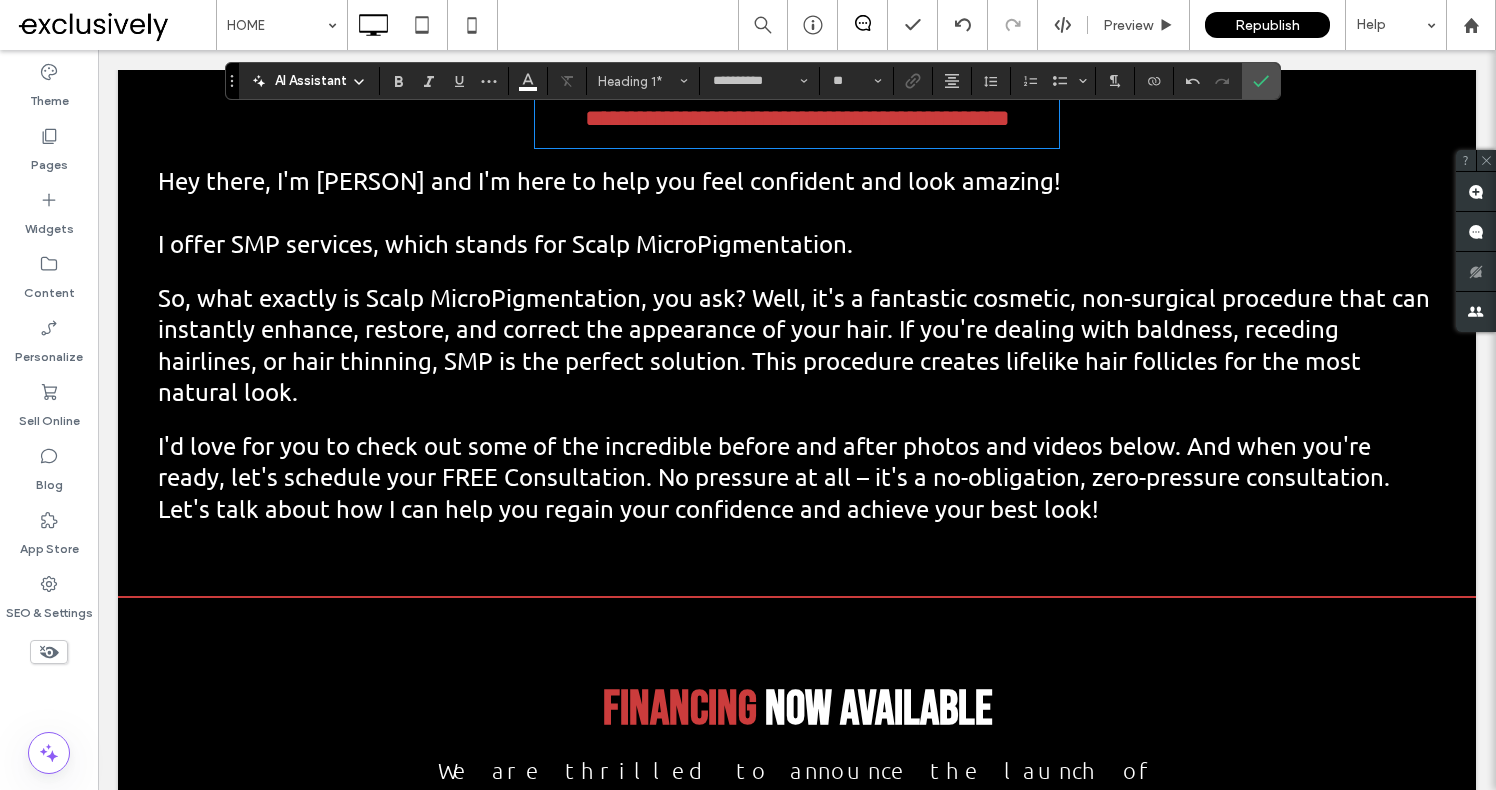 click at bounding box center (797, 418) 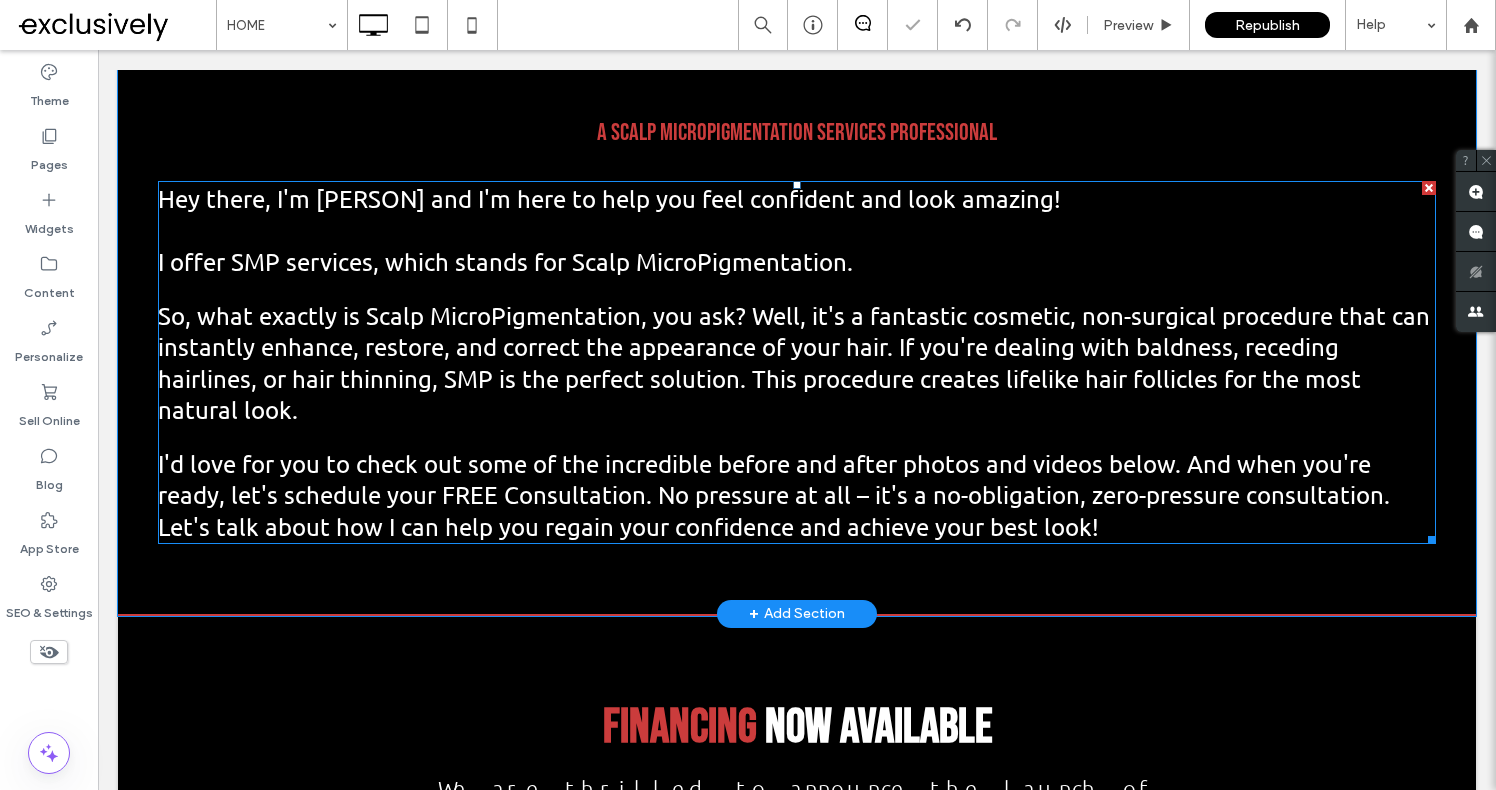 click at bounding box center [797, 436] 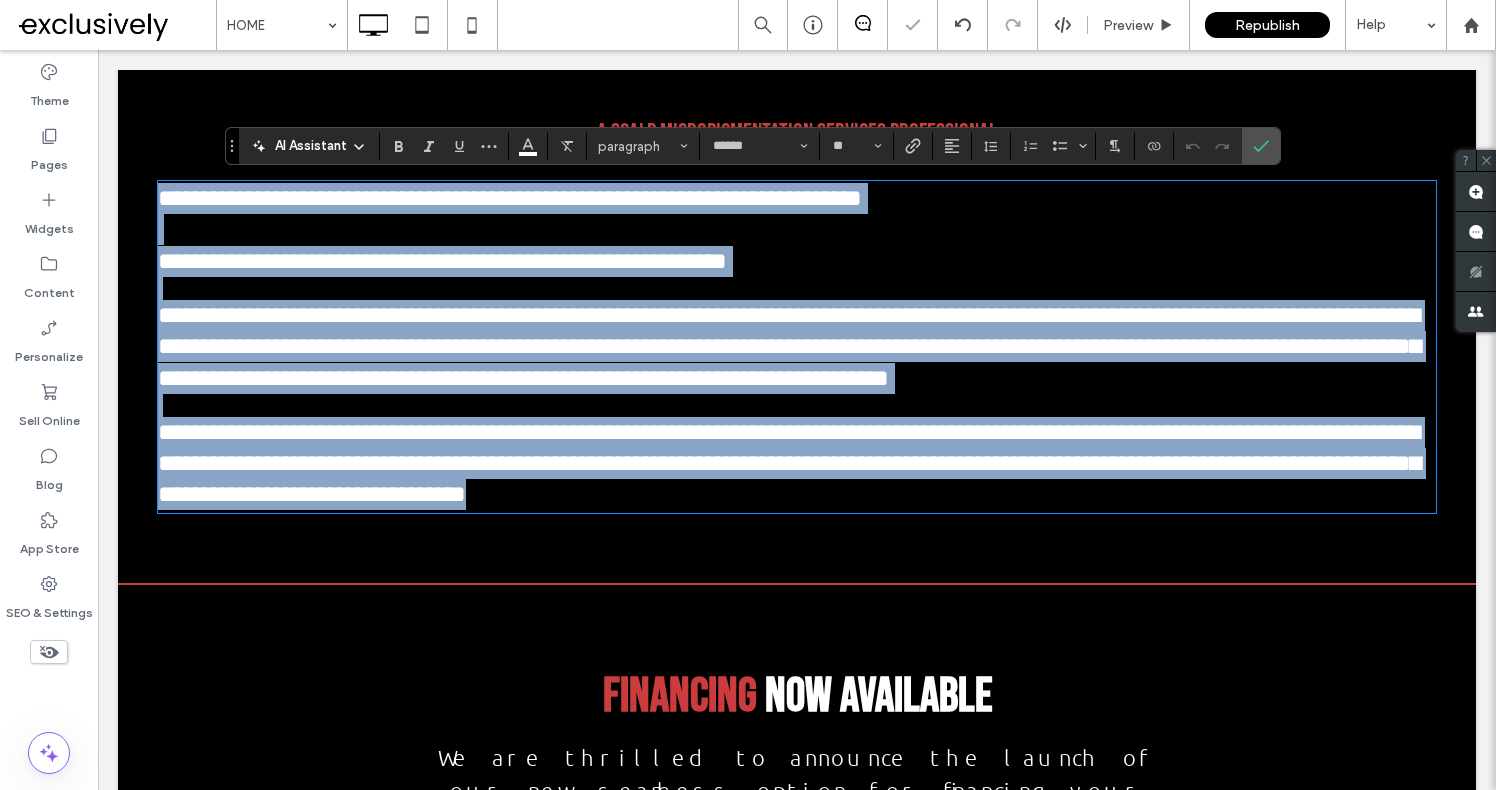 click at bounding box center (797, 405) 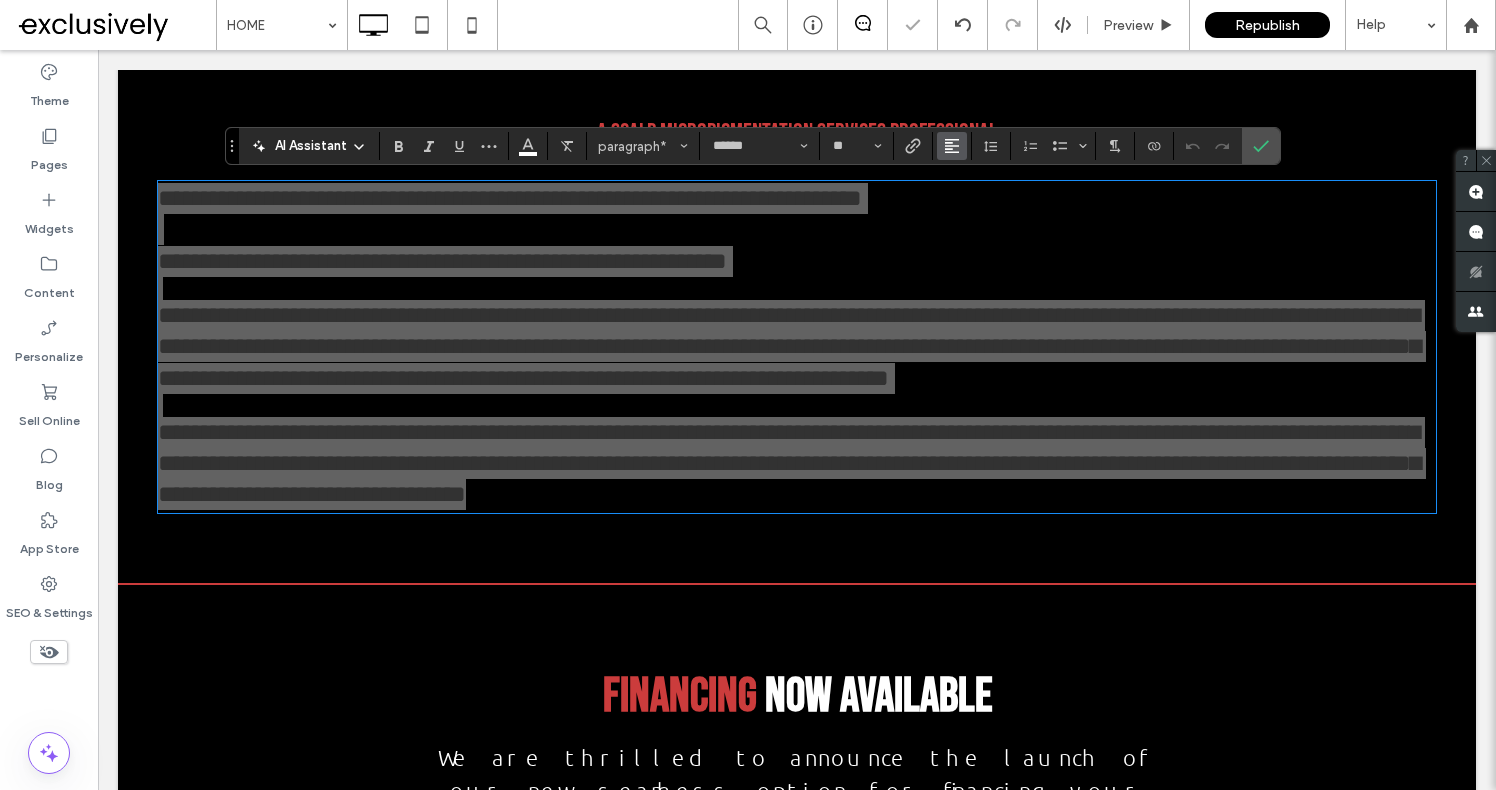 click at bounding box center [952, 146] 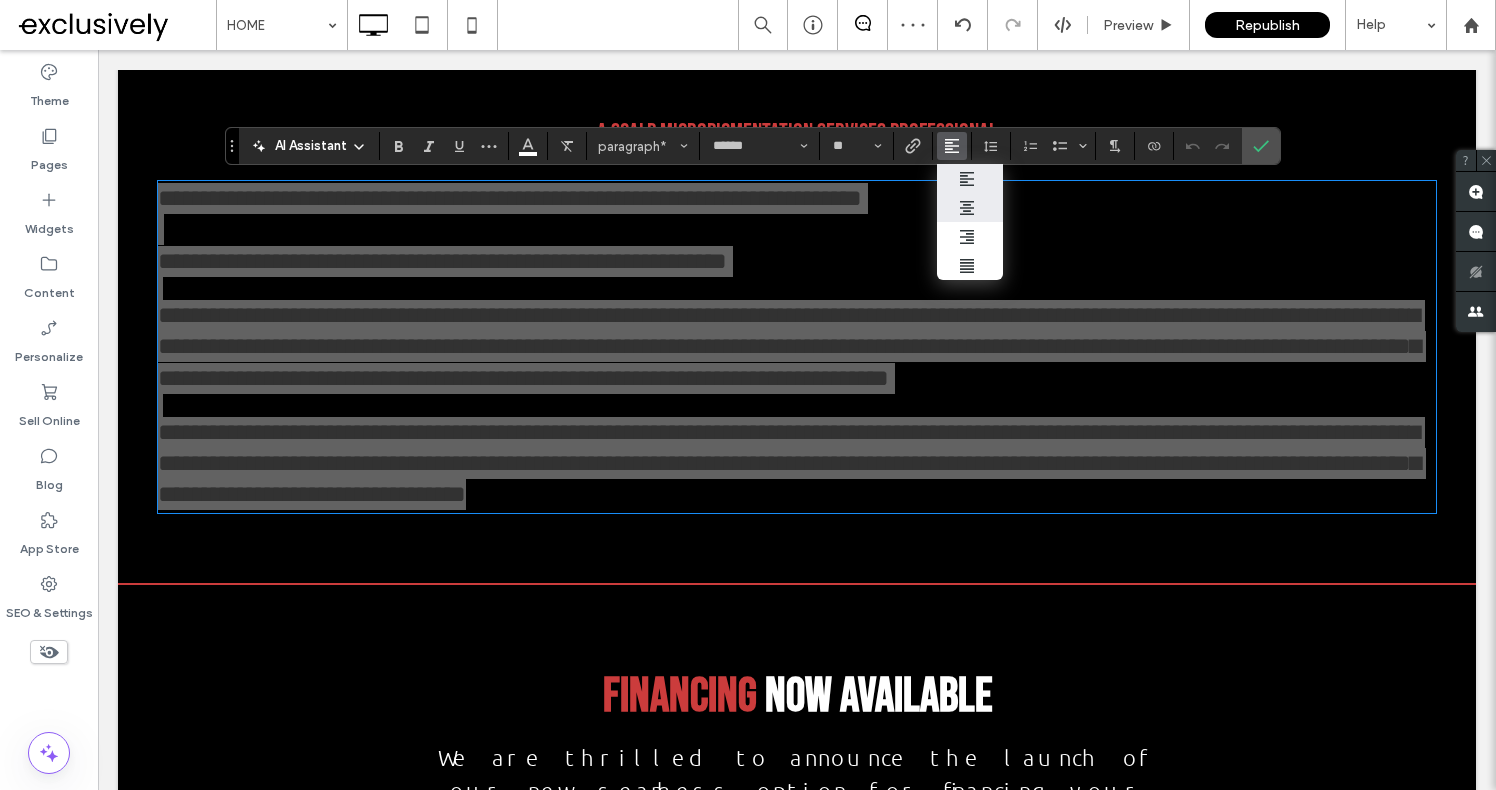 click 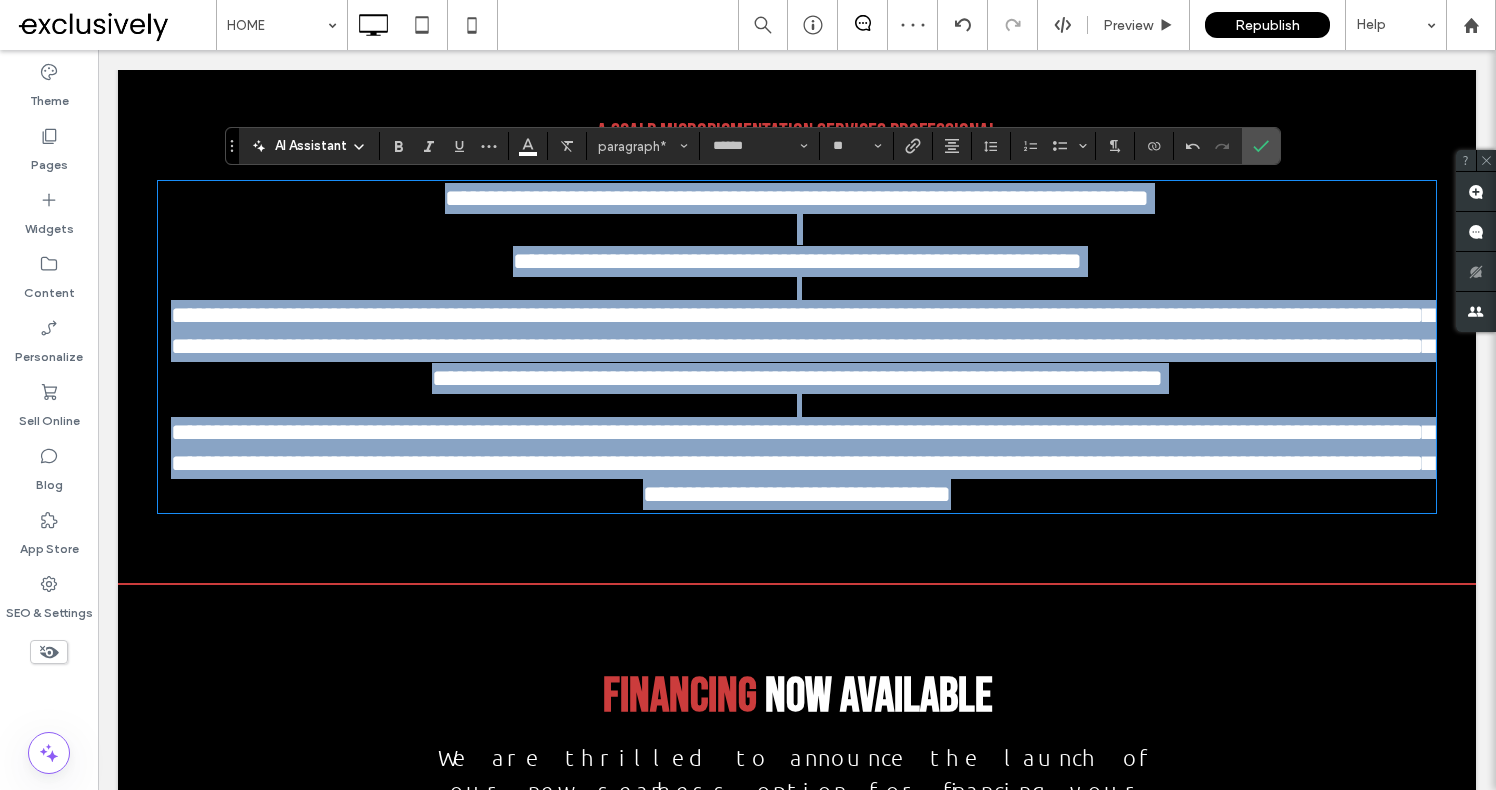 click on "**********" at bounding box center (802, 346) 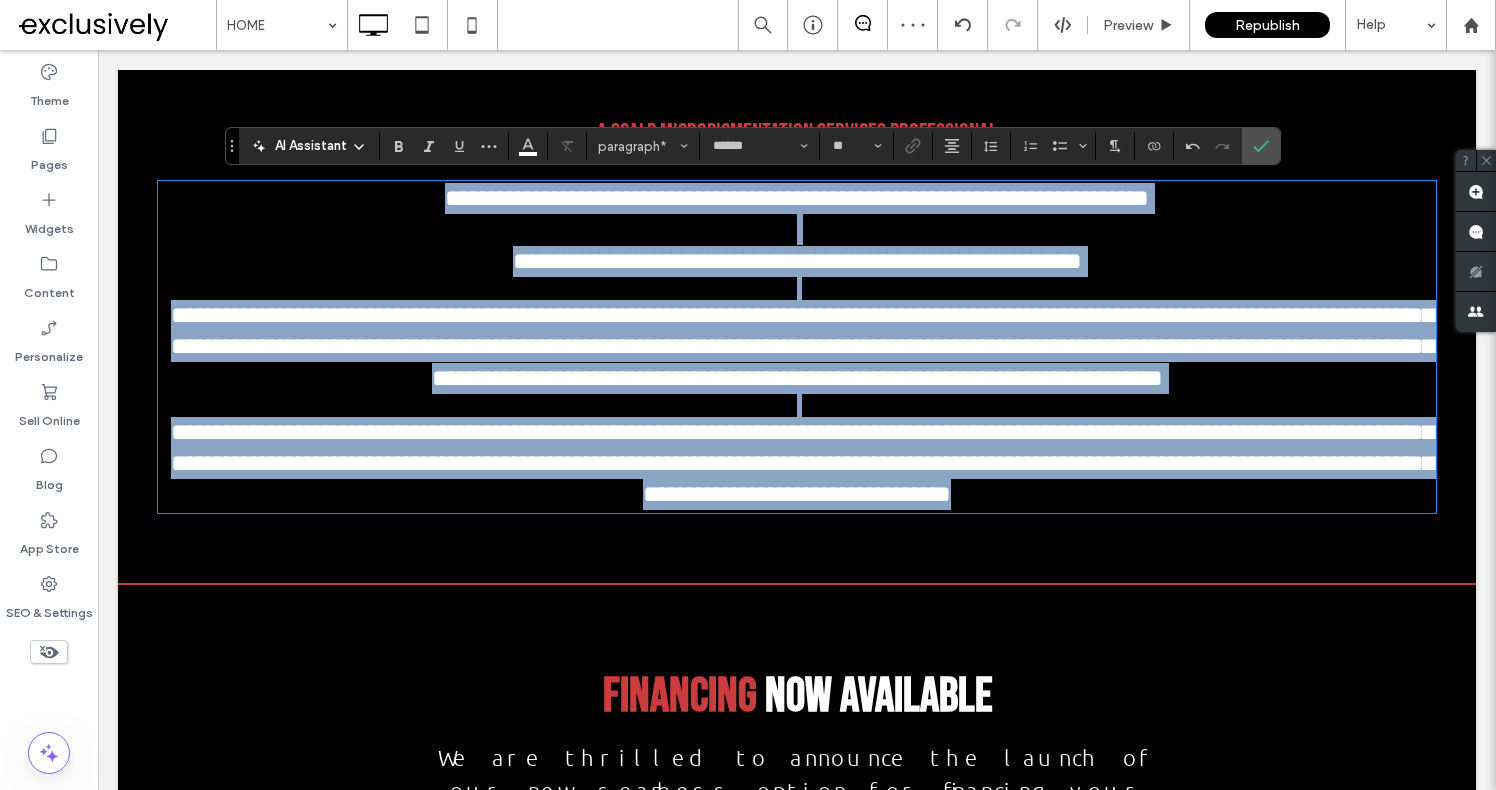 copy on "**********" 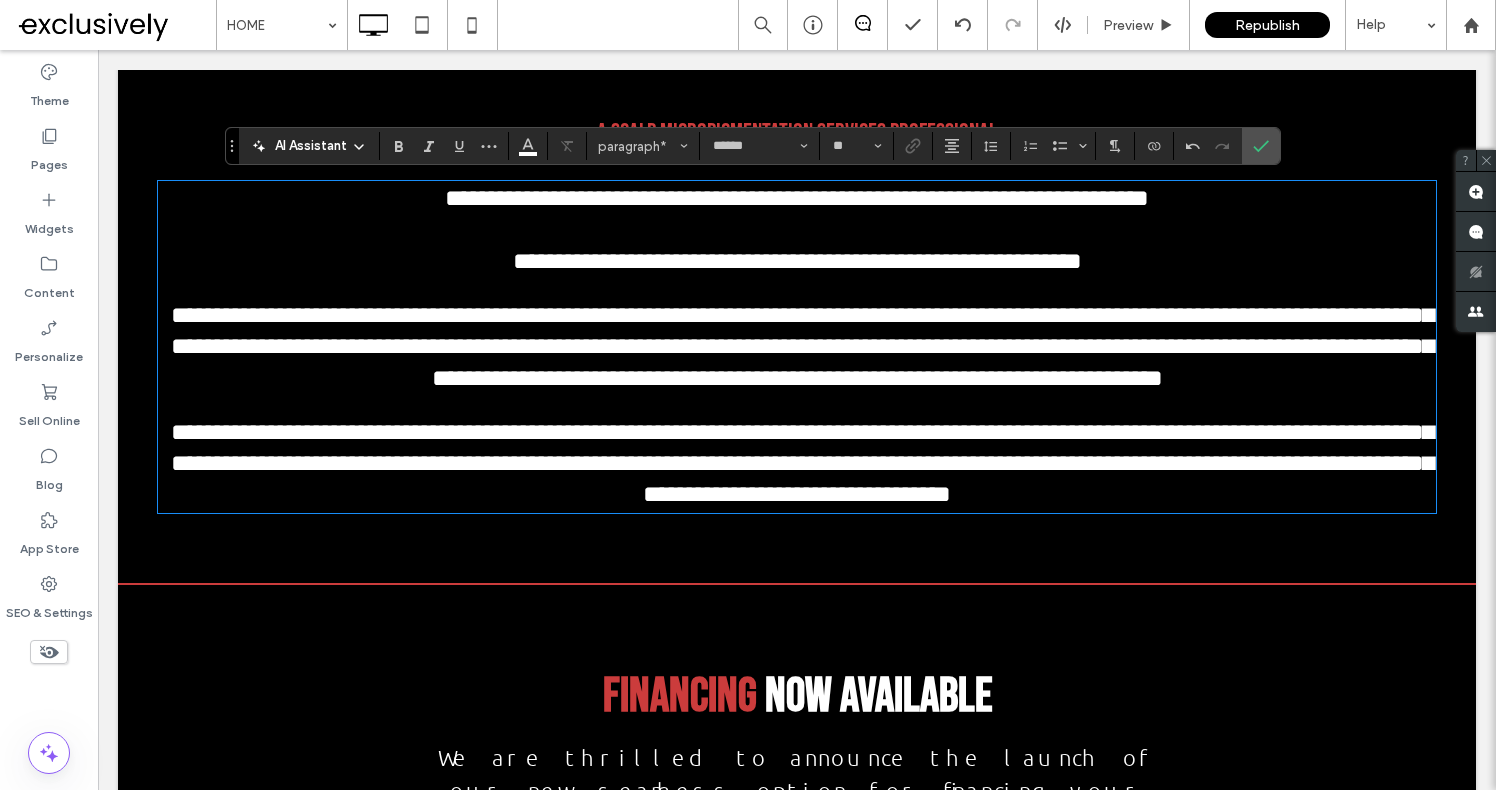 click on "**********" at bounding box center [802, 346] 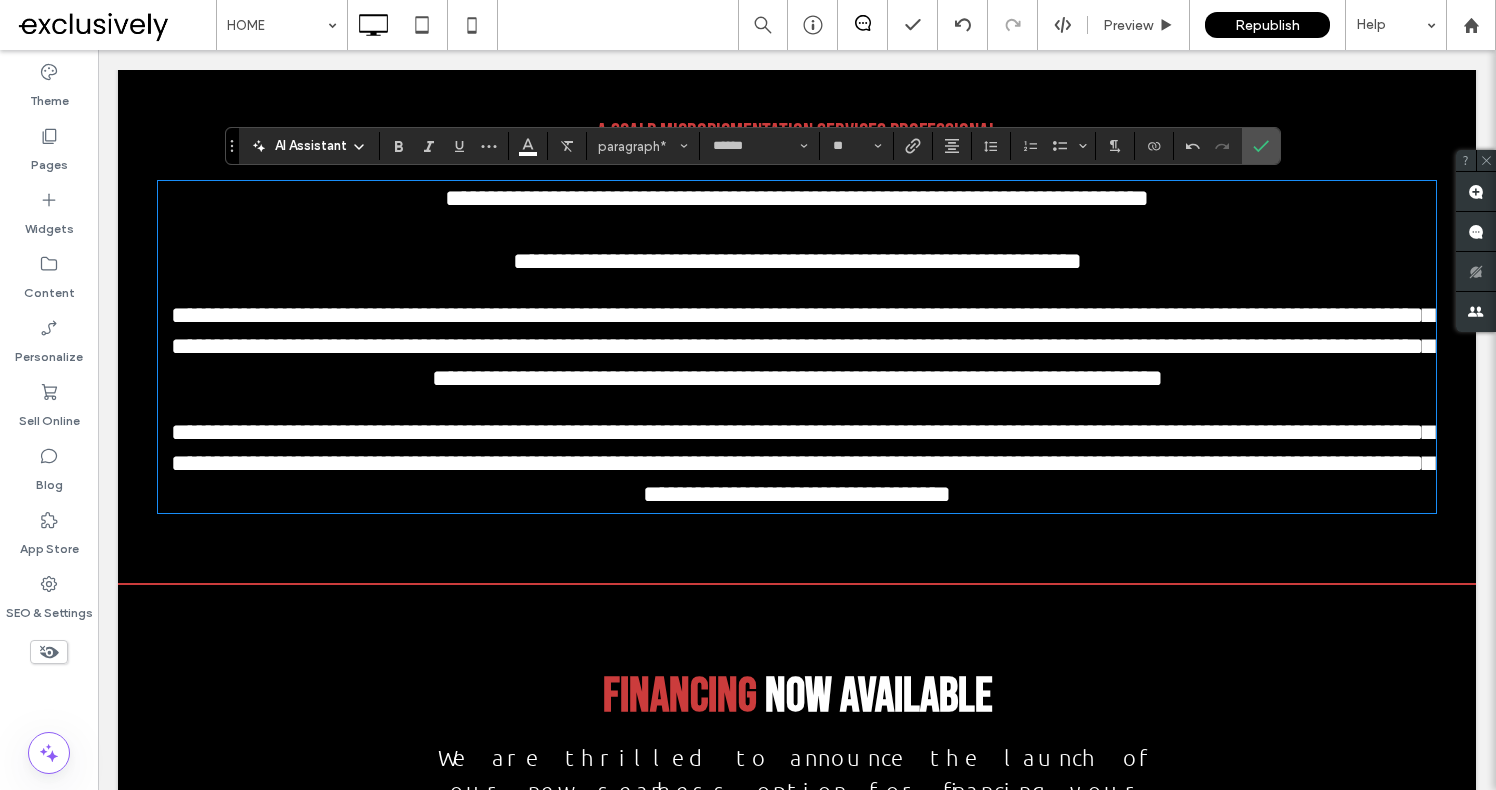 type on "**" 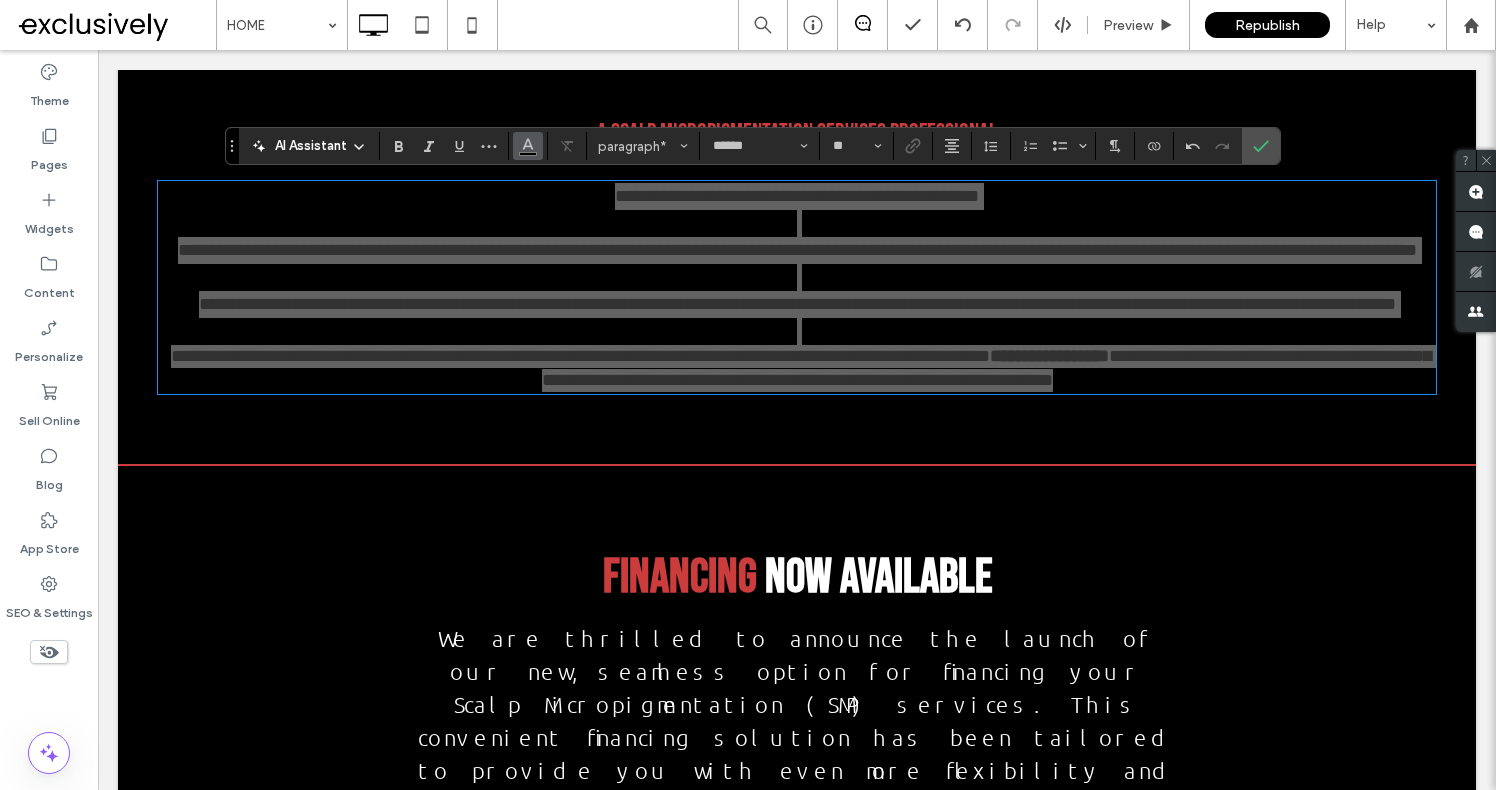 click 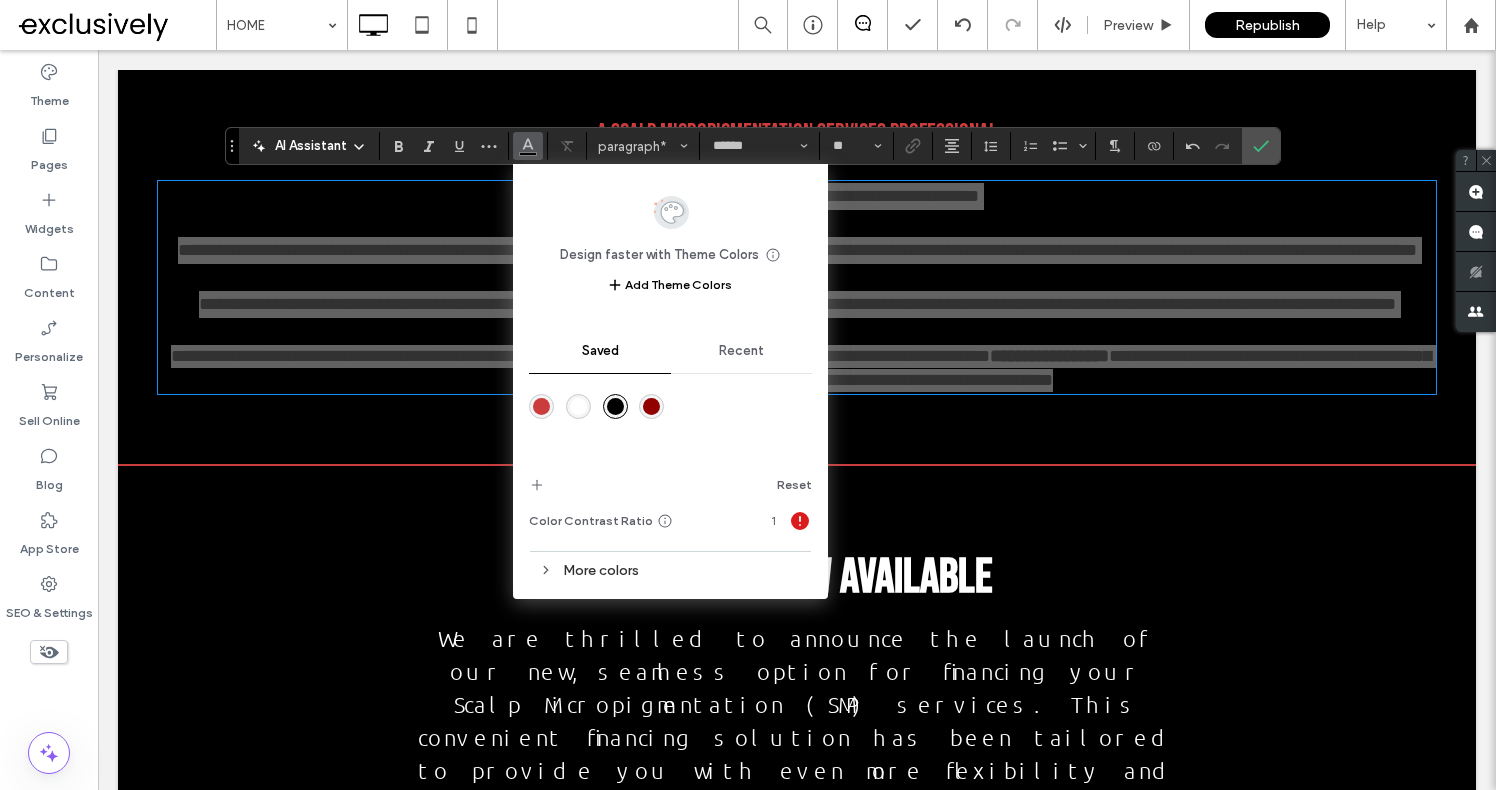 click at bounding box center (578, 406) 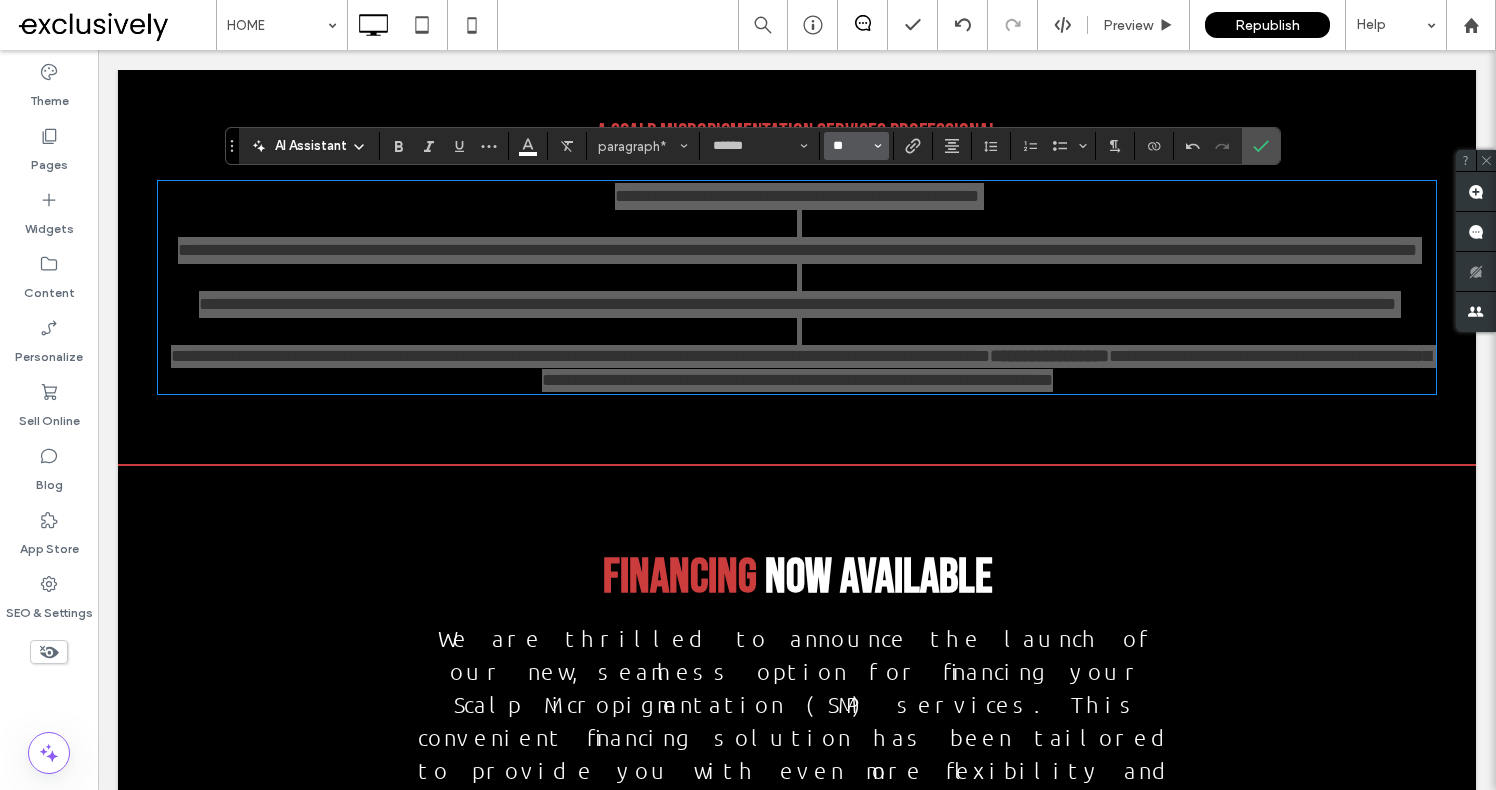 click on "**" at bounding box center [850, 146] 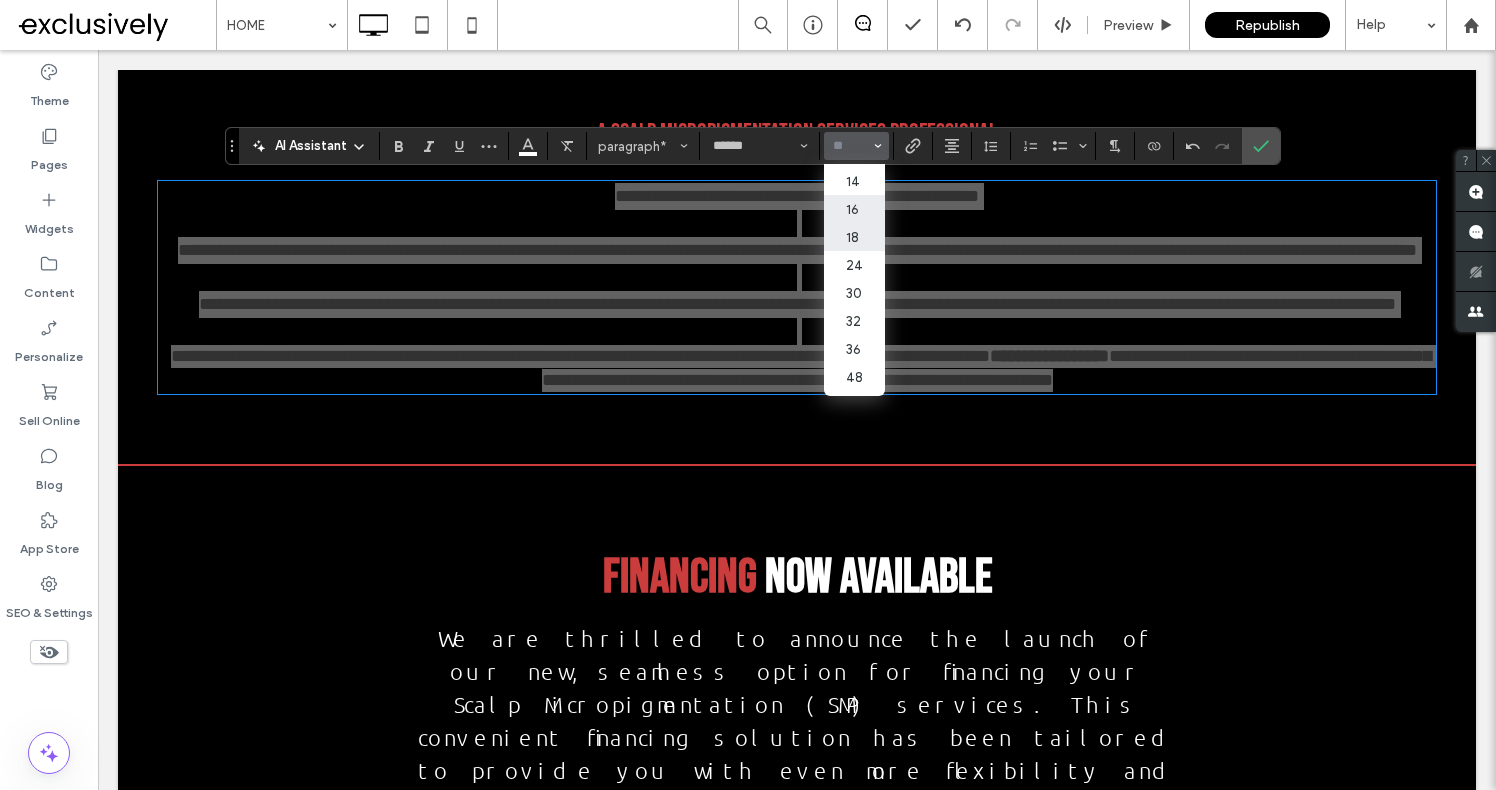 scroll, scrollTop: 146, scrollLeft: 0, axis: vertical 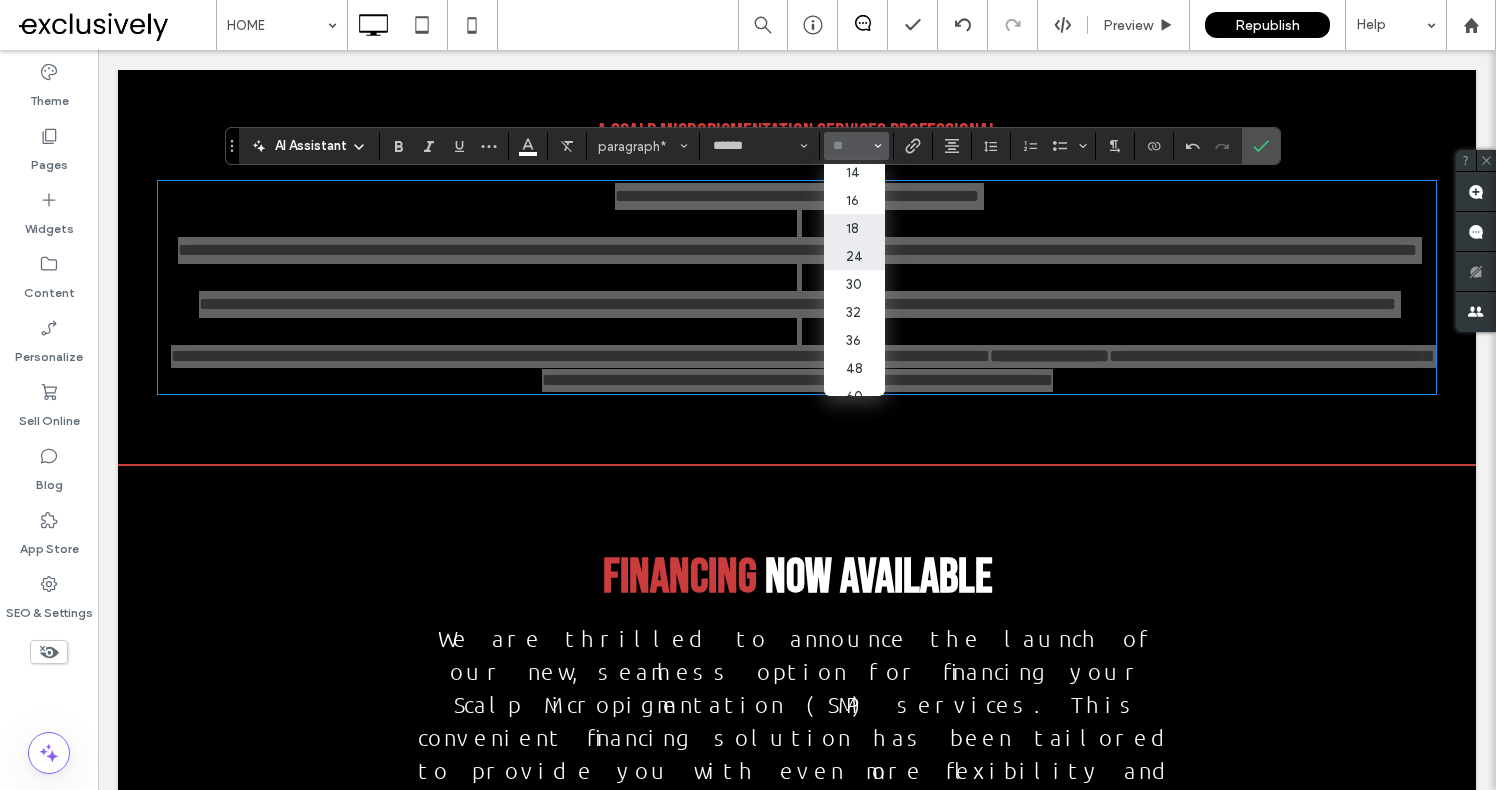 drag, startPoint x: 858, startPoint y: 266, endPoint x: 765, endPoint y: 220, distance: 103.75452 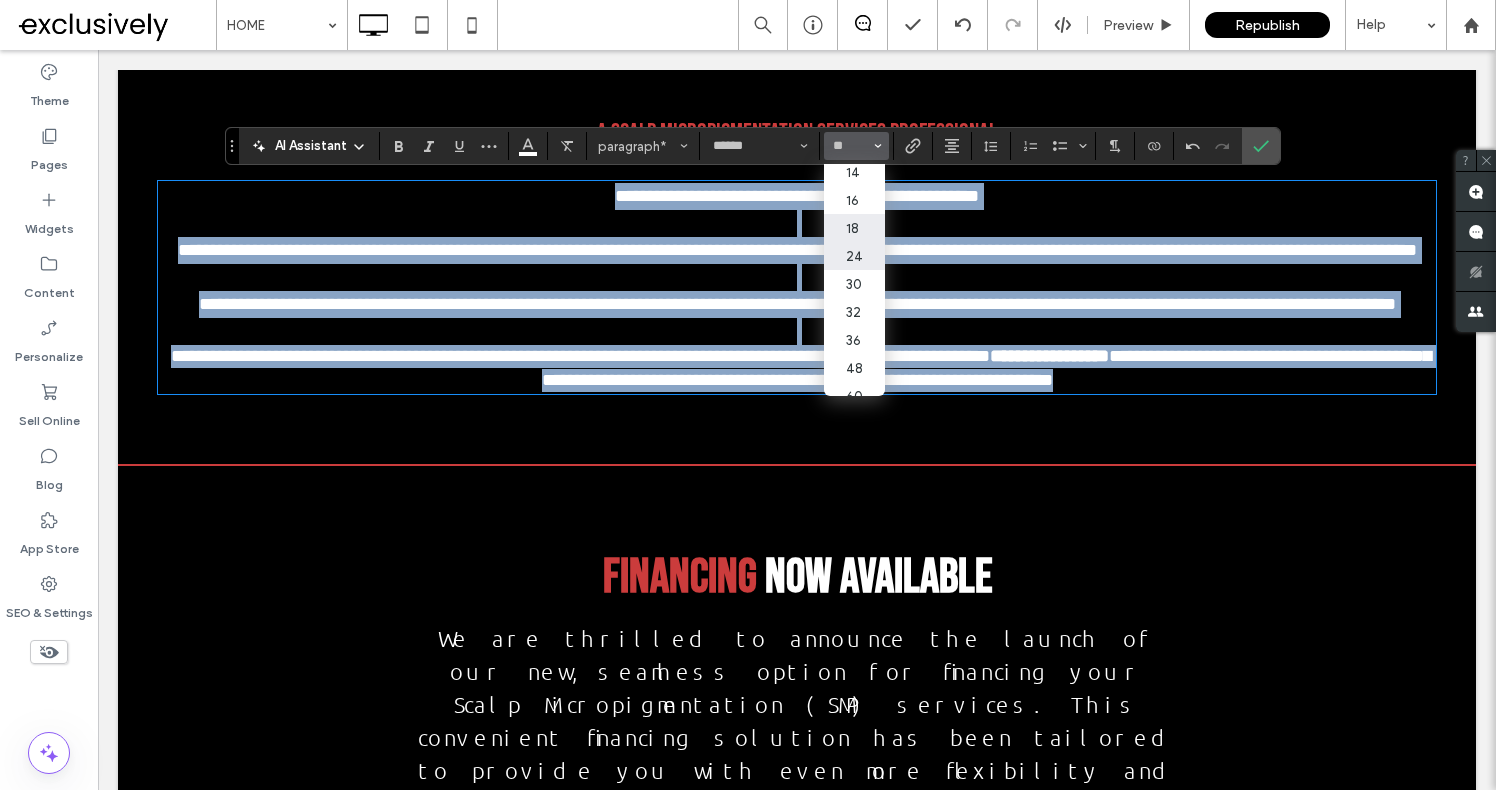 type on "**" 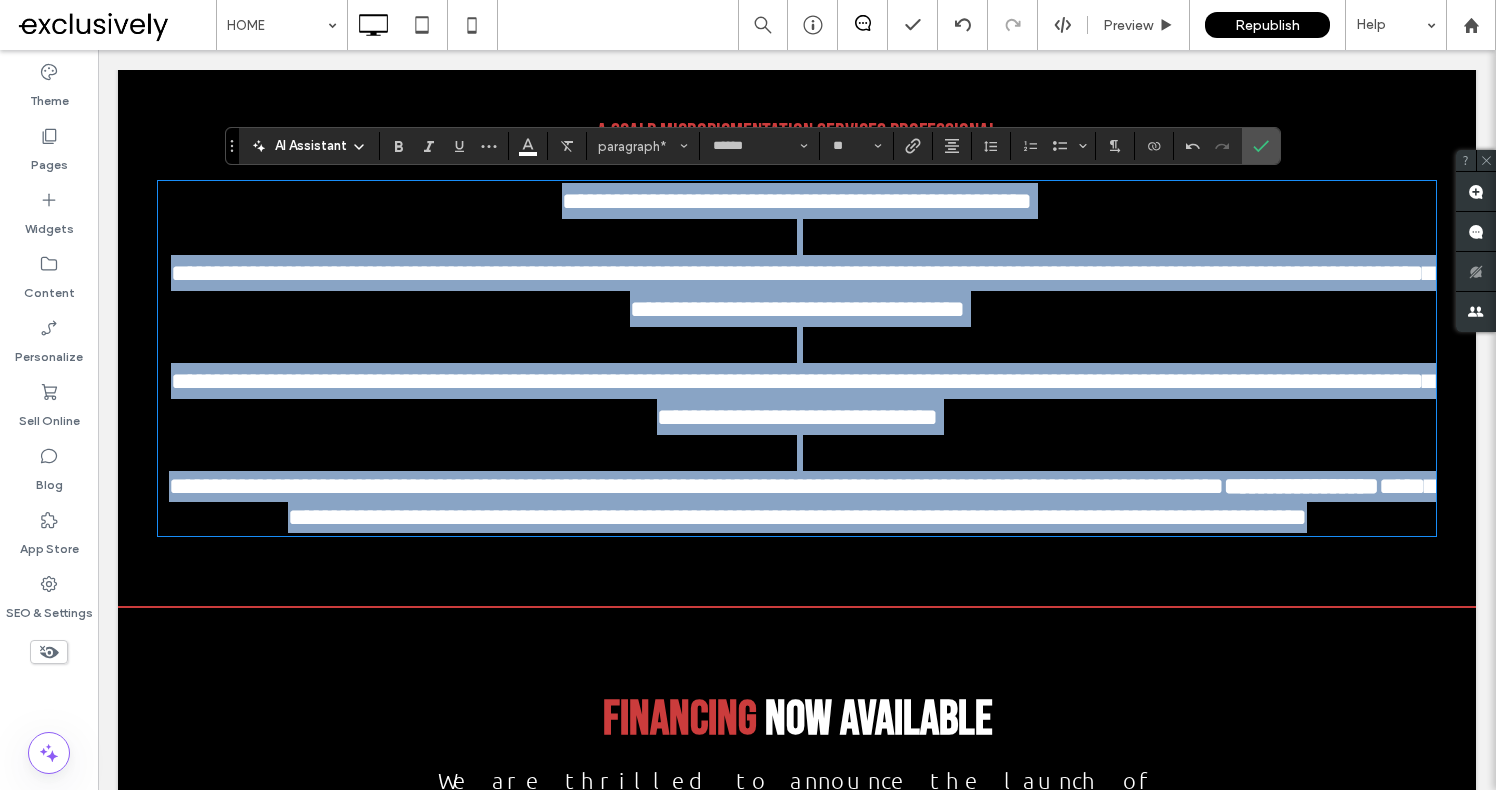 click on "**********" at bounding box center [797, 291] 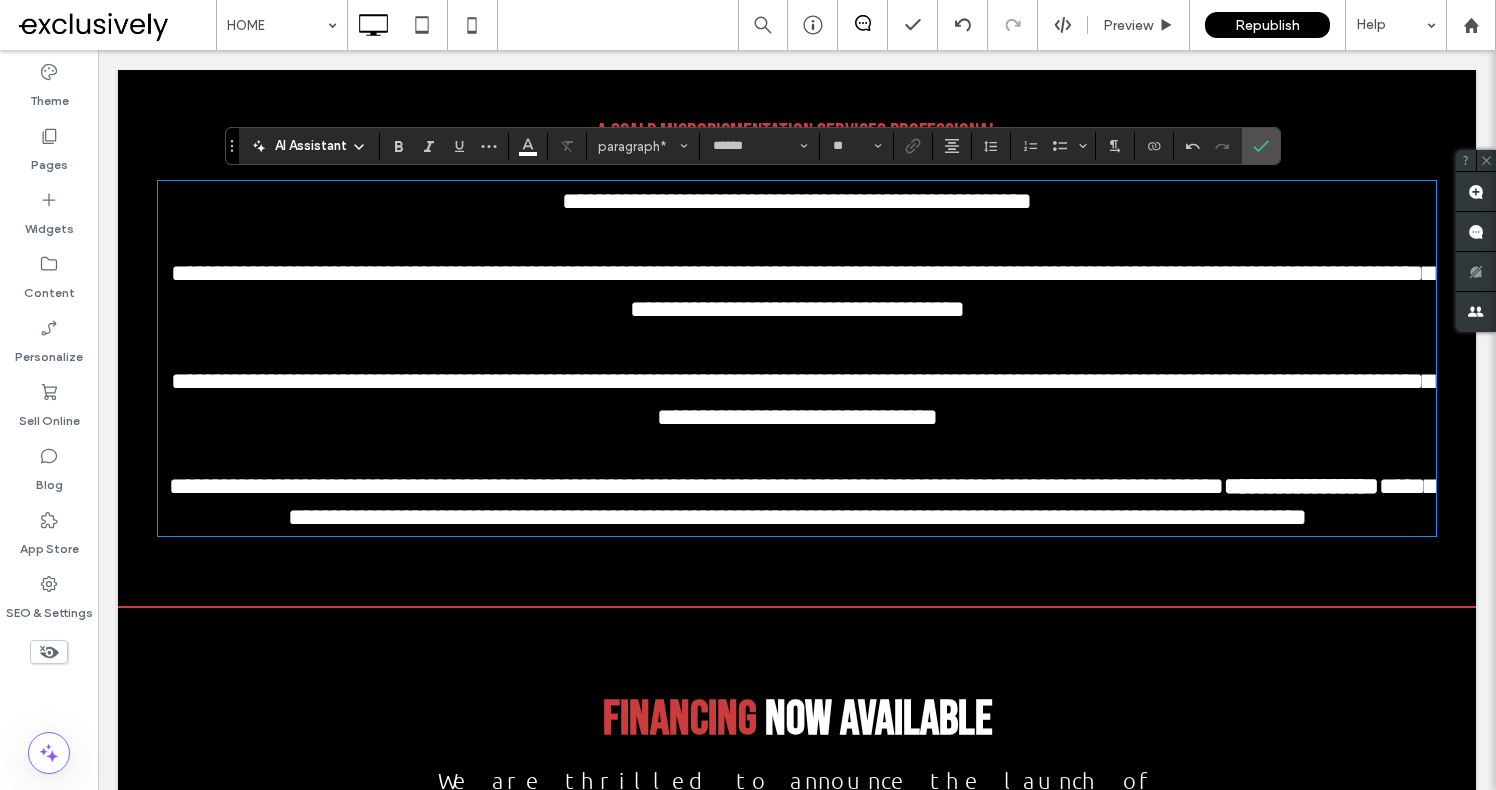 click on "**********" at bounding box center (802, 399) 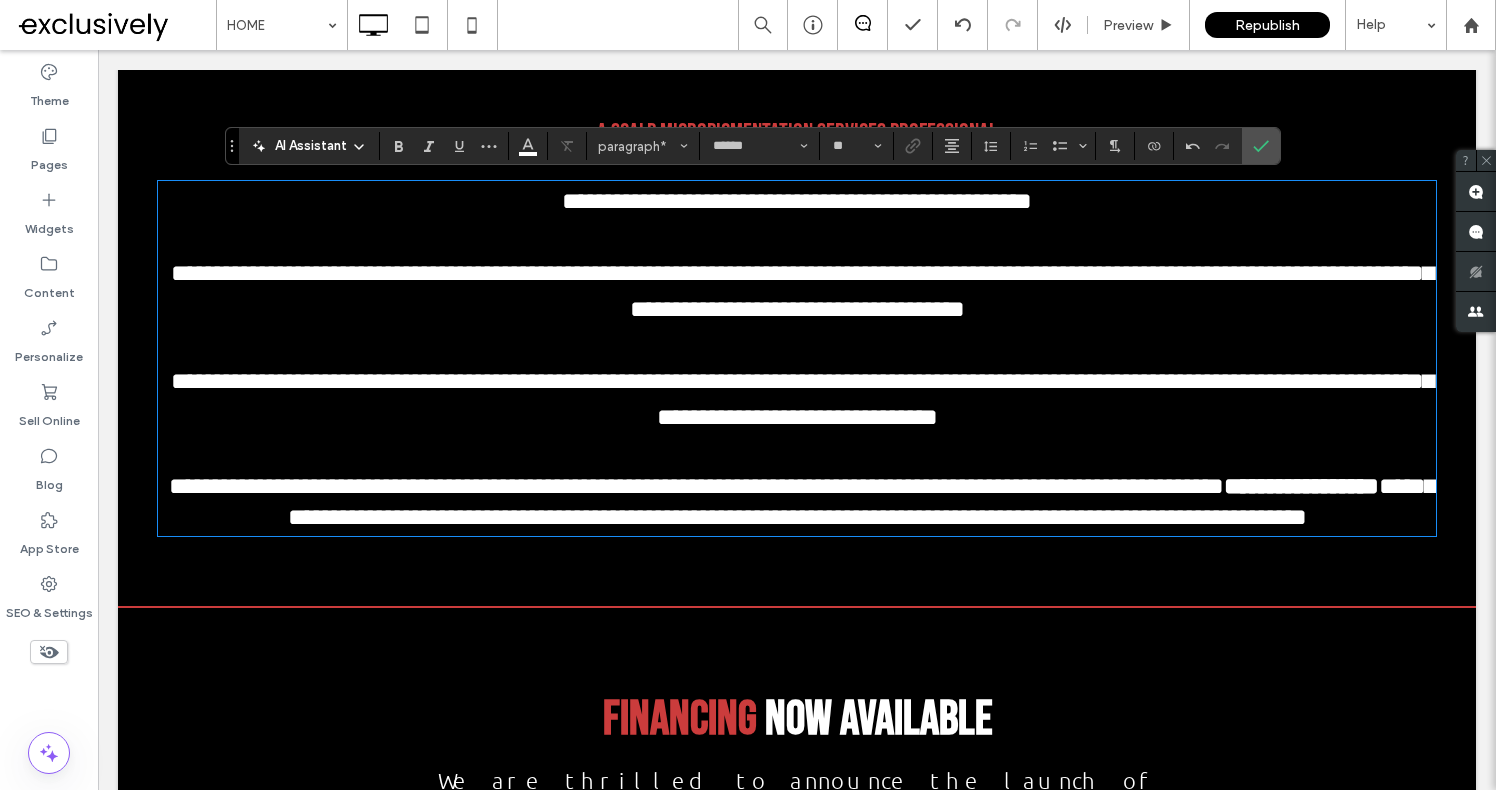 type 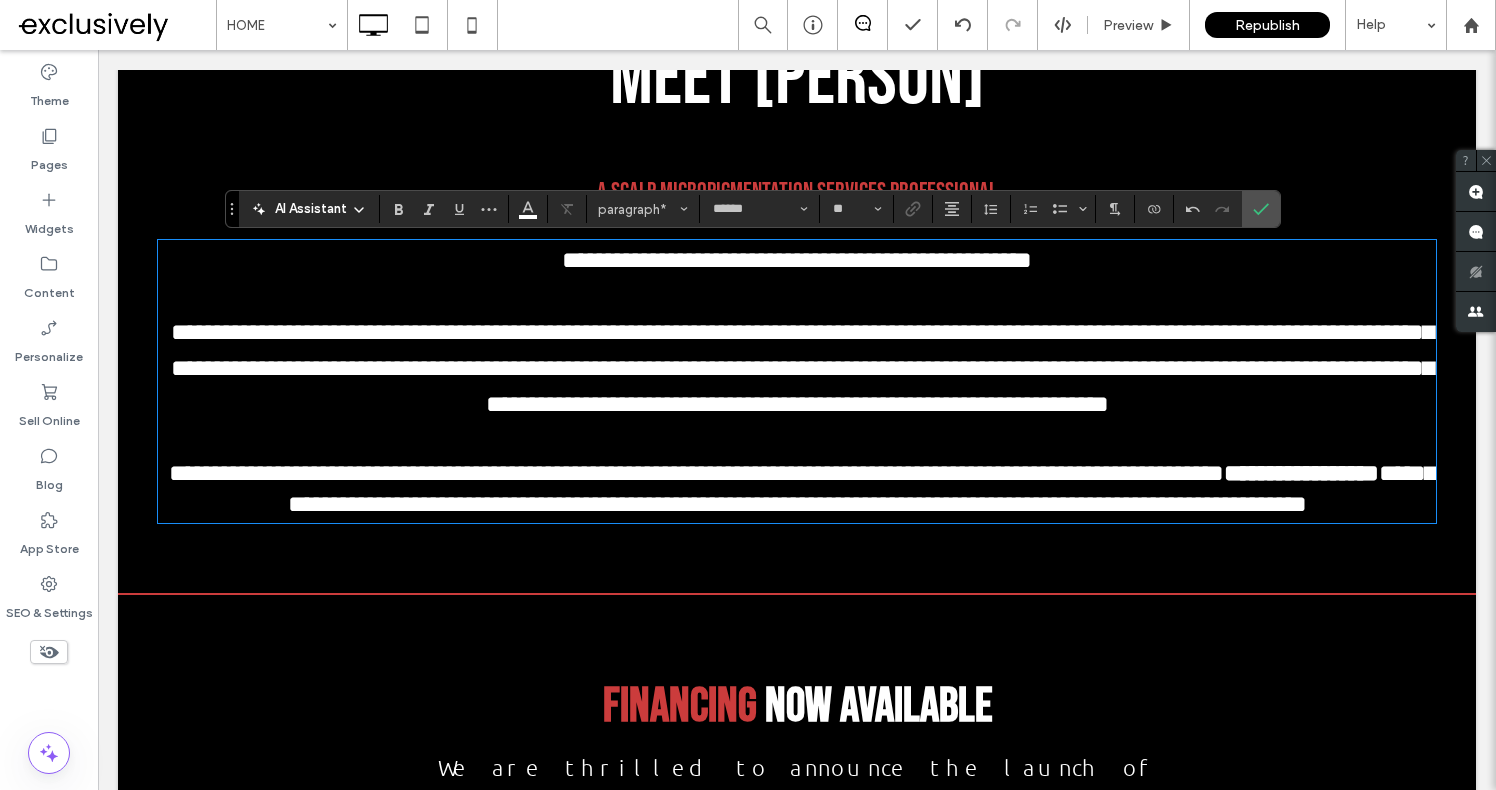 scroll, scrollTop: 2520, scrollLeft: 0, axis: vertical 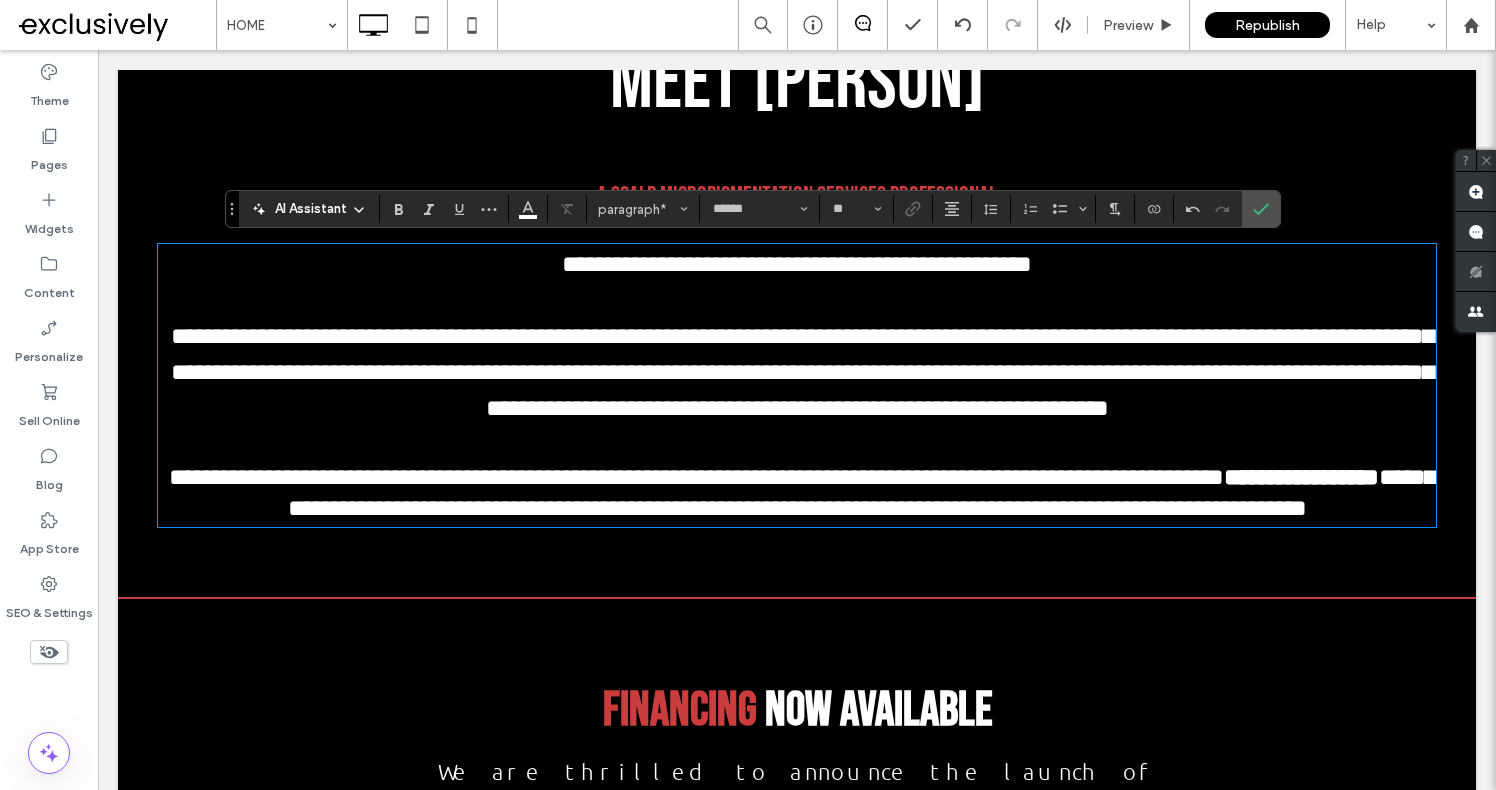click on "**********" at bounding box center (797, 264) 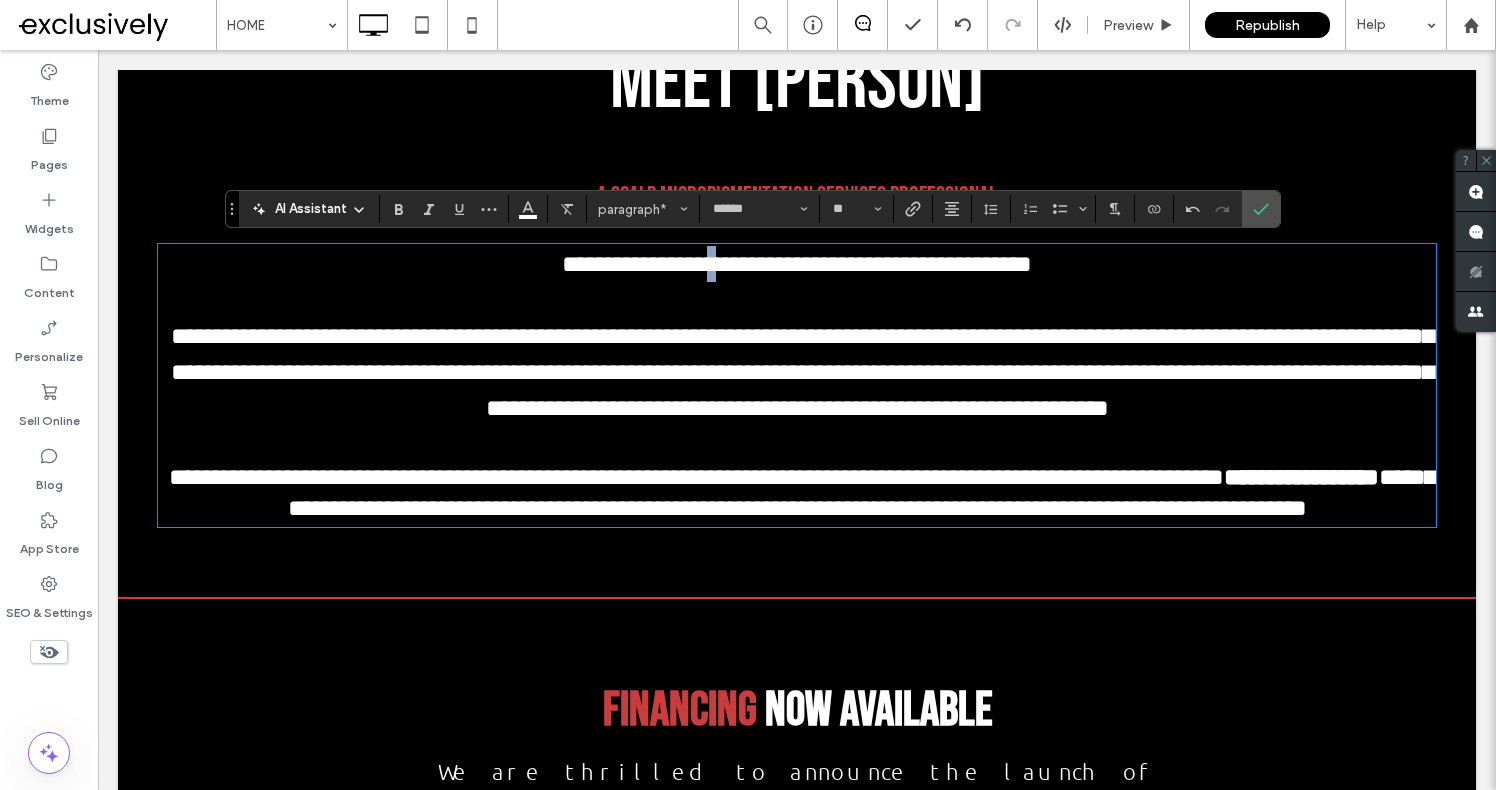 click on "**********" at bounding box center (797, 264) 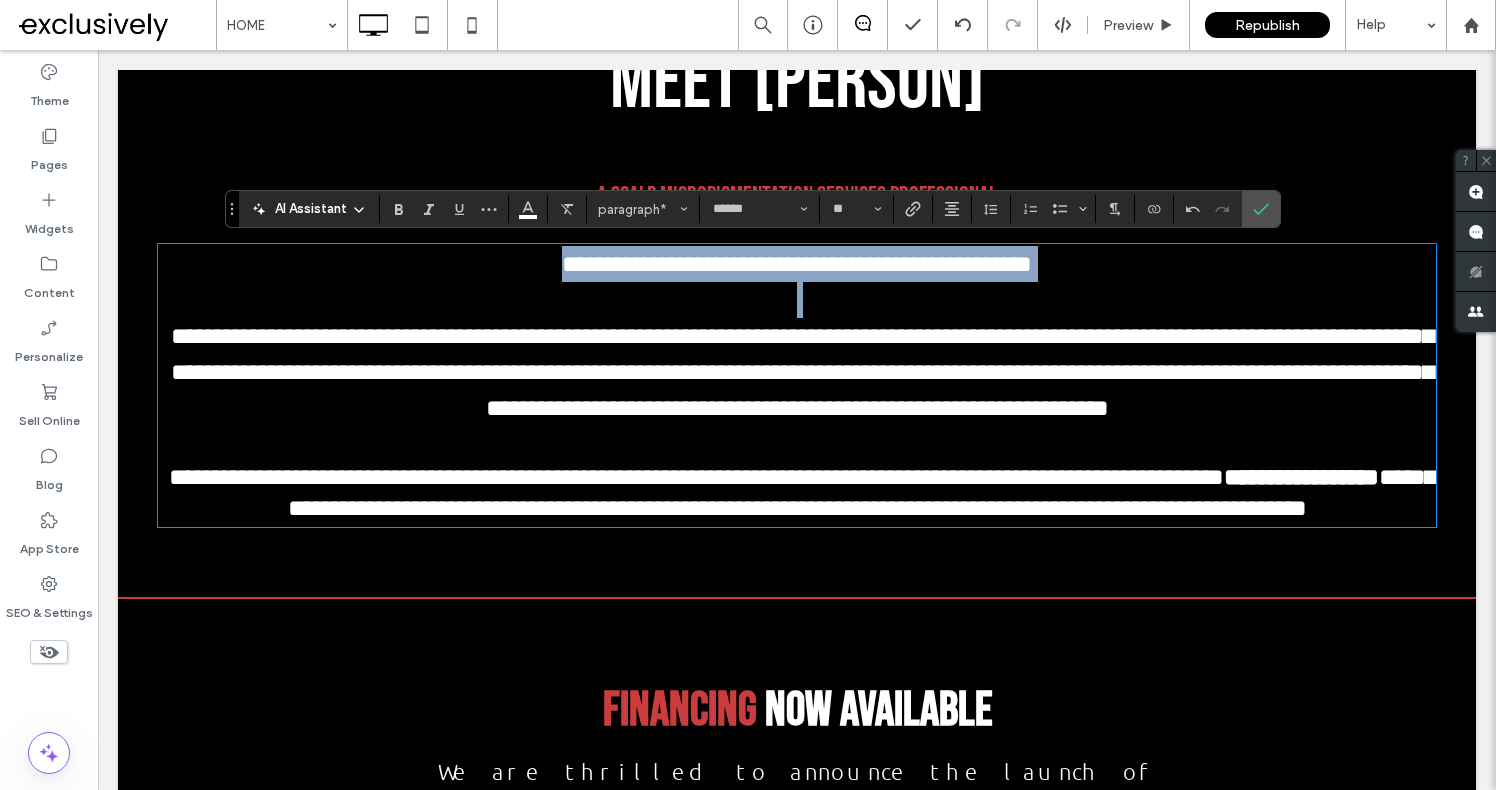 click on "**********" at bounding box center (797, 264) 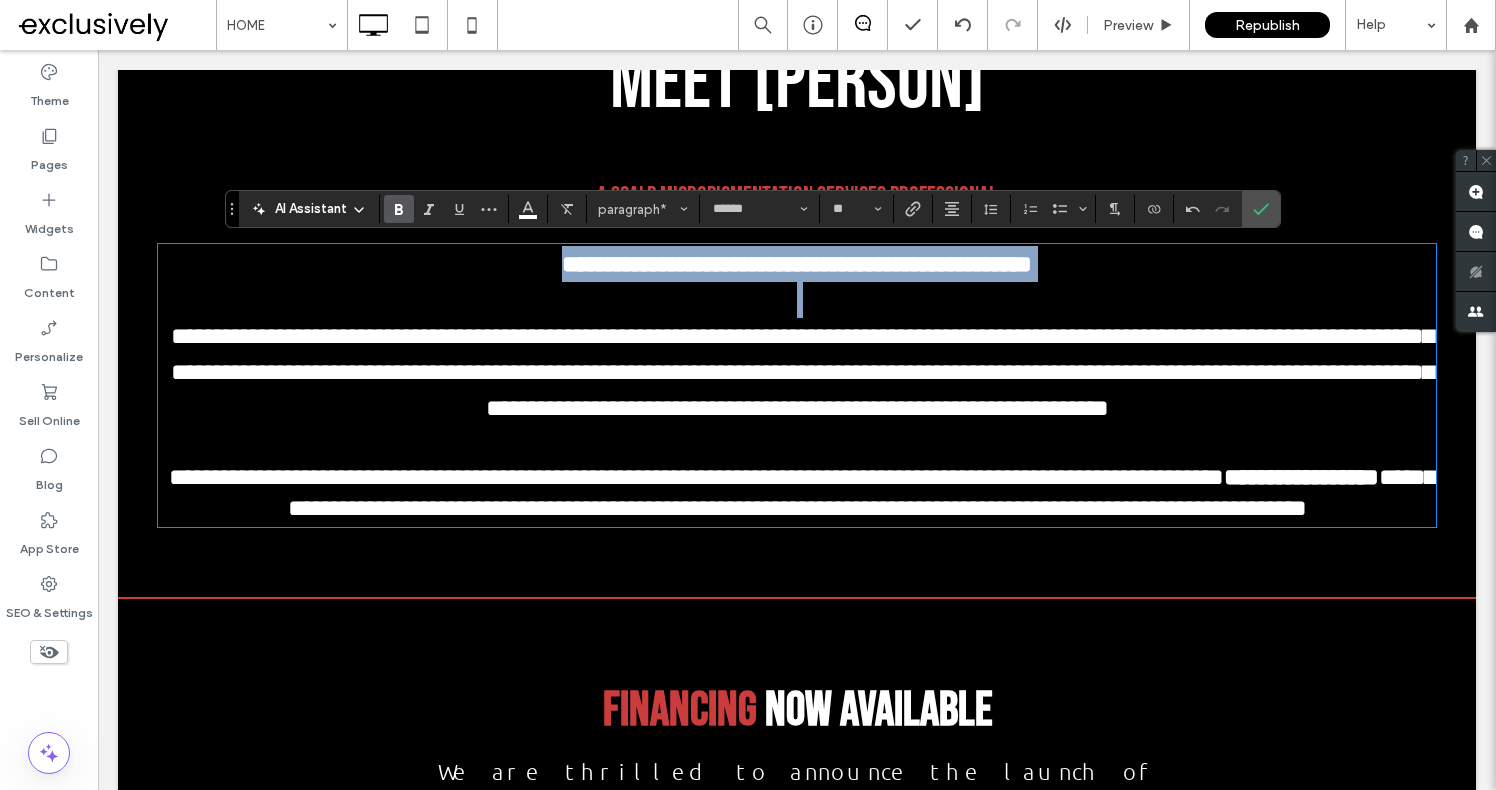 click at bounding box center (797, 300) 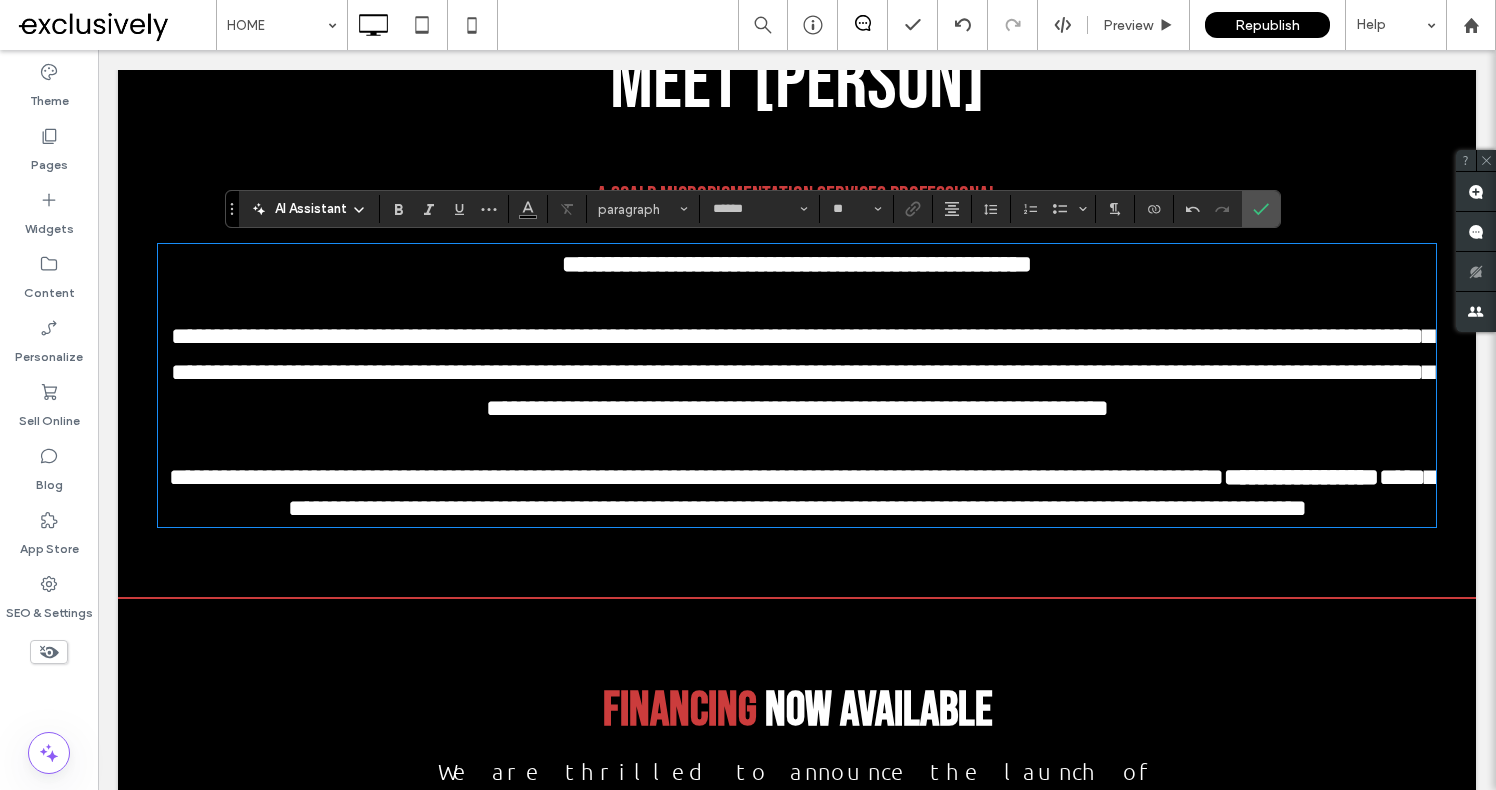 type on "**" 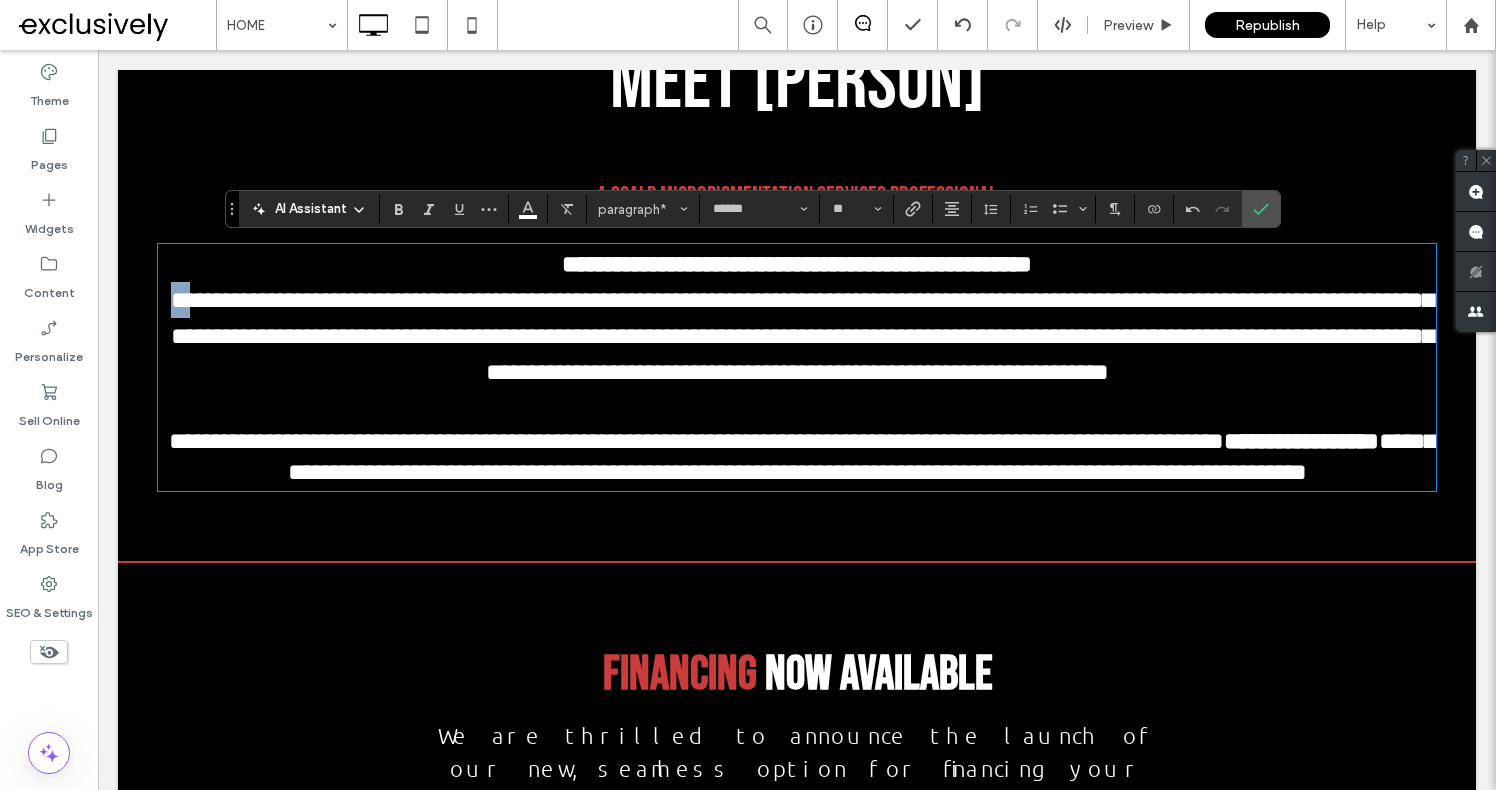 drag, startPoint x: 179, startPoint y: 295, endPoint x: 164, endPoint y: 295, distance: 15 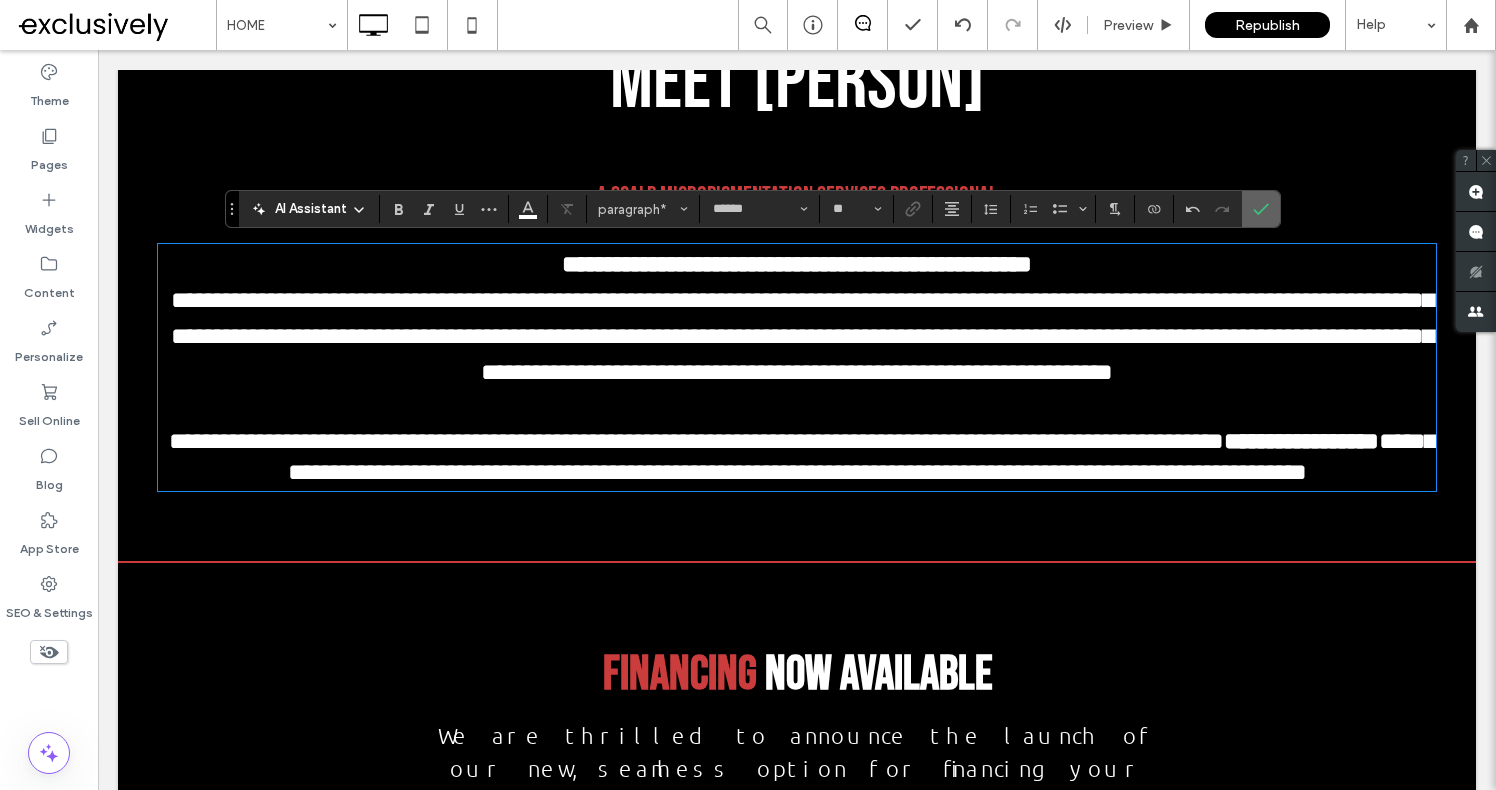 click at bounding box center (1261, 209) 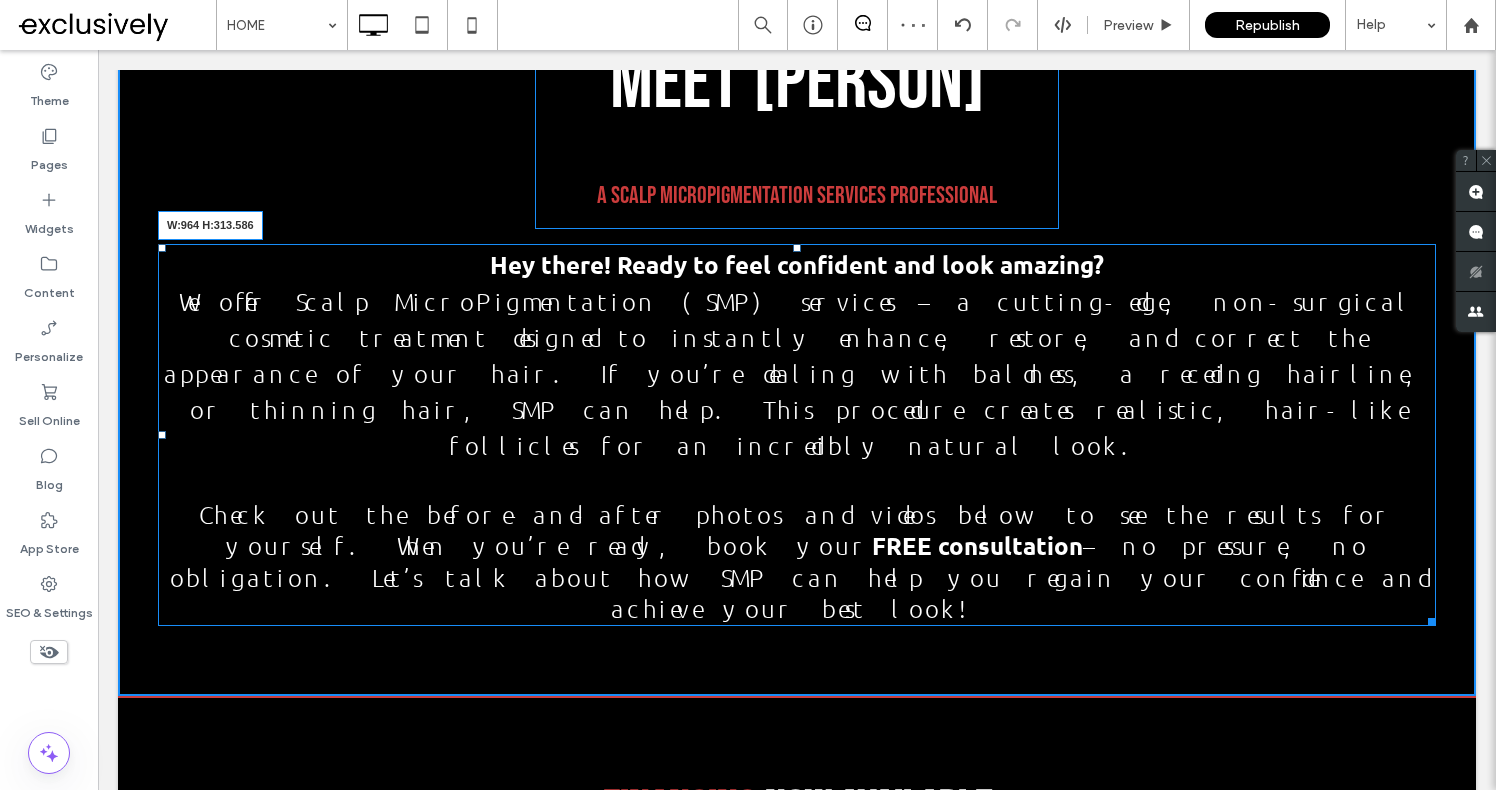 drag, startPoint x: 1427, startPoint y: 512, endPoint x: 1270, endPoint y: 495, distance: 157.9177 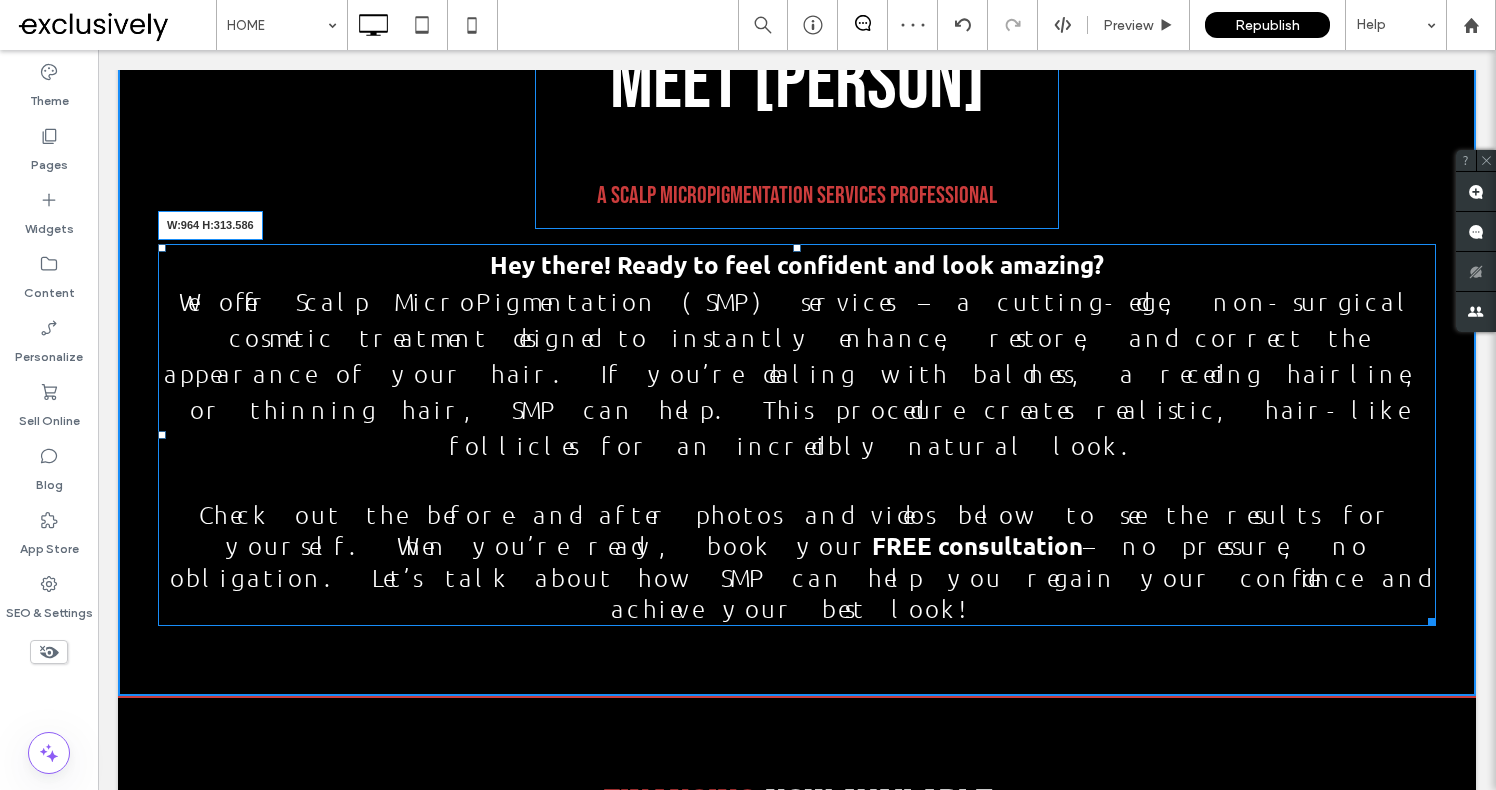 click on "Hey there! Ready to feel confident and look amazing? We offer Scalp MicroPigmentation (SMP) services – a cutting-edge, non-surgical cosmetic treatment designed to instantly enhance, restore, and correct the appearance of your hair. If you’re dealing with baldness, a receding hairline, or thinning hair, SMP can help. This procedure creates realistic, hair-like follicles for an incredibly natural look. Check out the before-and-after photos and videos below to see the results for yourself. When you’re ready, book your  FREE consultation  – no pressure, no obligation. Let’s talk about how SMP can help you regain your confidence and achieve your best look! W:964 H:313.586" at bounding box center (797, 435) 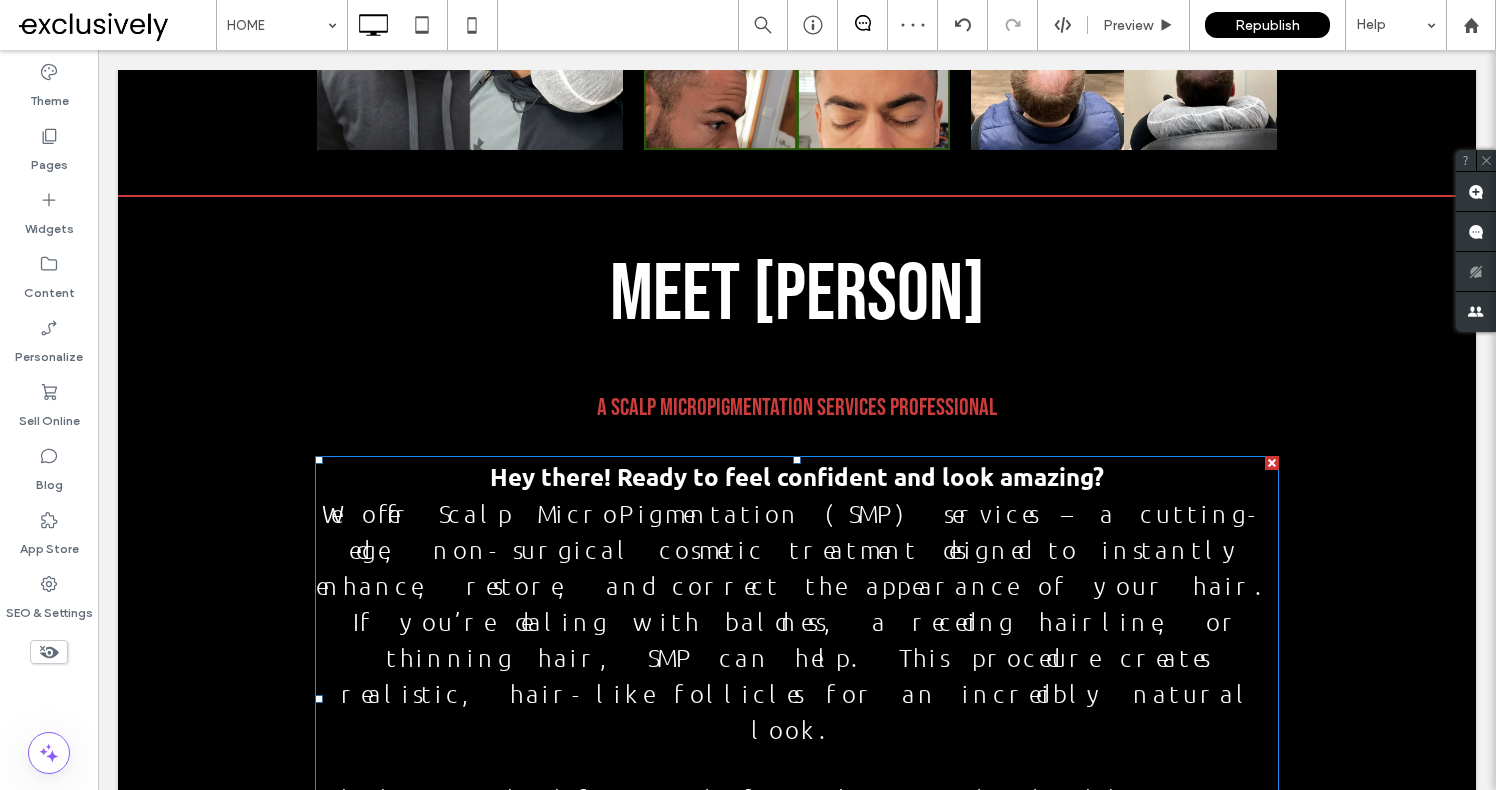 scroll, scrollTop: 2294, scrollLeft: 0, axis: vertical 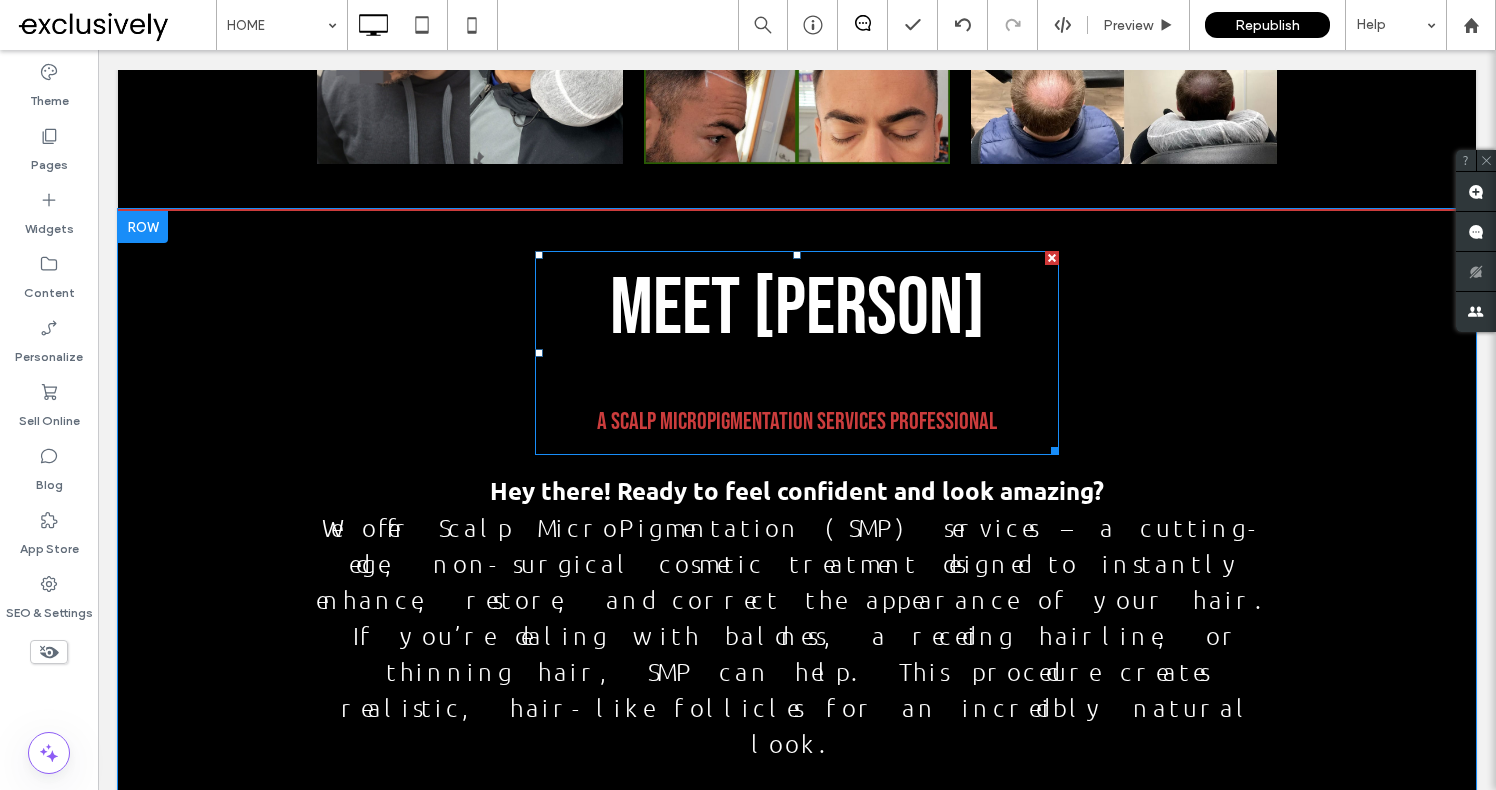 click on "MEET [PERSON] A SCALP MICROPIGMENTATION SERVICES PROFESSIONAL" at bounding box center (797, 357) 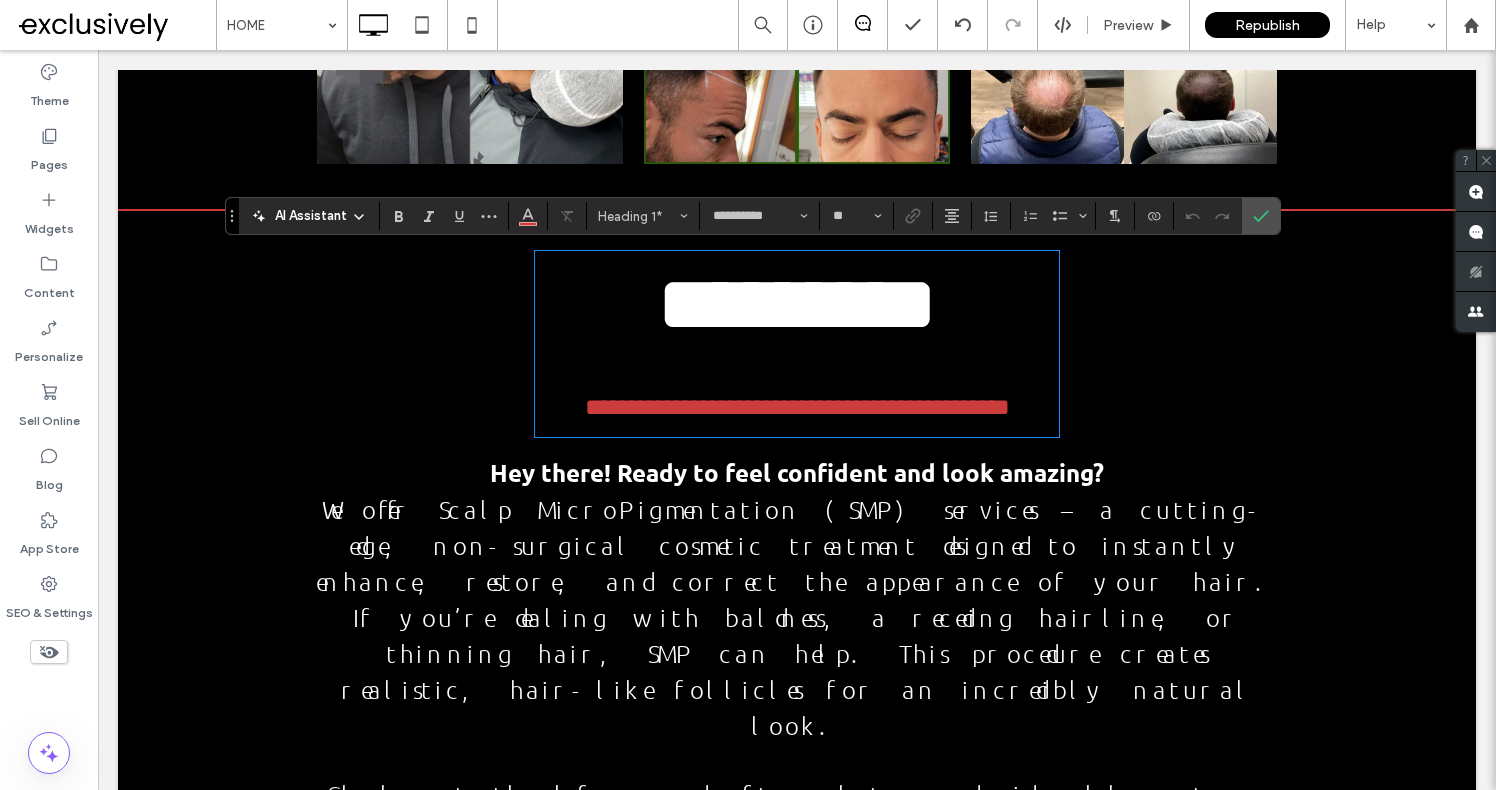 click on "**********" at bounding box center (797, 407) 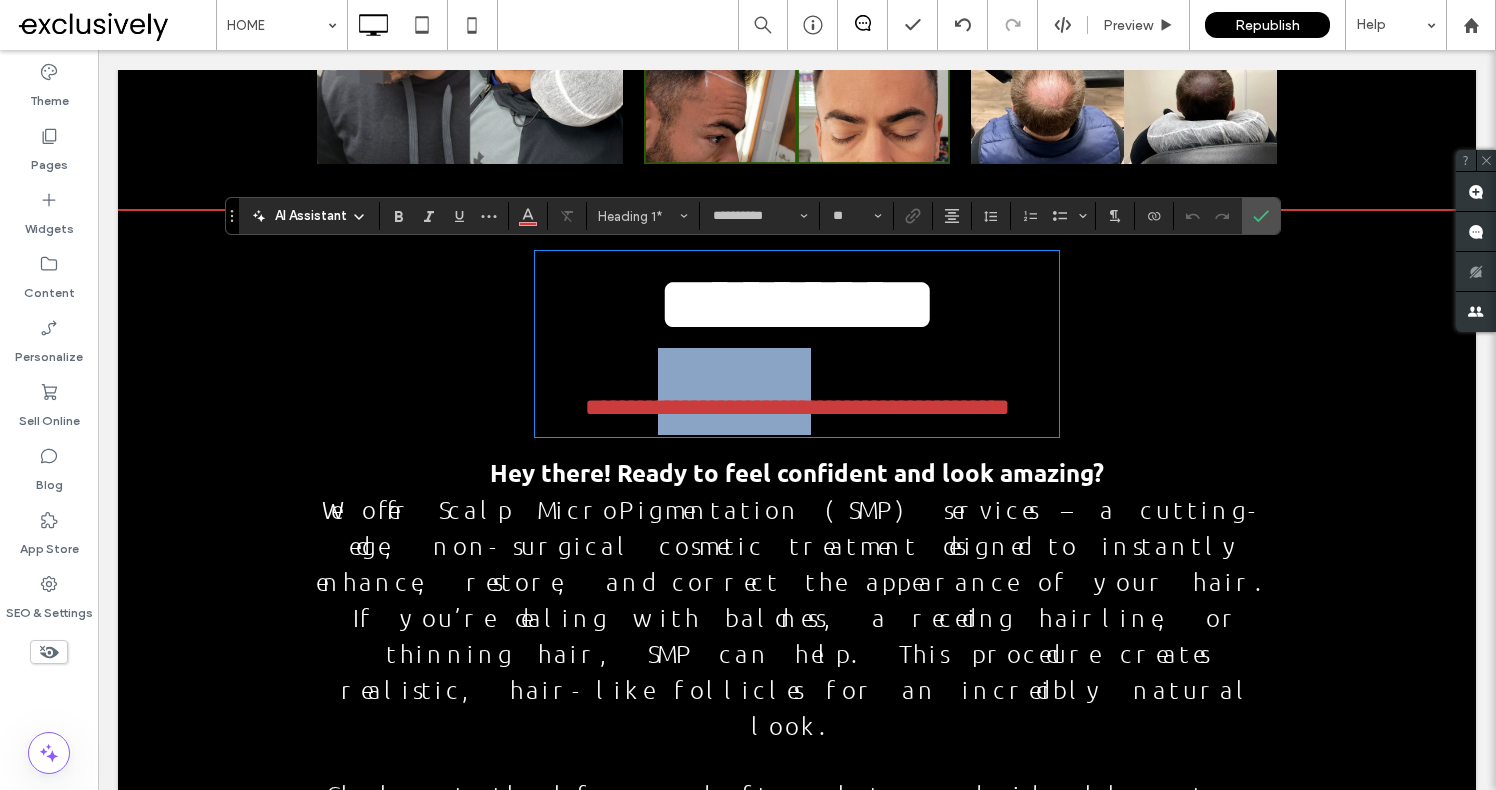click on "**********" at bounding box center (797, 407) 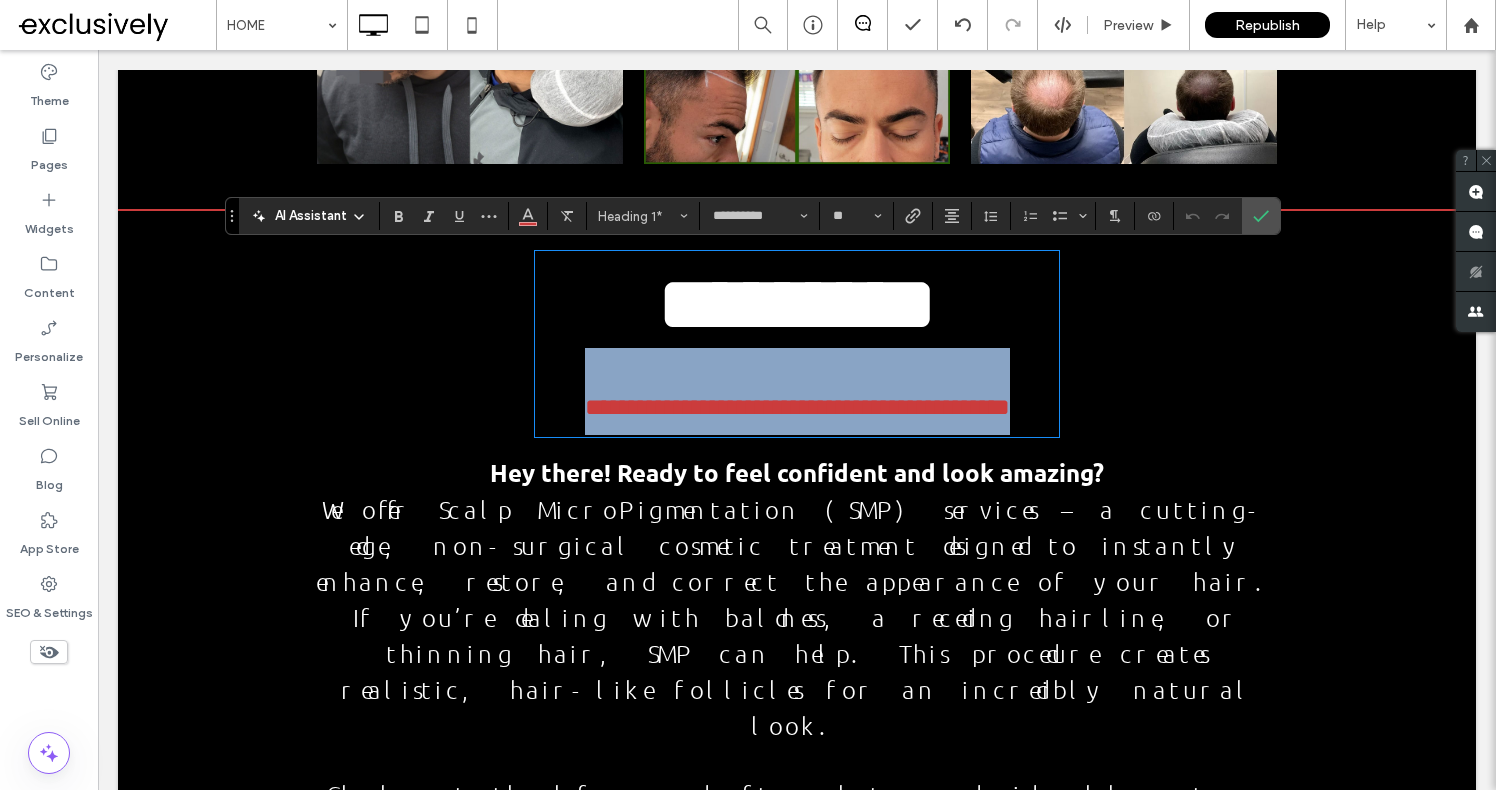 click on "**********" at bounding box center [797, 407] 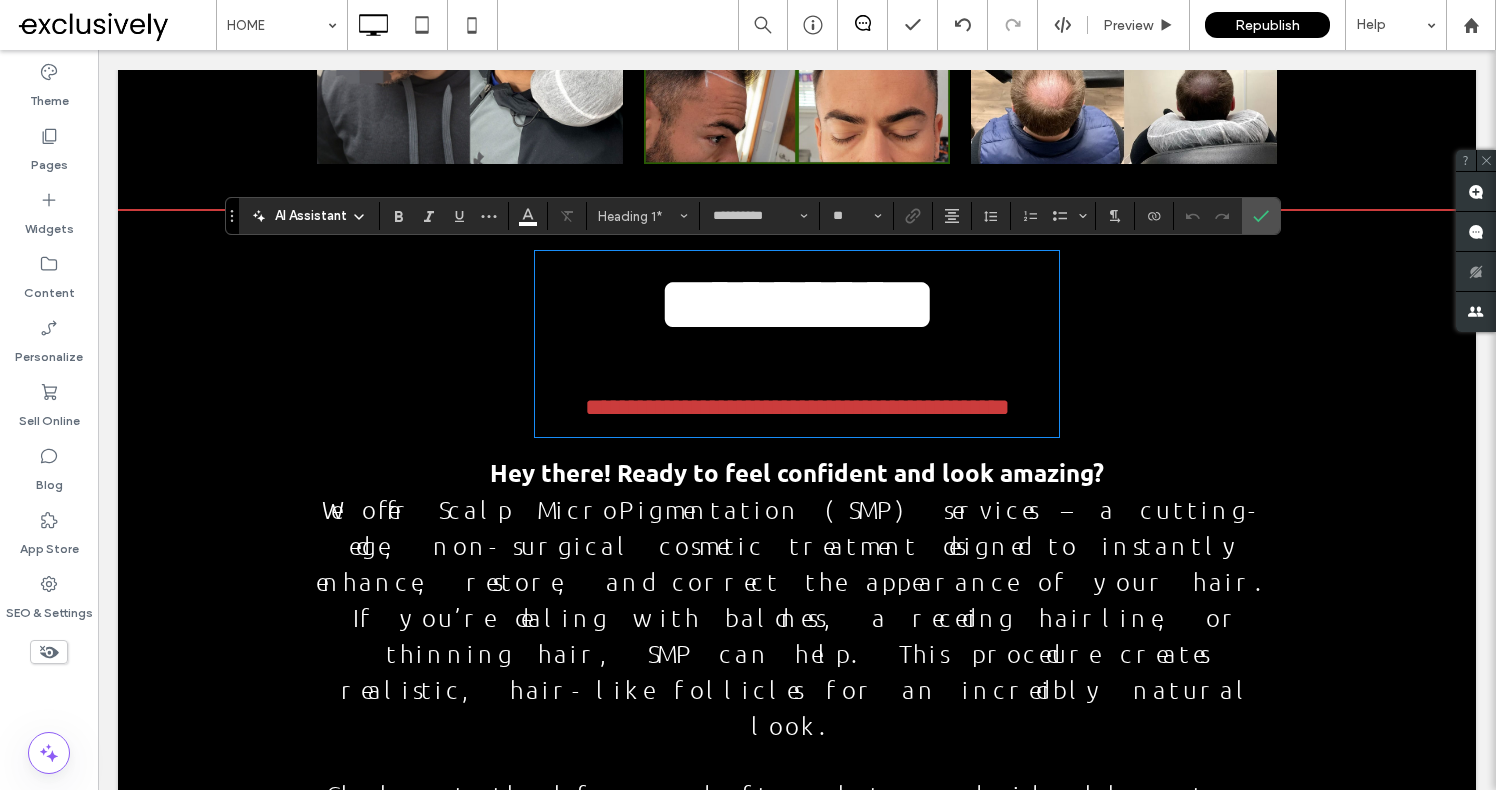 click on "**********" at bounding box center (797, 348) 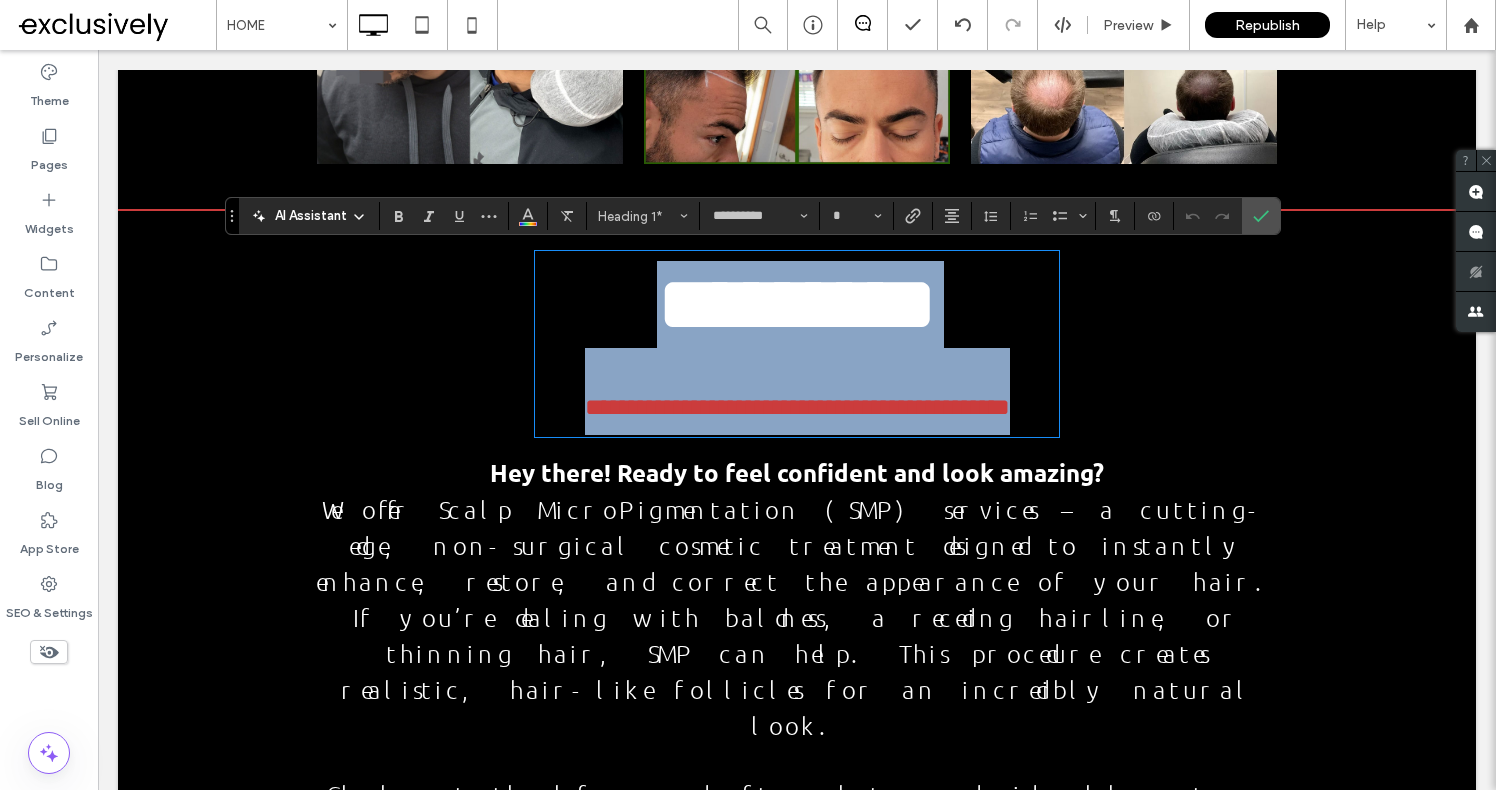 type on "******" 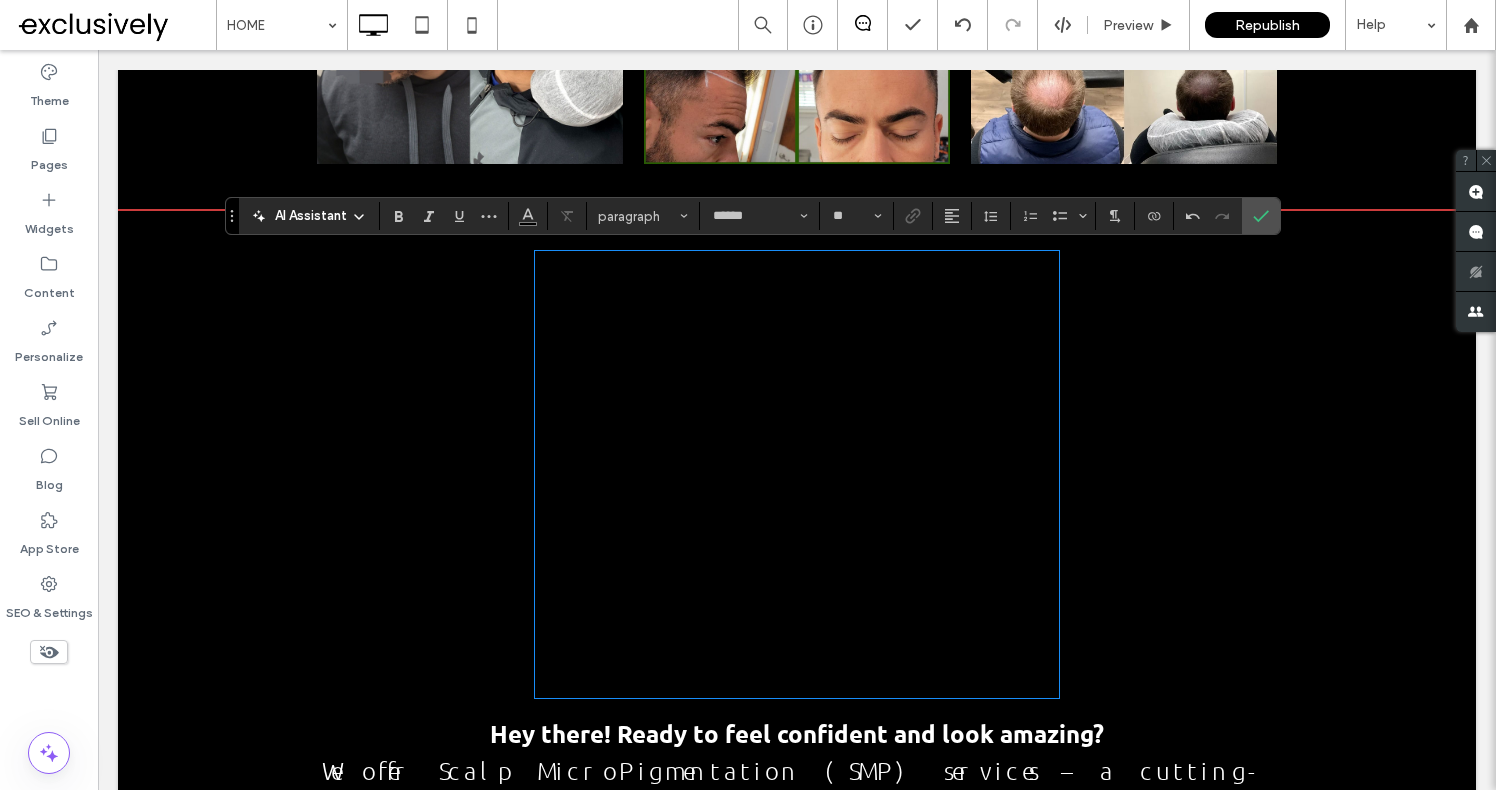 scroll, scrollTop: 0, scrollLeft: 0, axis: both 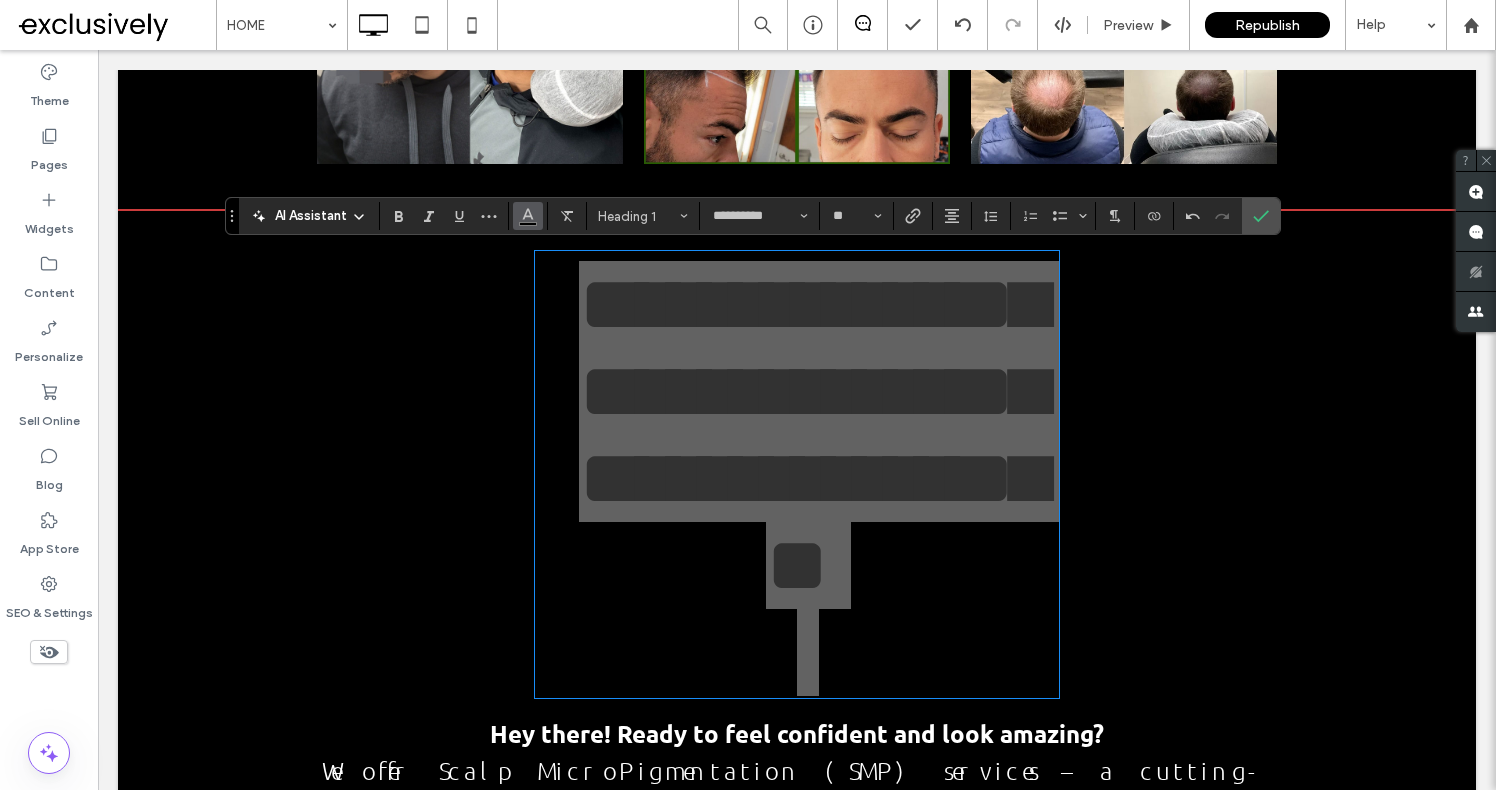 click 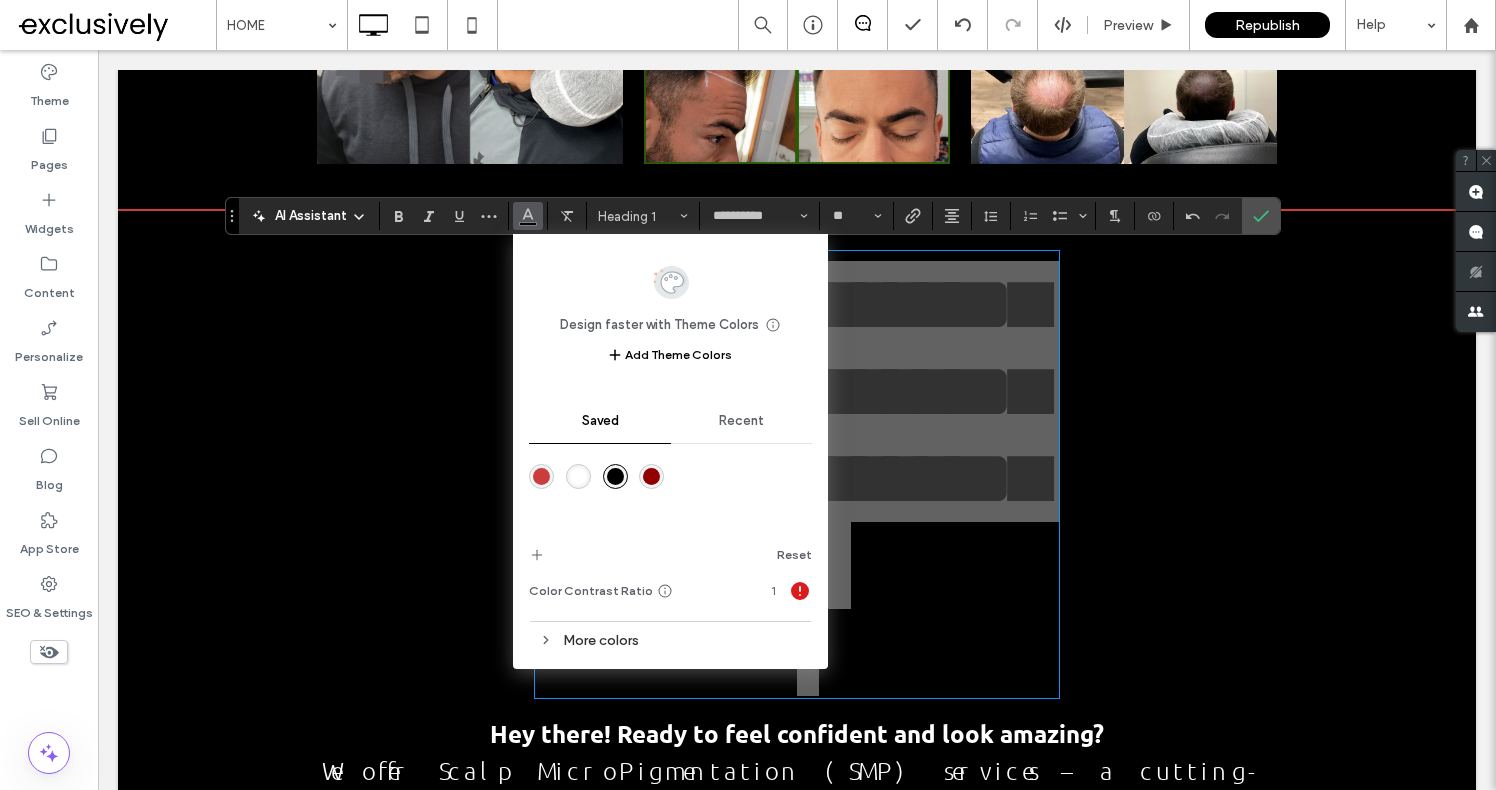 click at bounding box center (578, 476) 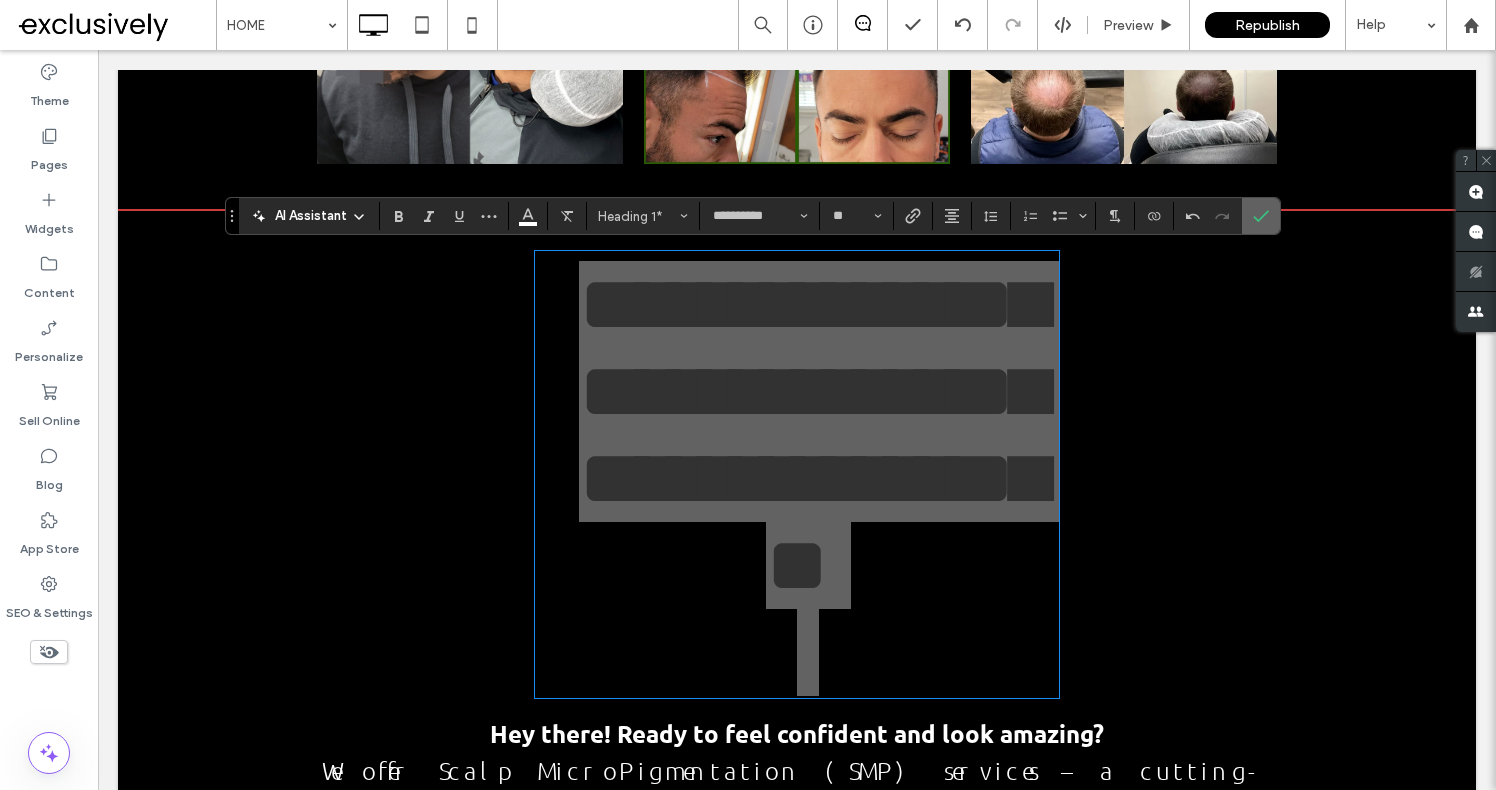click 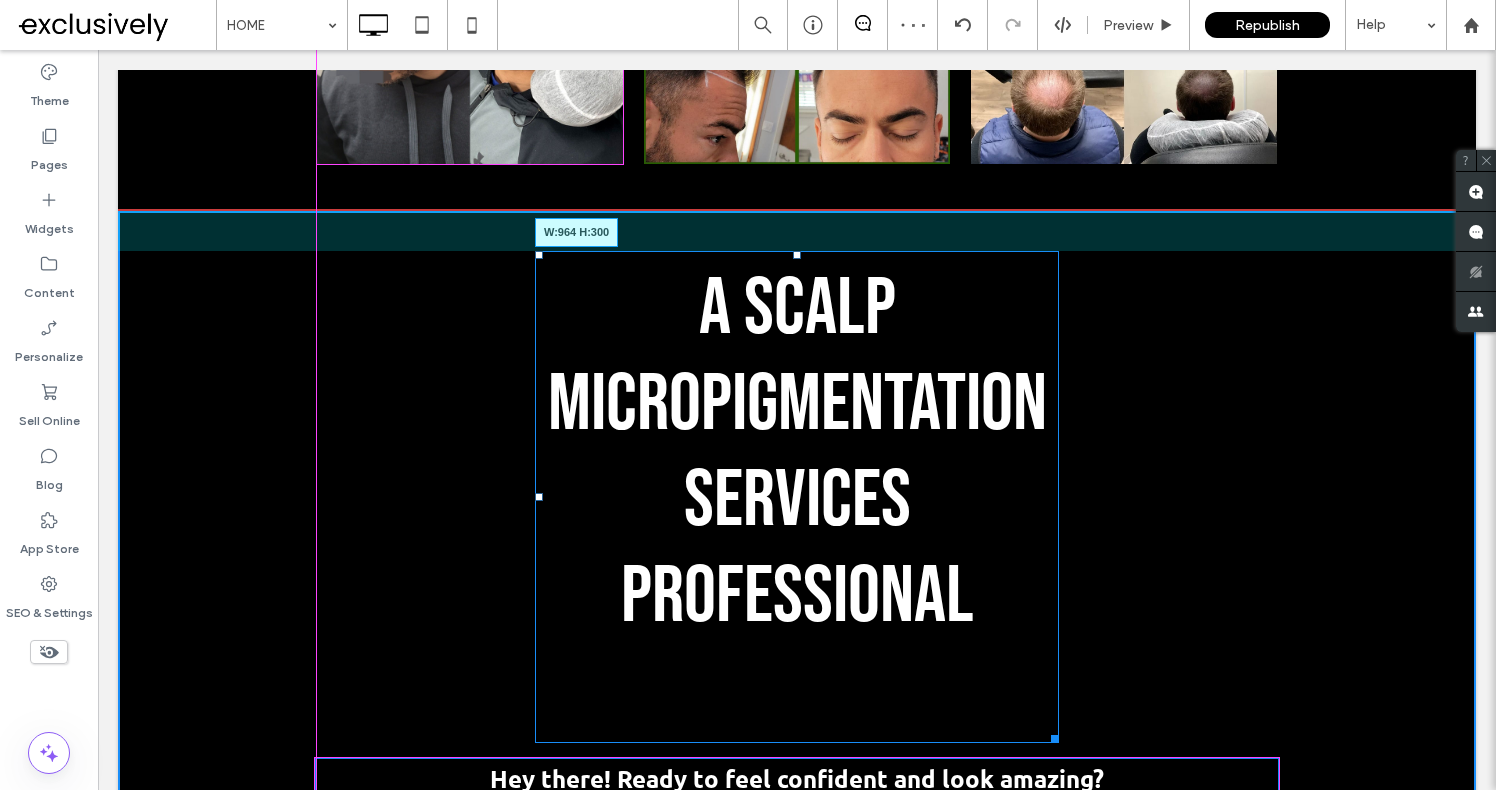 drag, startPoint x: 1055, startPoint y: 732, endPoint x: 1270, endPoint y: 529, distance: 295.6924 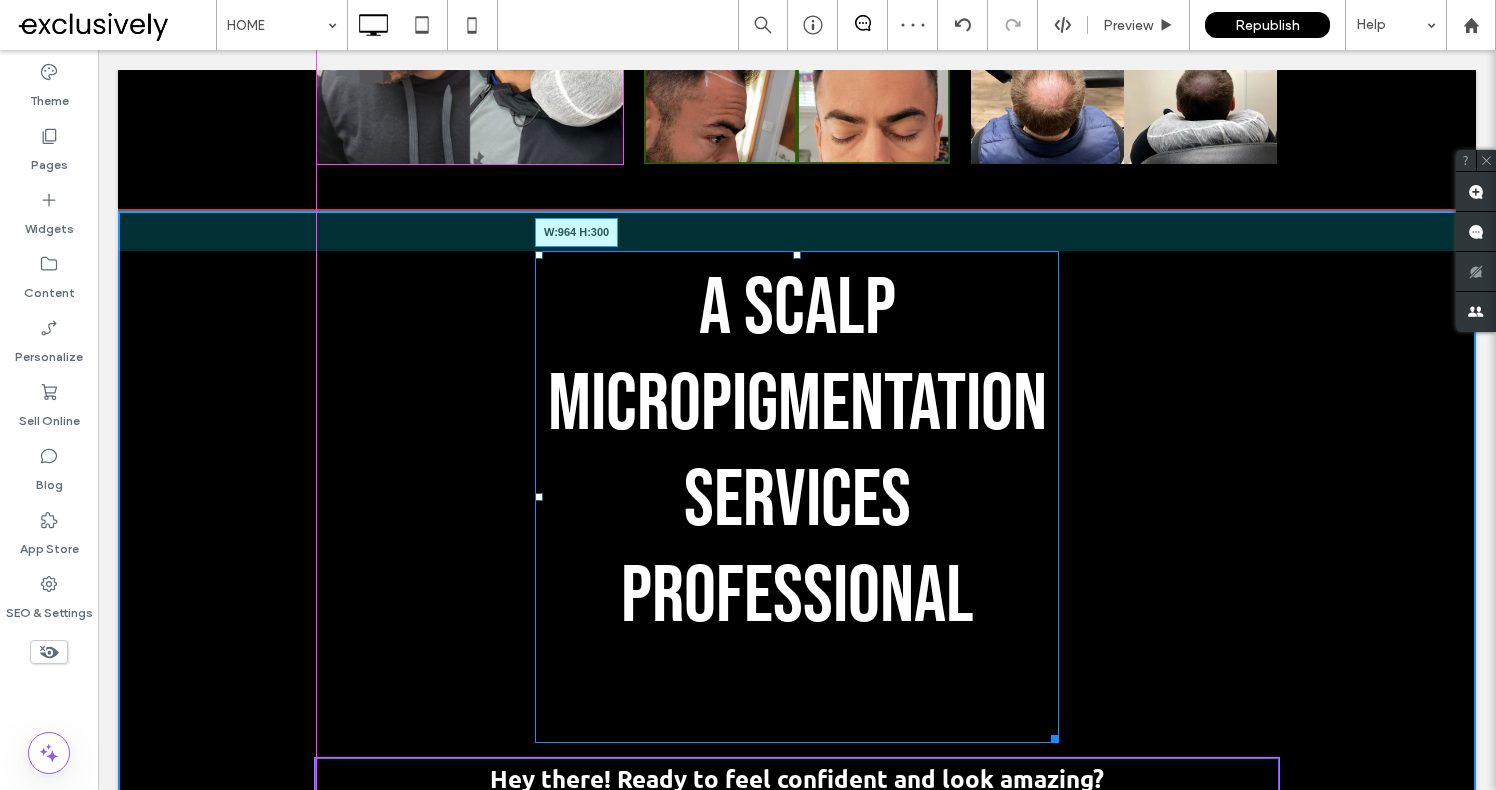click on "A SCALP MICROPIGMENTATION SERVICES PROFESSIONAL W:964 H:300" at bounding box center (797, 497) 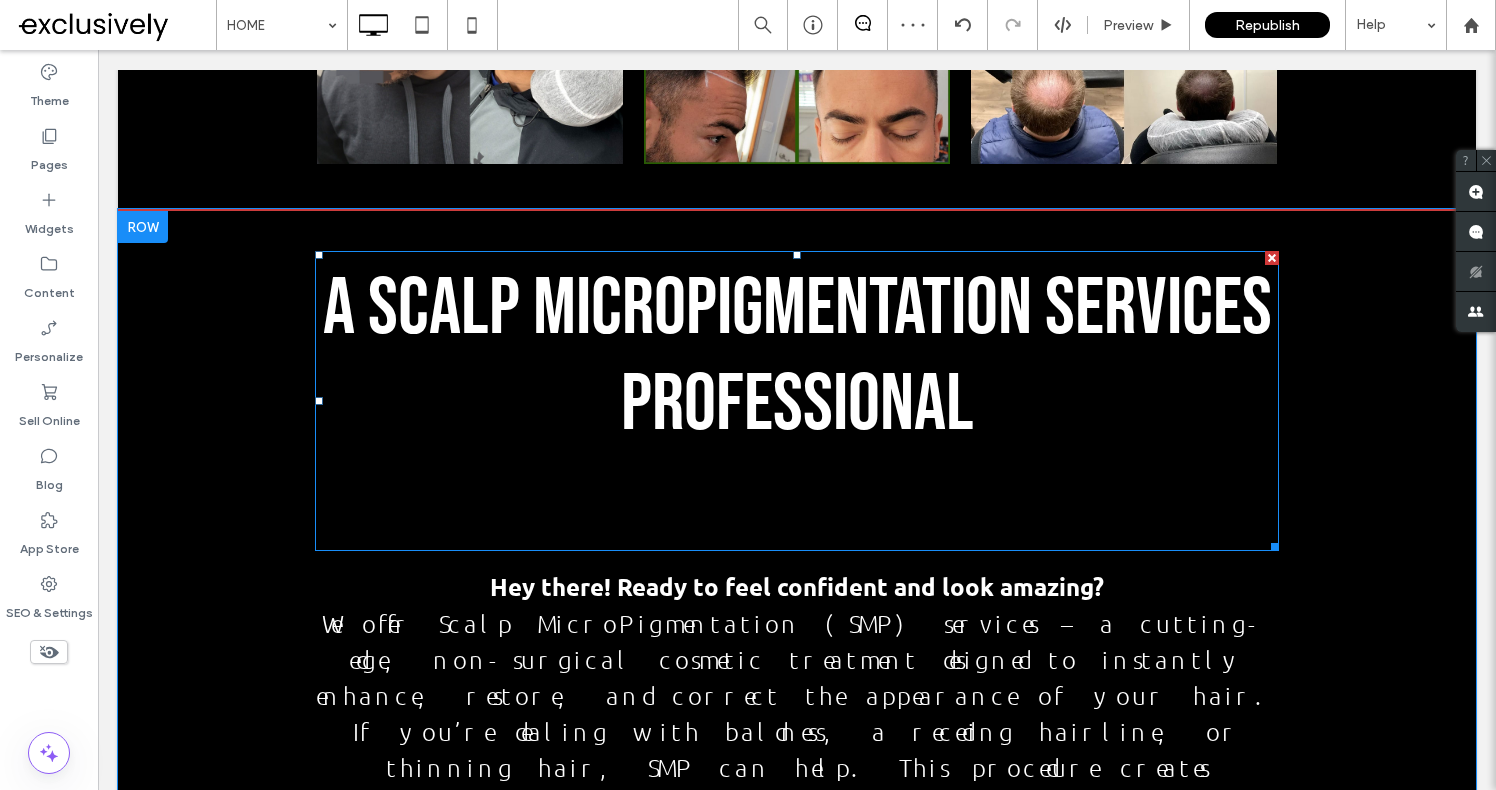 click at bounding box center [797, 501] 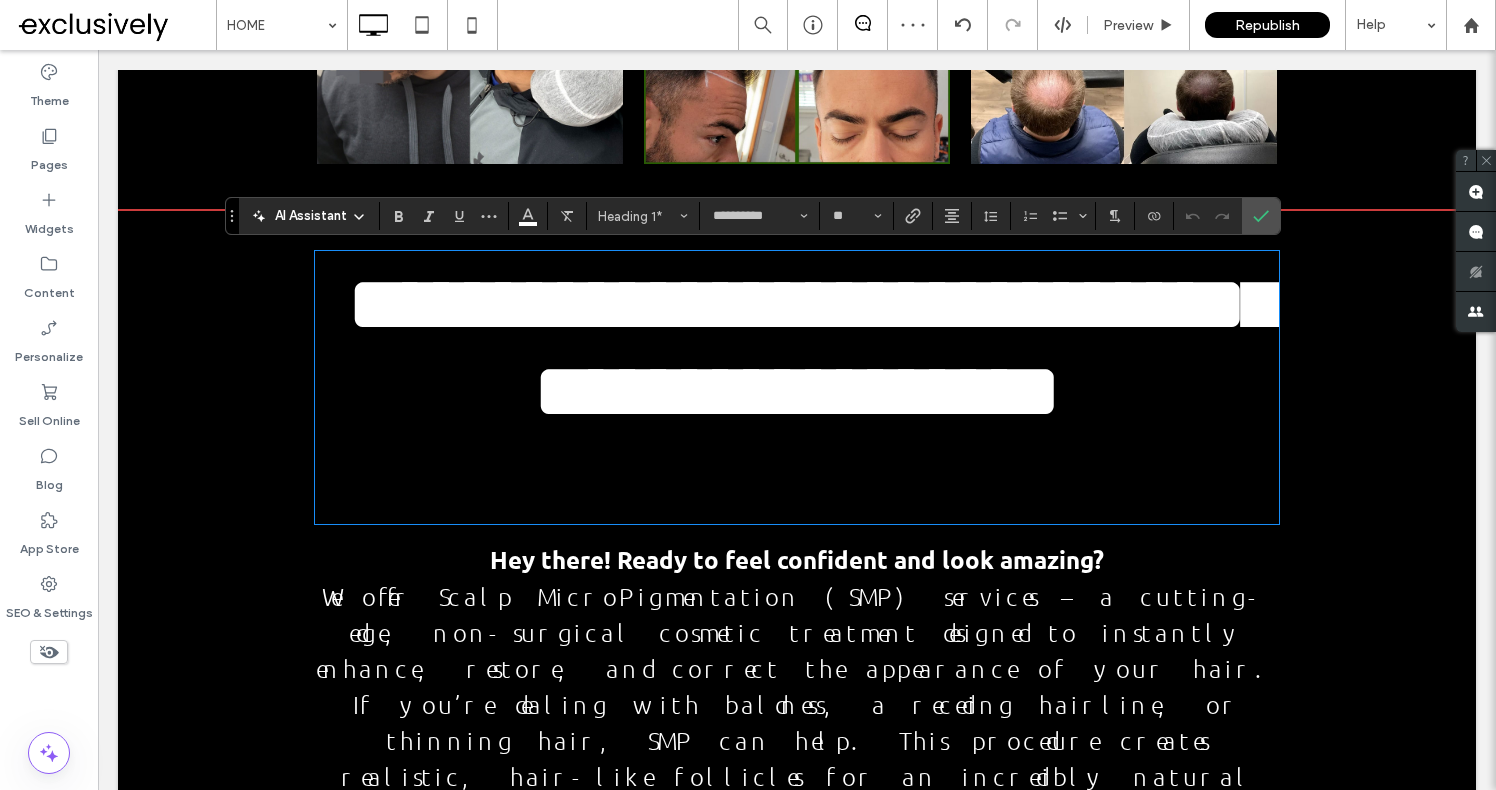 click at bounding box center (797, 478) 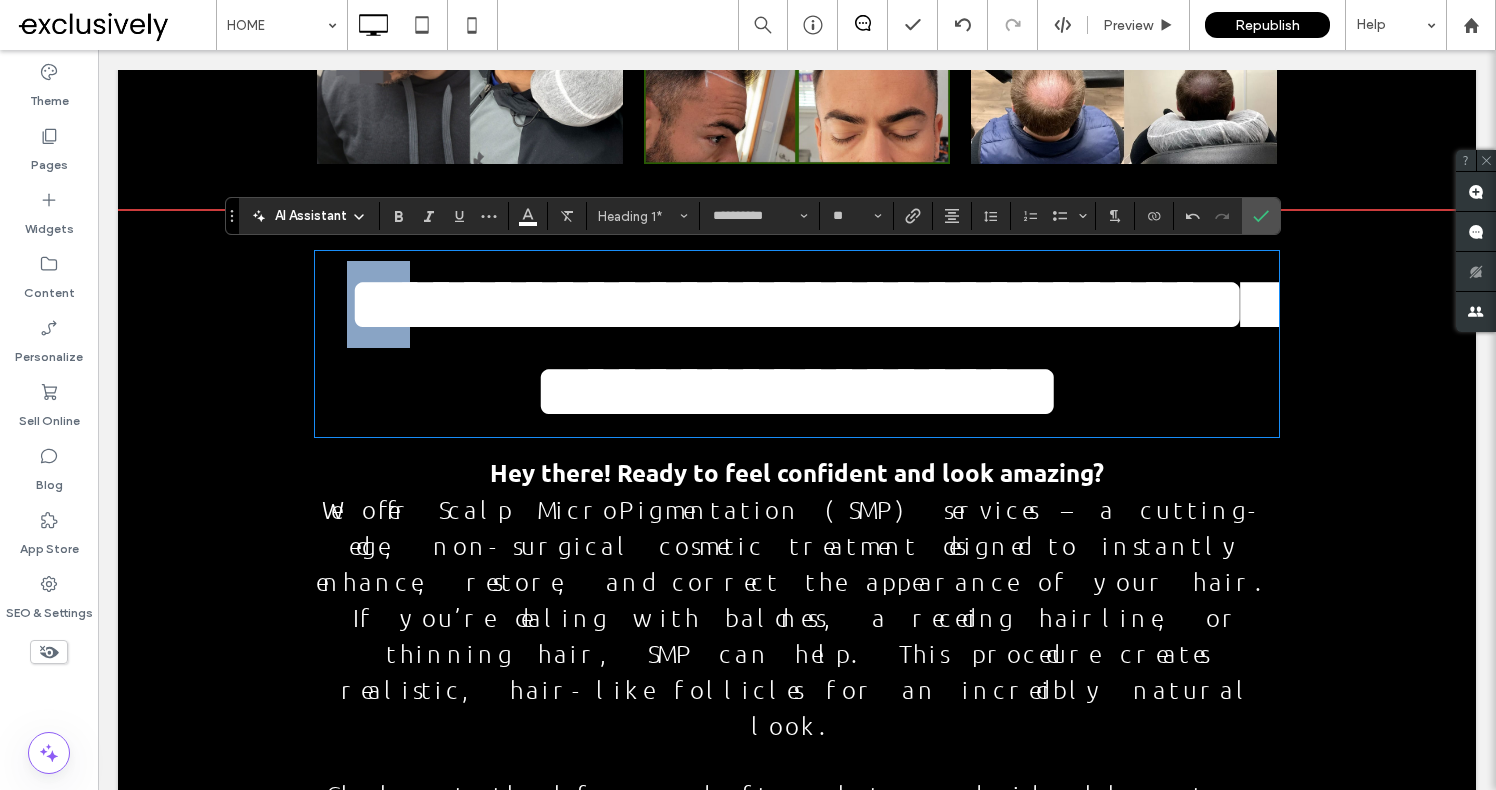drag, startPoint x: 367, startPoint y: 303, endPoint x: 315, endPoint y: 303, distance: 52 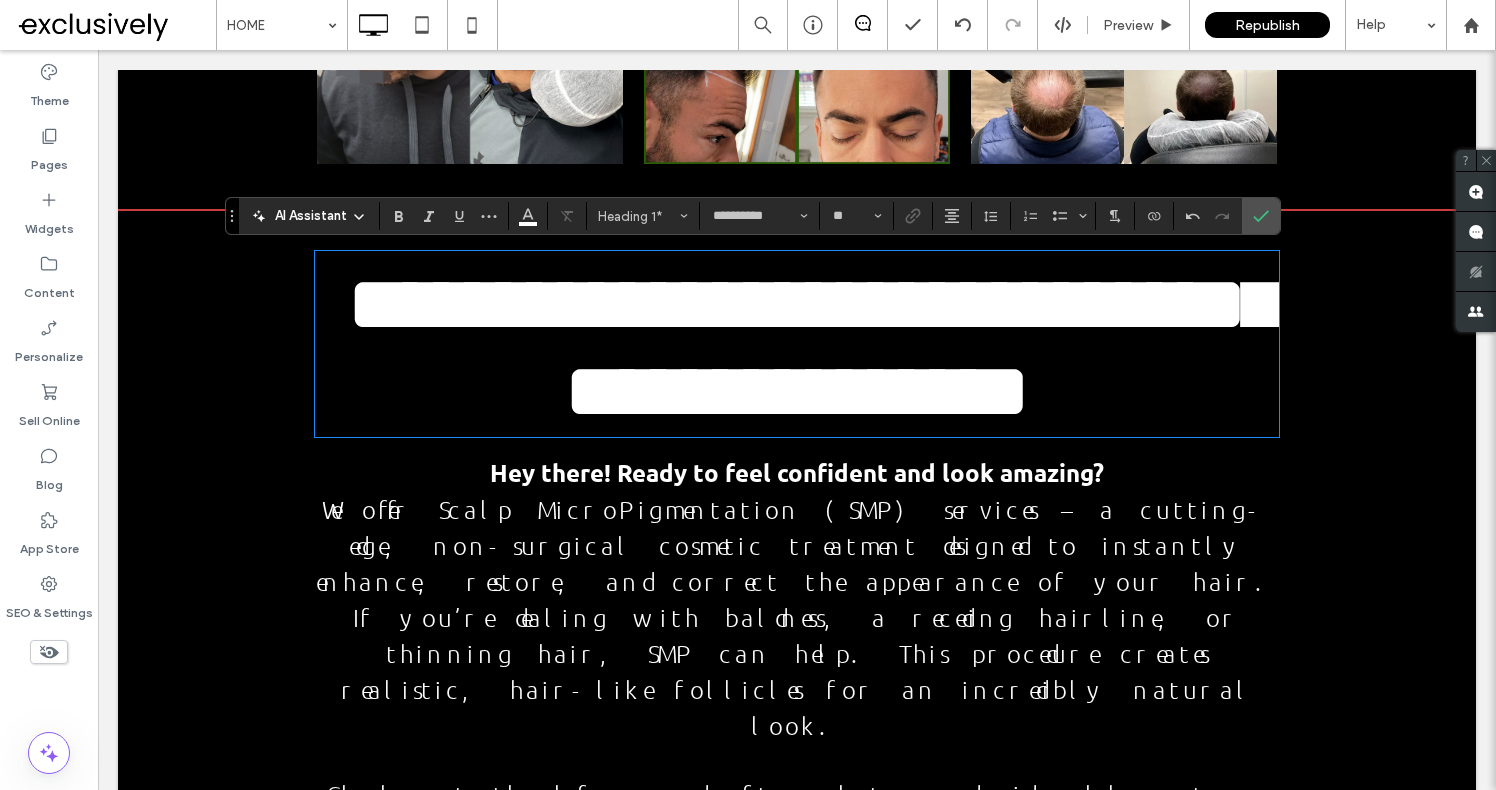 click on "**********" at bounding box center (813, 348) 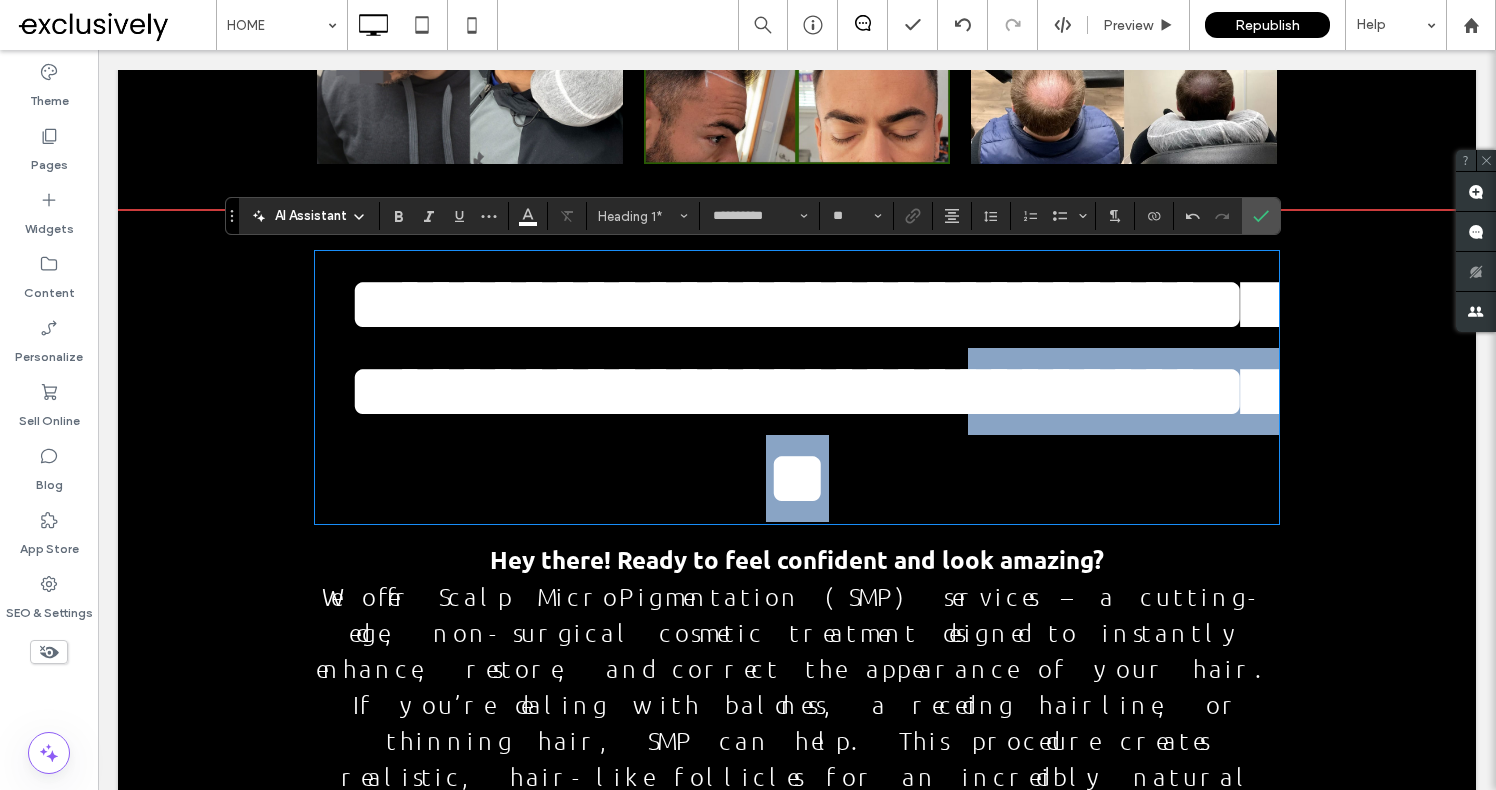 click on "**********" at bounding box center (813, 391) 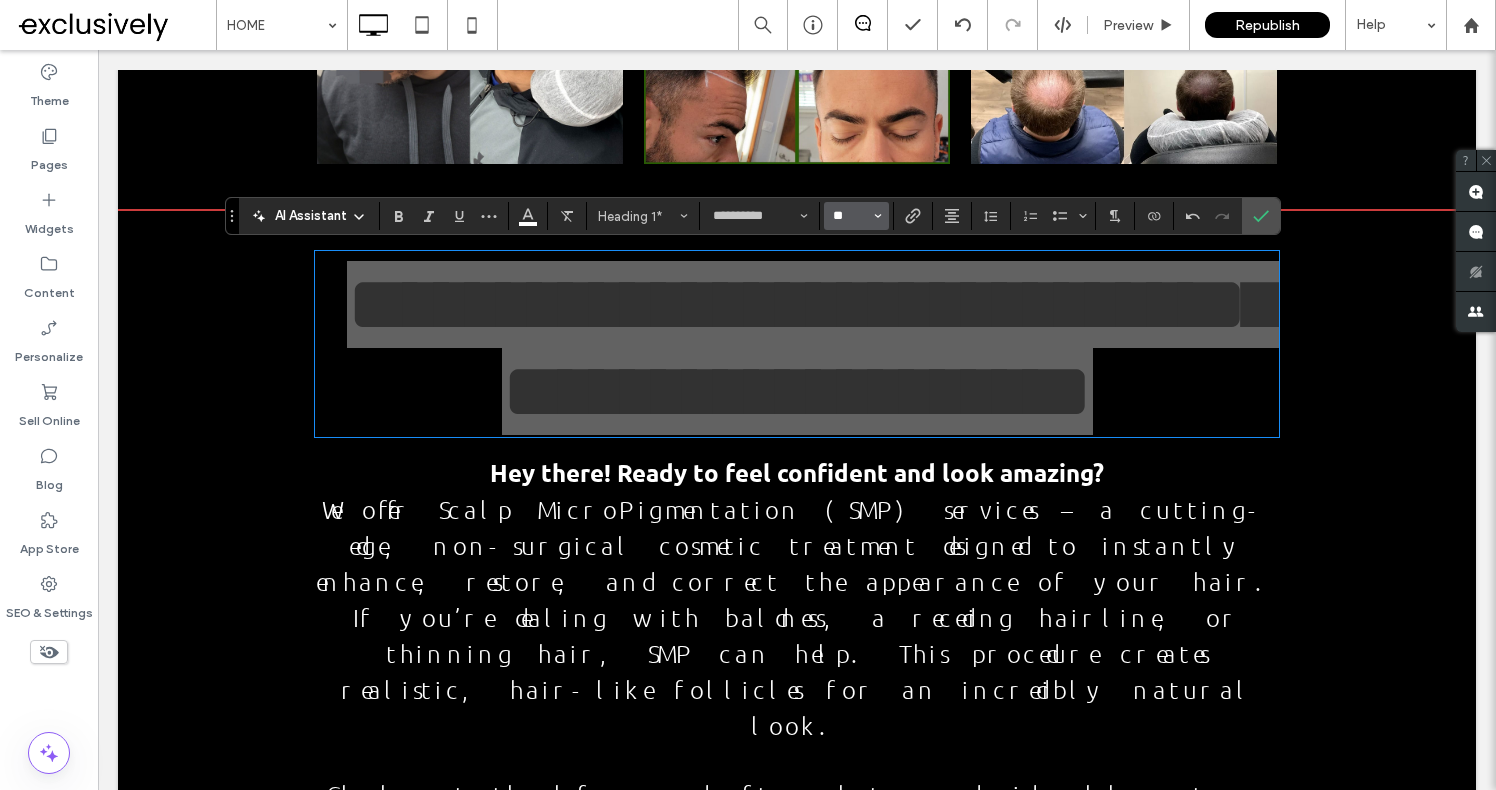 click on "**" at bounding box center [850, 216] 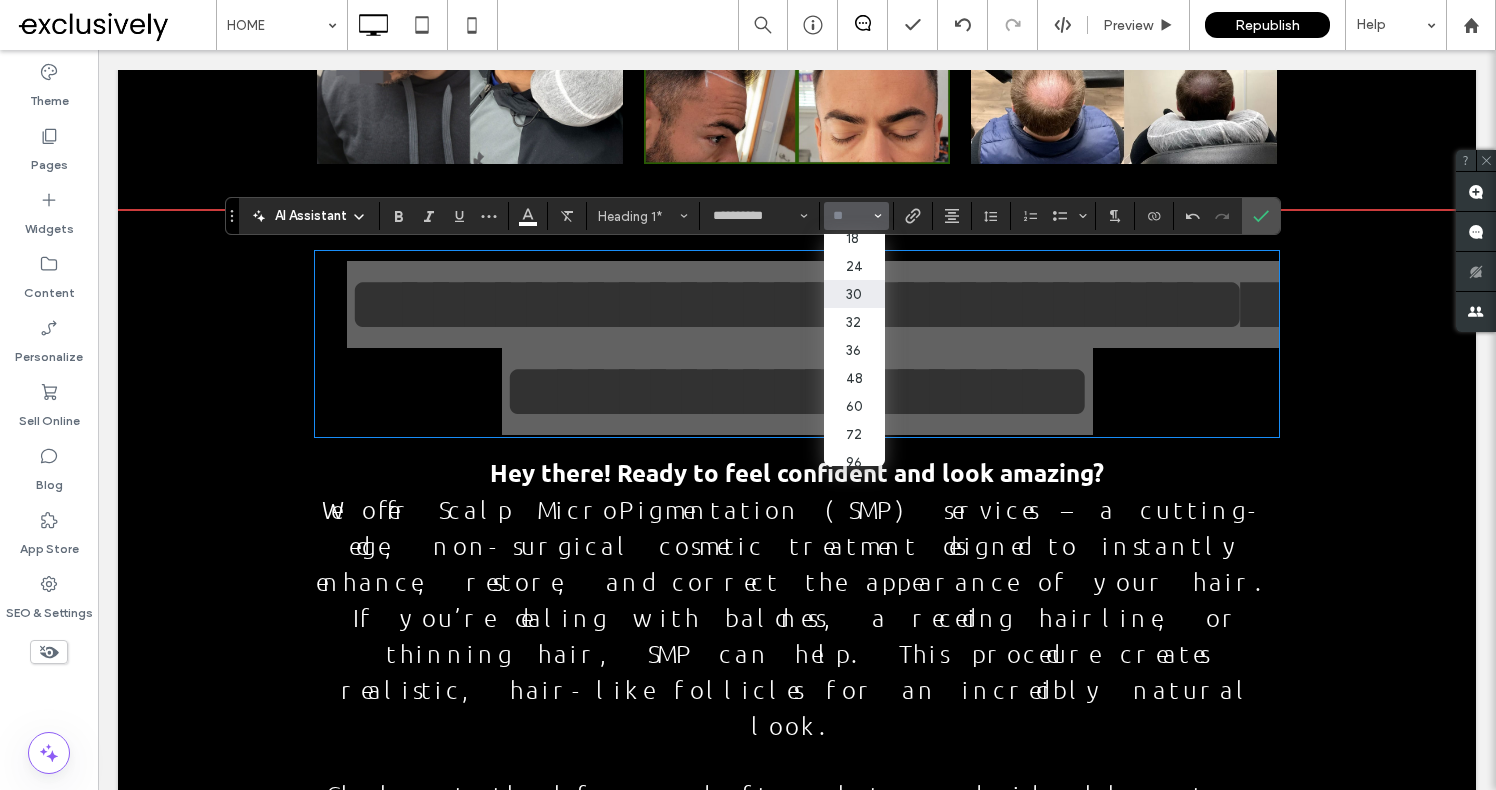 scroll, scrollTop: 204, scrollLeft: 0, axis: vertical 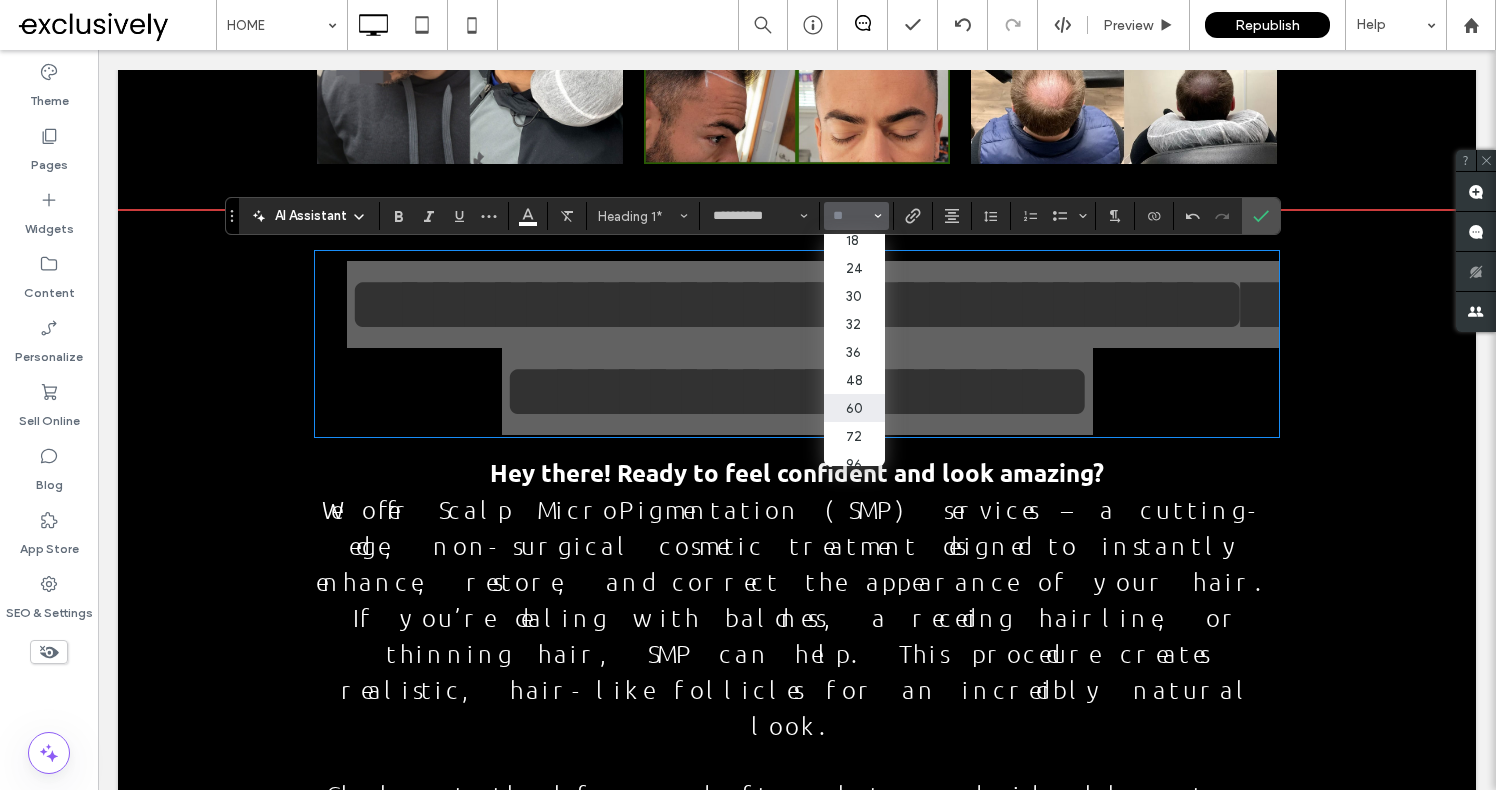 click on "60" at bounding box center [854, 408] 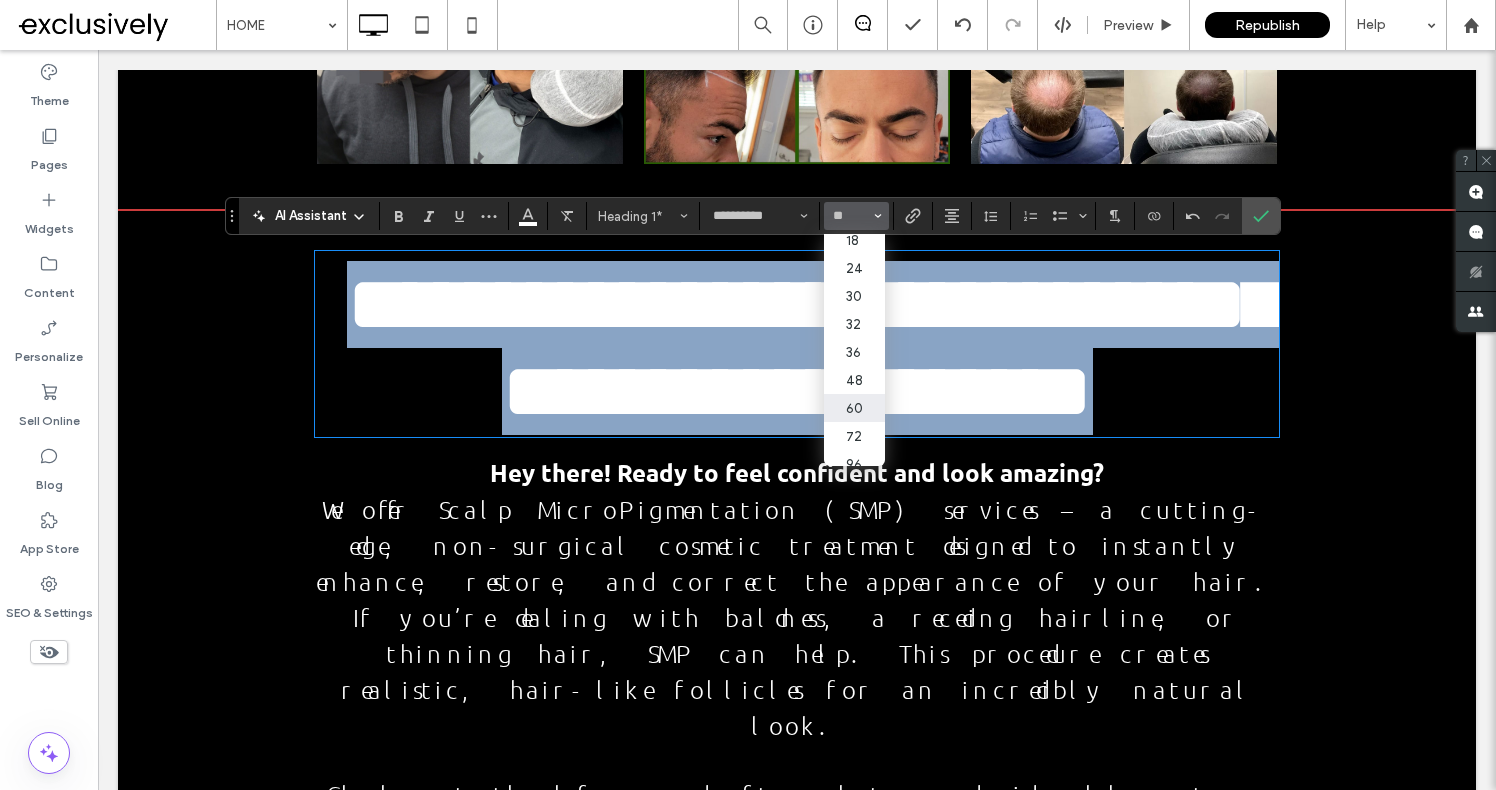 type on "**" 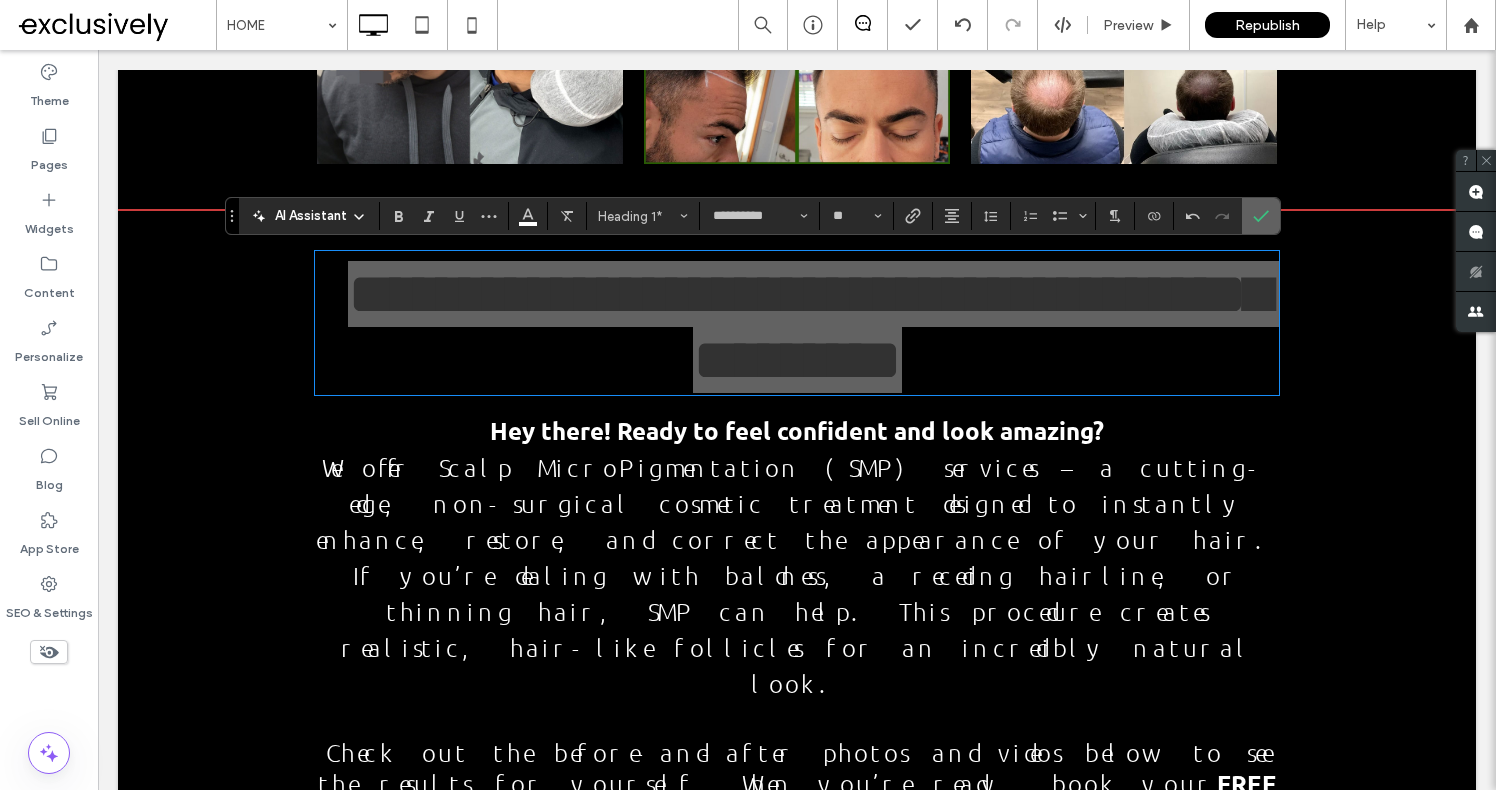 click at bounding box center [1261, 216] 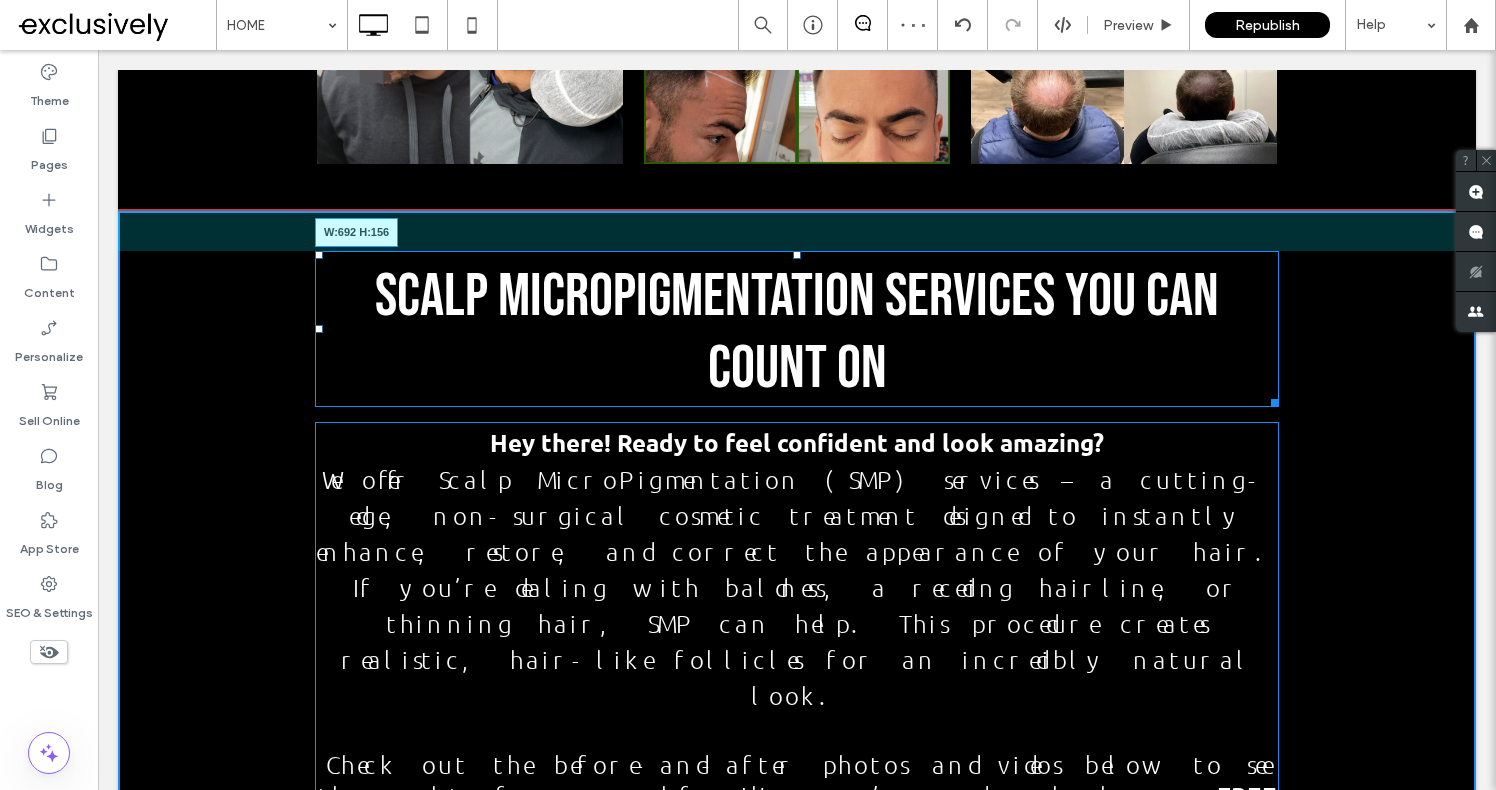 drag, startPoint x: 1277, startPoint y: 403, endPoint x: 1142, endPoint y: 380, distance: 136.94525 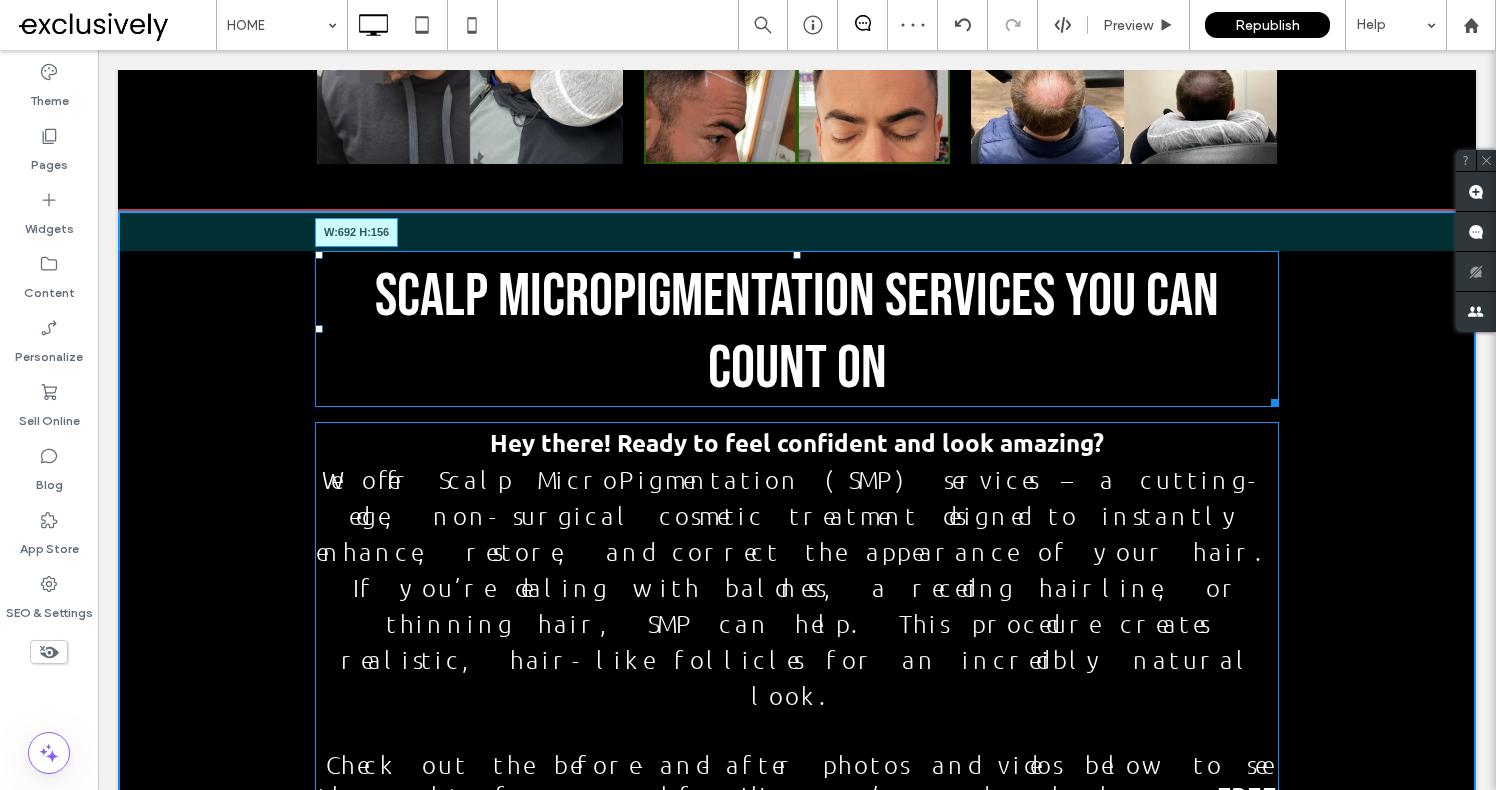 click on "SCALP MICROPIGMENTATION SERVICES YOU CAN COUNT ON W:692 H:156" at bounding box center [797, 329] 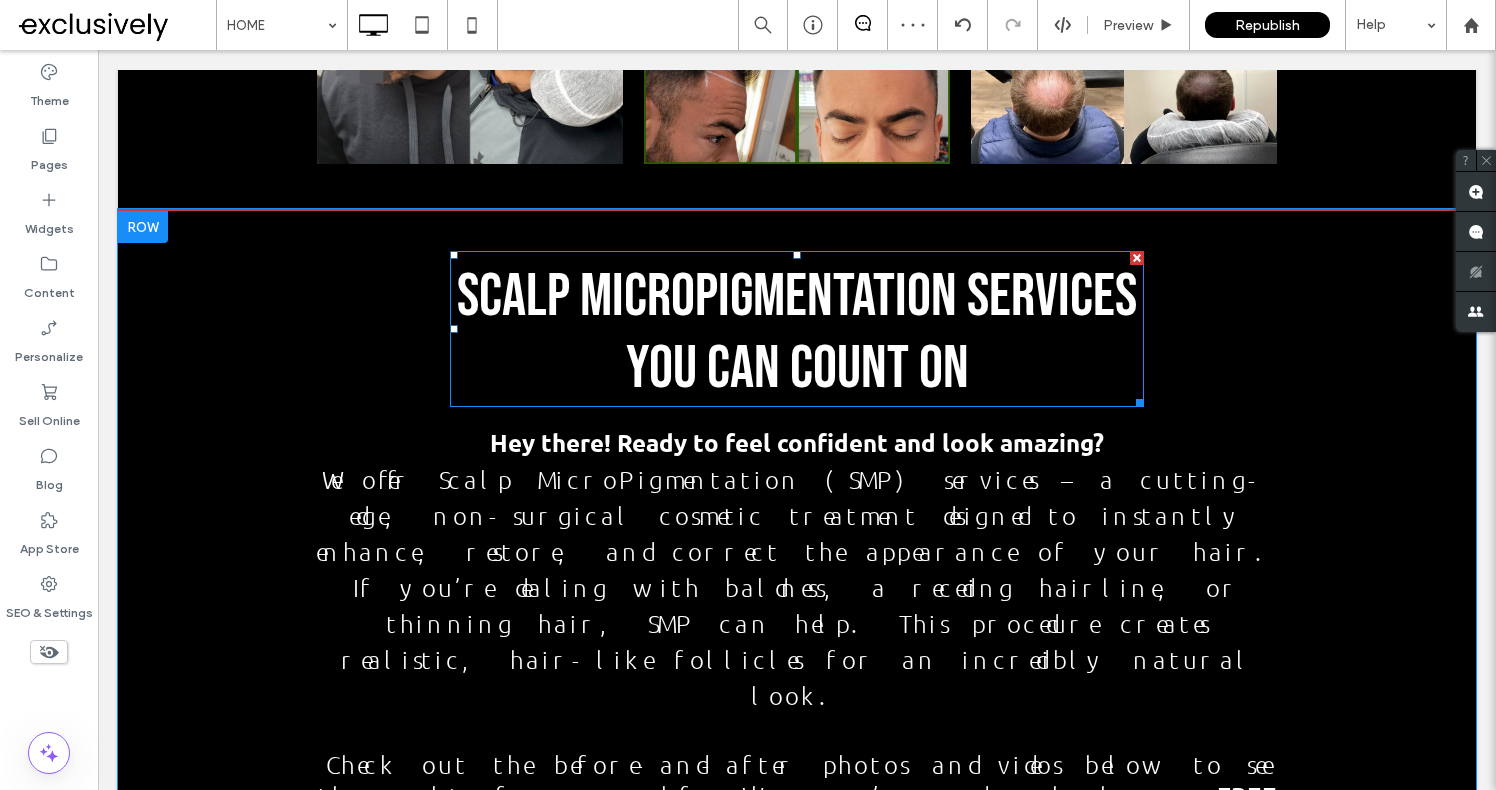 click on "SCALP MICROPIGMENTATION SERVICES YOU CAN COUNT ON" at bounding box center (797, 333) 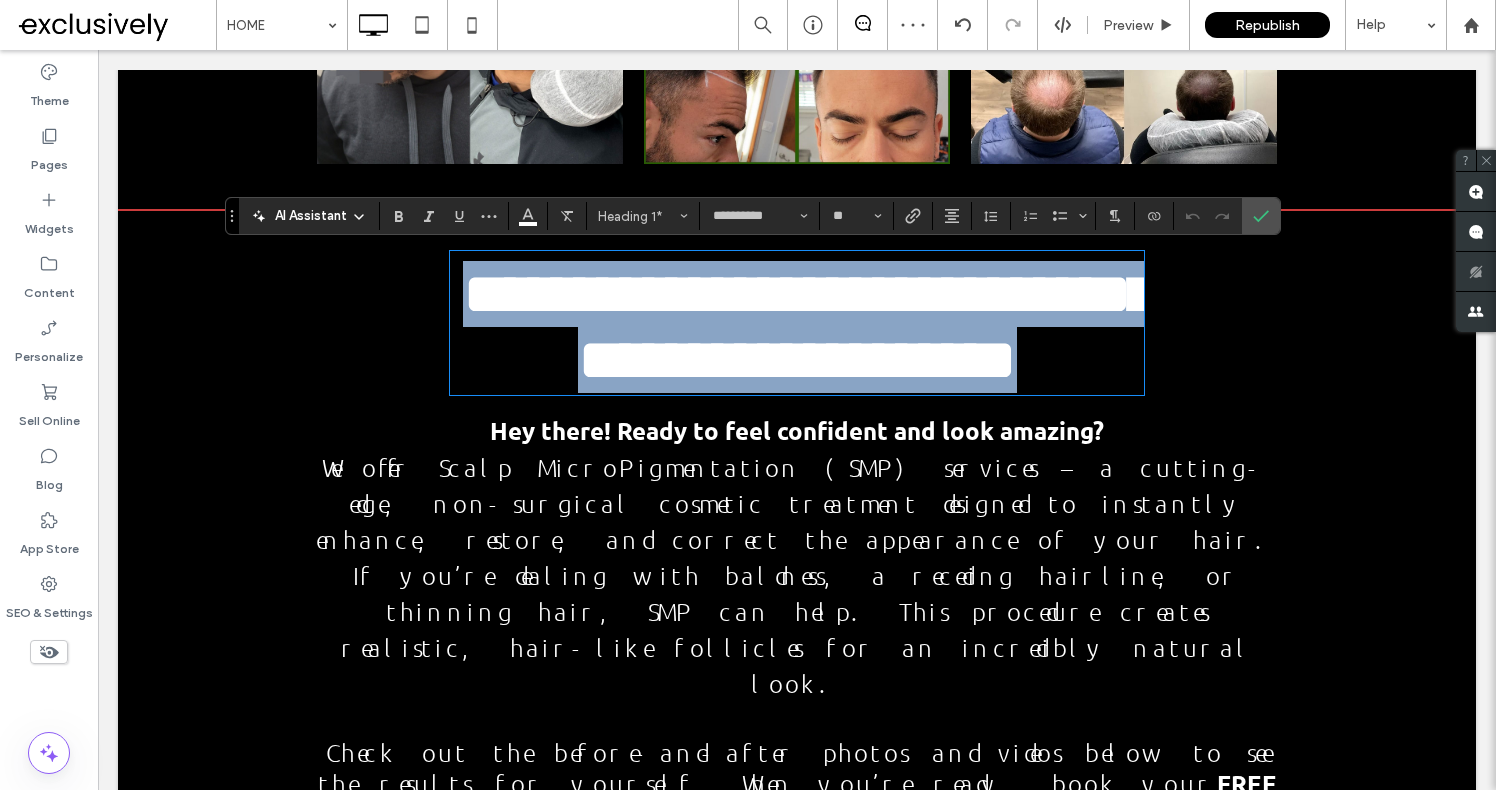 click on "**********" at bounding box center [809, 327] 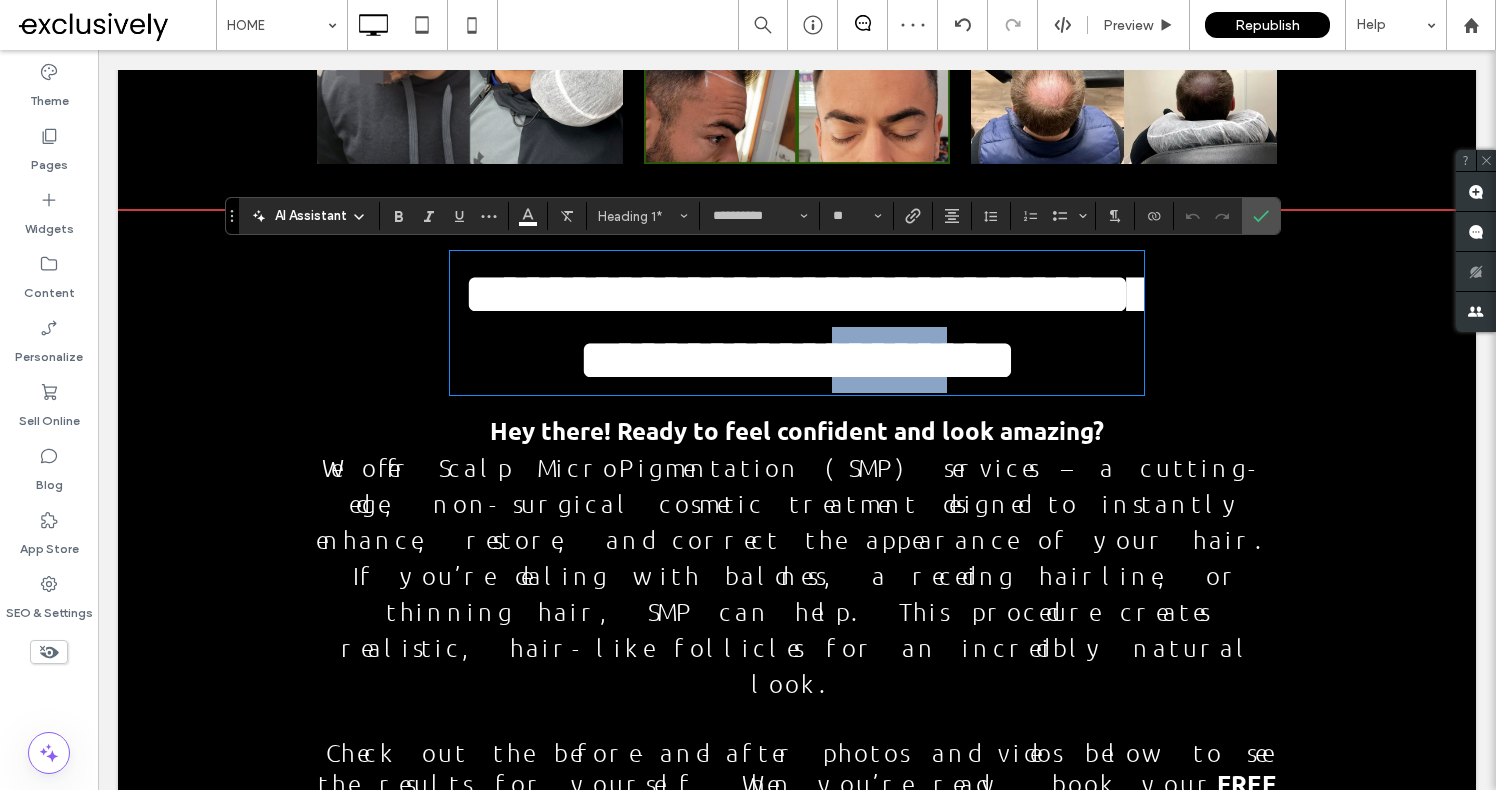 click on "**********" at bounding box center (809, 327) 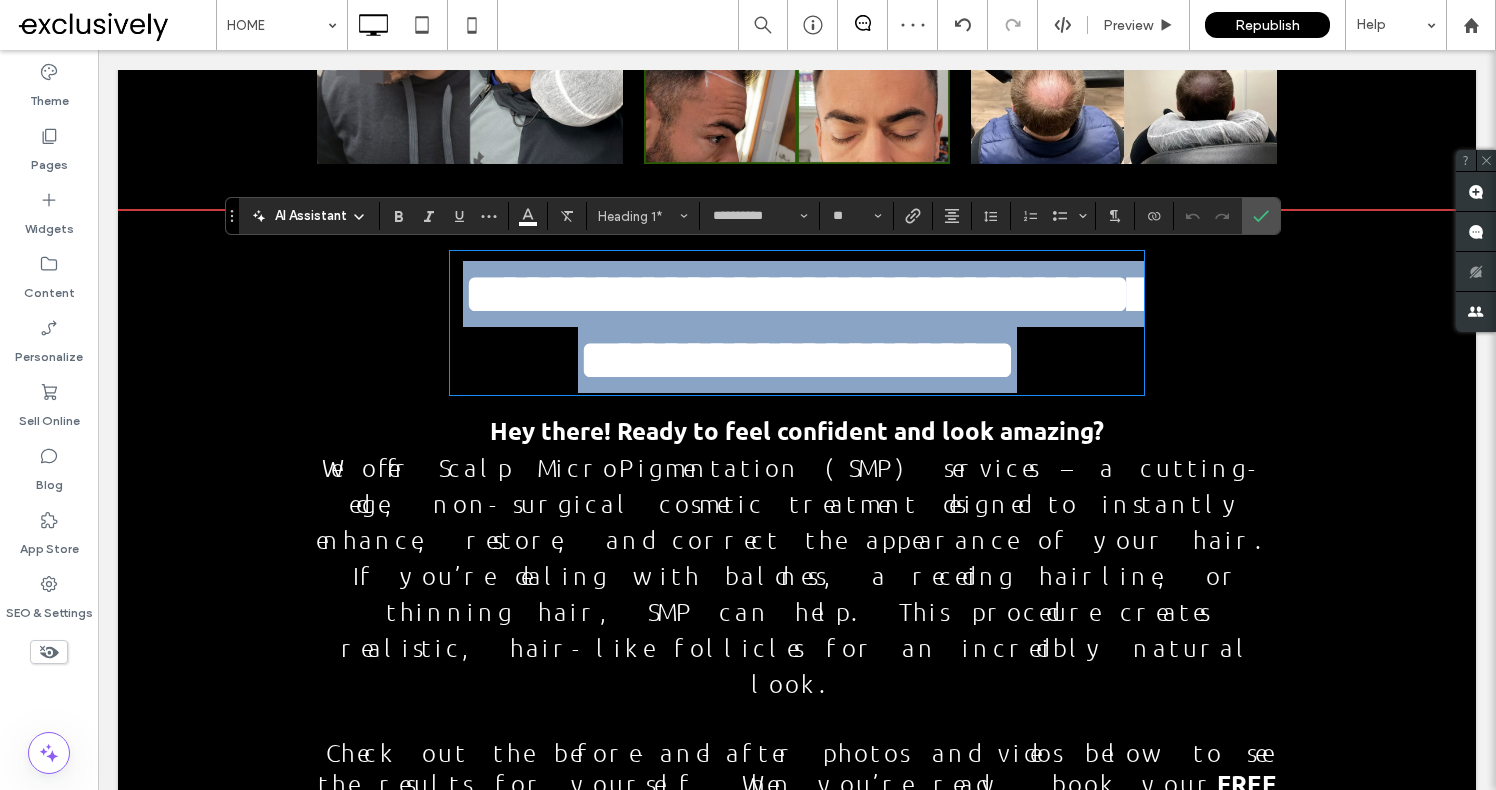 click on "**********" at bounding box center [809, 327] 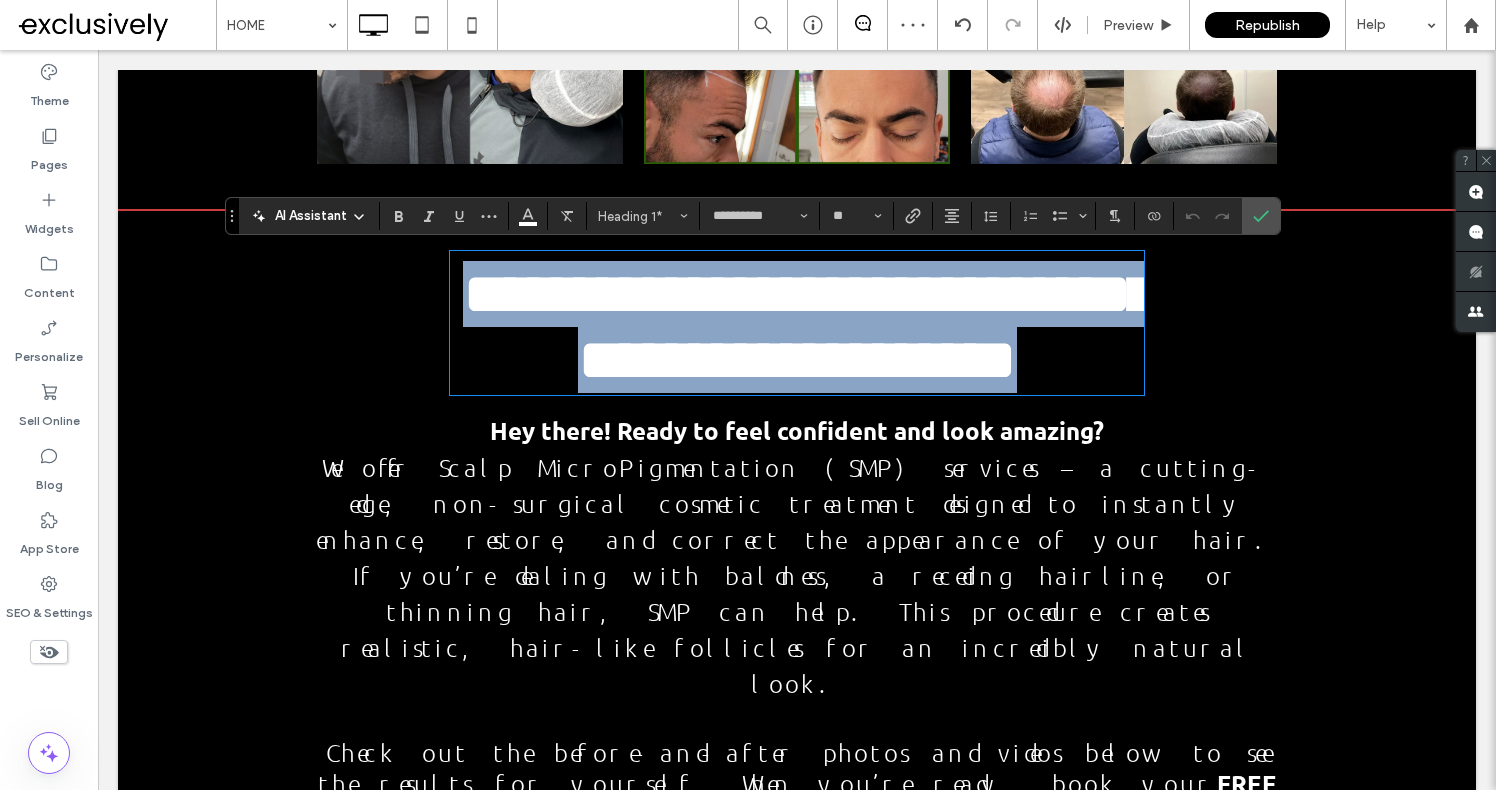click on "**********" at bounding box center [809, 327] 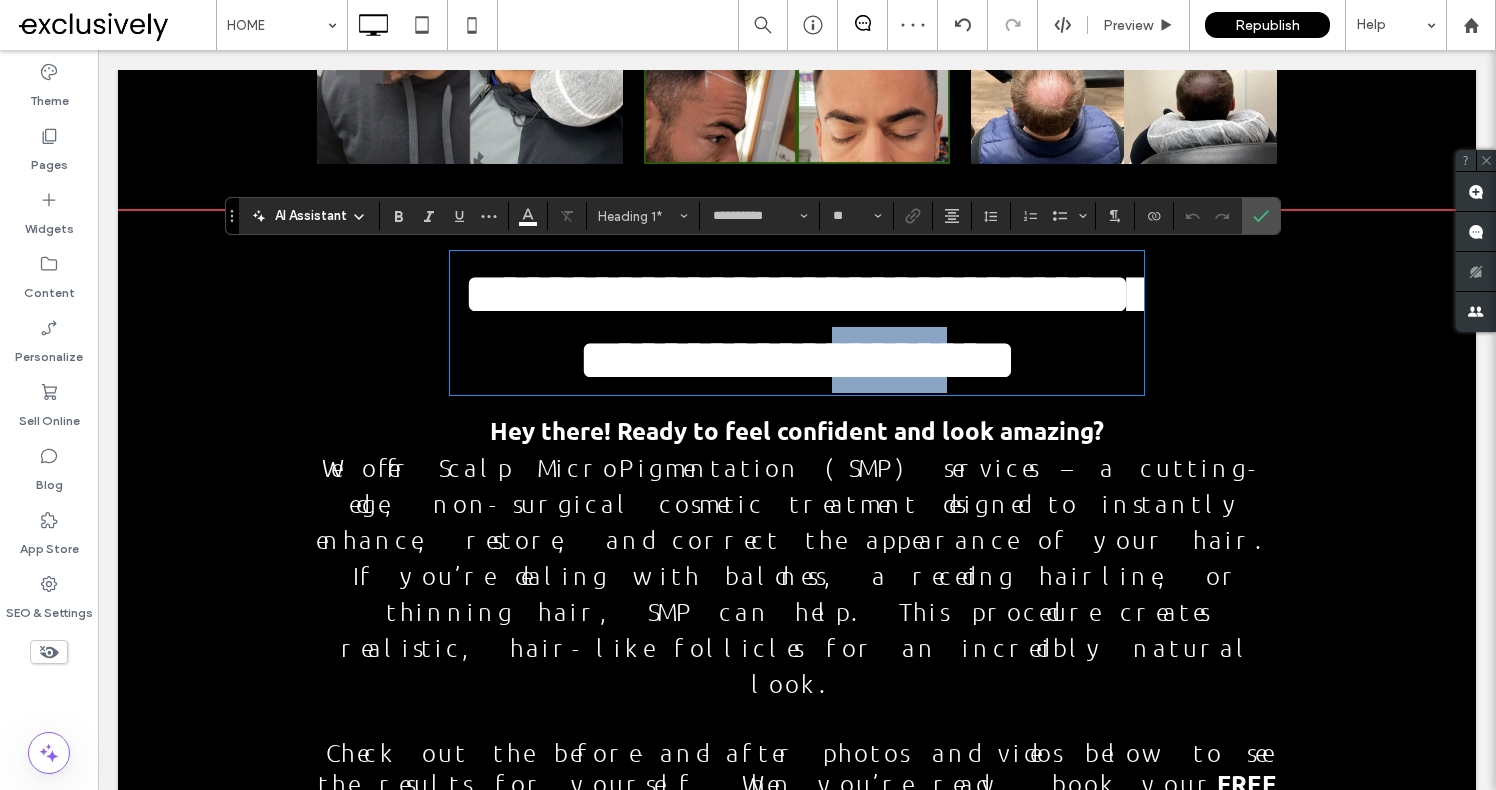 click on "**********" at bounding box center [809, 327] 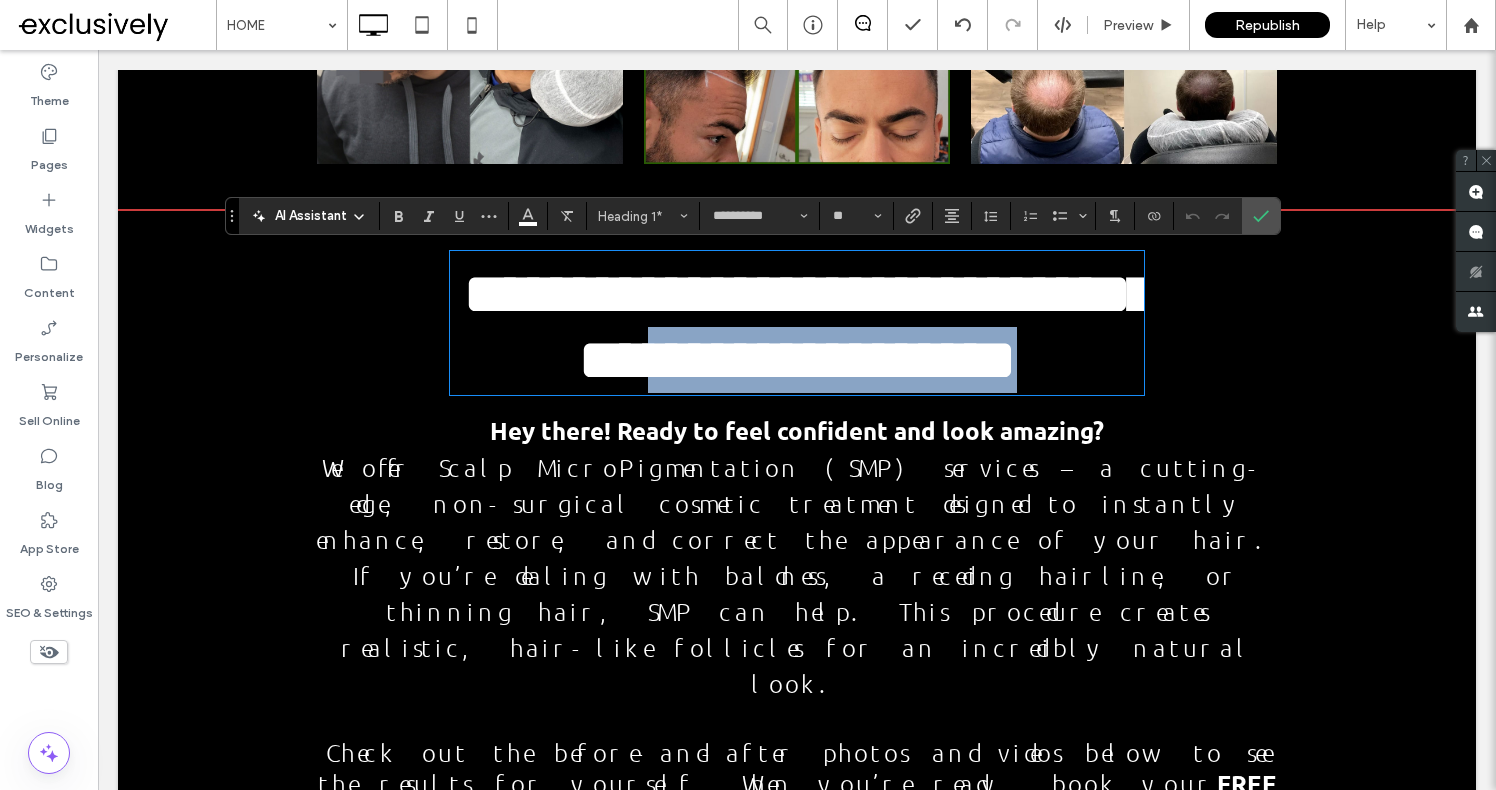 drag, startPoint x: 619, startPoint y: 357, endPoint x: 997, endPoint y: 360, distance: 378.0119 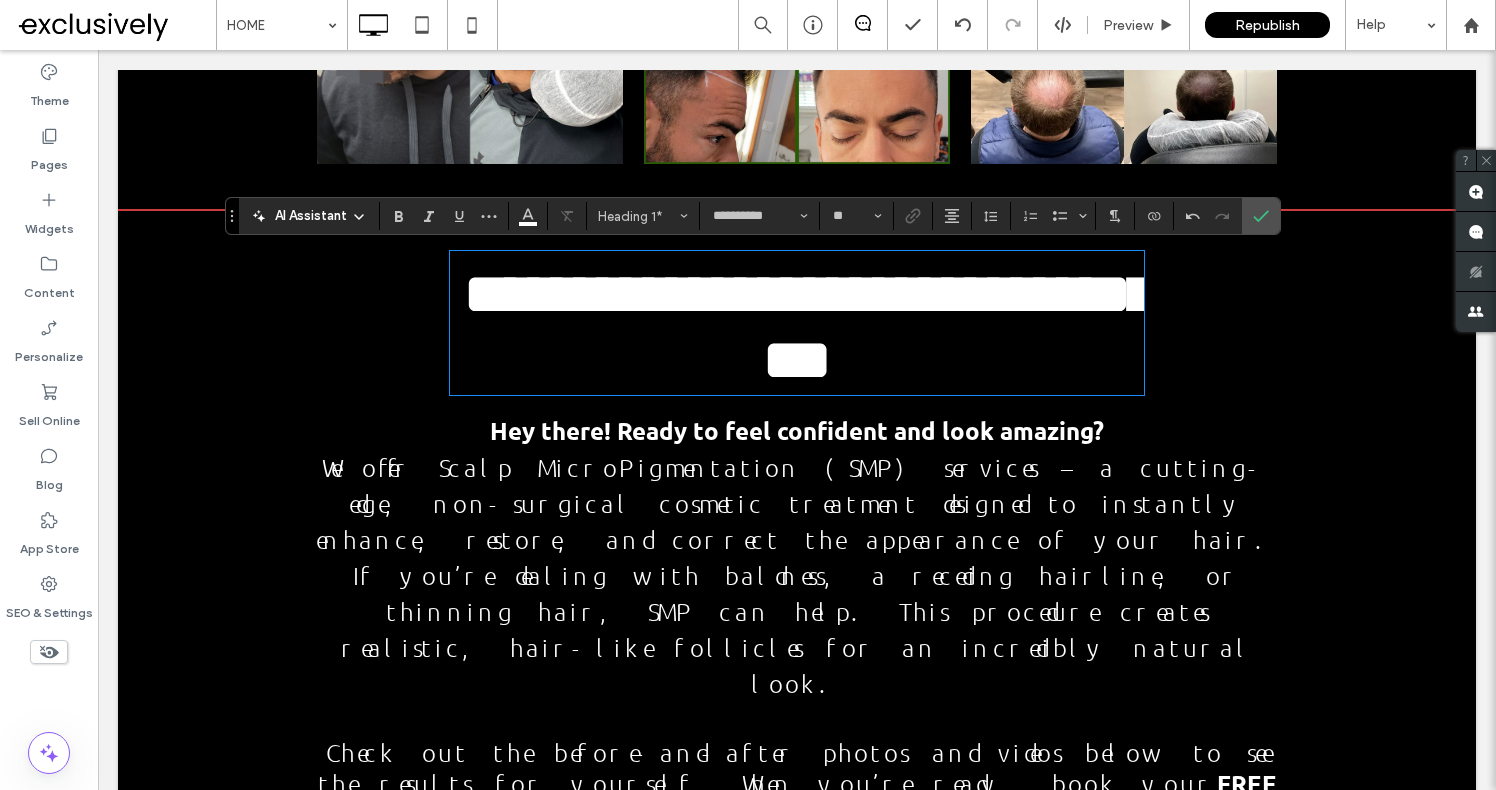 type 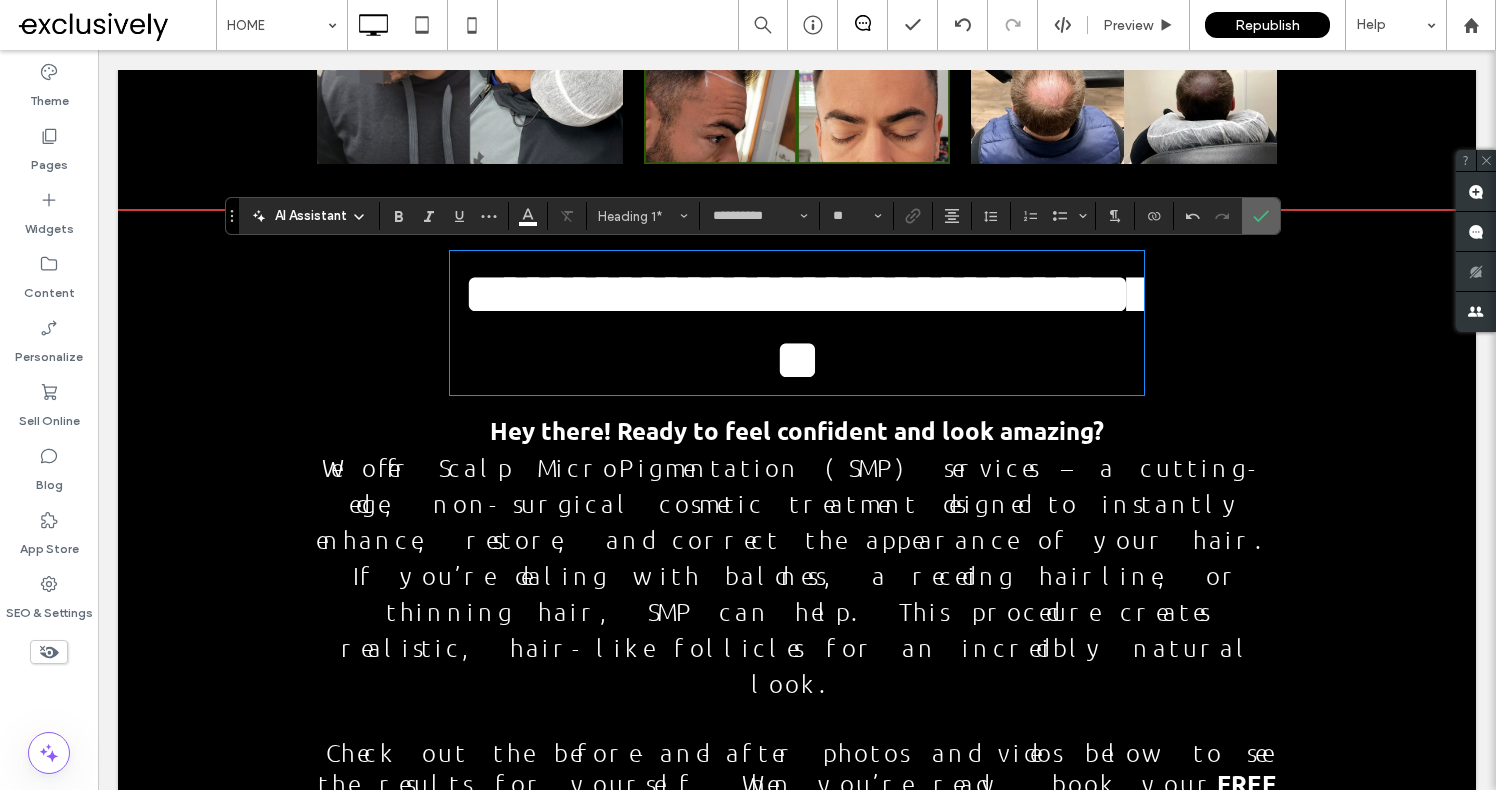 click 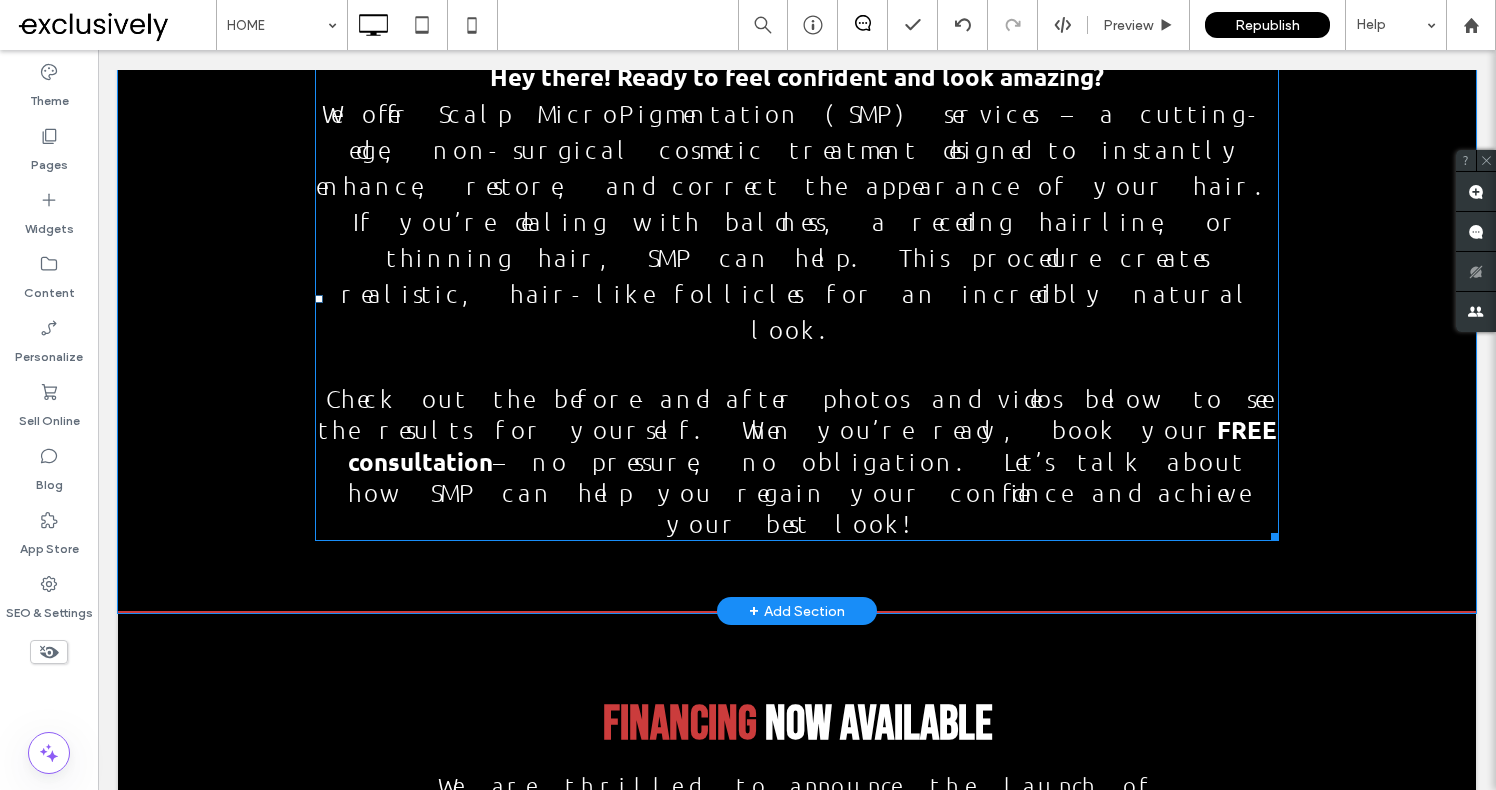 scroll, scrollTop: 2589, scrollLeft: 0, axis: vertical 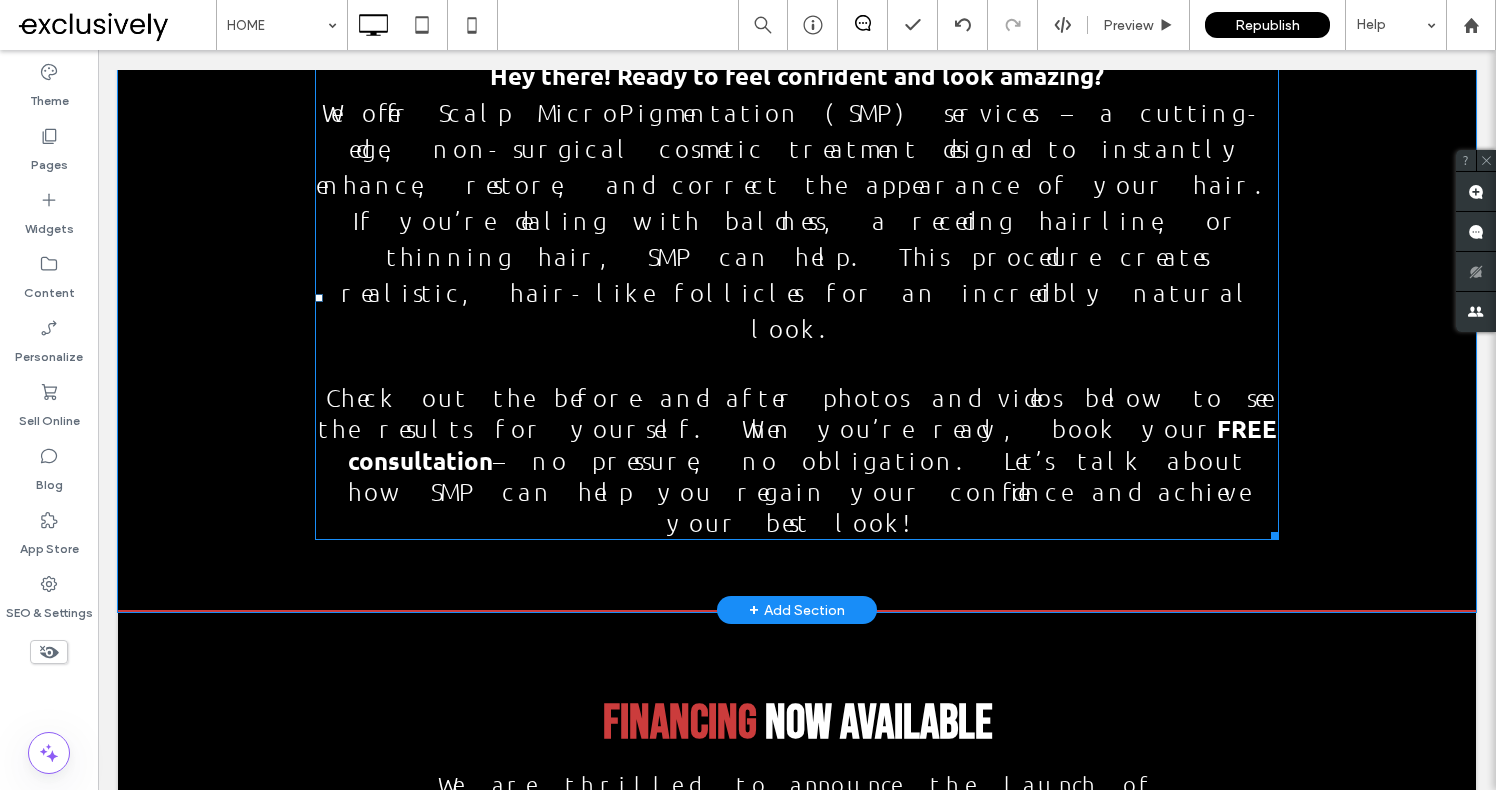 click on "Check out the before-and-after photos and videos below to see the results for yourself. When you’re ready, book your  FREE consultation  – no pressure, no obligation. Let’s talk about how SMP can help you regain your confidence and achieve your best look!" at bounding box center (797, 460) 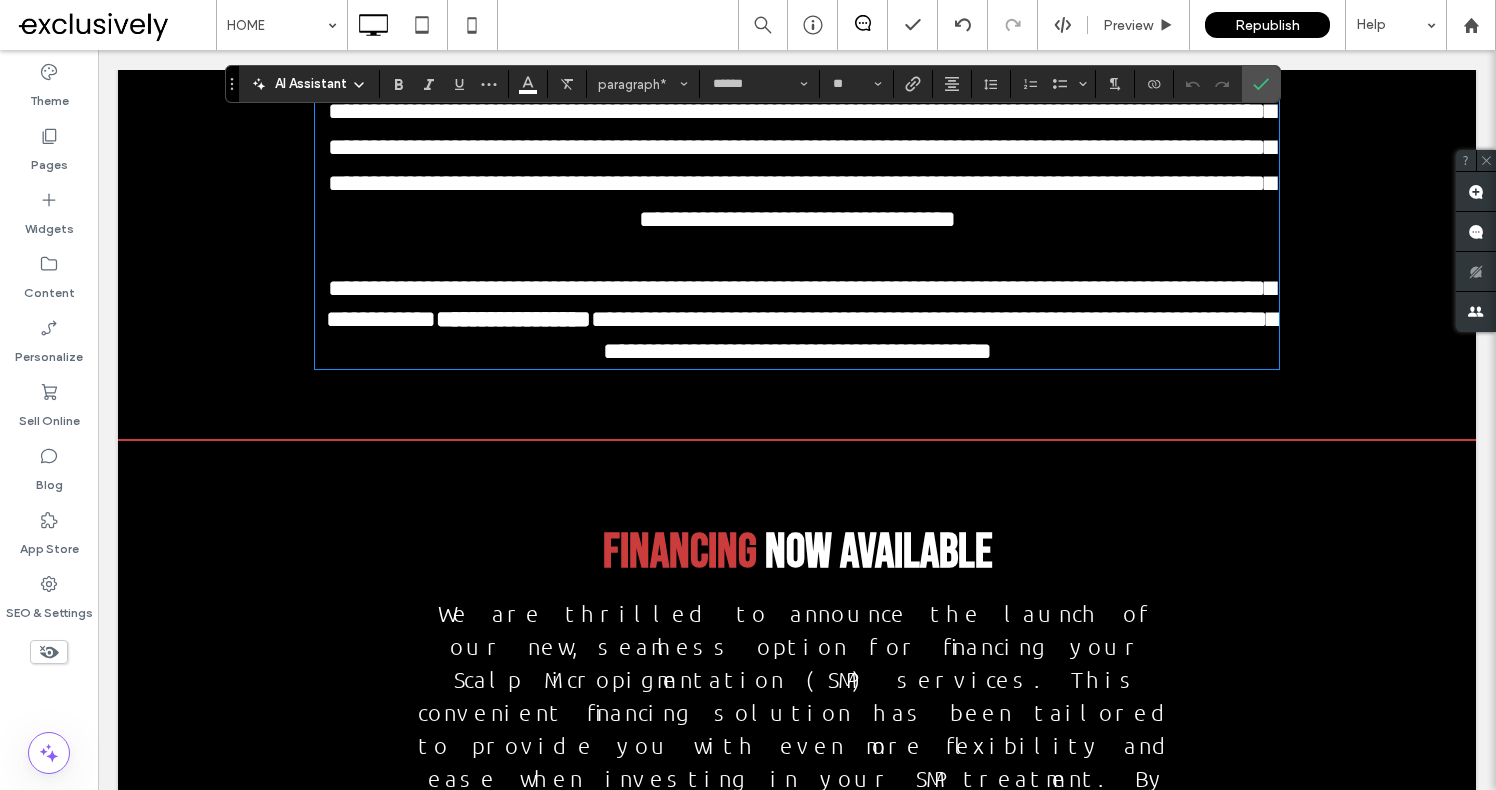 click on "**********" at bounding box center (797, 320) 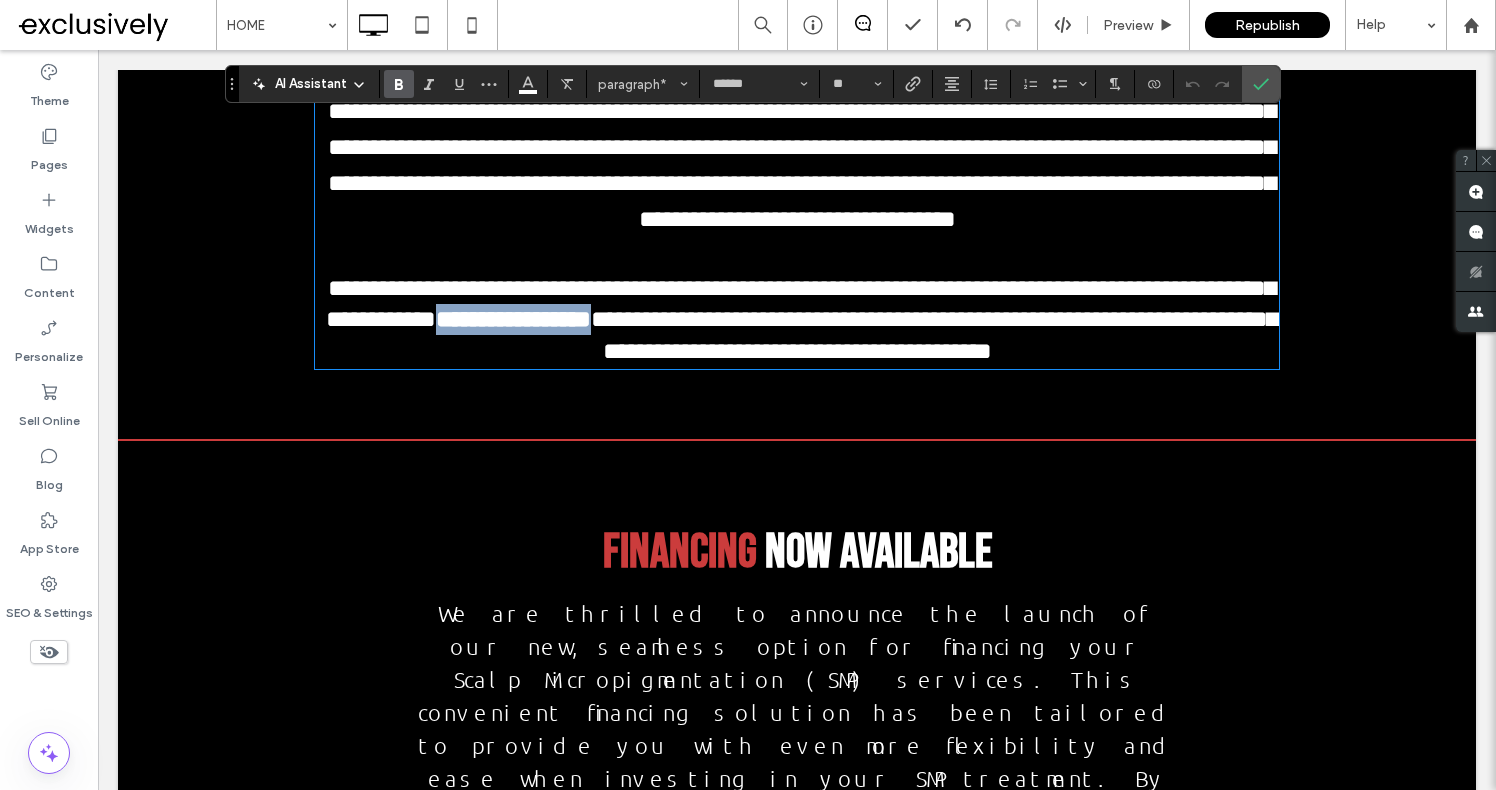 drag, startPoint x: 651, startPoint y: 318, endPoint x: 855, endPoint y: 318, distance: 204 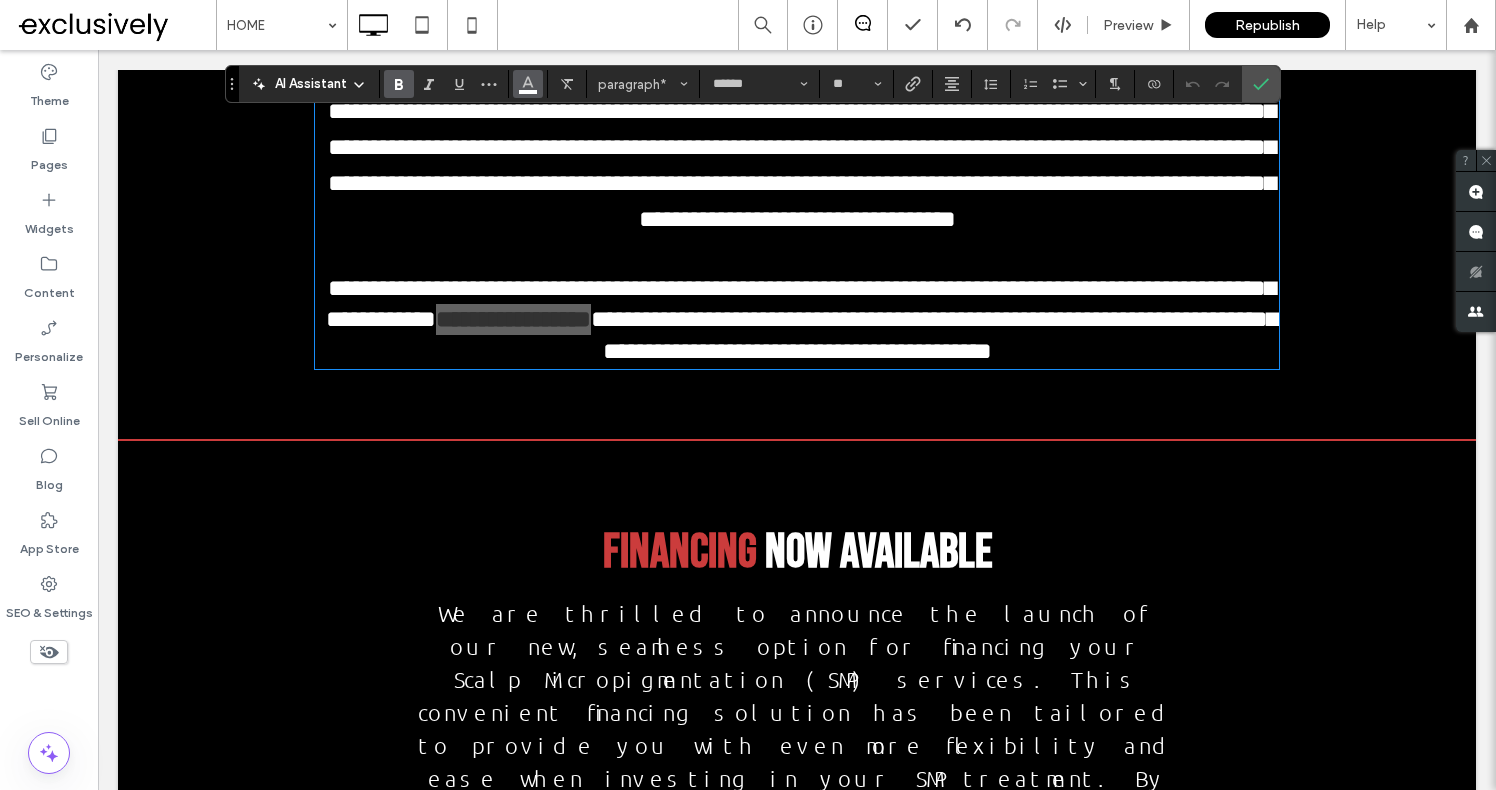 click at bounding box center [528, 84] 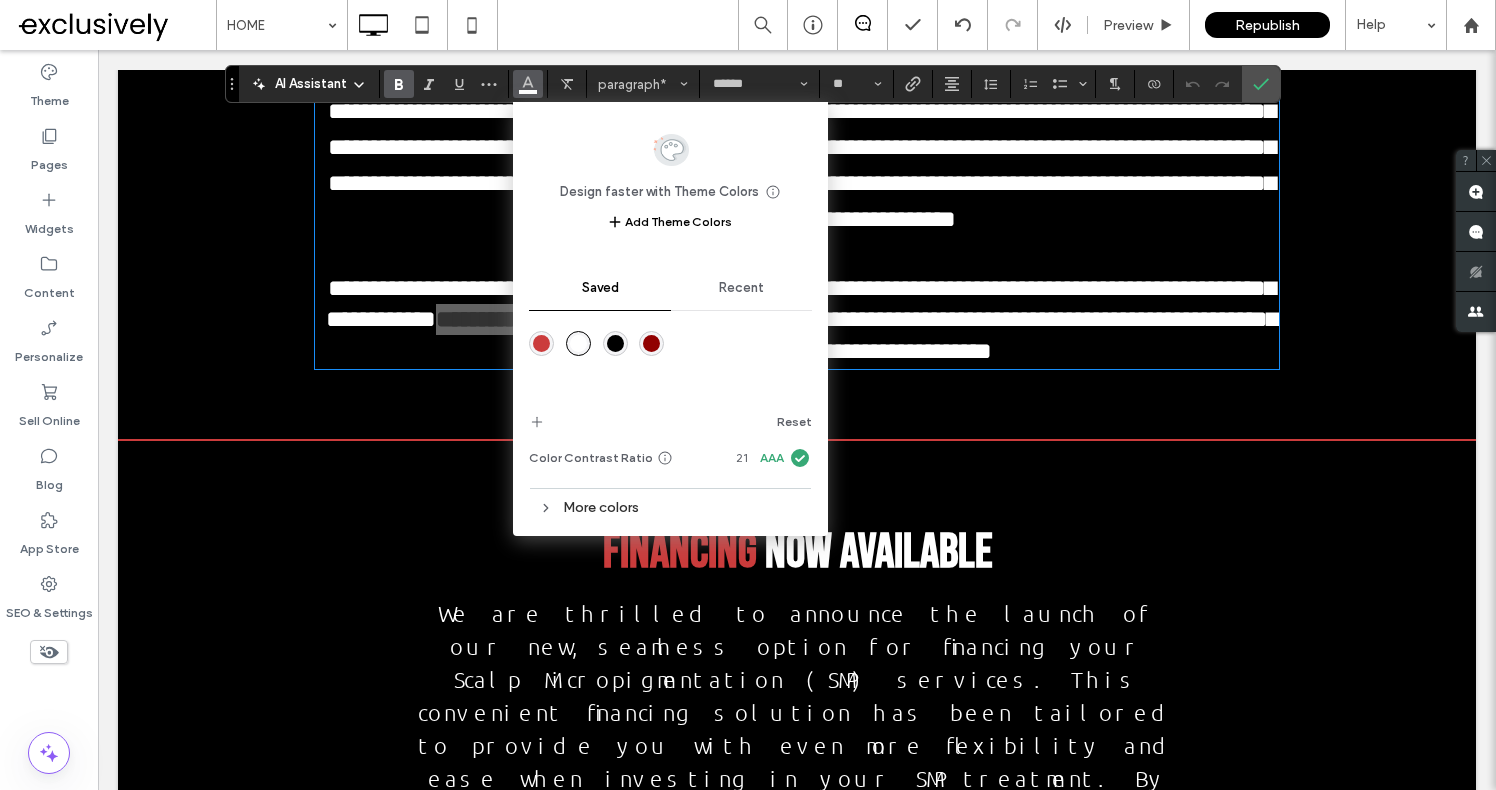 click at bounding box center [541, 343] 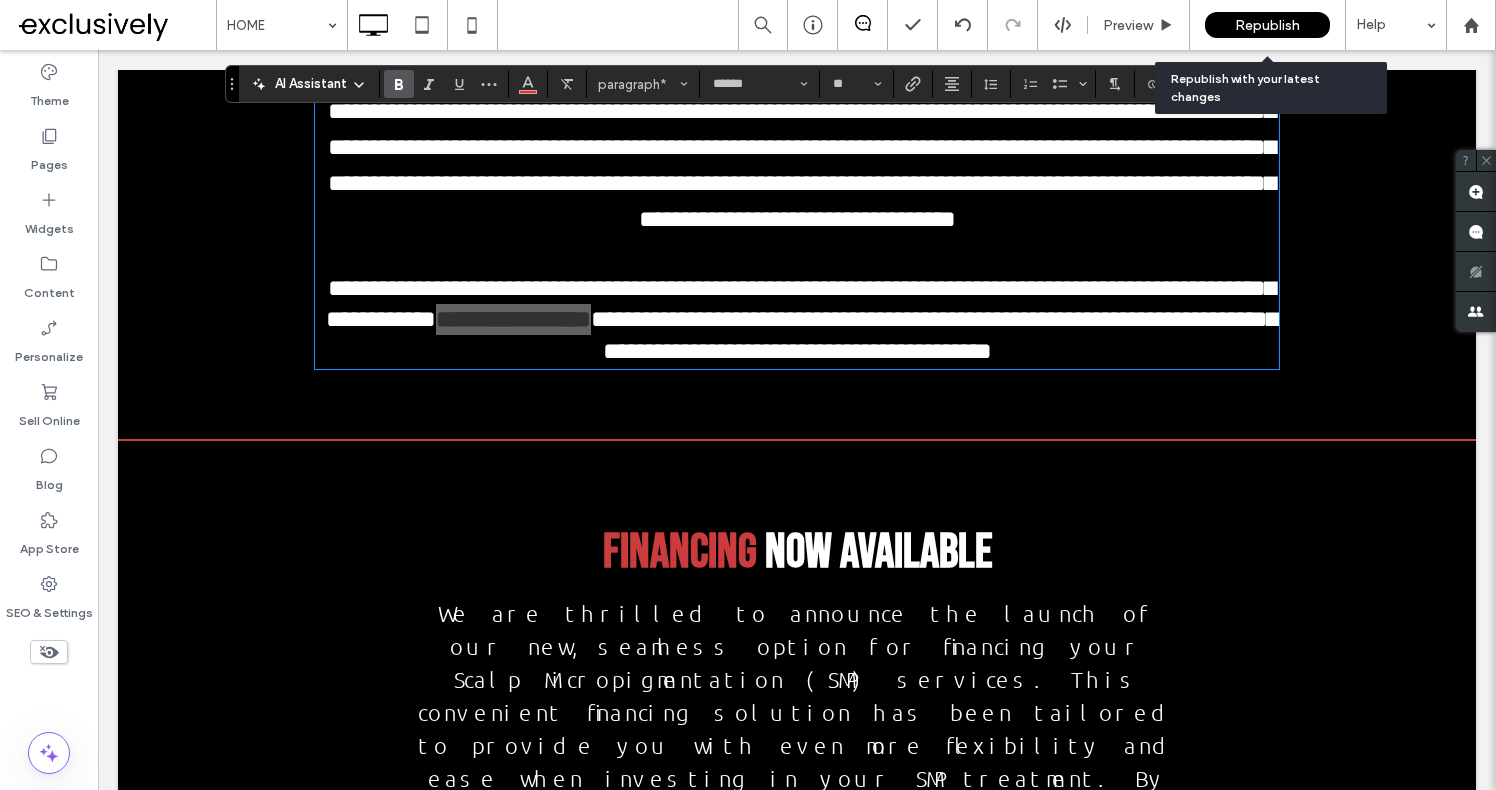 click on "Republish" at bounding box center (1267, 25) 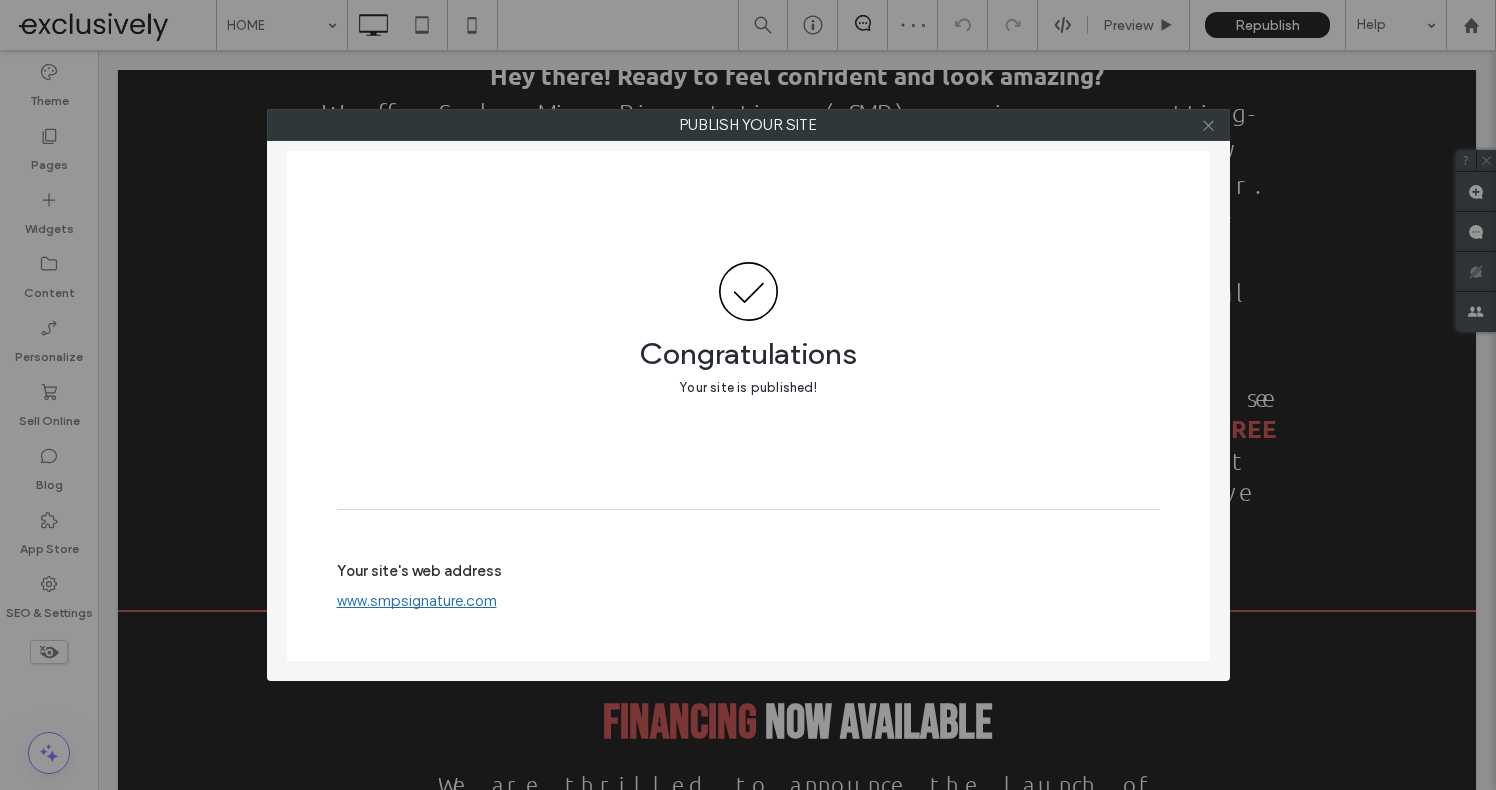 click 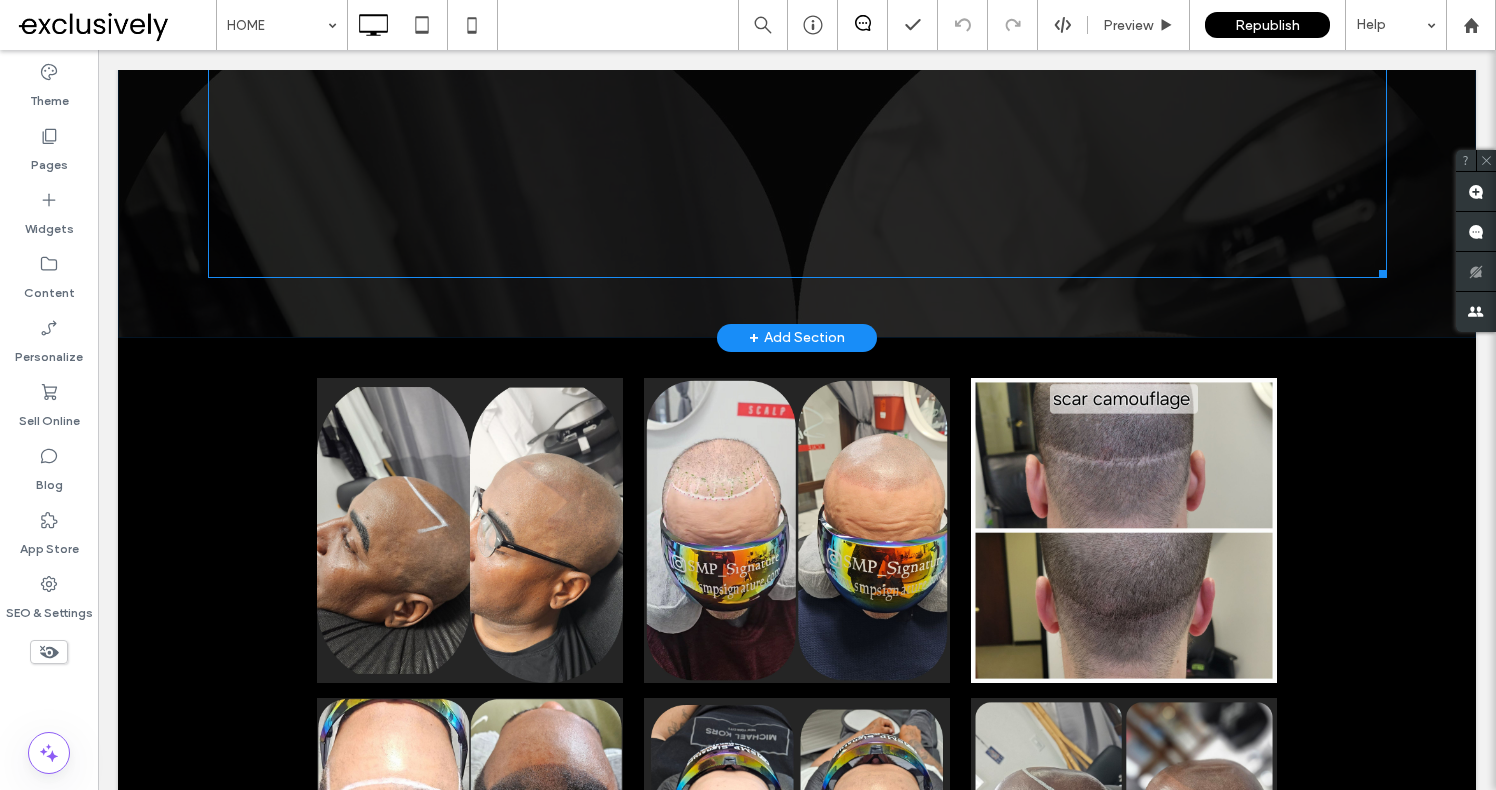 scroll, scrollTop: 0, scrollLeft: 0, axis: both 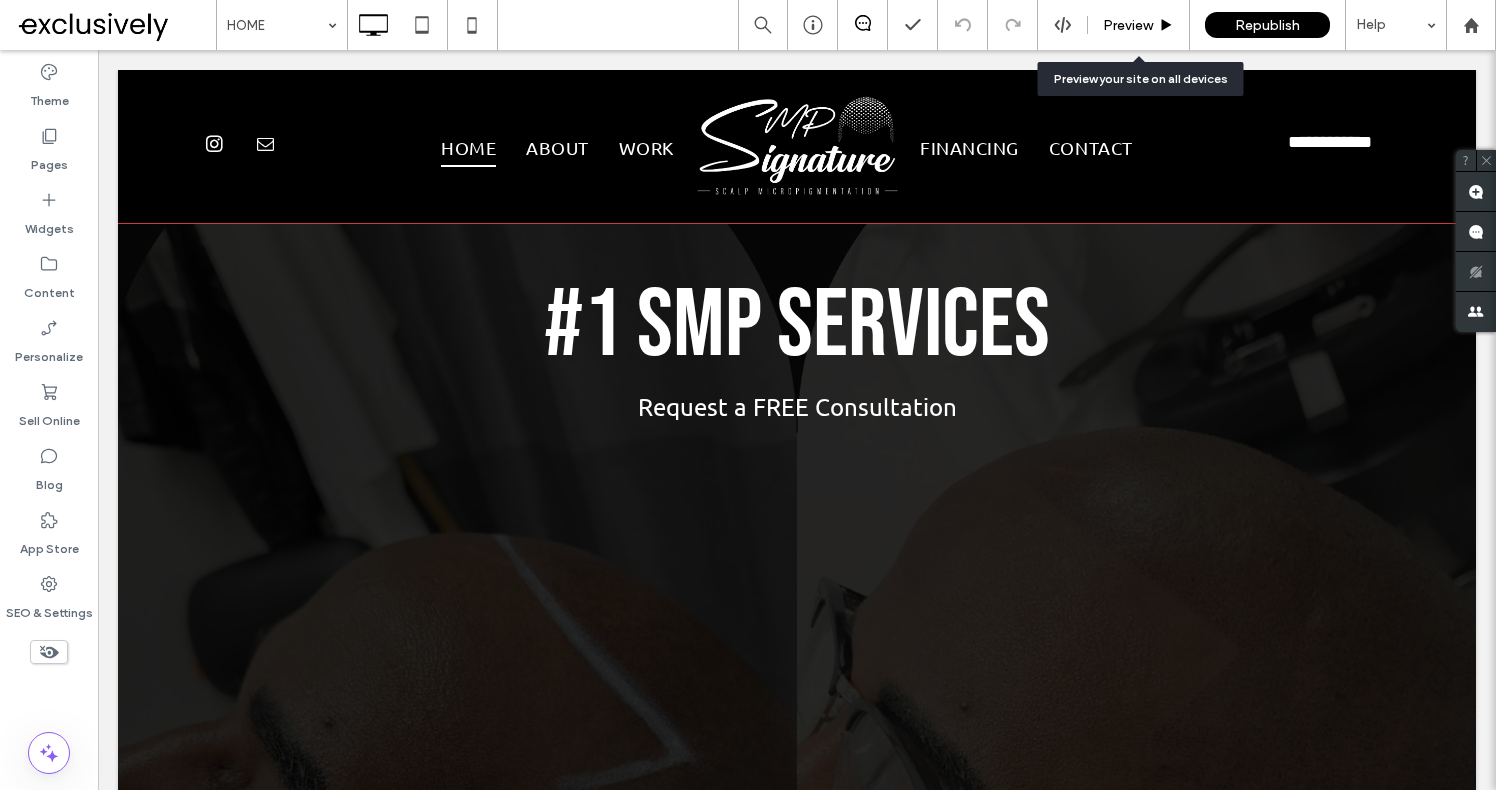 click on "Preview" at bounding box center (1128, 25) 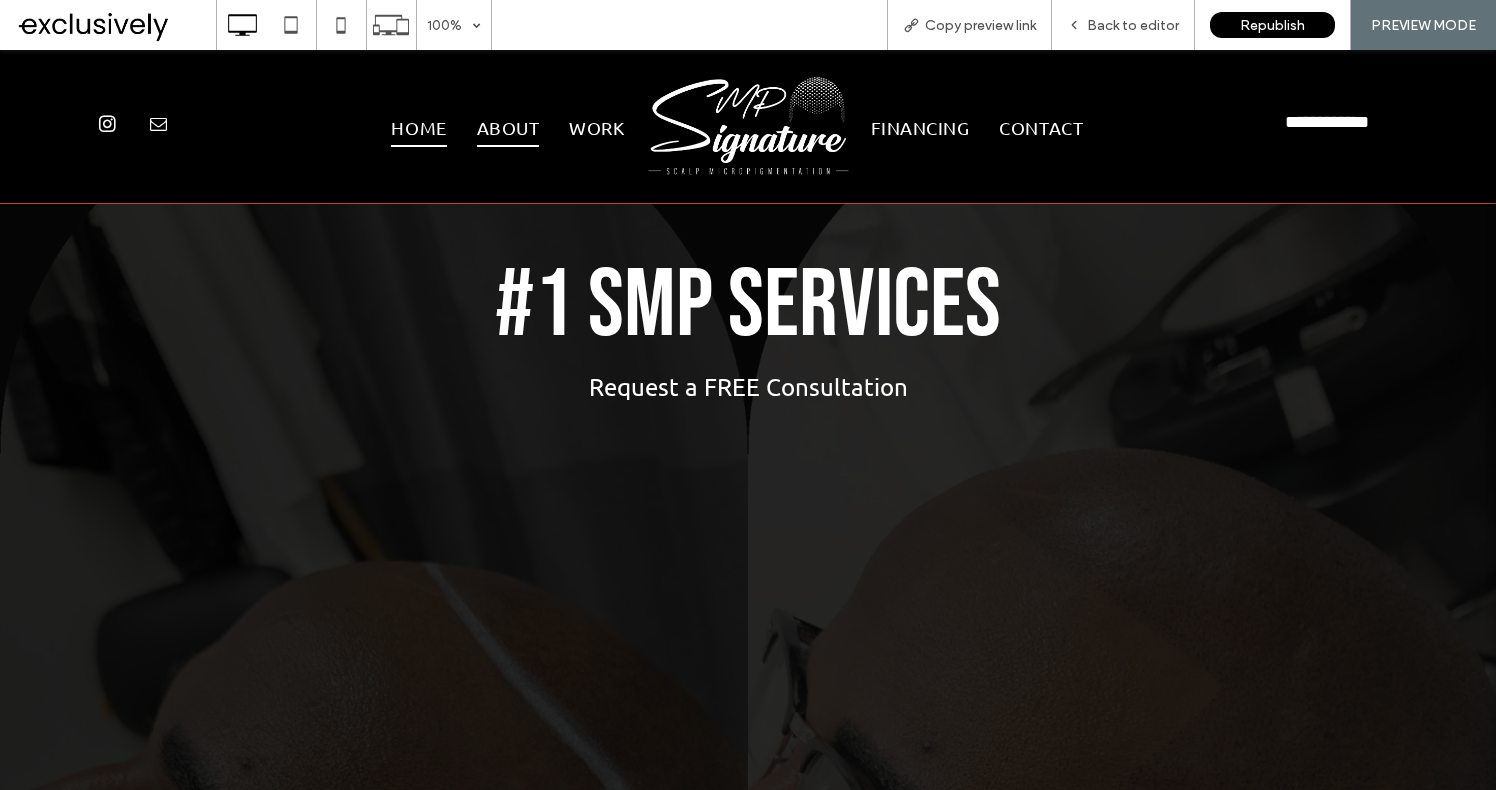 click on "ABOUT" at bounding box center [508, 128] 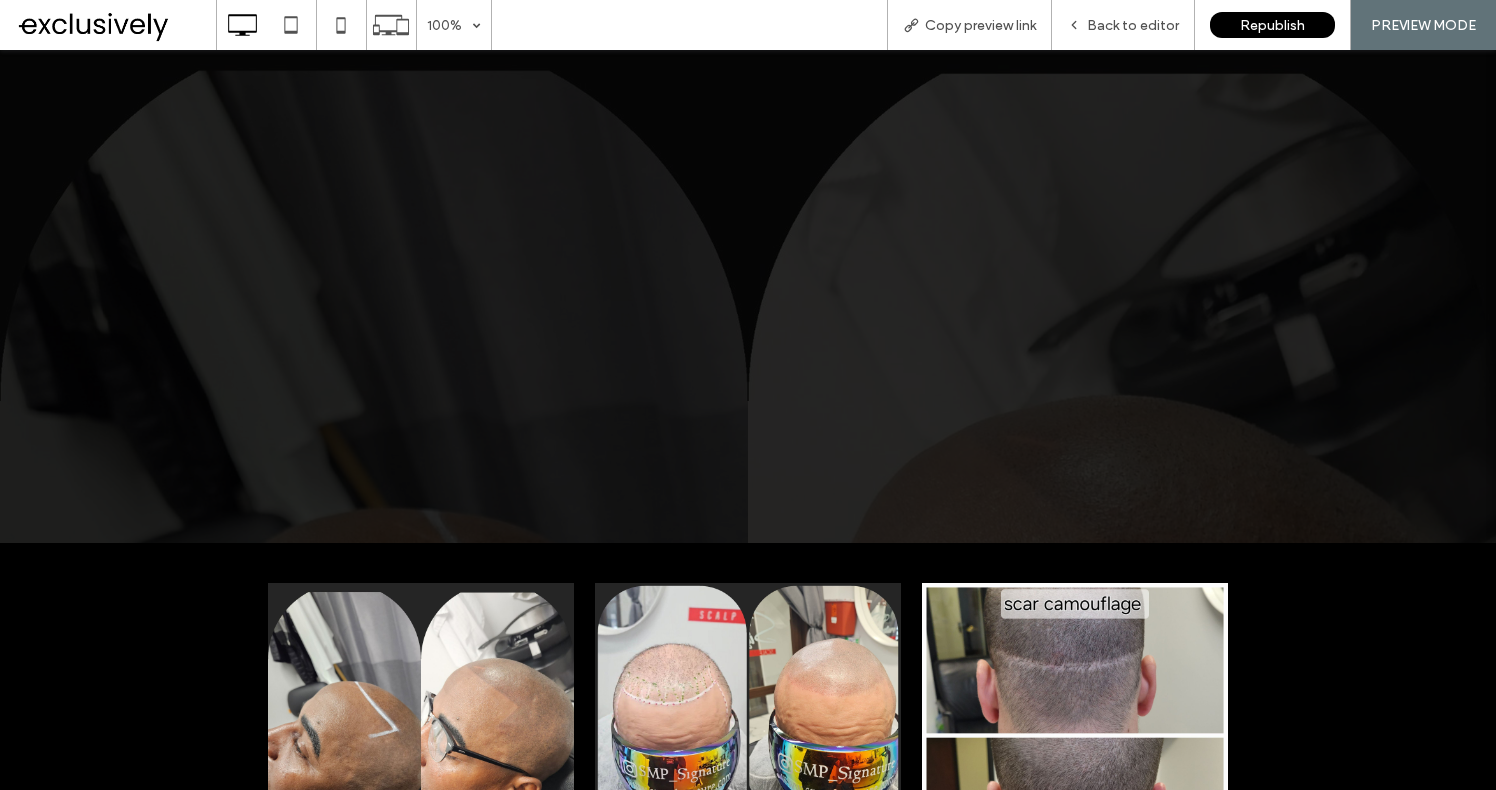 scroll, scrollTop: 0, scrollLeft: 0, axis: both 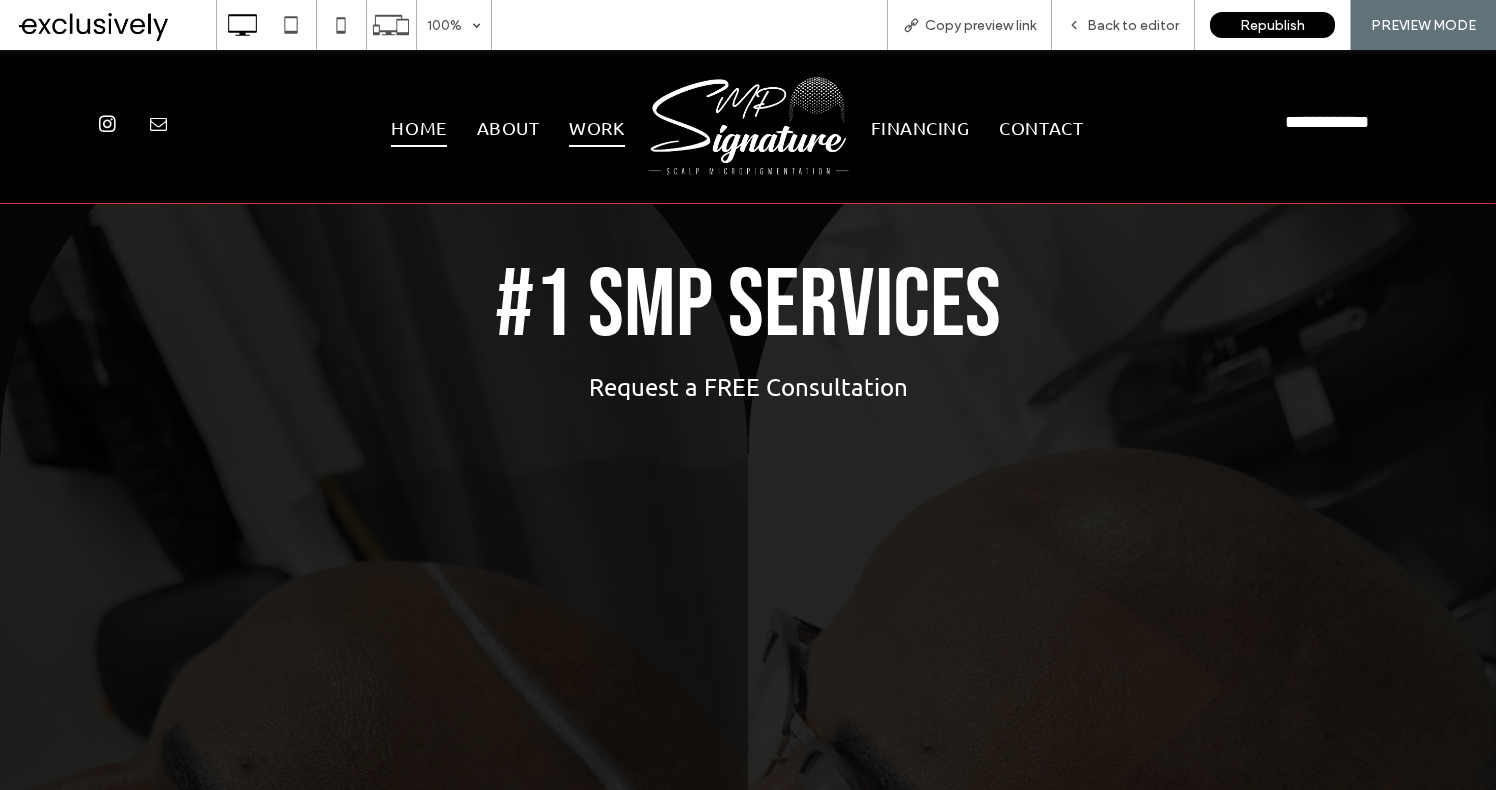 click on "WORK" at bounding box center [596, 128] 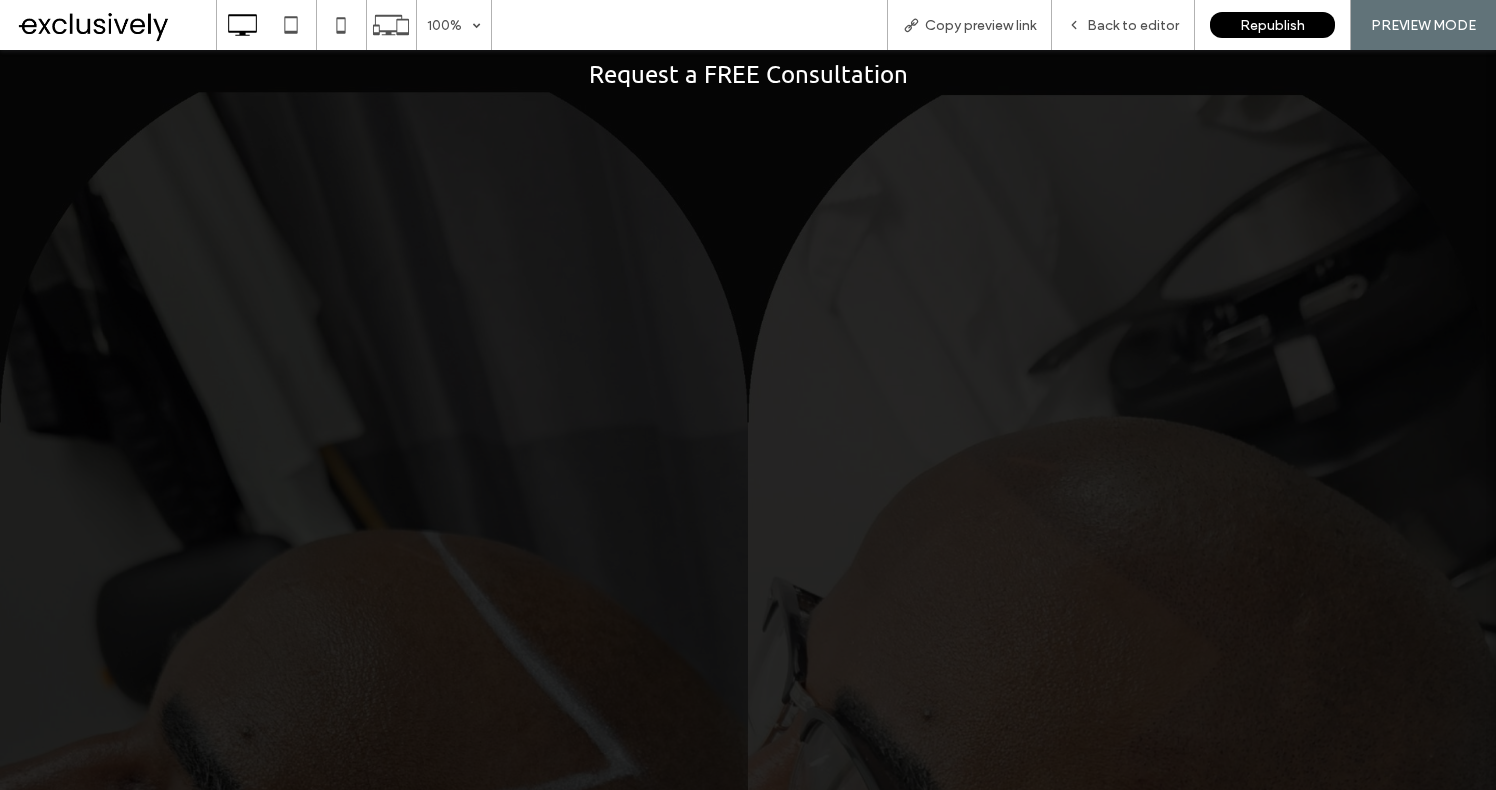 scroll, scrollTop: 0, scrollLeft: 0, axis: both 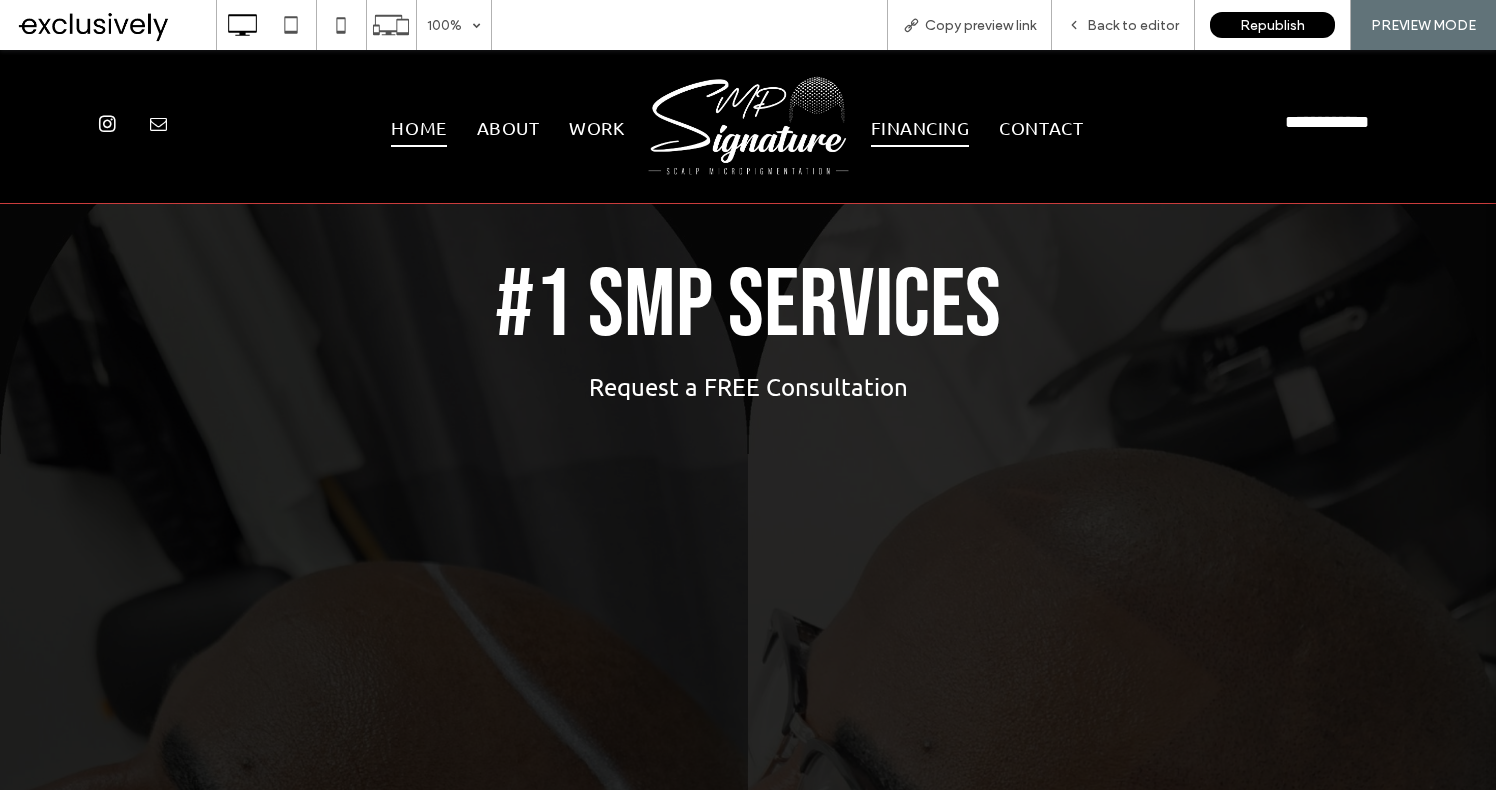 click on "FINANCING" at bounding box center [920, 128] 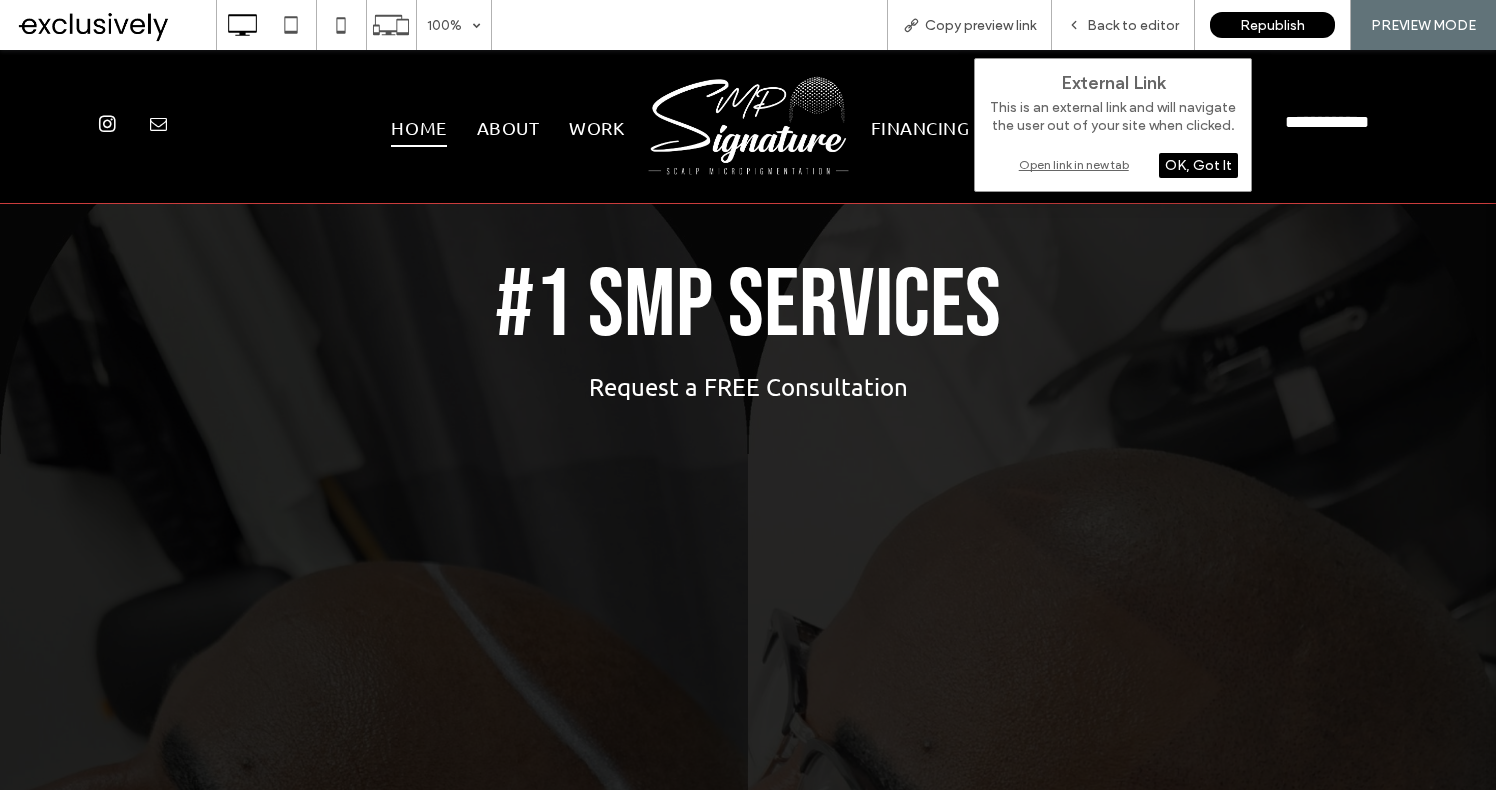 click on "Open link in new tab" at bounding box center (1113, 164) 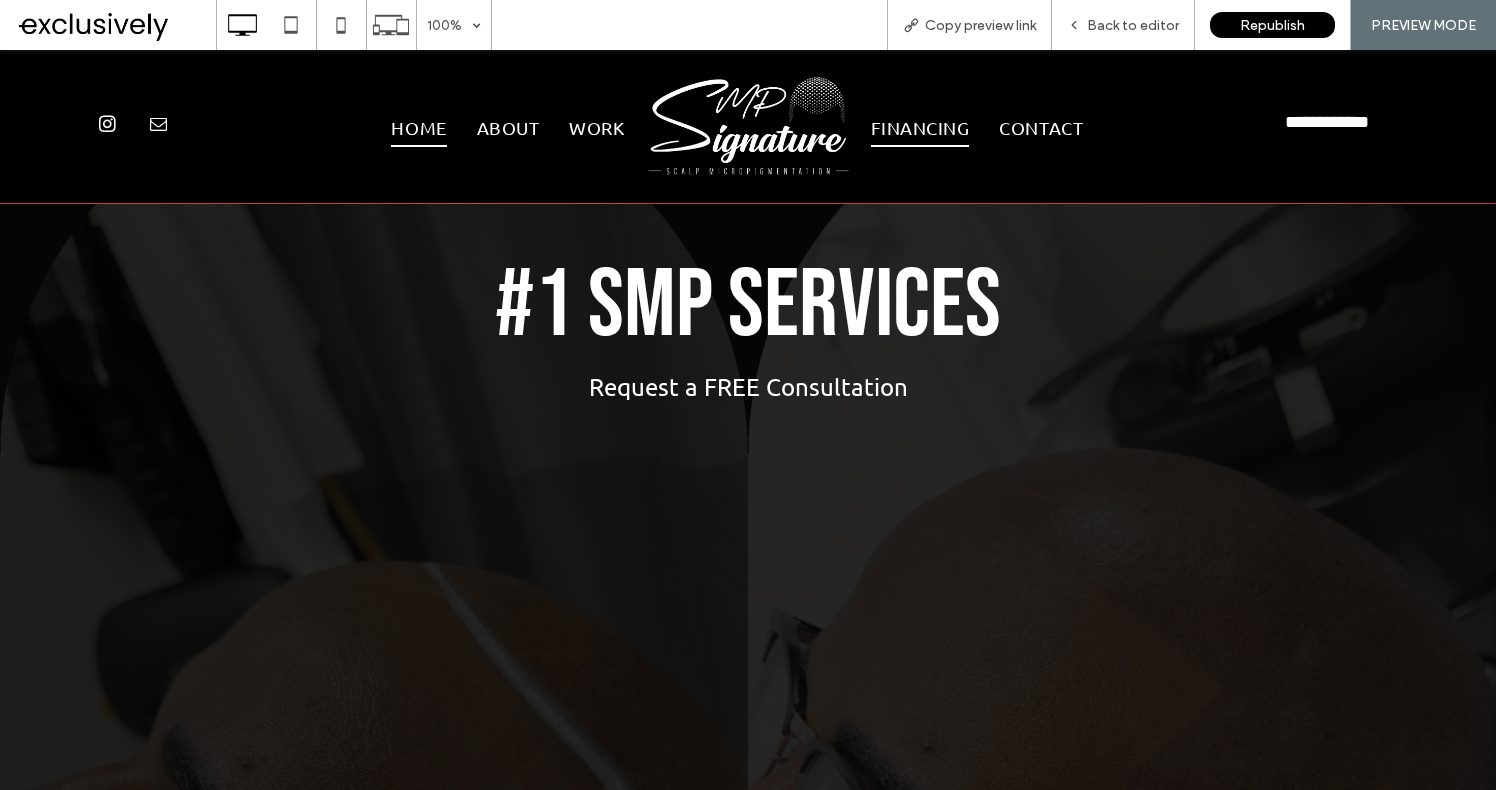 click on "FINANCING" at bounding box center [920, 128] 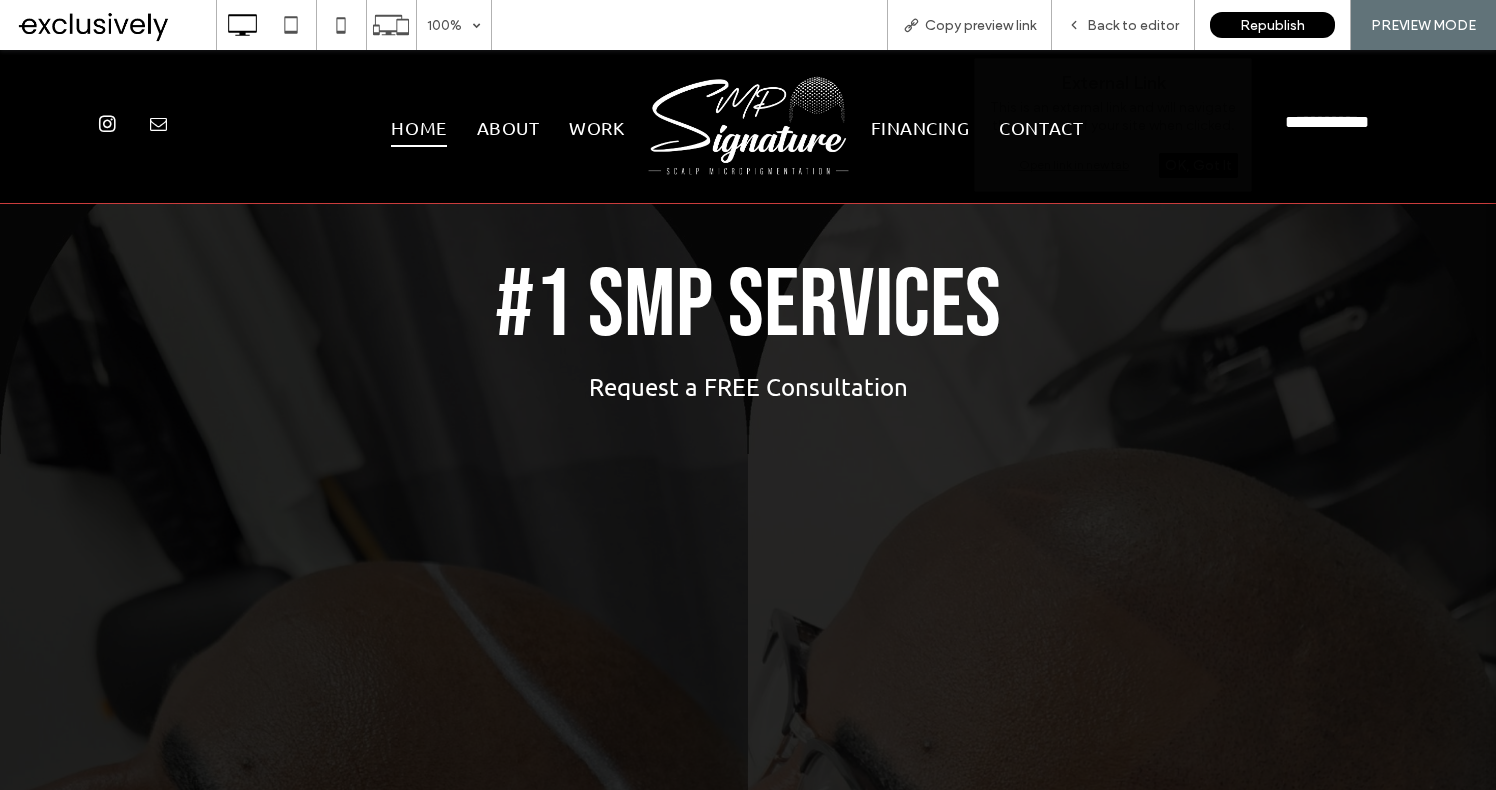 click on "Open link in new tab" at bounding box center [1113, 164] 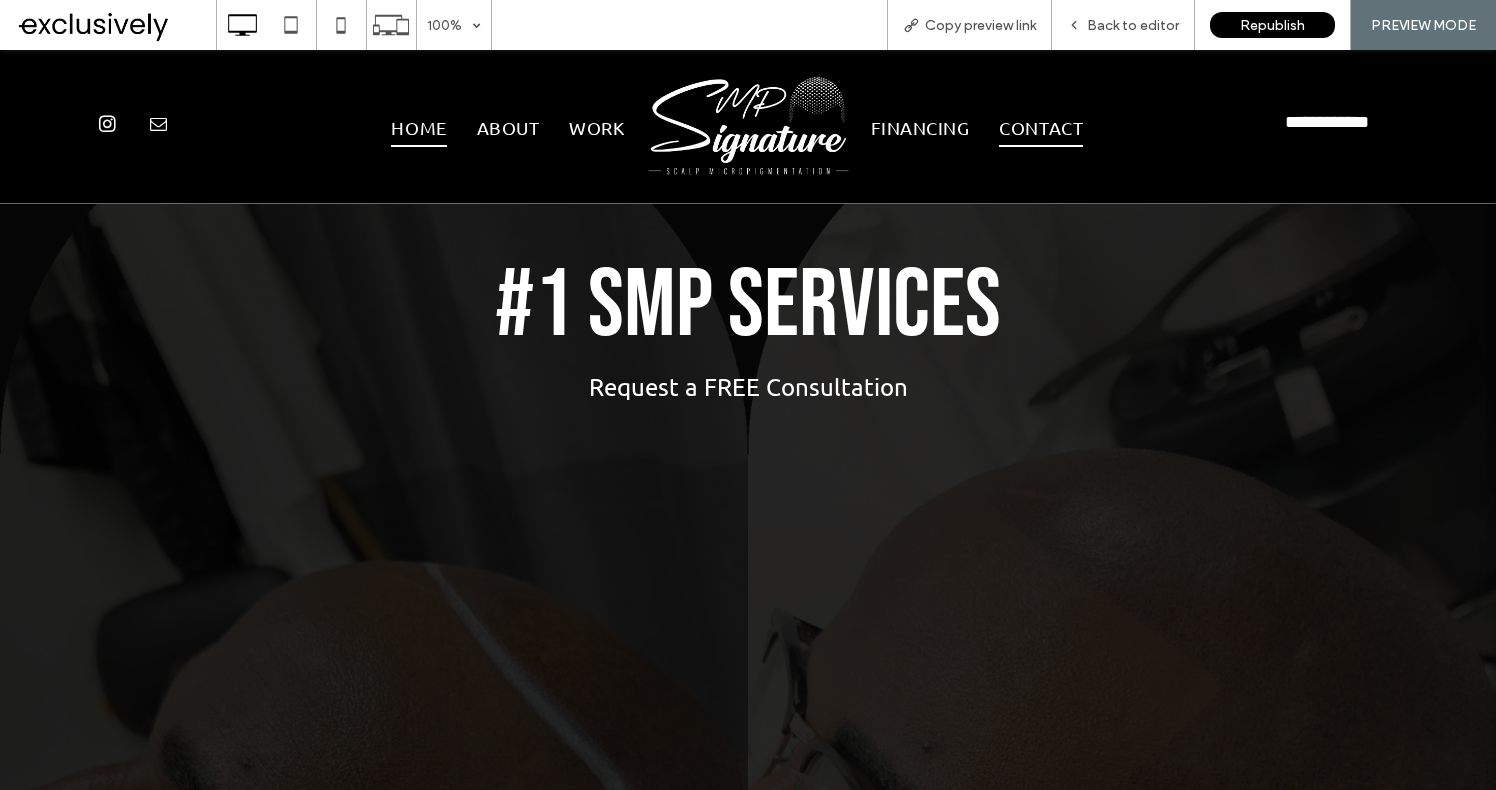 click on "CONTACT" at bounding box center (1041, 128) 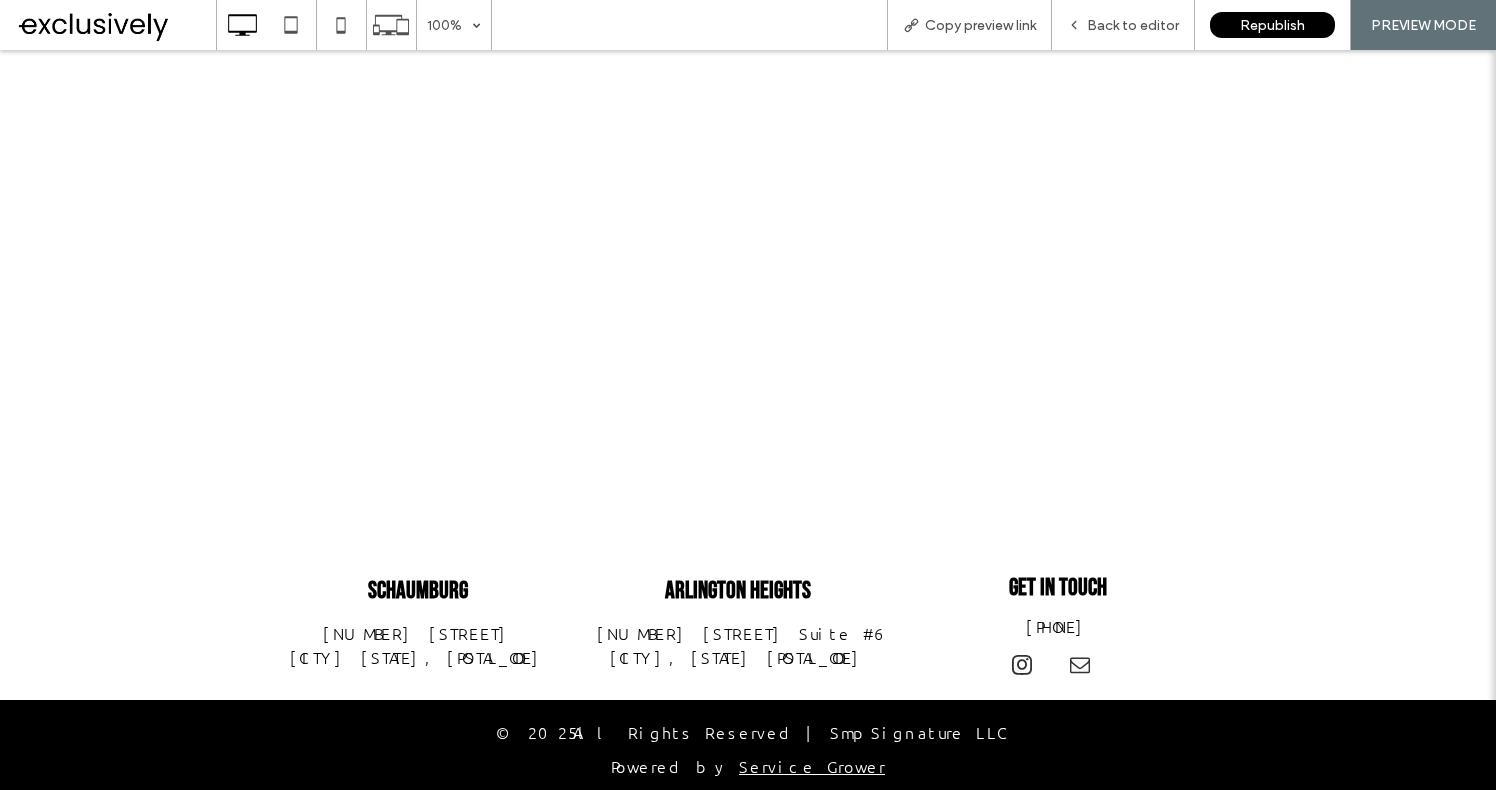 scroll, scrollTop: 0, scrollLeft: 0, axis: both 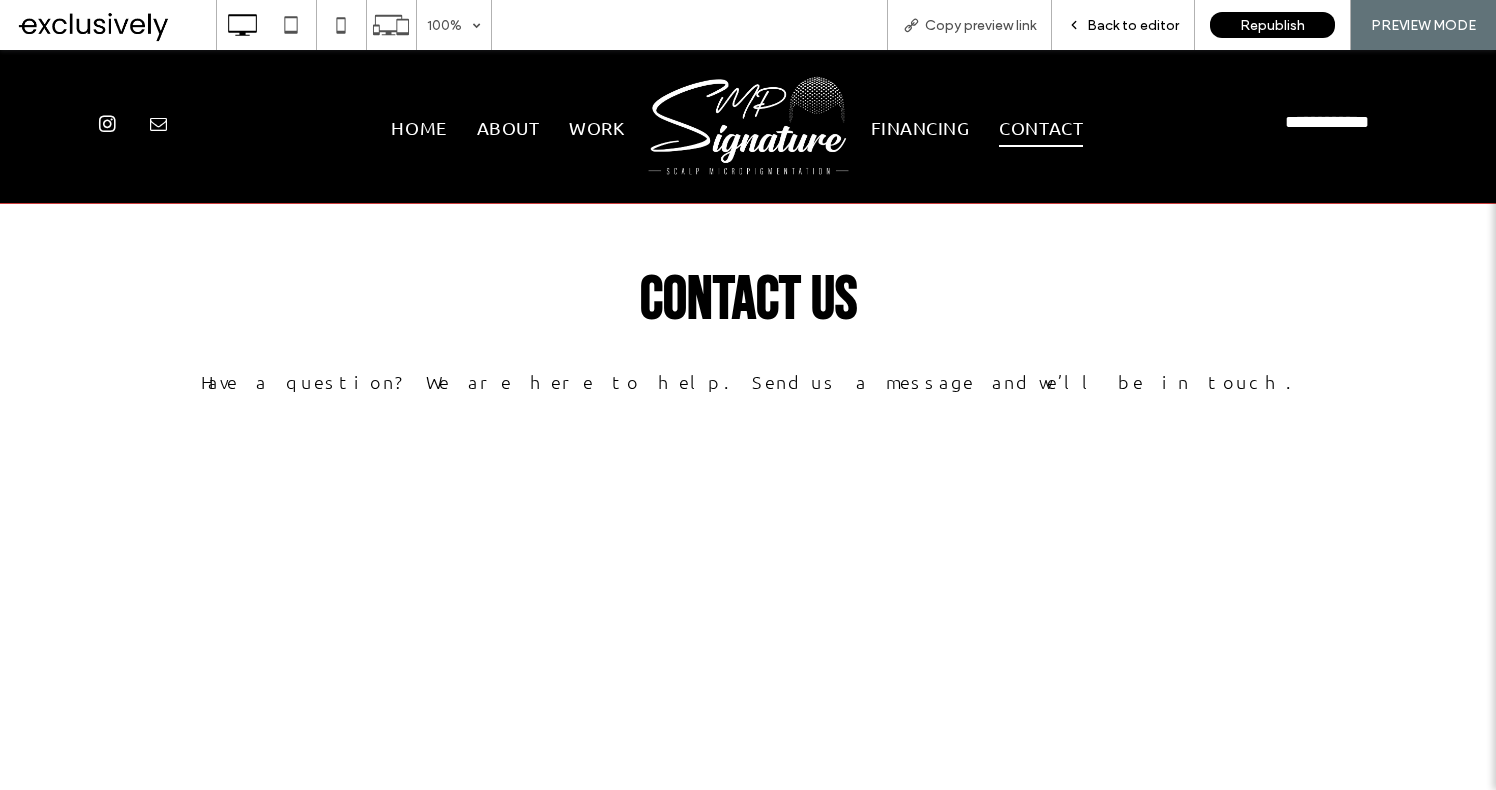 click on "Back to editor" at bounding box center (1133, 25) 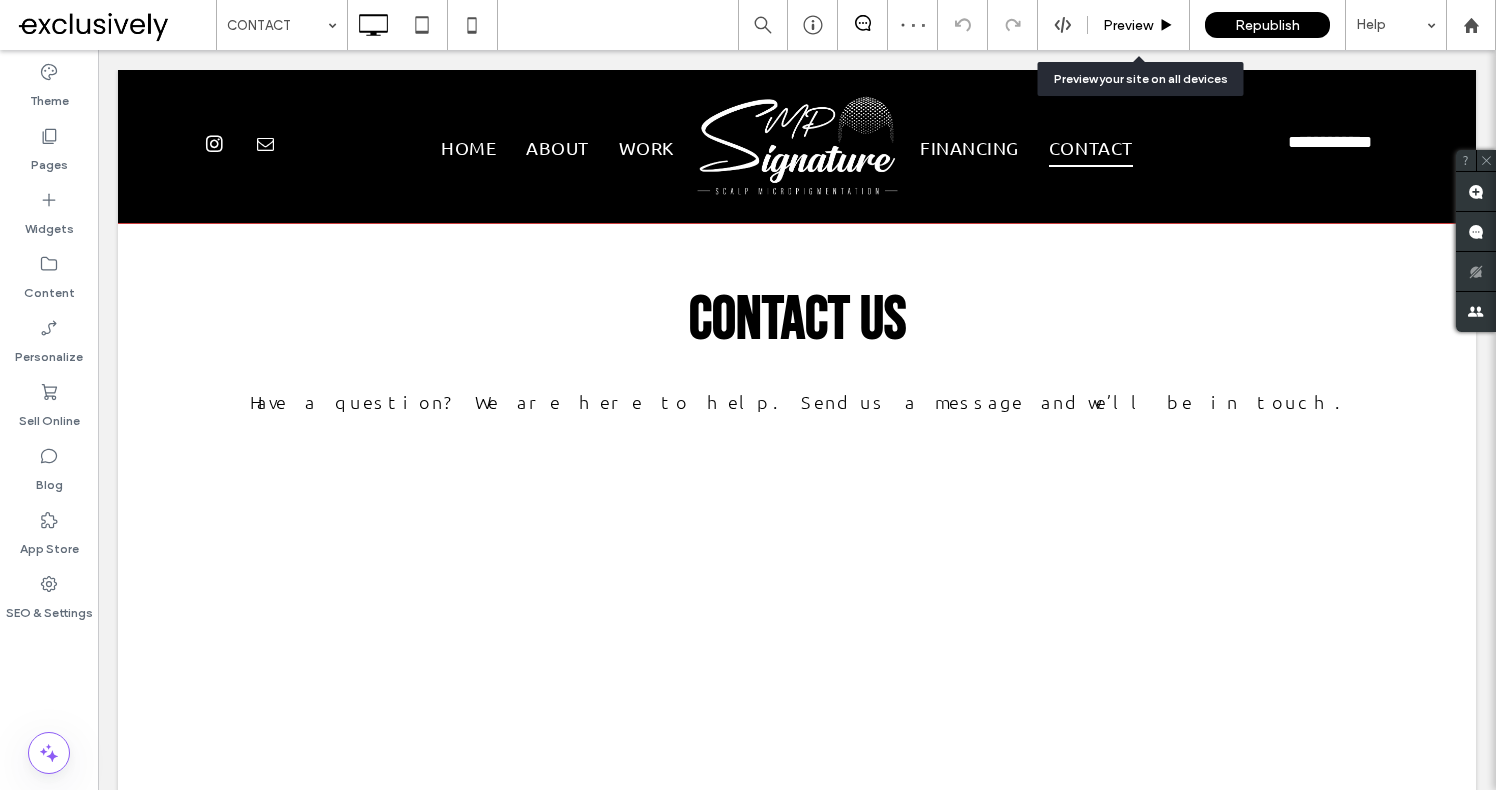 click on "Preview" at bounding box center (1128, 25) 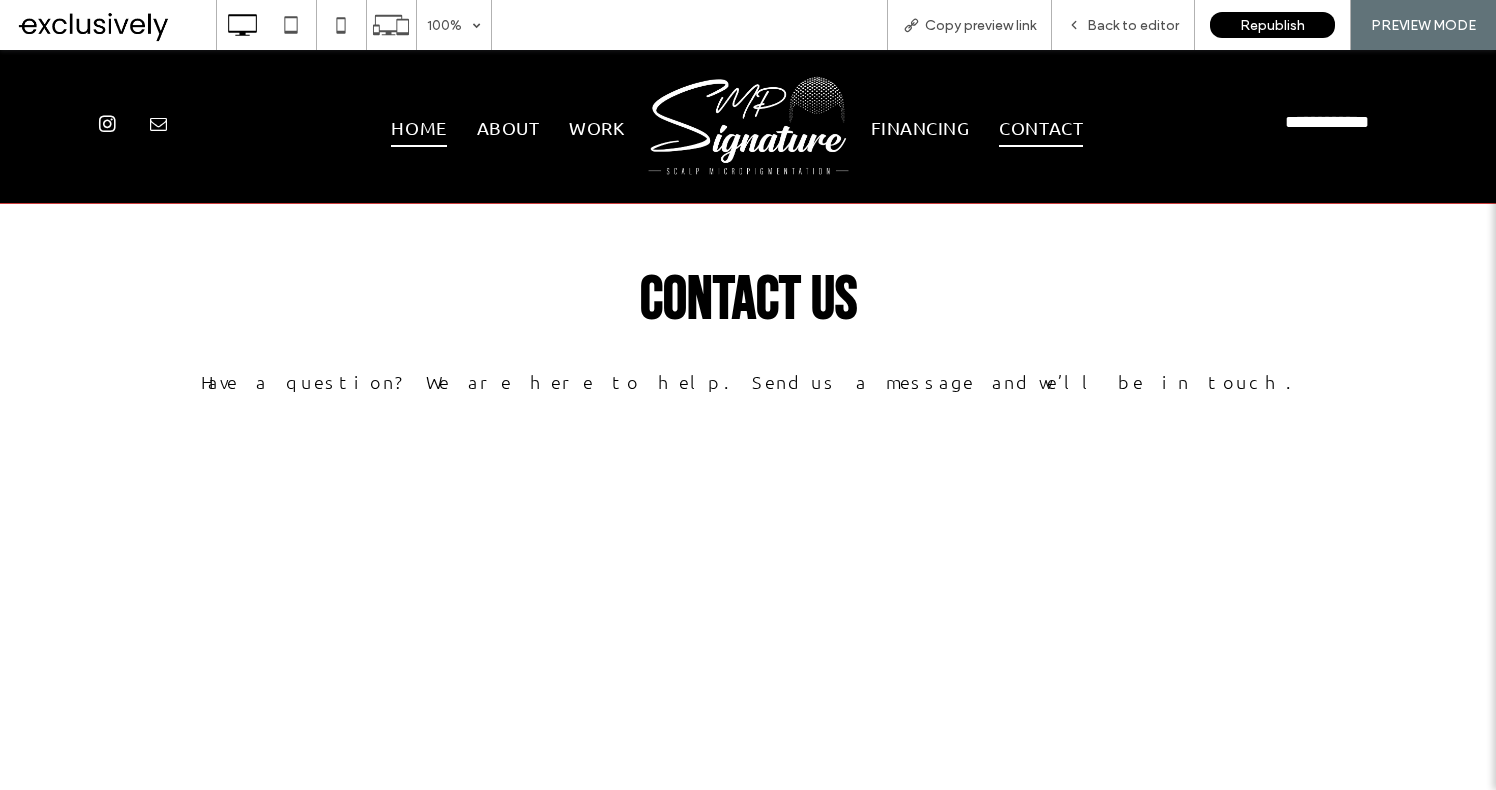 click on "HOME" at bounding box center [418, 128] 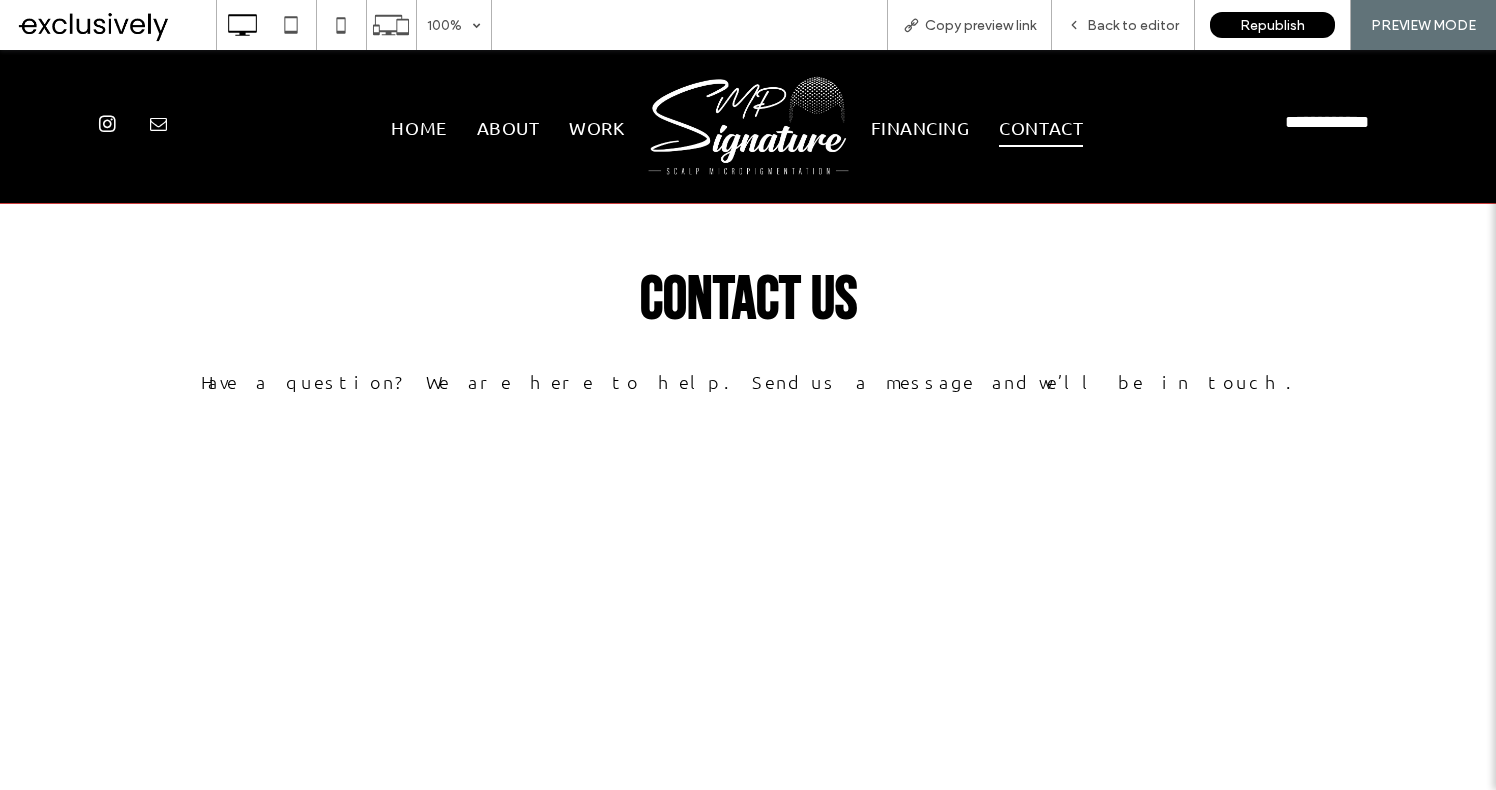 click on "Back to editor" at bounding box center (1133, 25) 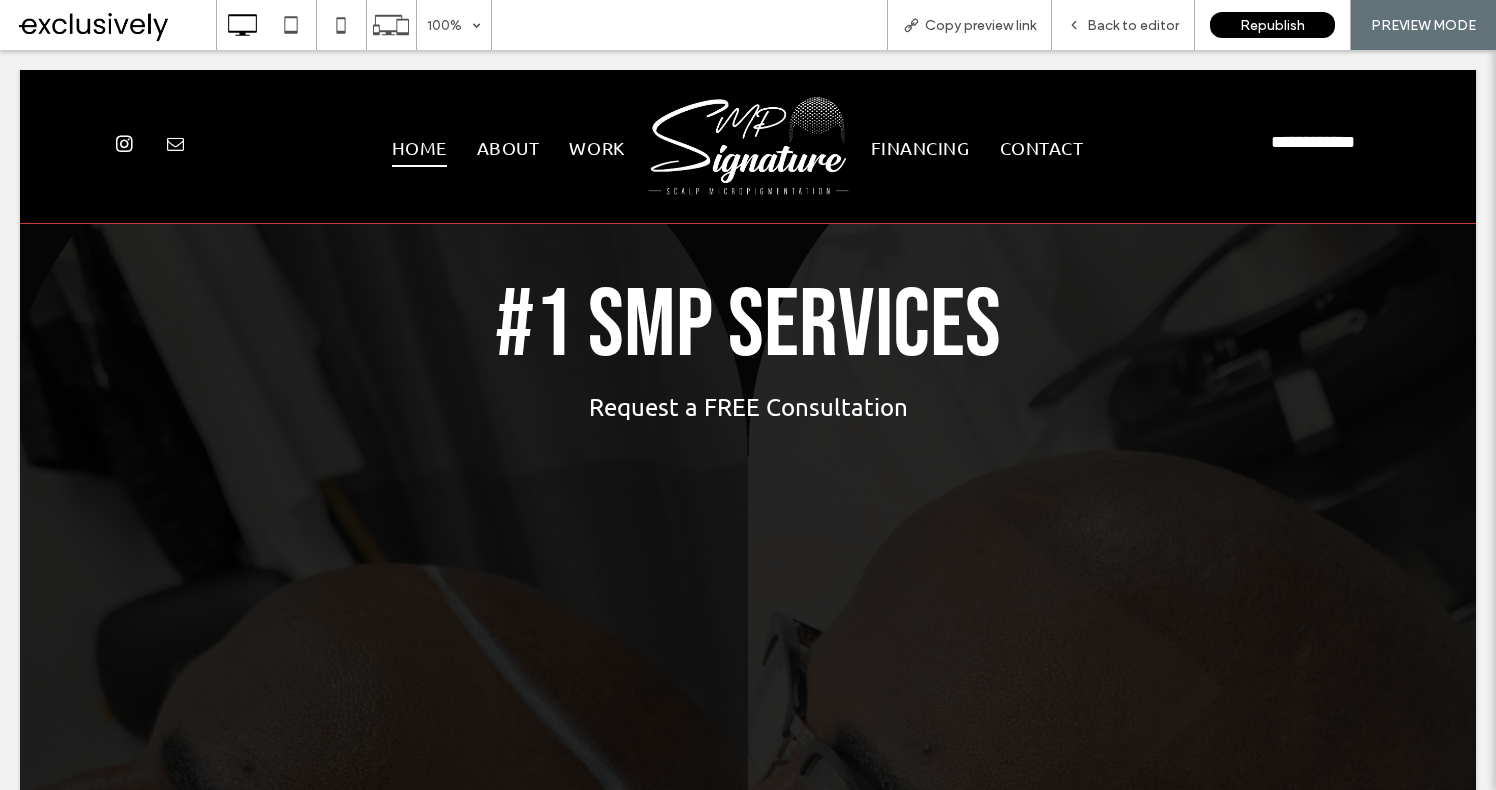 scroll, scrollTop: 0, scrollLeft: 0, axis: both 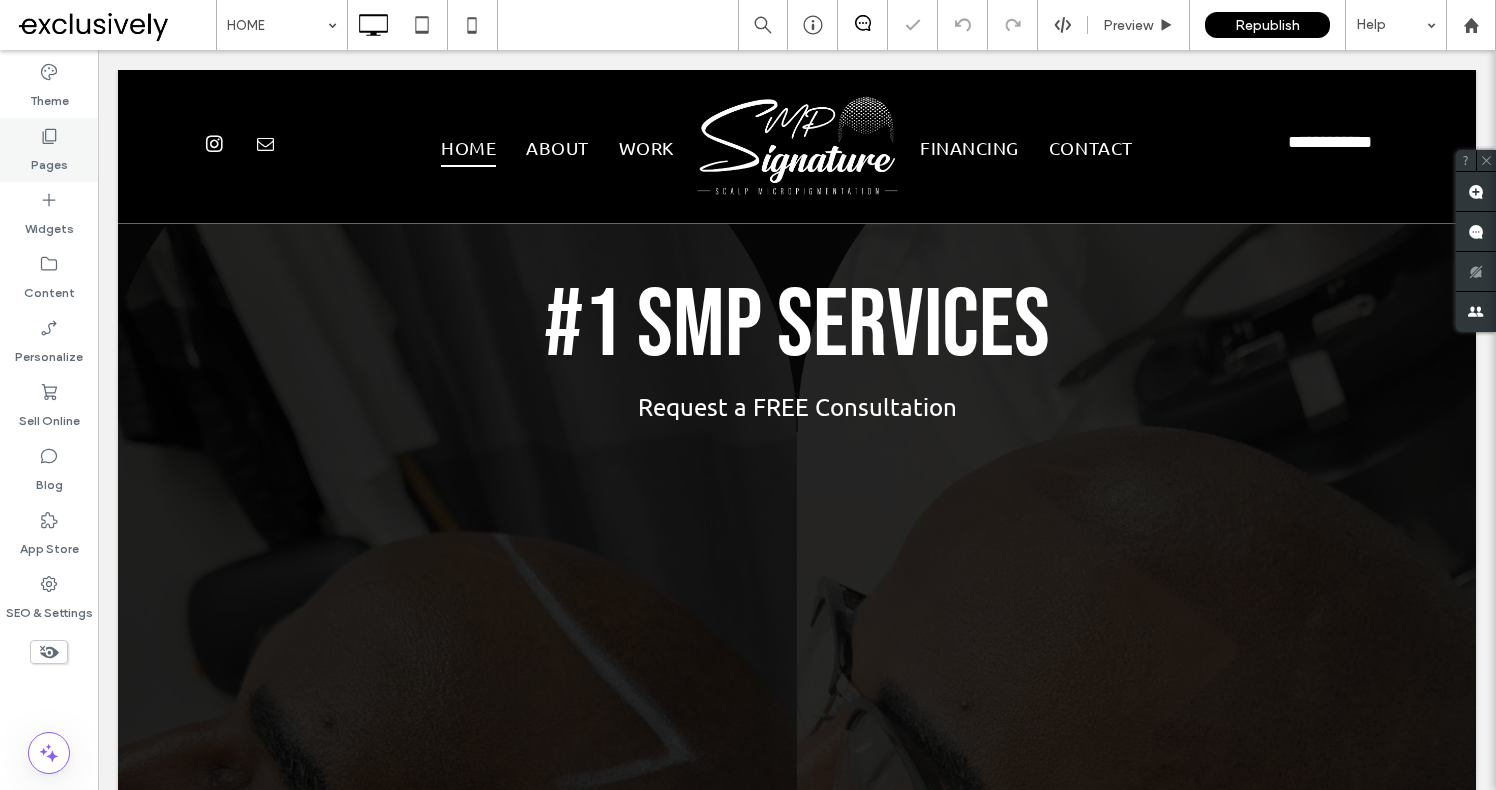 click on "Pages" at bounding box center (49, 160) 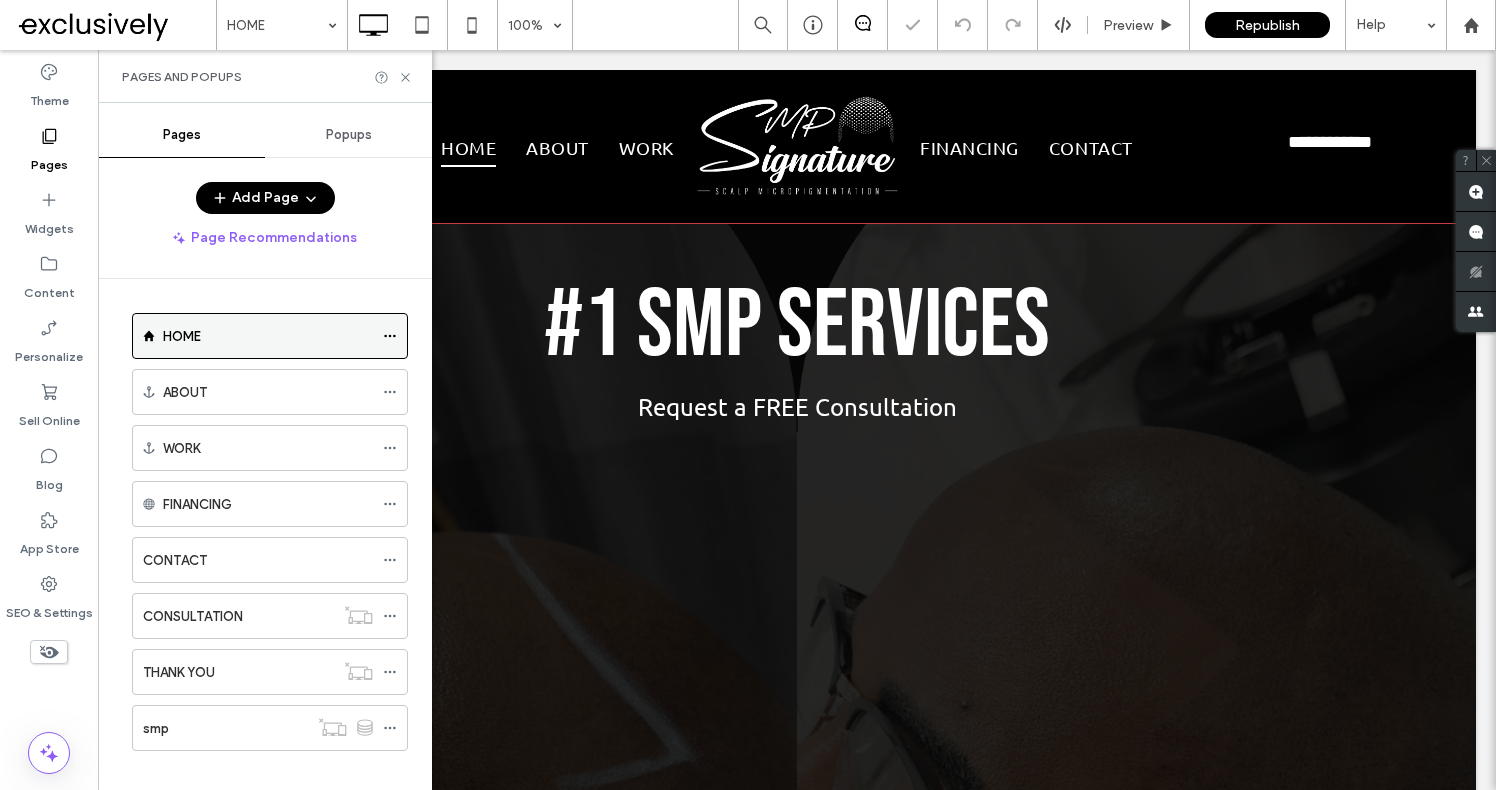 click 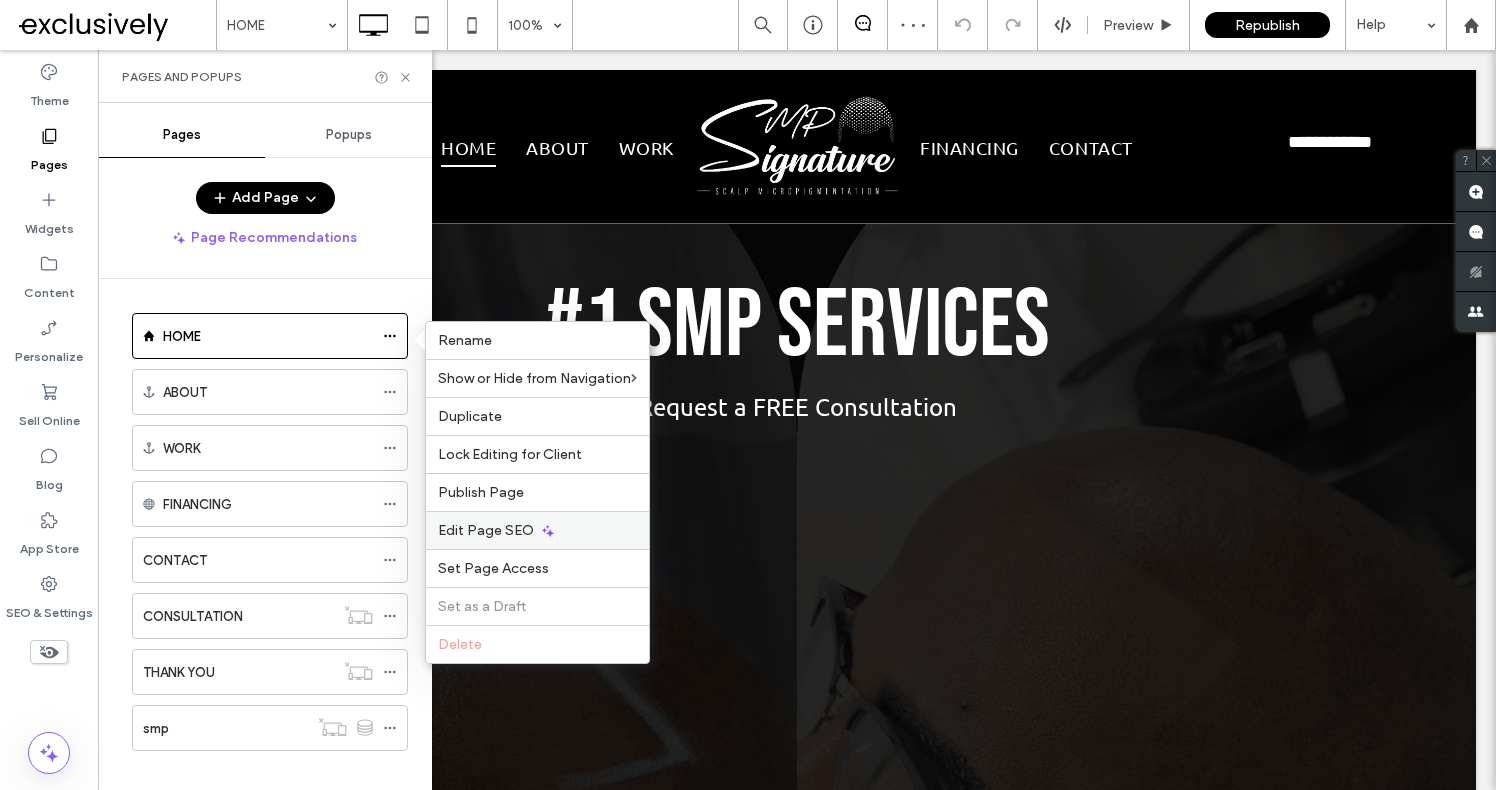 click on "Edit Page SEO" at bounding box center [486, 530] 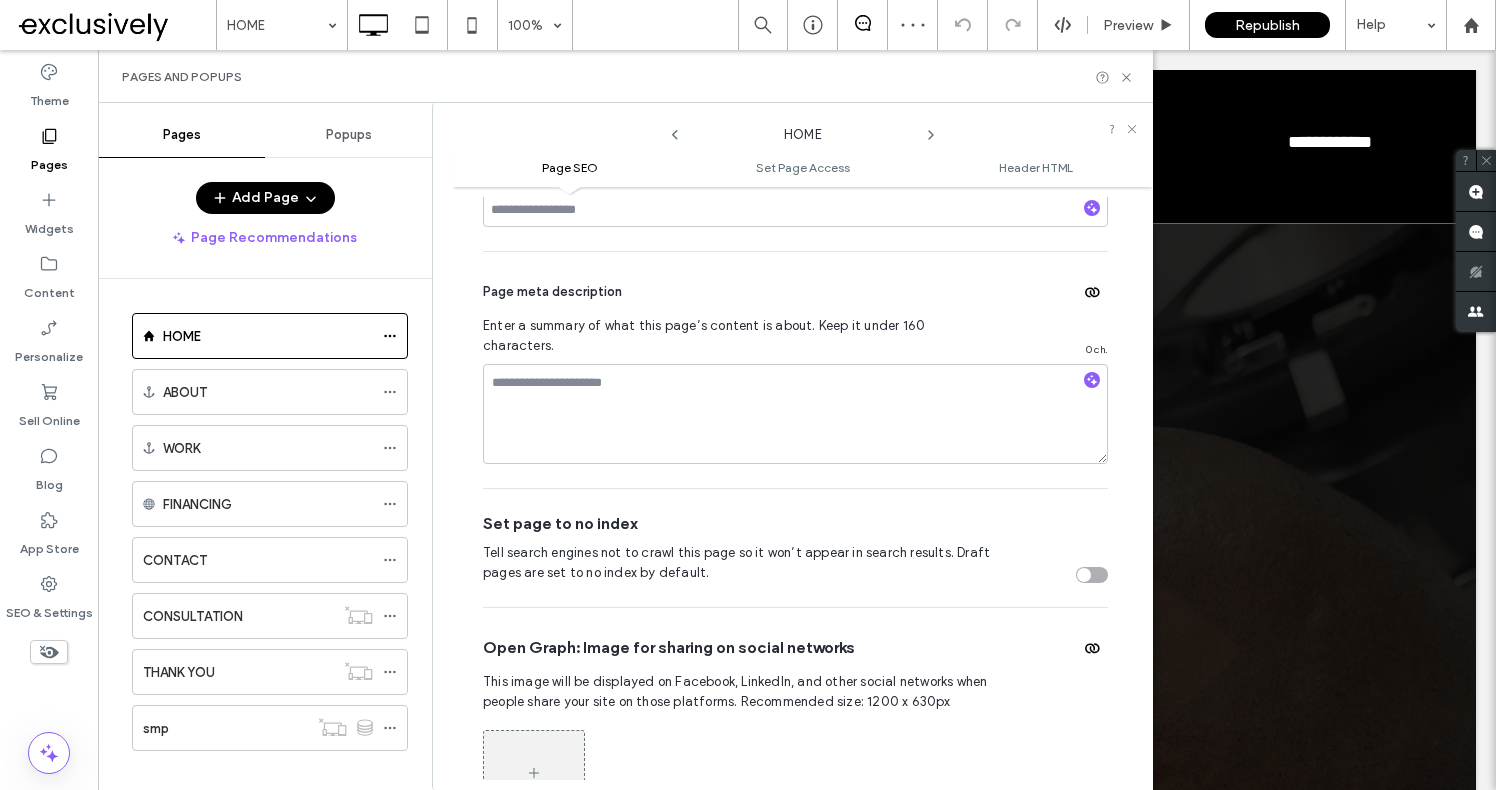 scroll, scrollTop: 336, scrollLeft: 0, axis: vertical 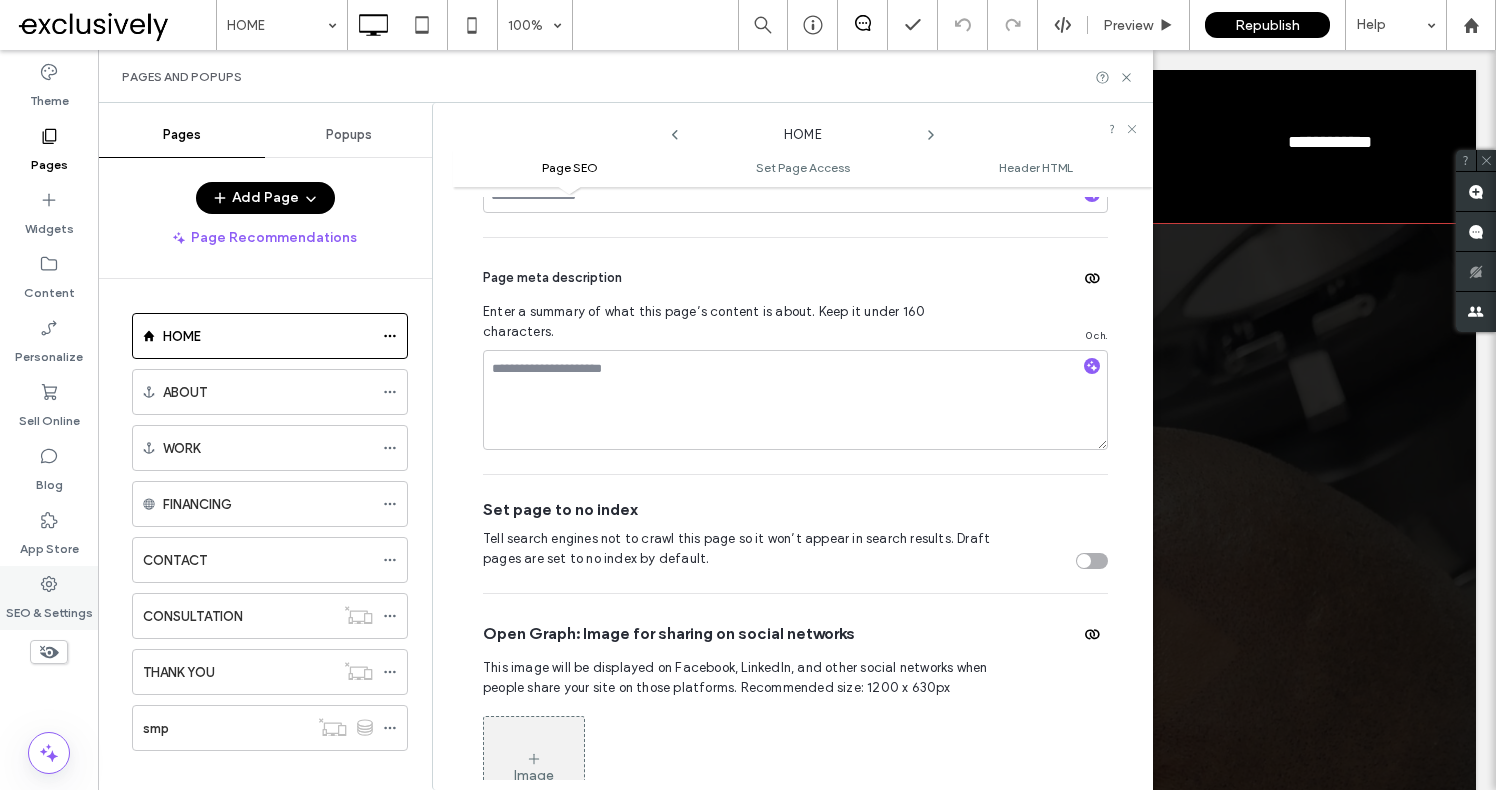 click on "SEO & Settings" at bounding box center (49, 608) 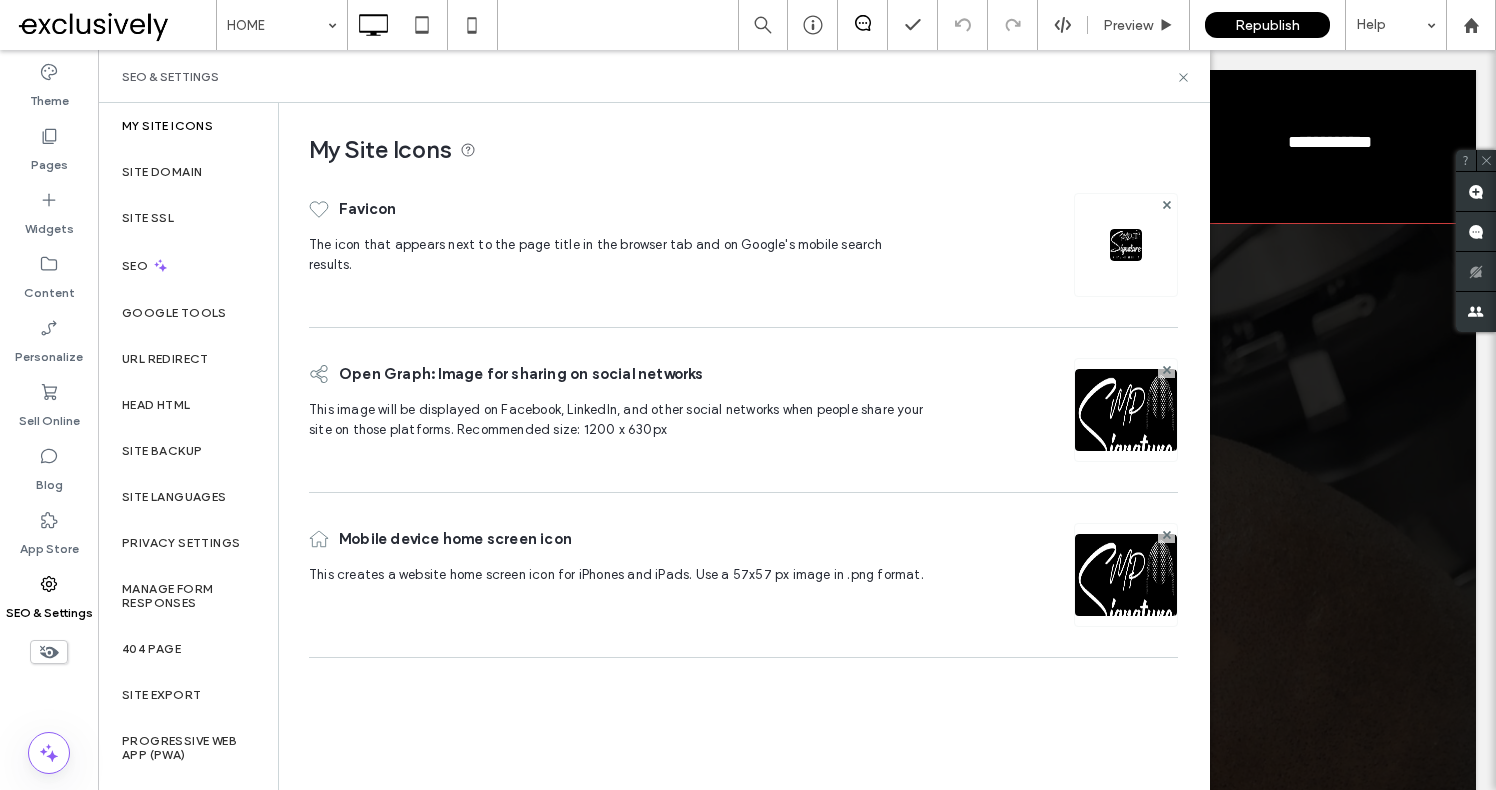 scroll, scrollTop: 0, scrollLeft: 0, axis: both 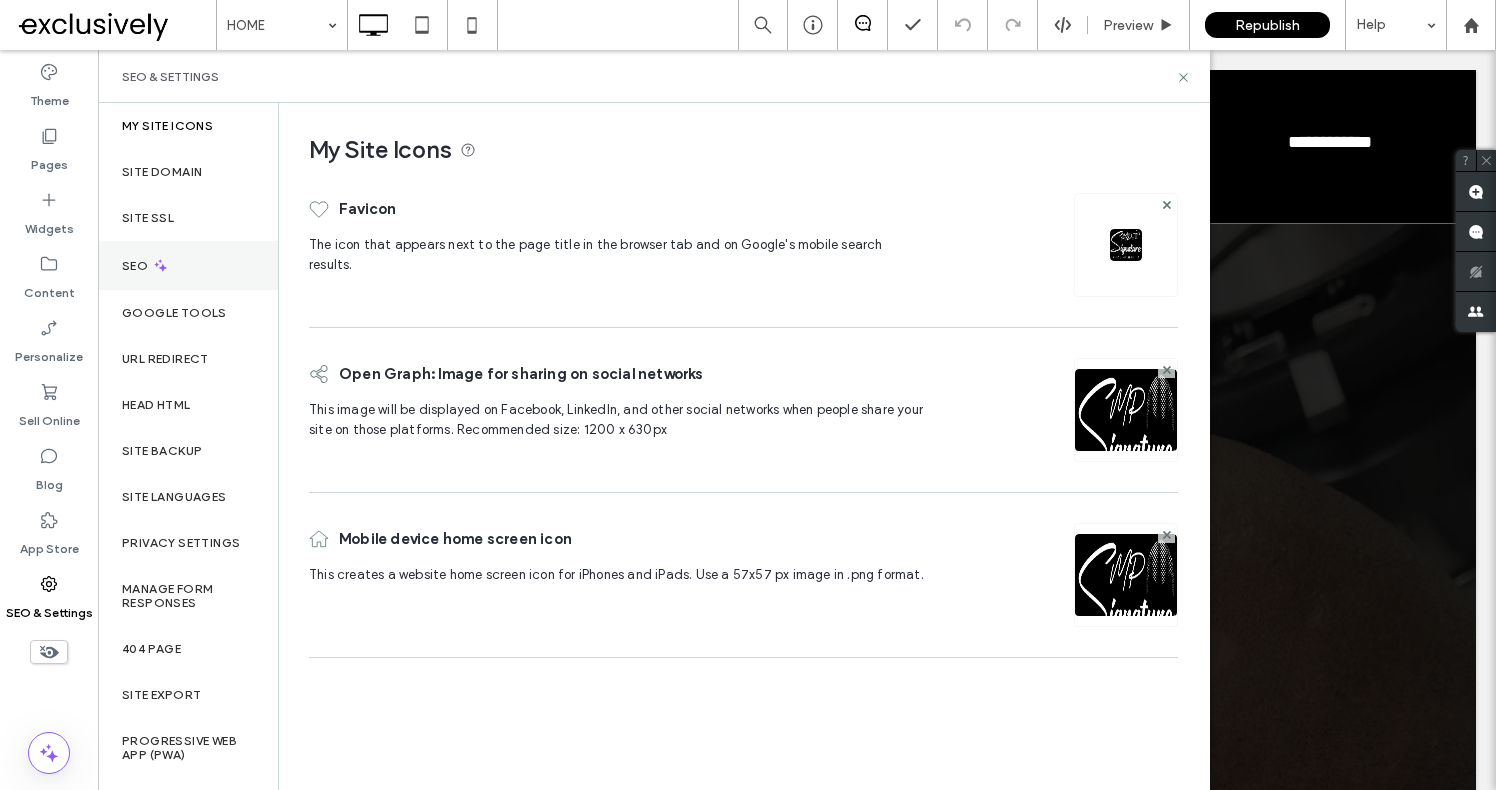 click on "SEO" at bounding box center (137, 266) 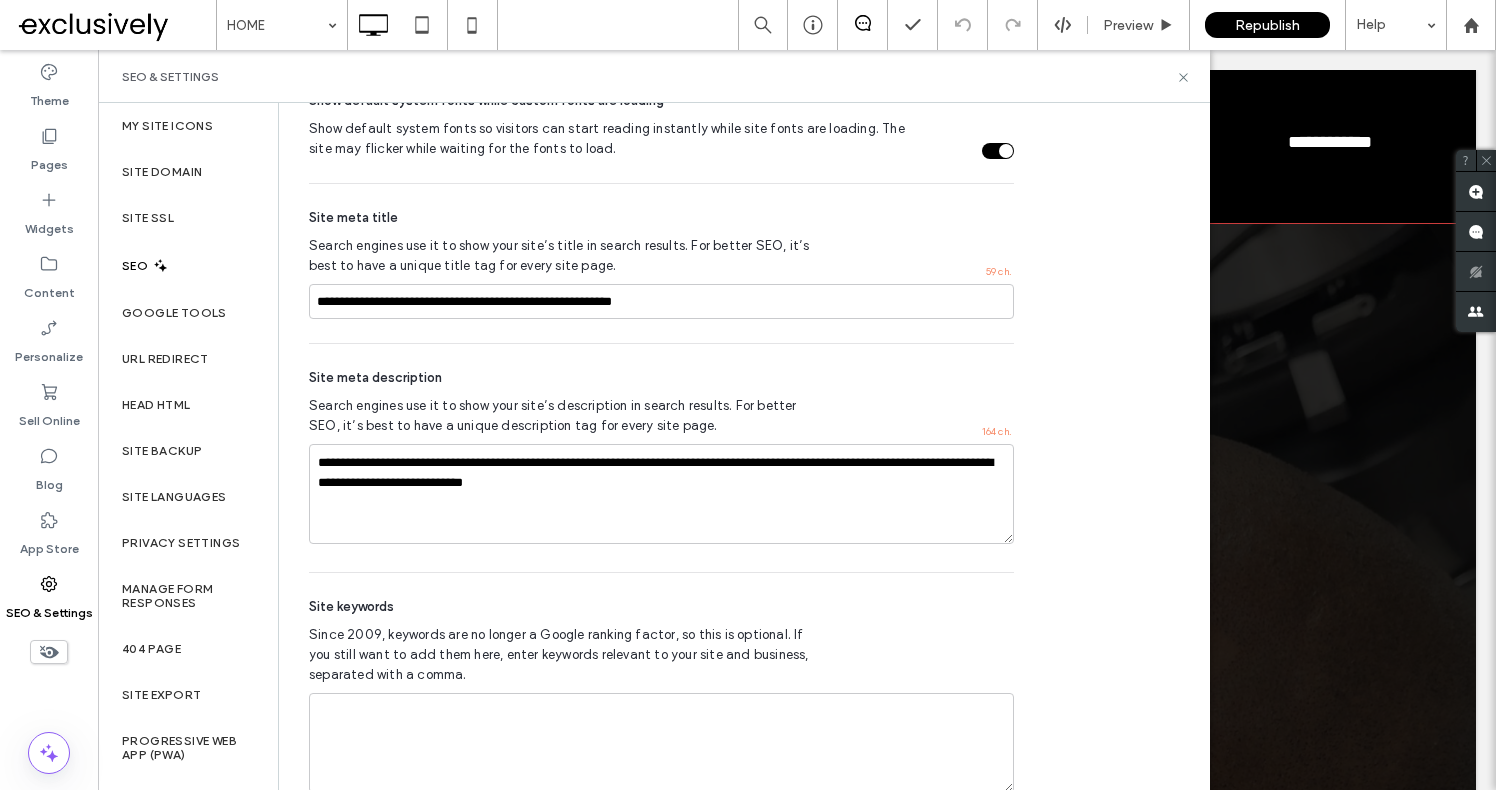 scroll, scrollTop: 1190, scrollLeft: 0, axis: vertical 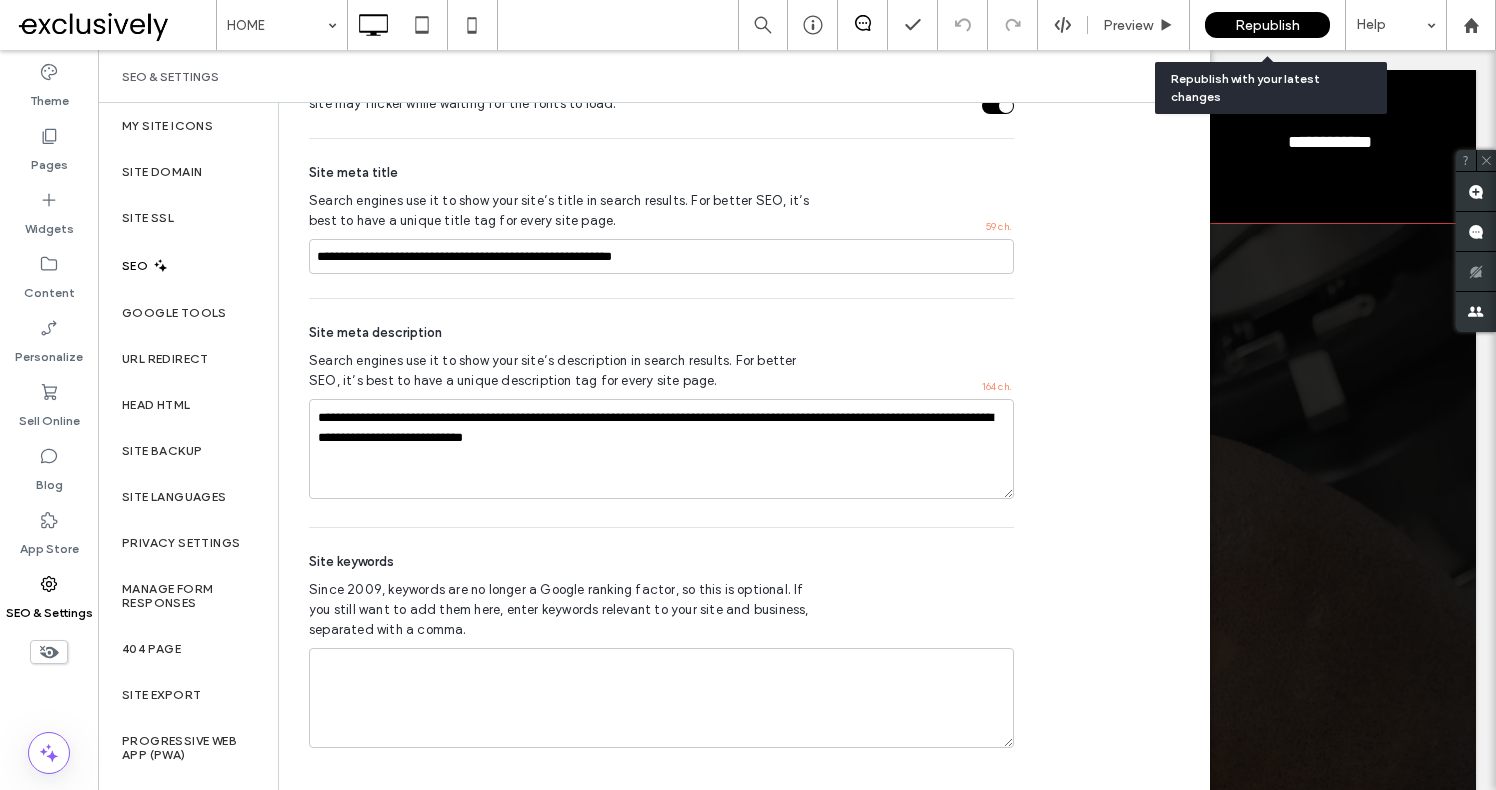 click on "Republish" at bounding box center [1267, 25] 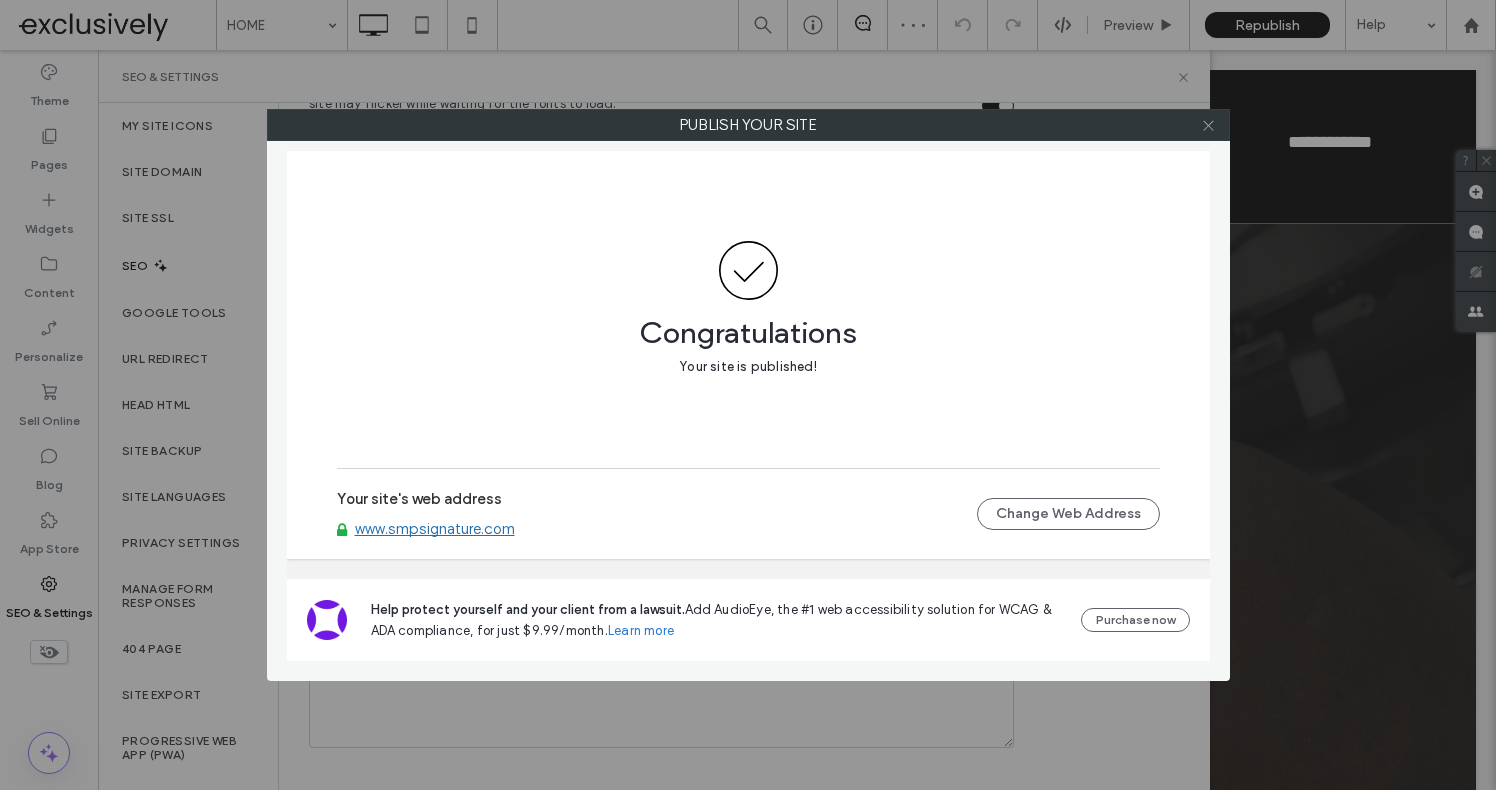 click 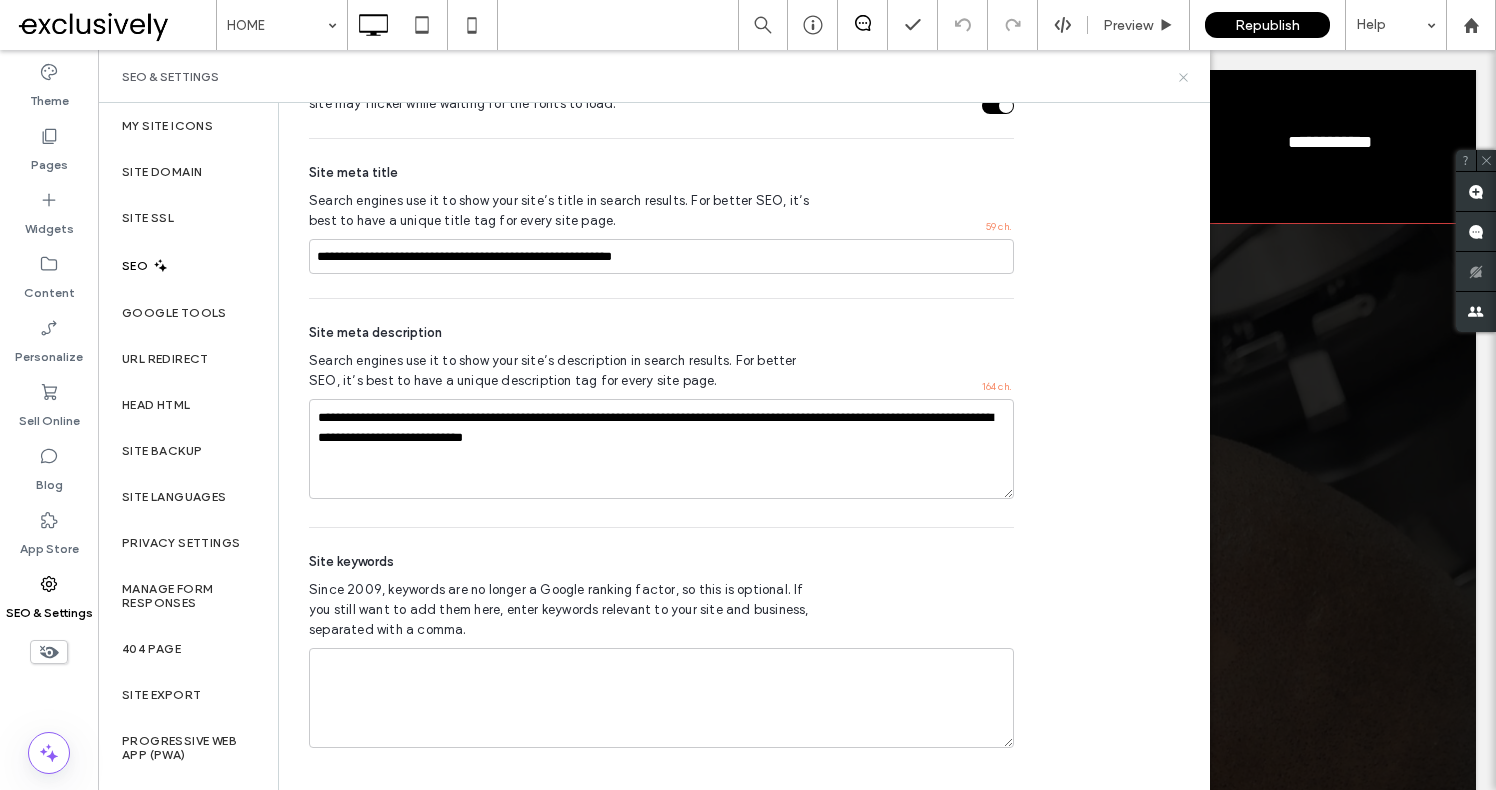 click 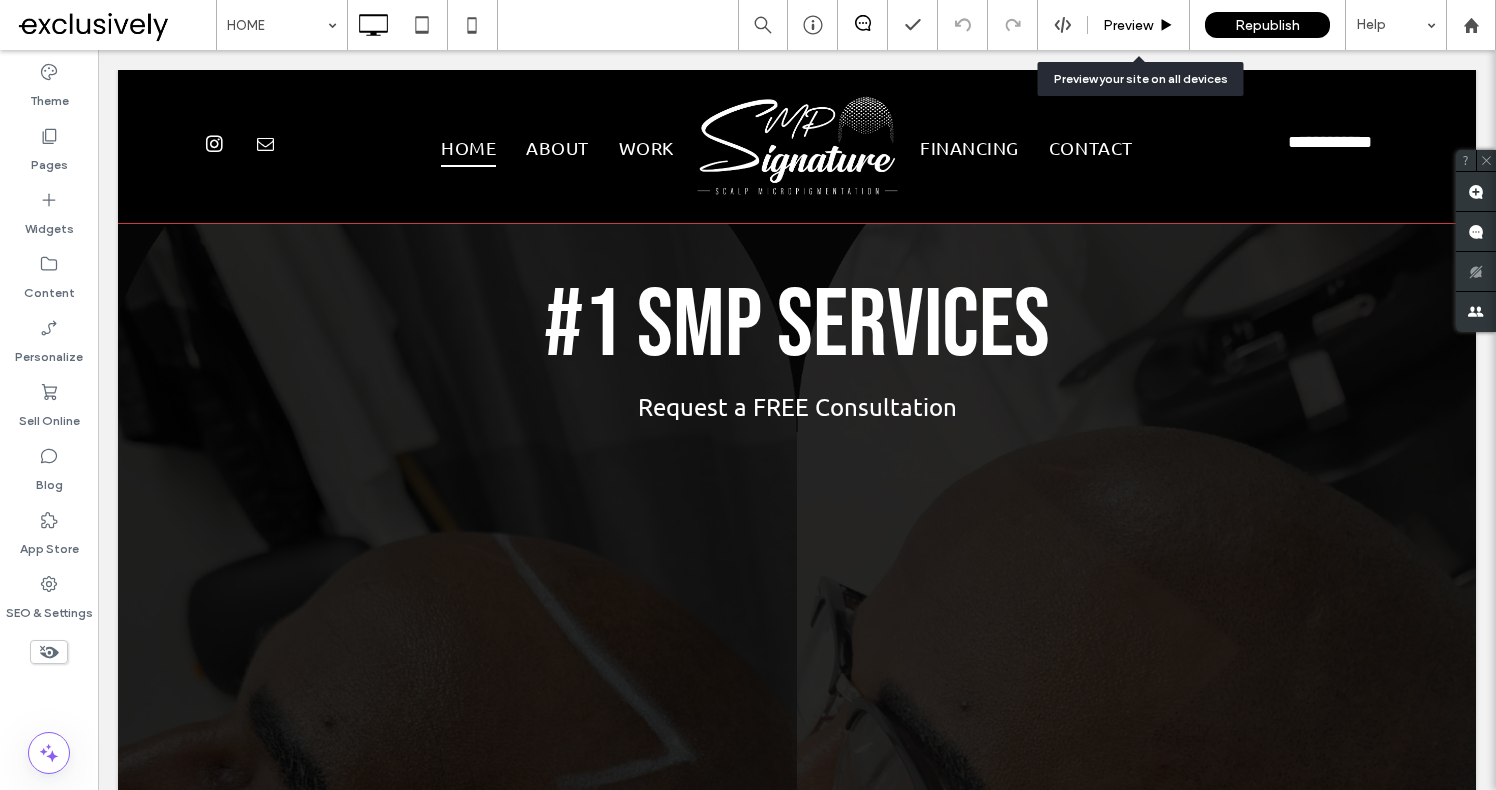 click on "Preview" at bounding box center [1128, 25] 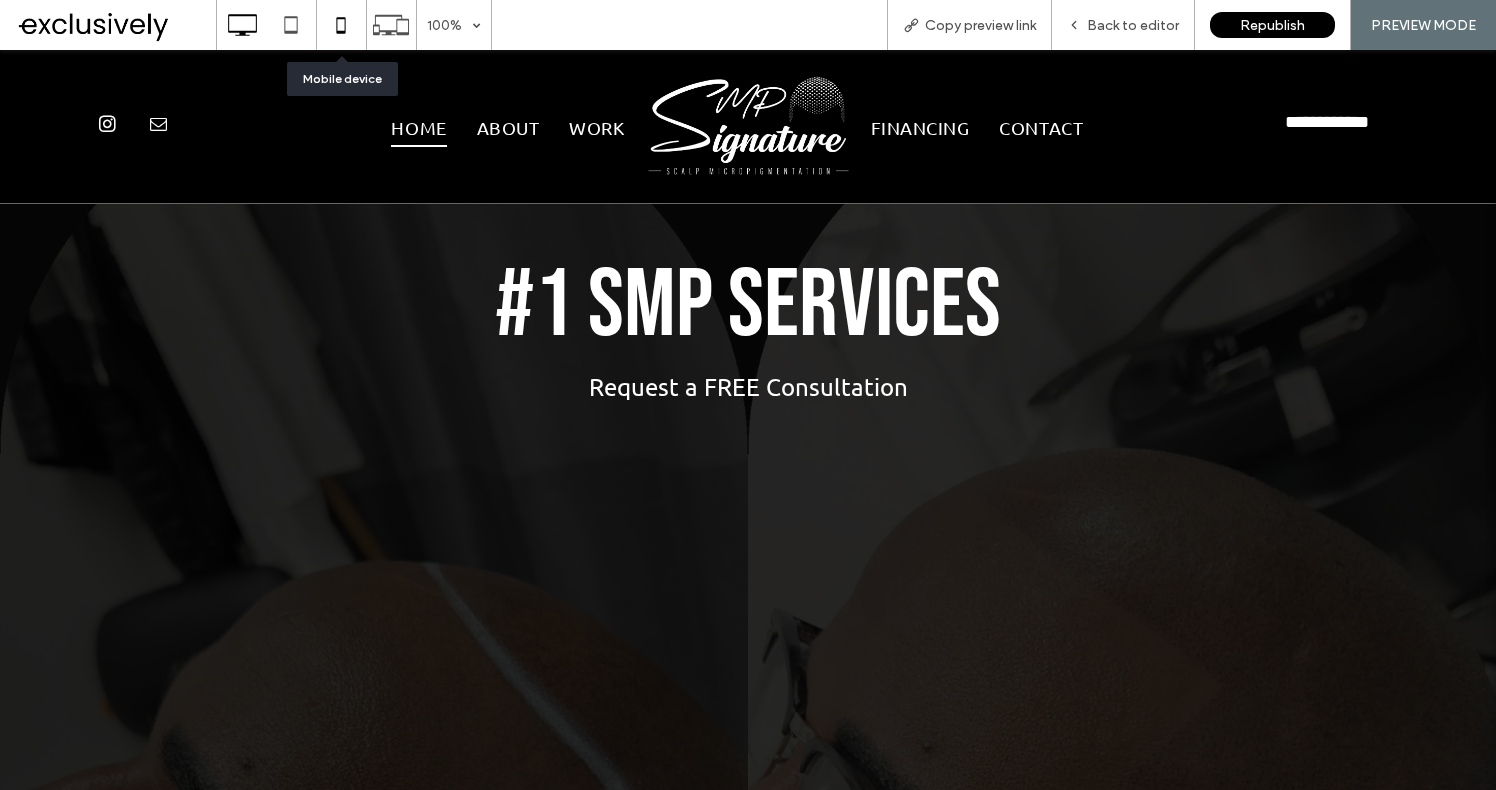 click 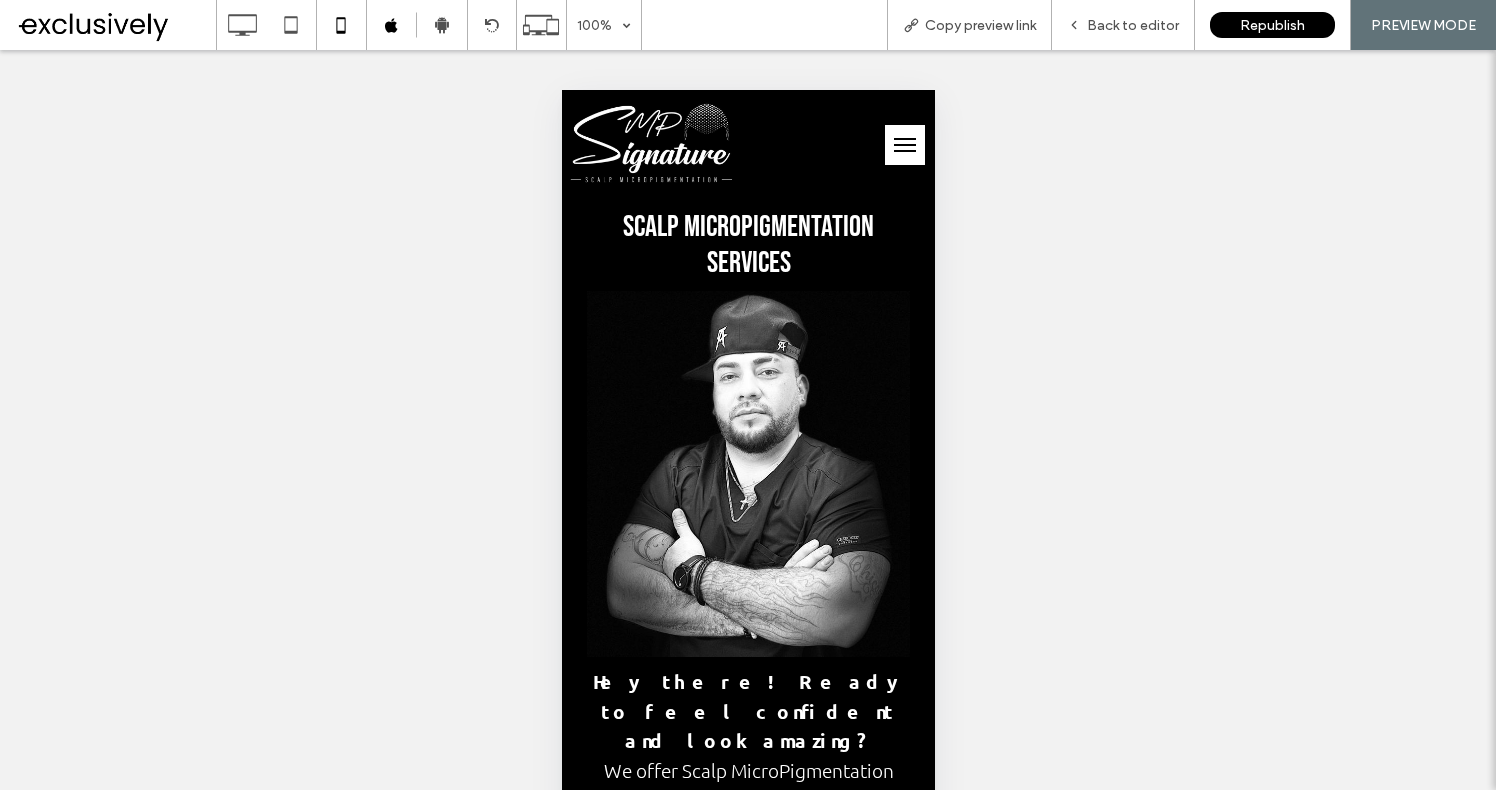 scroll, scrollTop: 5473, scrollLeft: 0, axis: vertical 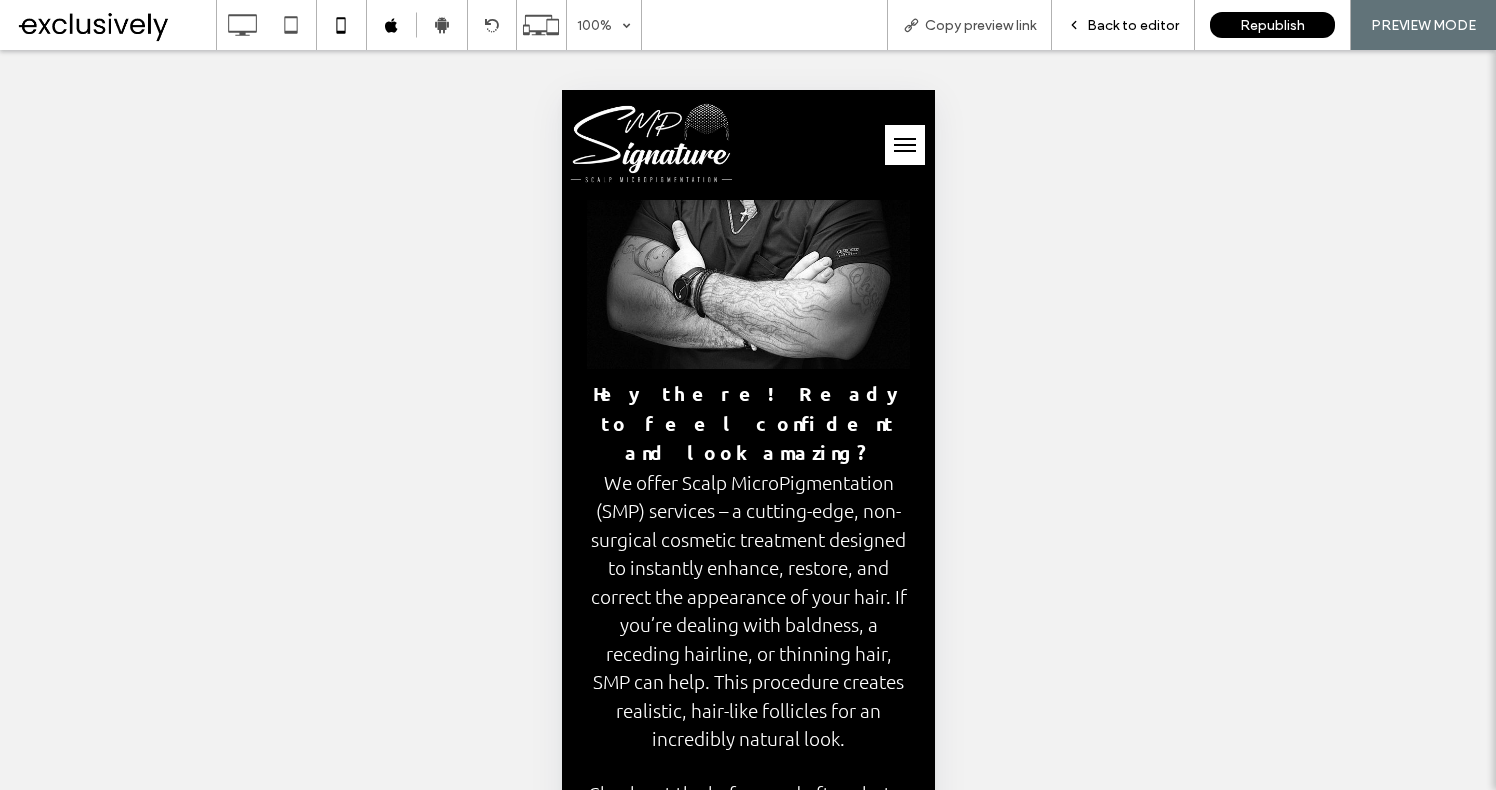 click on "Back to editor" at bounding box center (1133, 25) 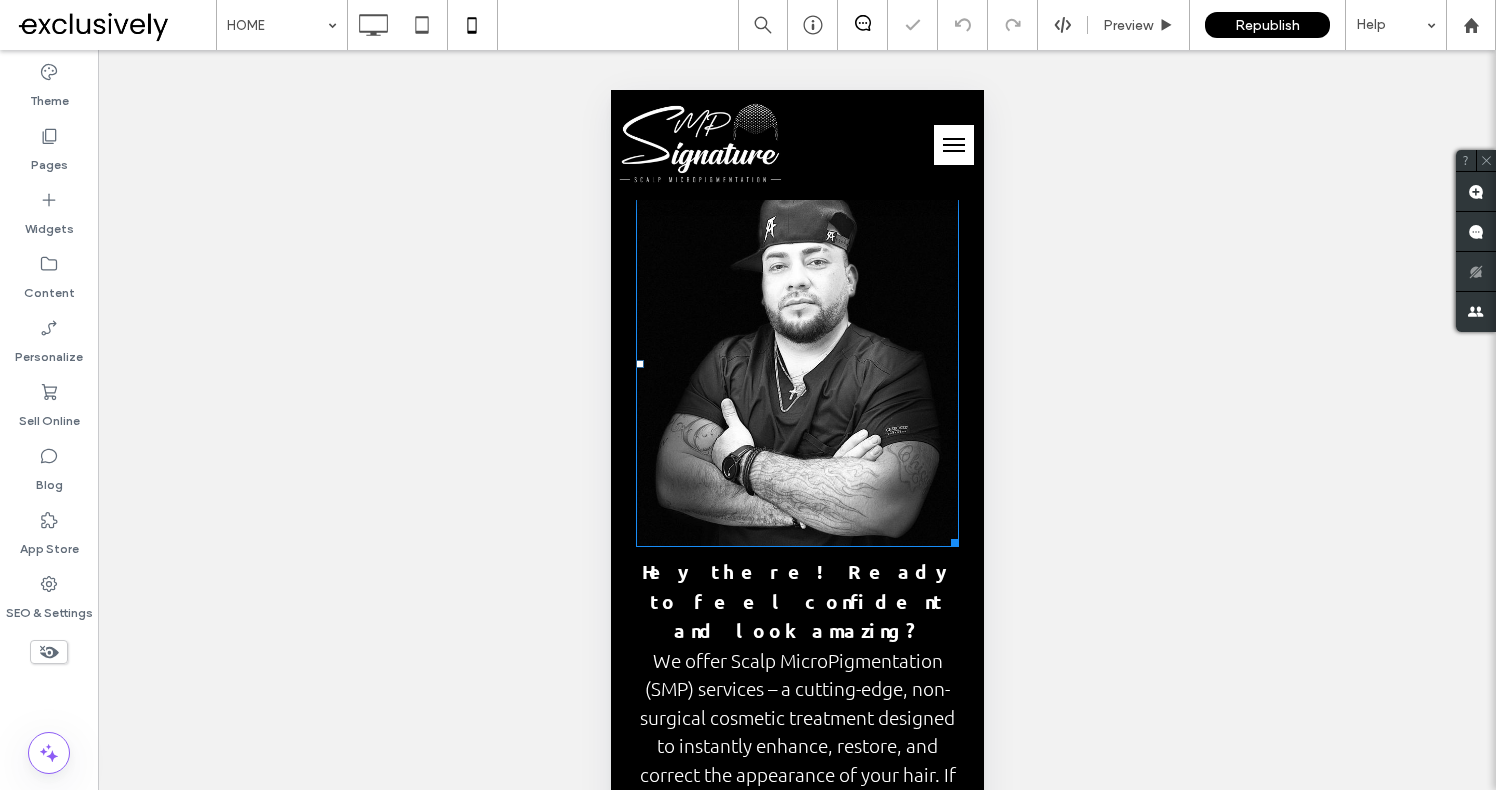 scroll, scrollTop: 5197, scrollLeft: 0, axis: vertical 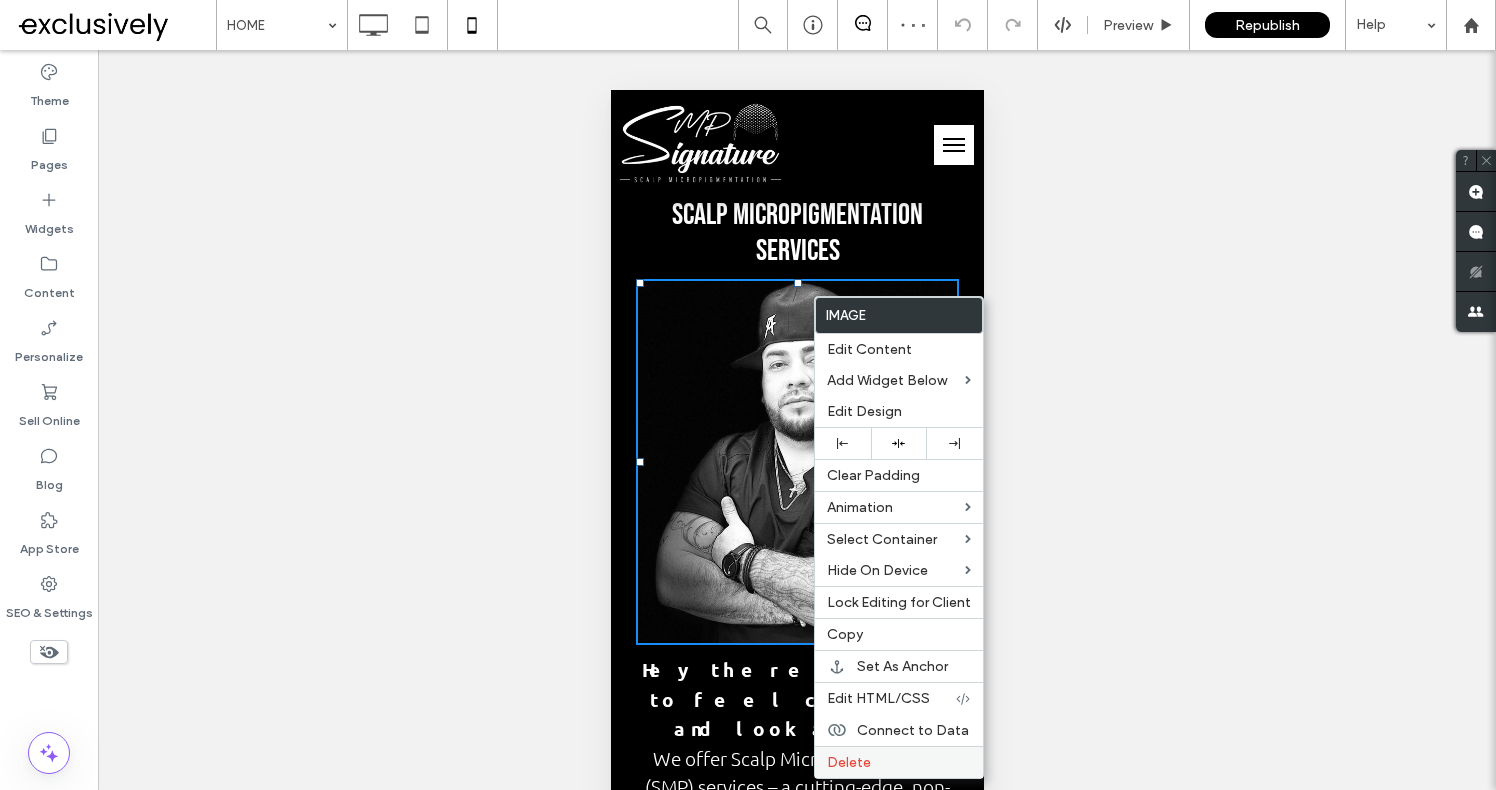 click on "Delete" at bounding box center (899, 762) 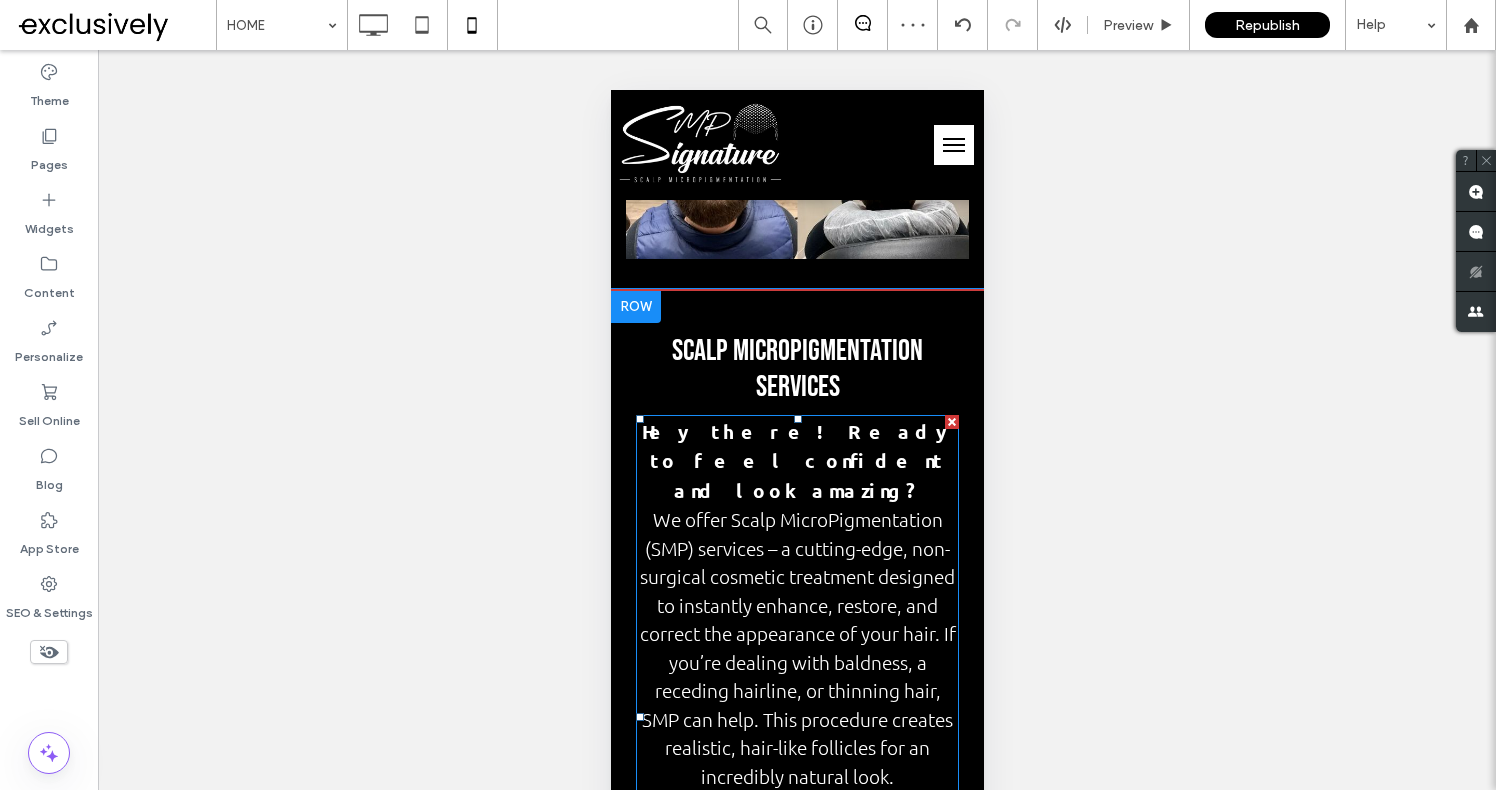scroll, scrollTop: 5023, scrollLeft: 0, axis: vertical 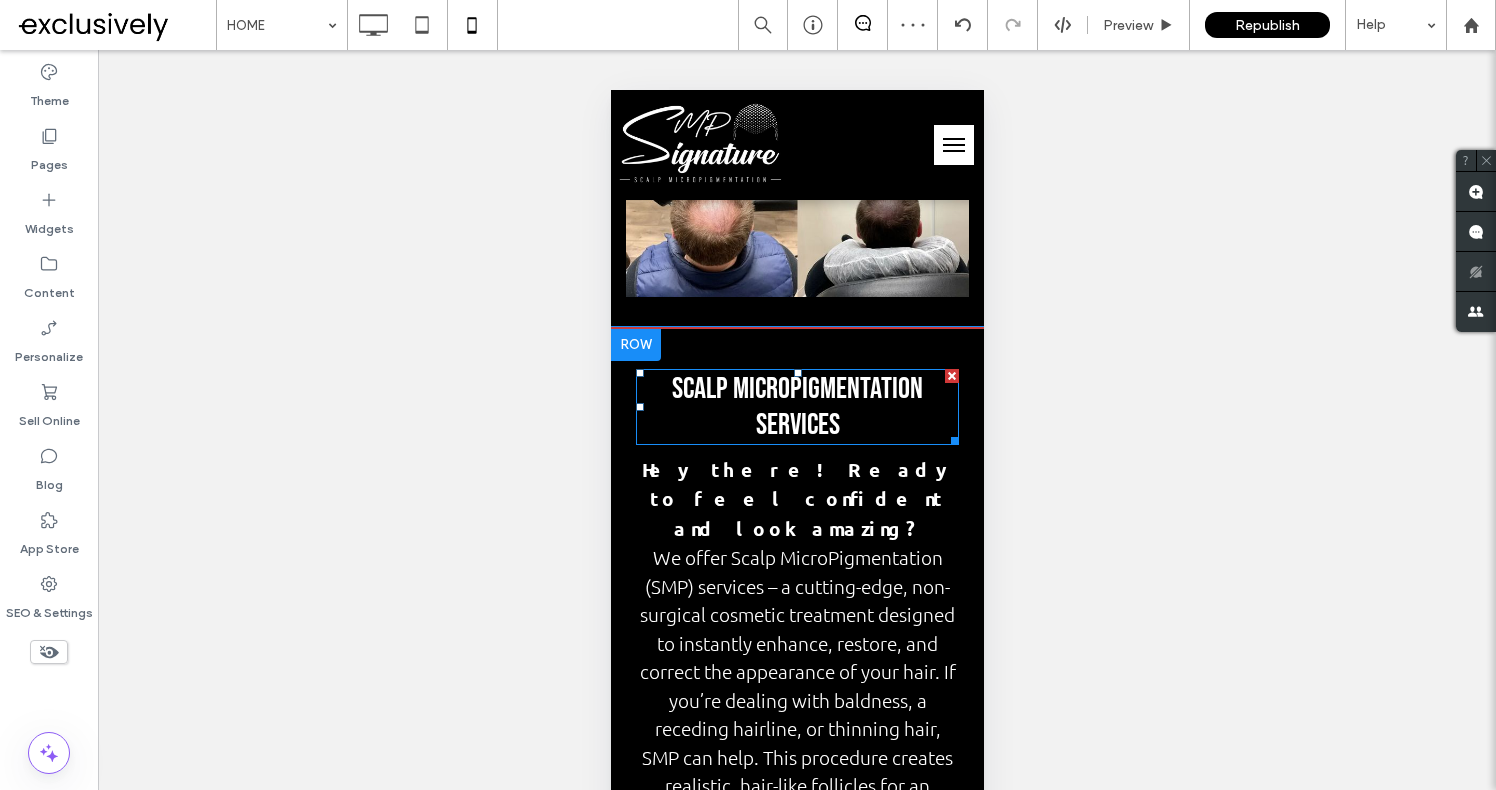 click on "SCALP MICROPIGMENTATION SERVICES" at bounding box center [796, 407] 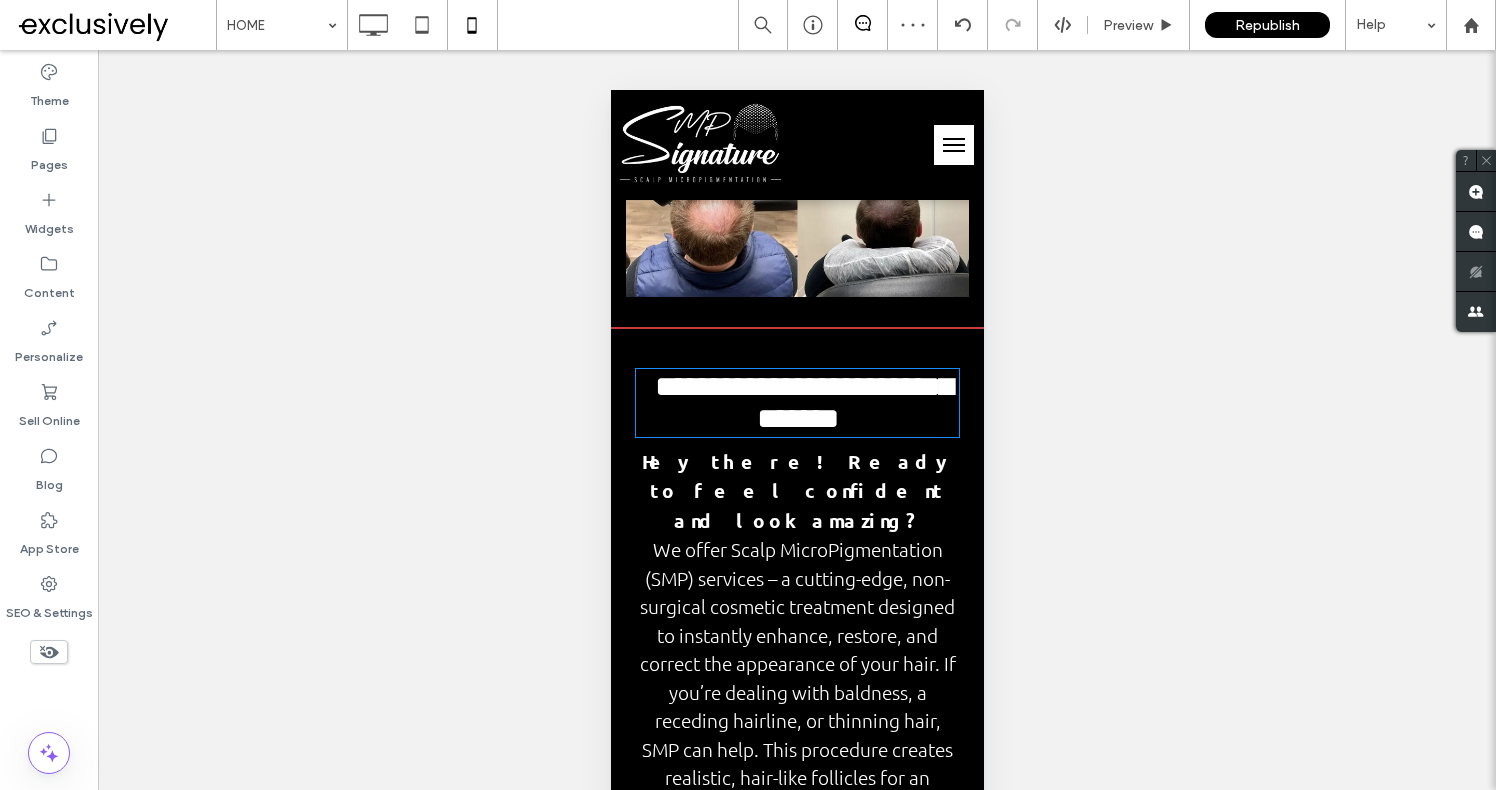 click on "**********" at bounding box center (803, 402) 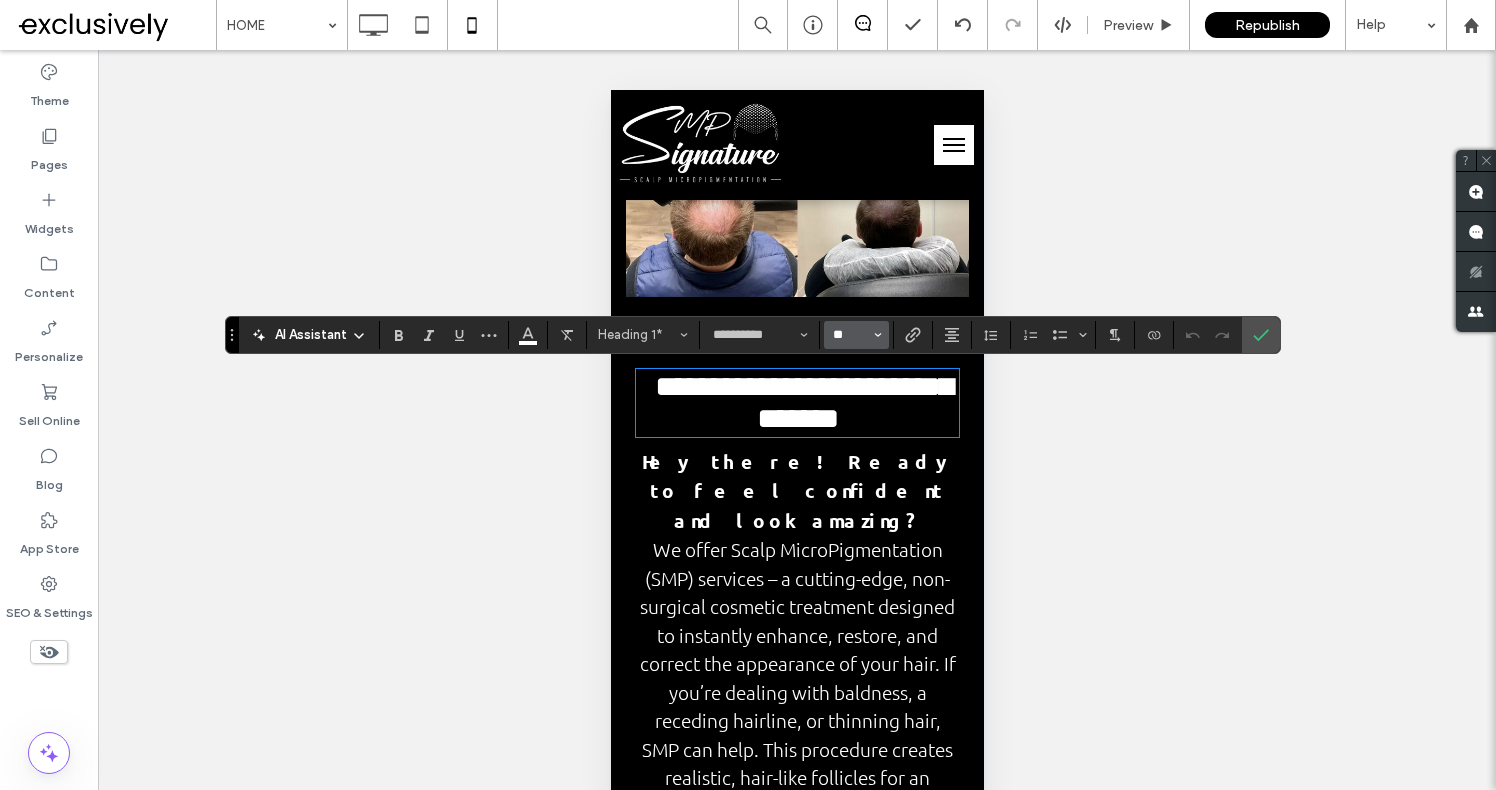 click on "**" at bounding box center [850, 335] 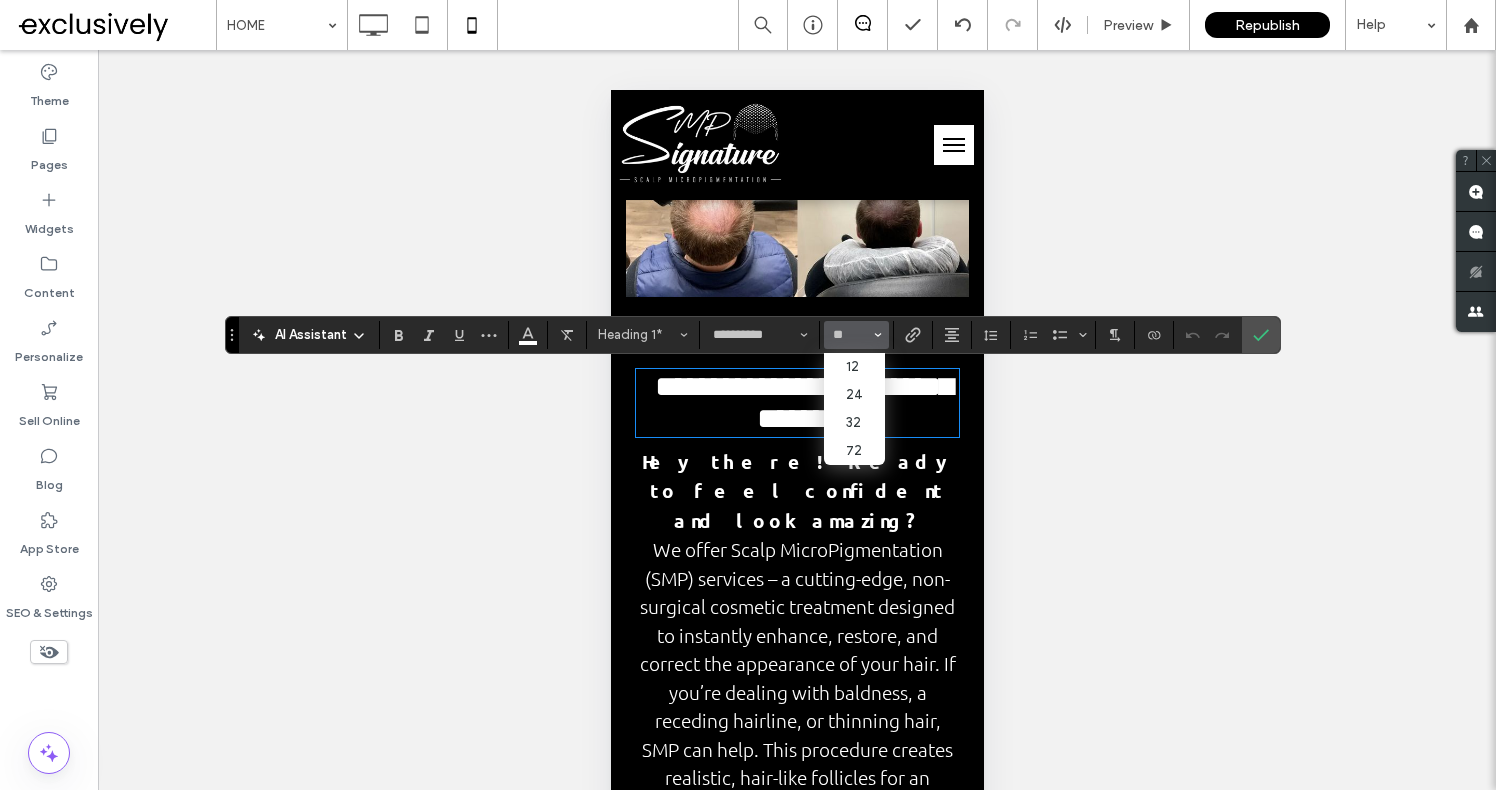 type on "**" 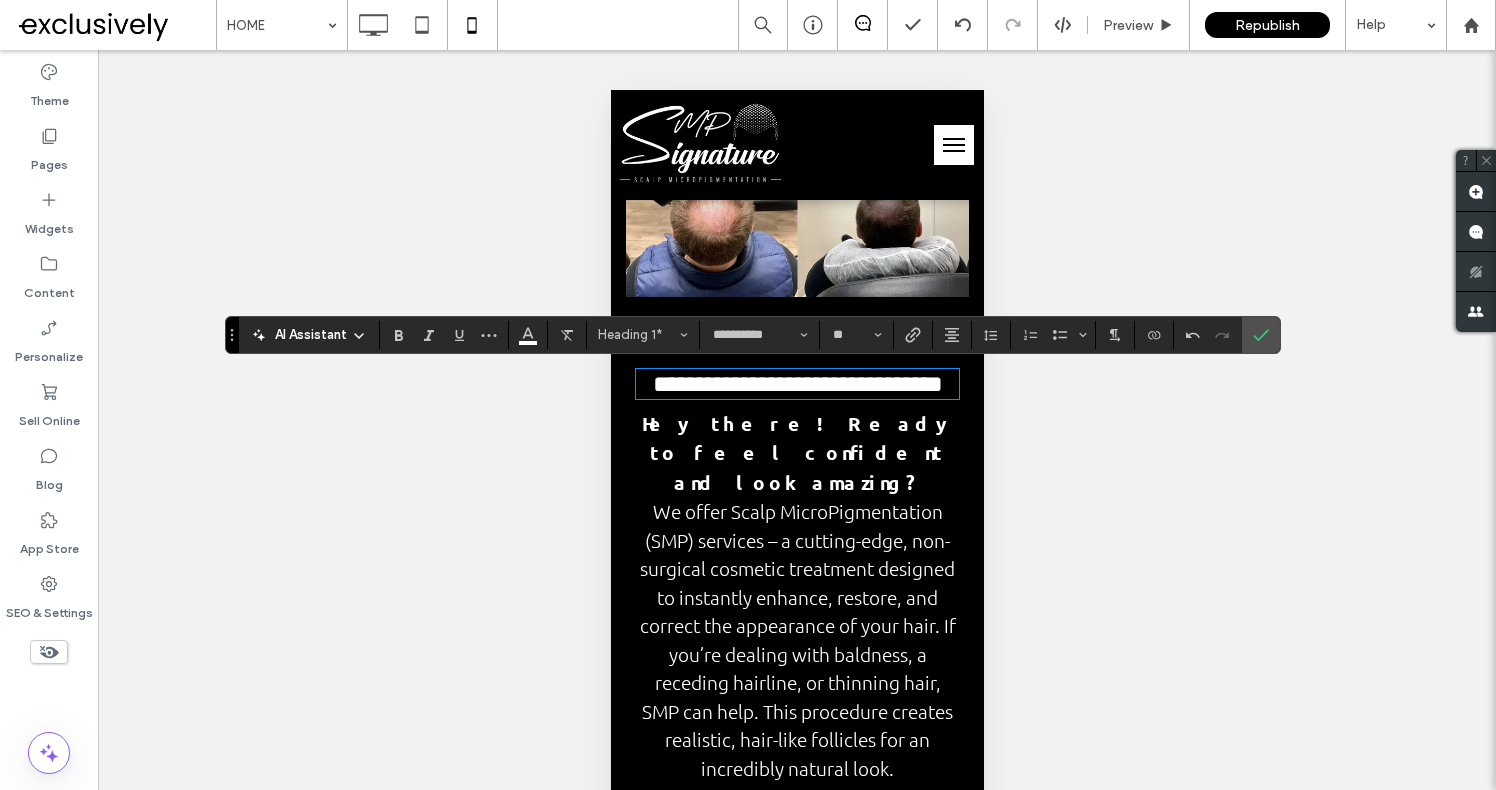 click on "Hey there! Ready to feel confident and look amazing?" at bounding box center [796, 453] 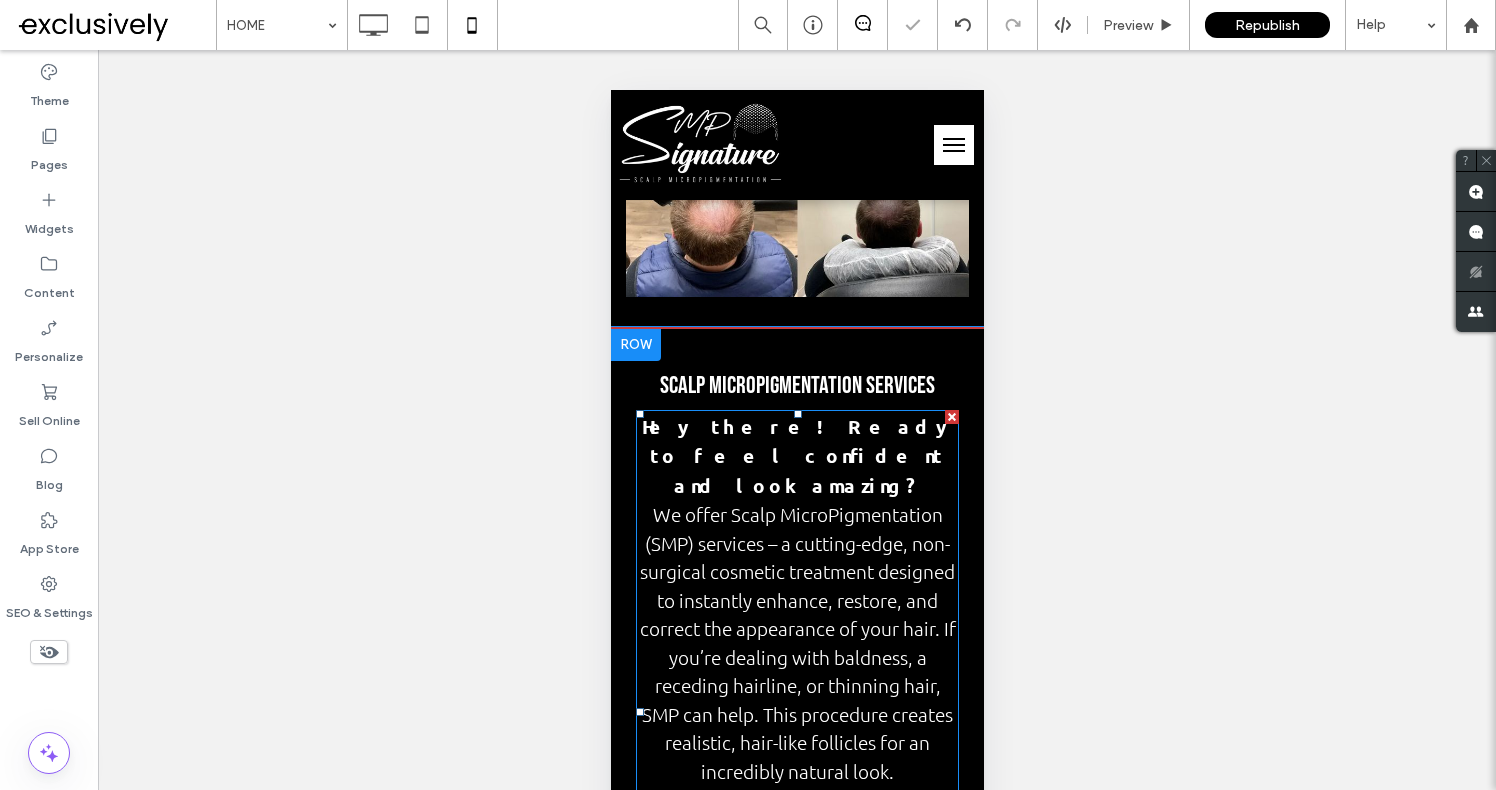 click on "We offer Scalp MicroPigmentation (SMP) services – a cutting-edge, non-surgical cosmetic treatment designed to instantly enhance, restore, and correct the appearance of your hair. If you’re dealing with baldness, a receding hairline, or thinning hair, SMP can help. This procedure creates realistic, hair-like follicles for an incredibly natural look." at bounding box center (796, 642) 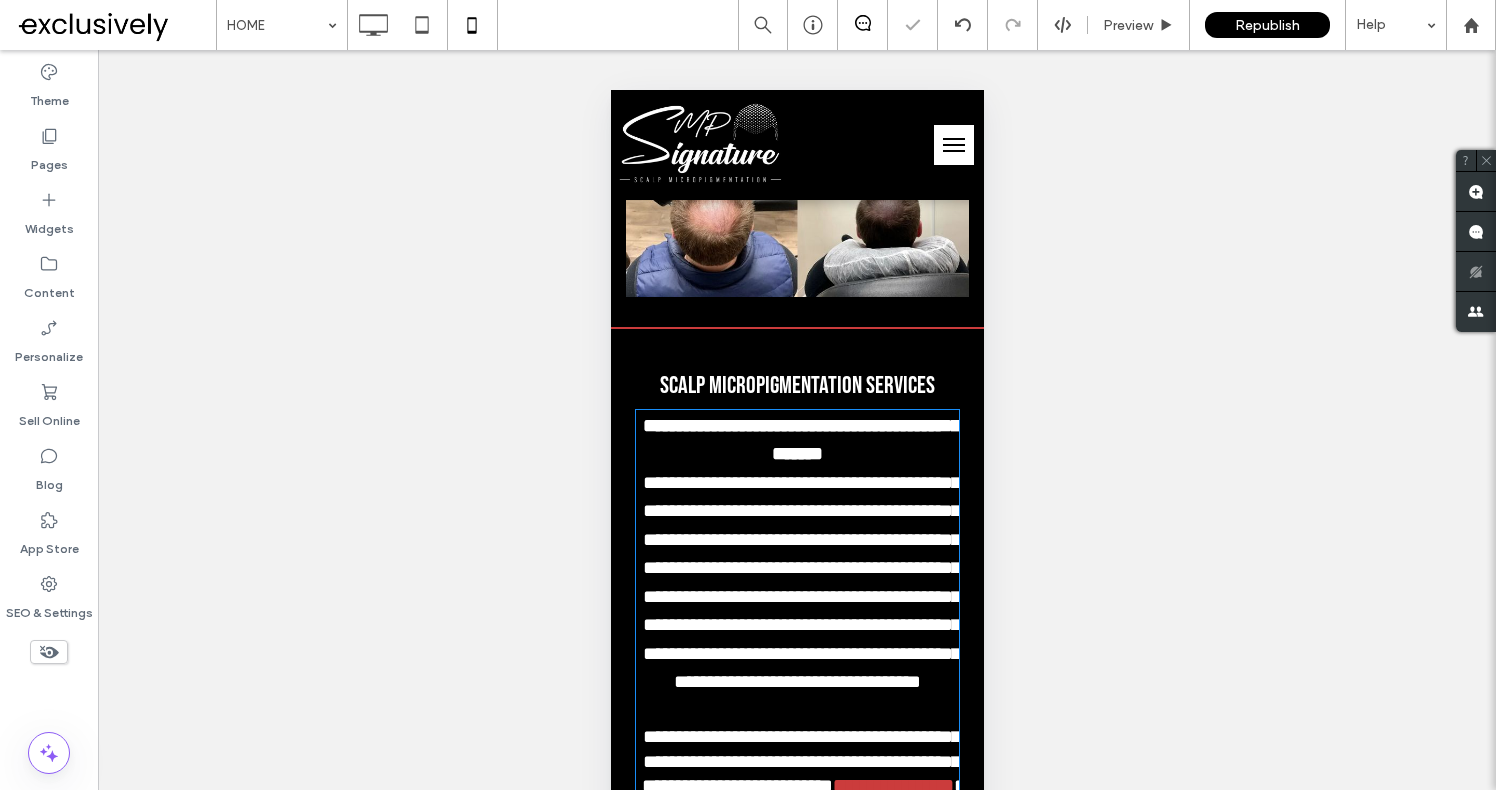 scroll, scrollTop: 5247, scrollLeft: 0, axis: vertical 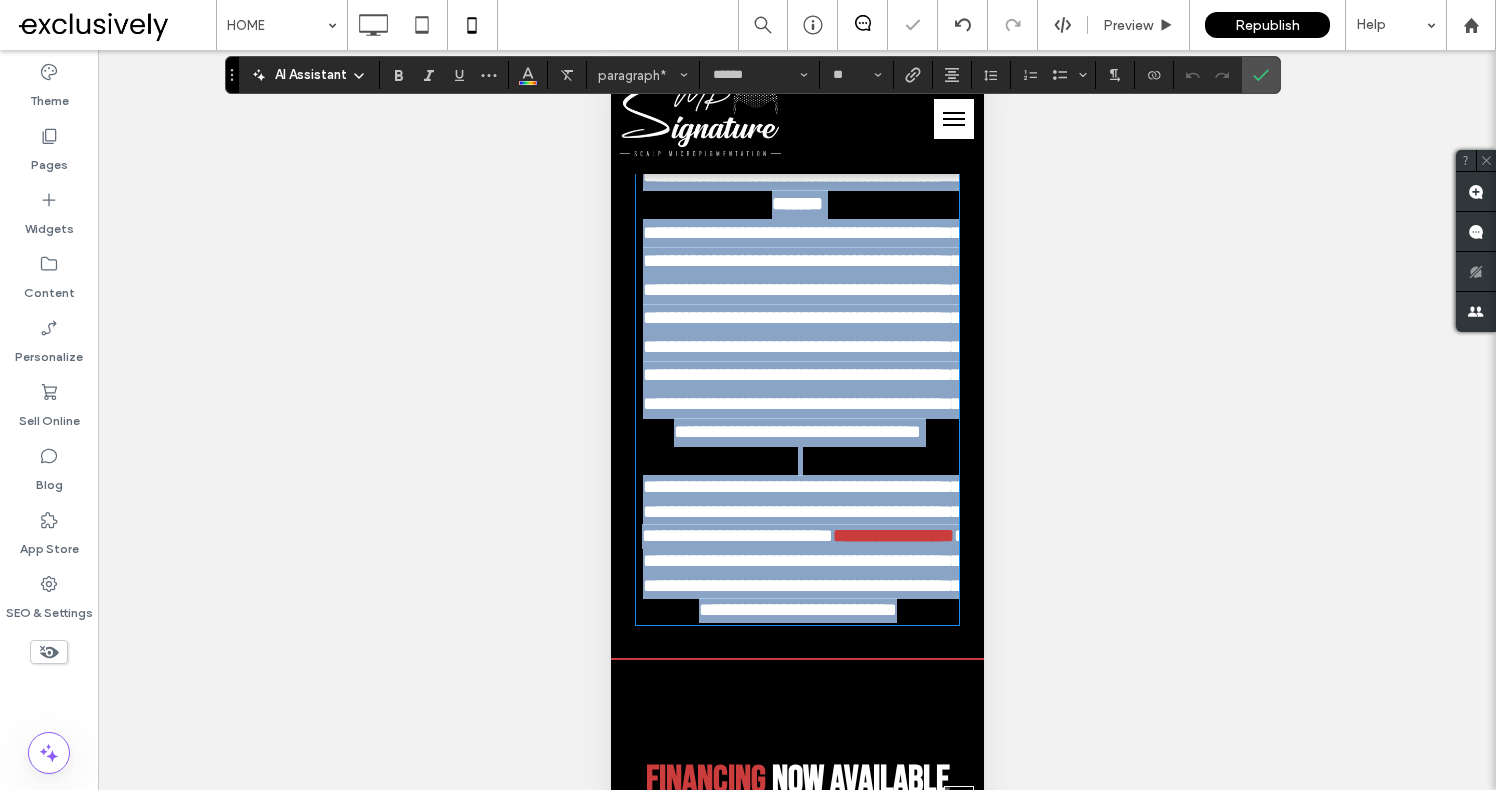 click on "**********" at bounding box center (800, 332) 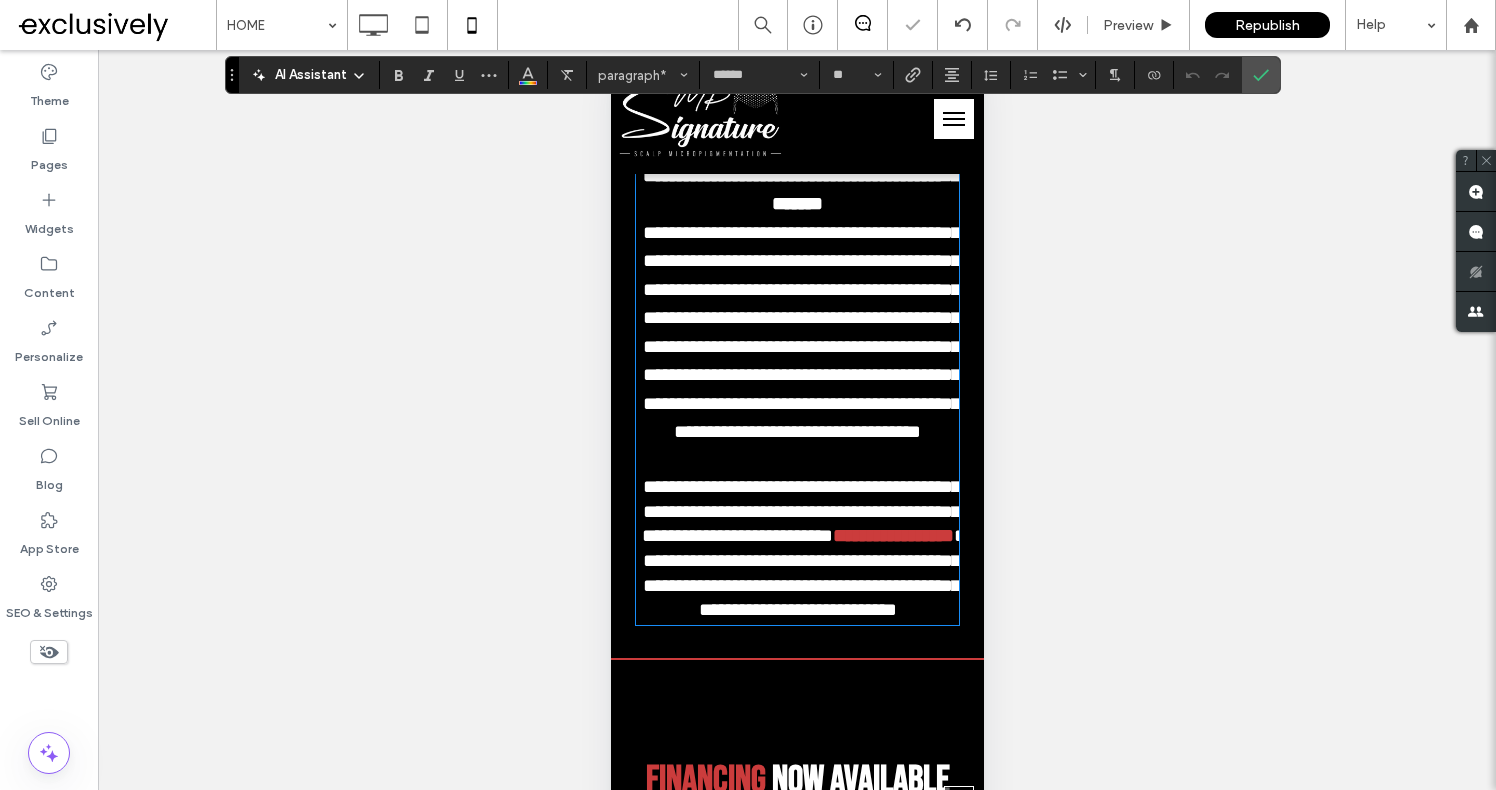click on "**********" at bounding box center (796, 333) 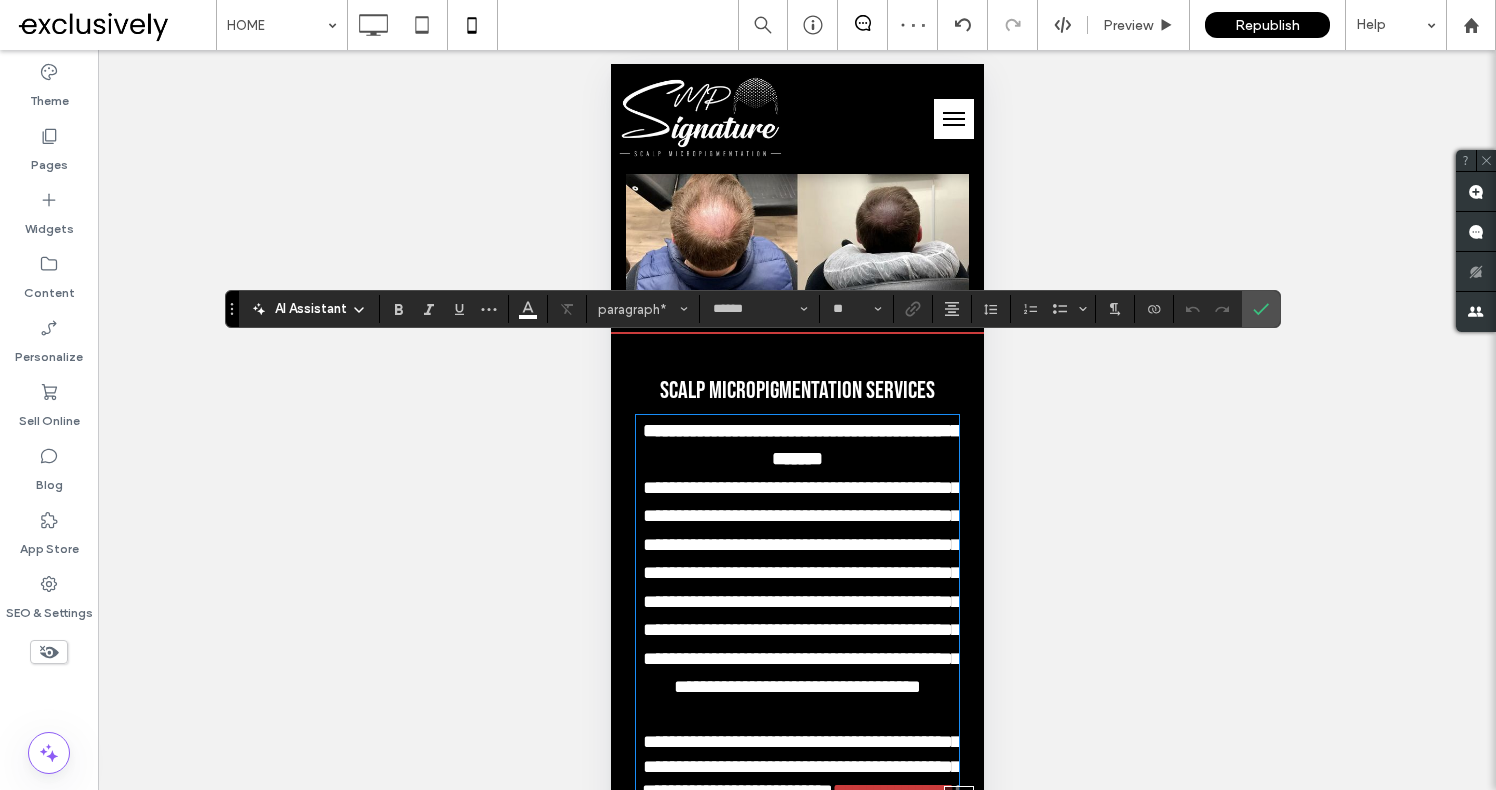 scroll, scrollTop: 4846, scrollLeft: 0, axis: vertical 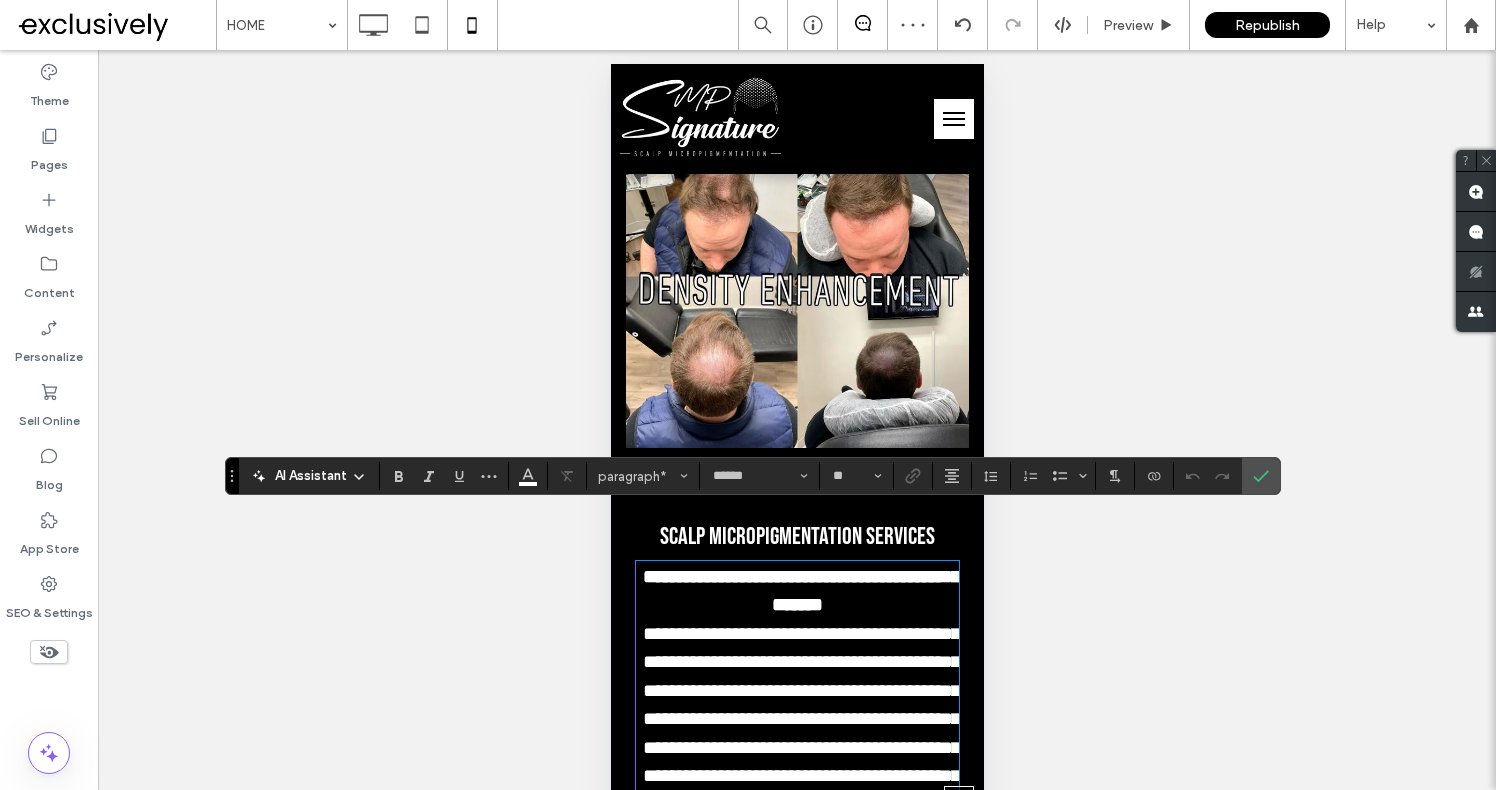 click on "**********" at bounding box center [796, 591] 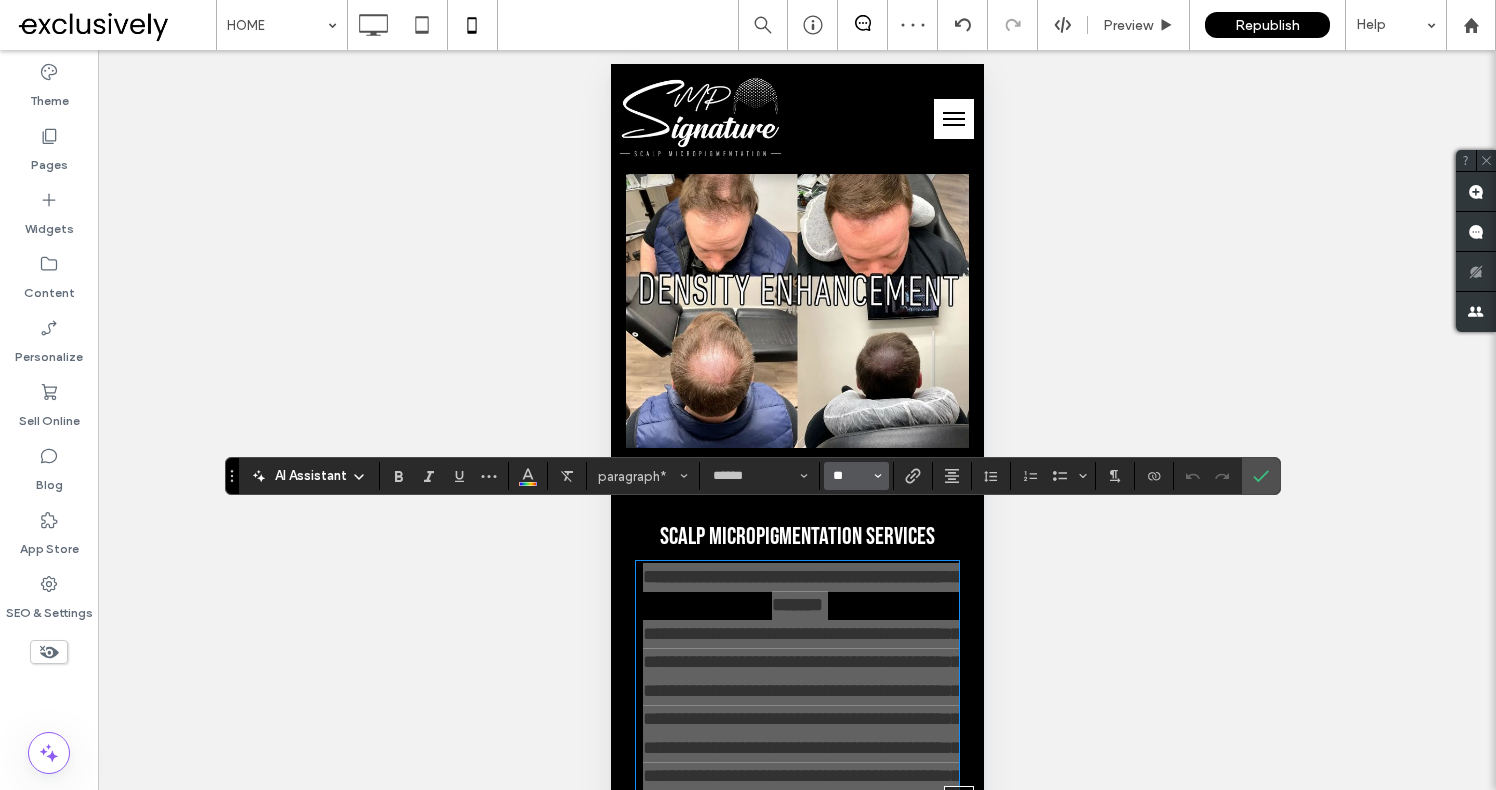 click on "**" at bounding box center (850, 476) 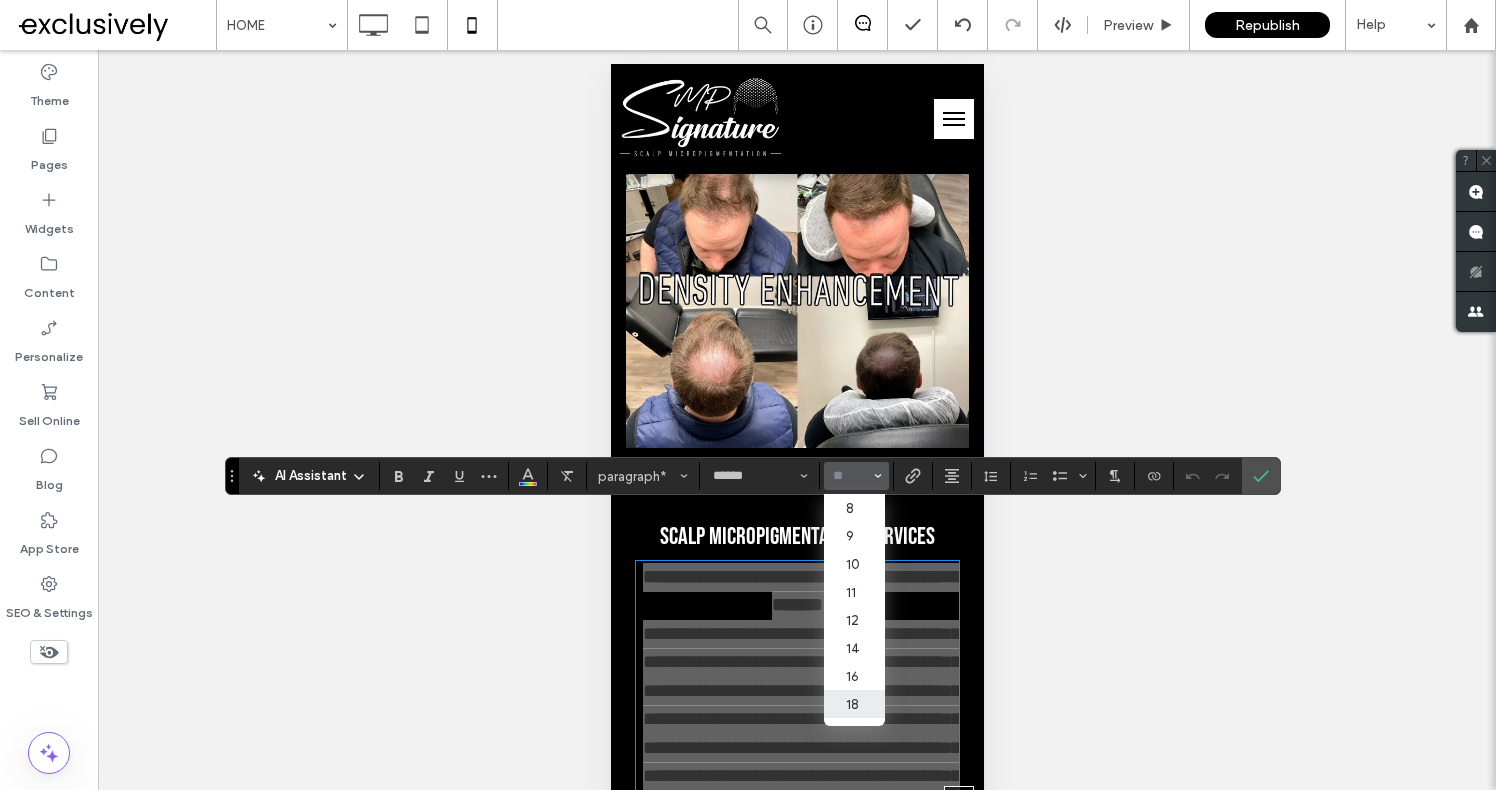 click on "18" at bounding box center [854, 704] 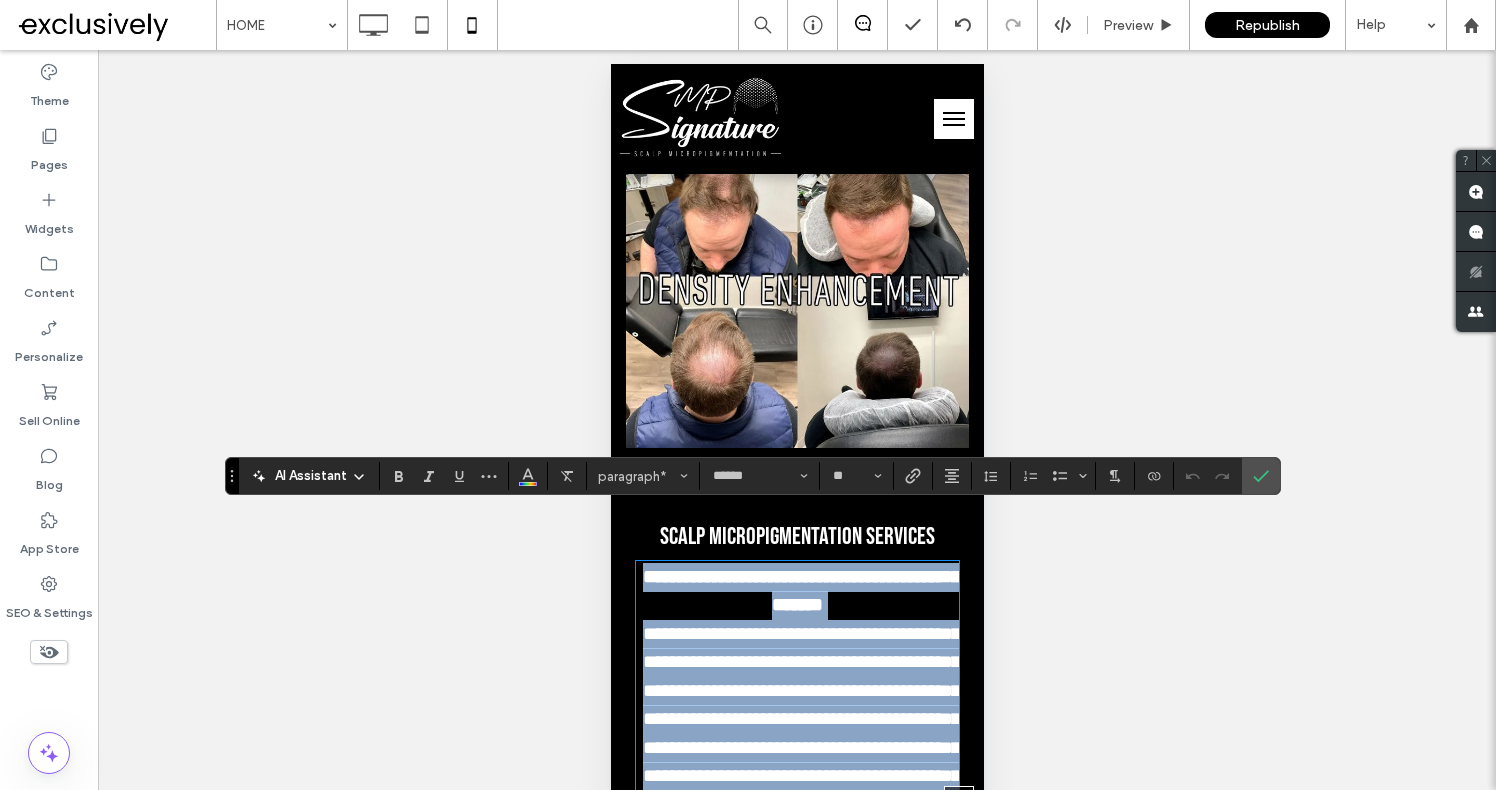 type on "**" 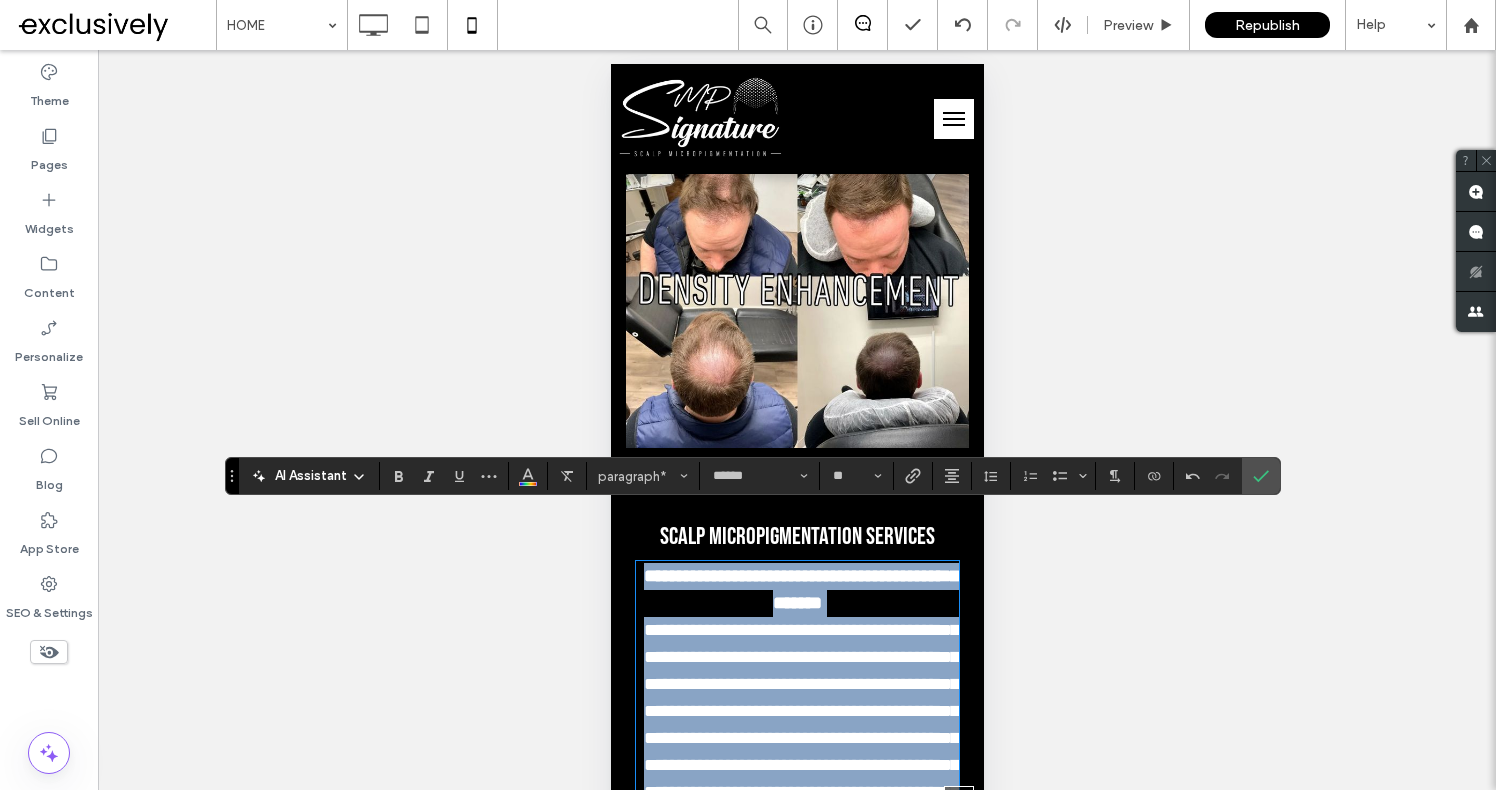 click on "**********" at bounding box center (796, 725) 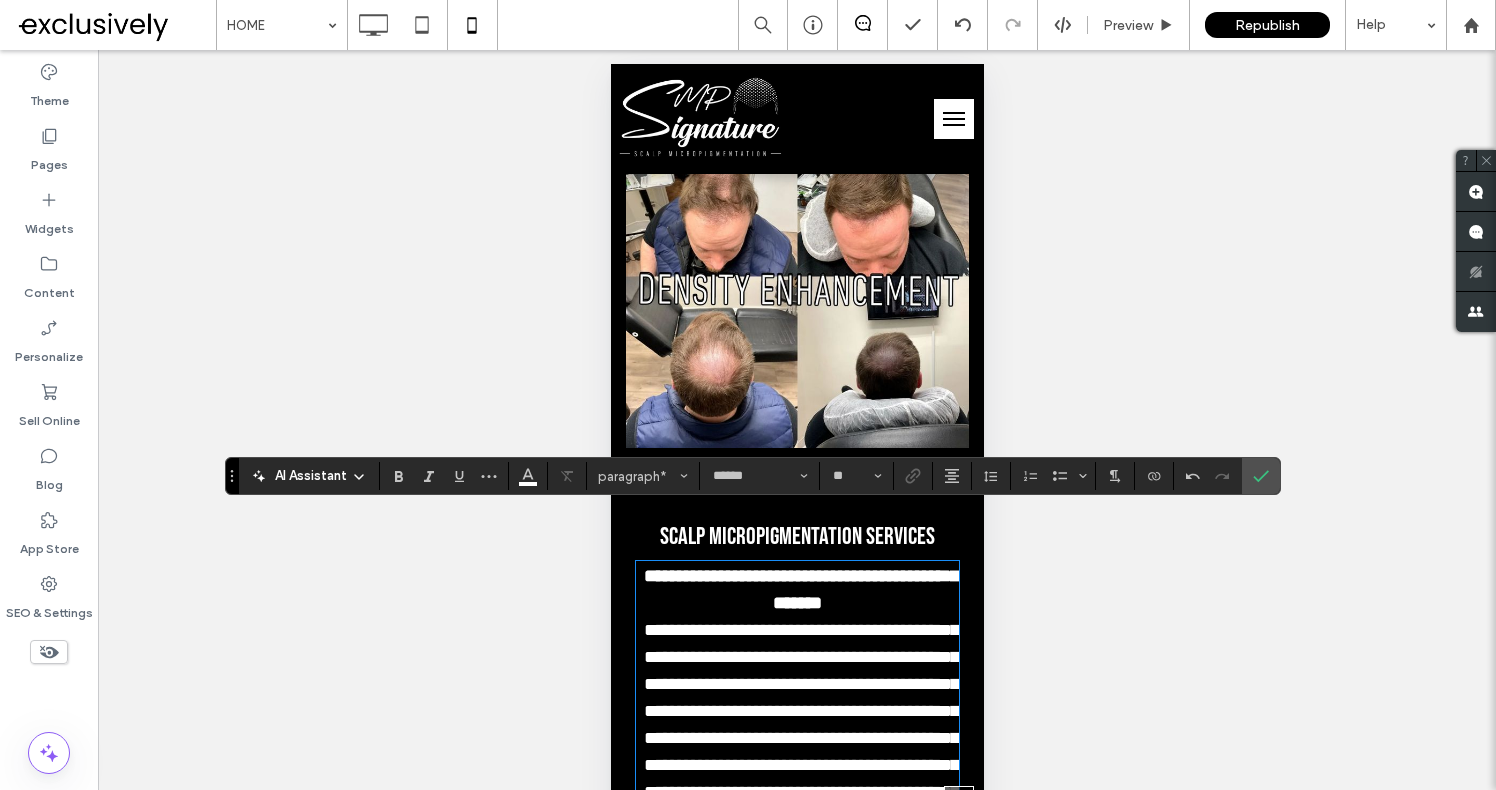 click on "**********" at bounding box center [796, 590] 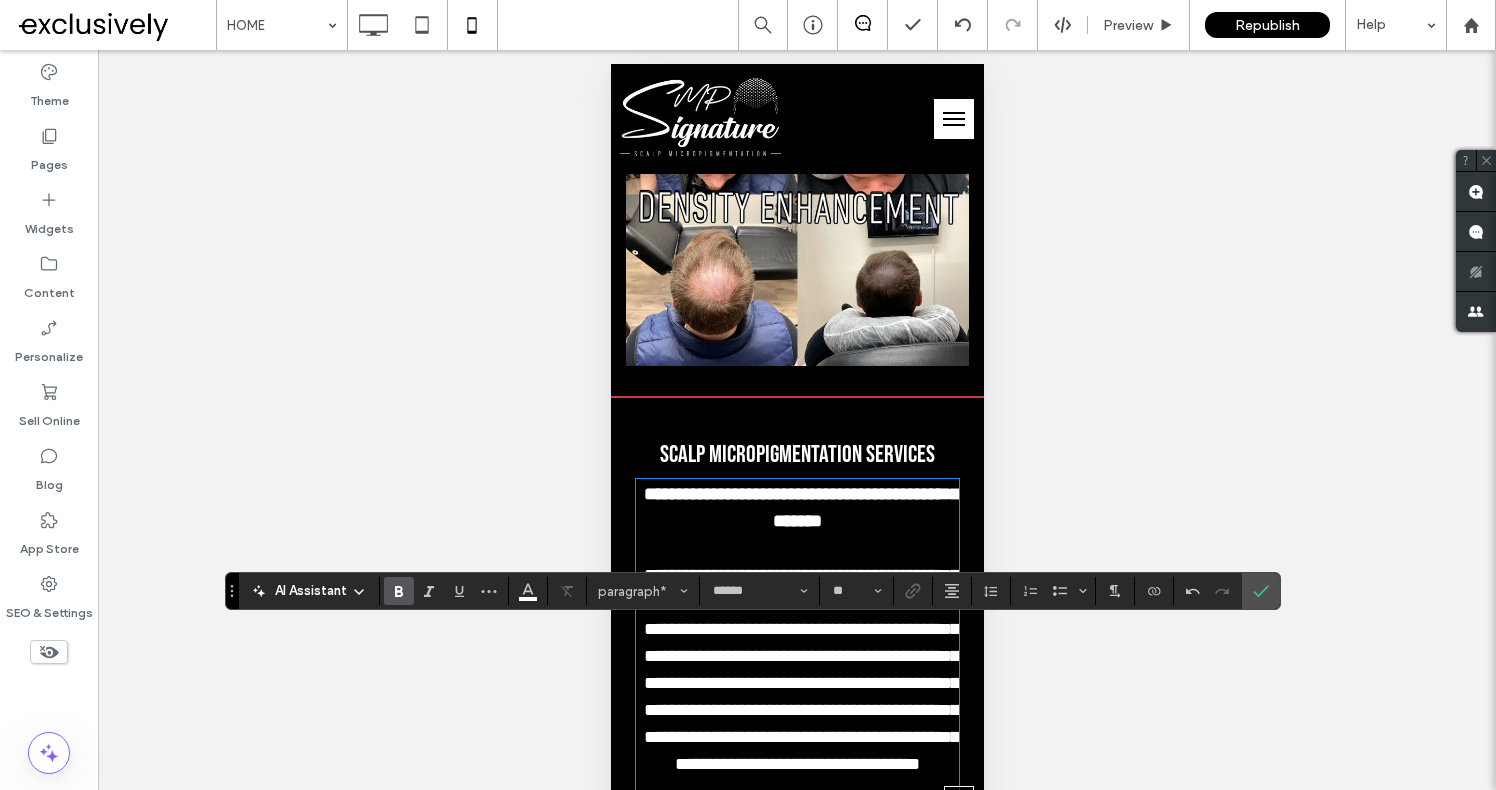 scroll, scrollTop: 4221, scrollLeft: 0, axis: vertical 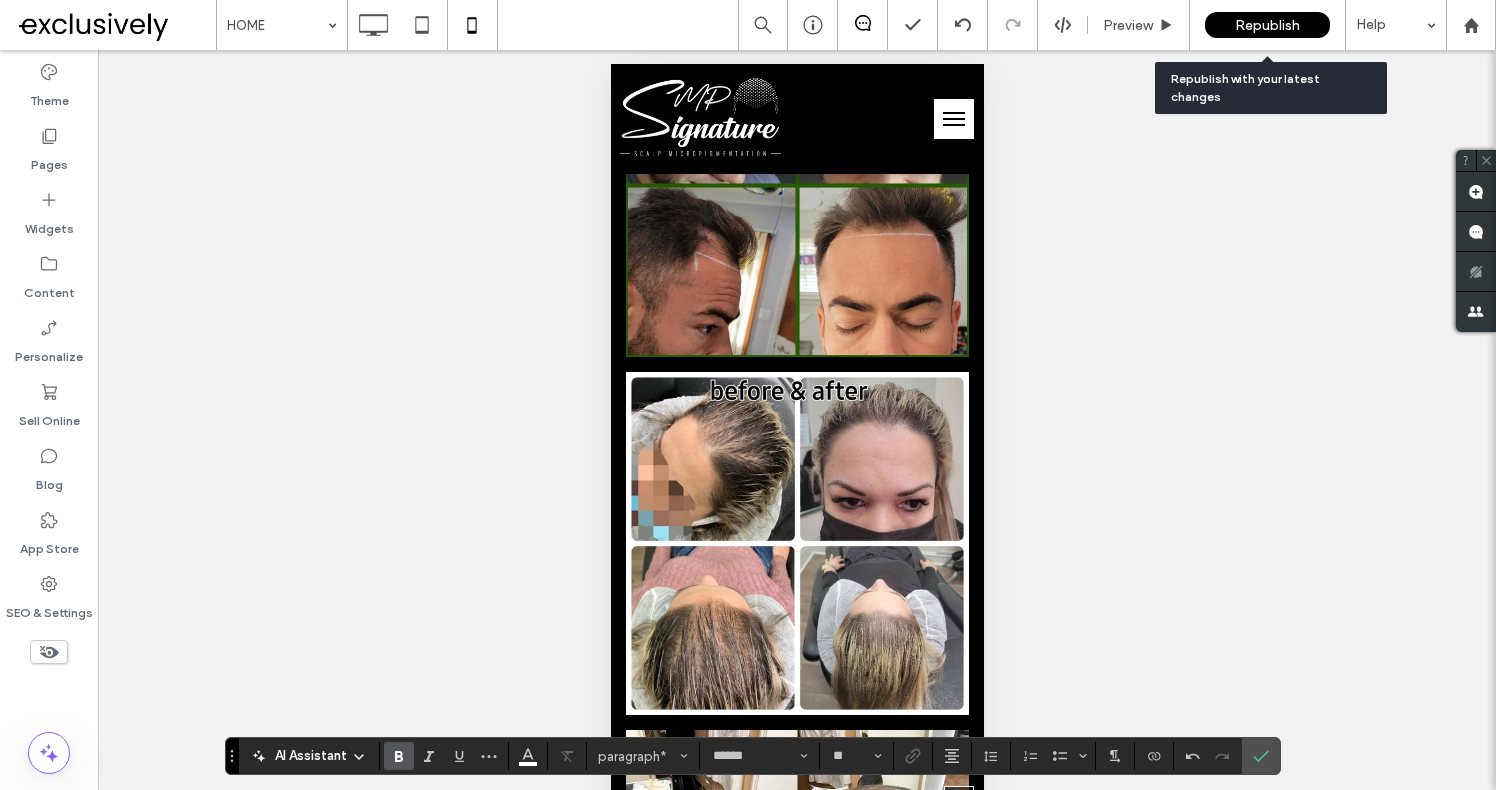 click on "Republish" at bounding box center (1267, 25) 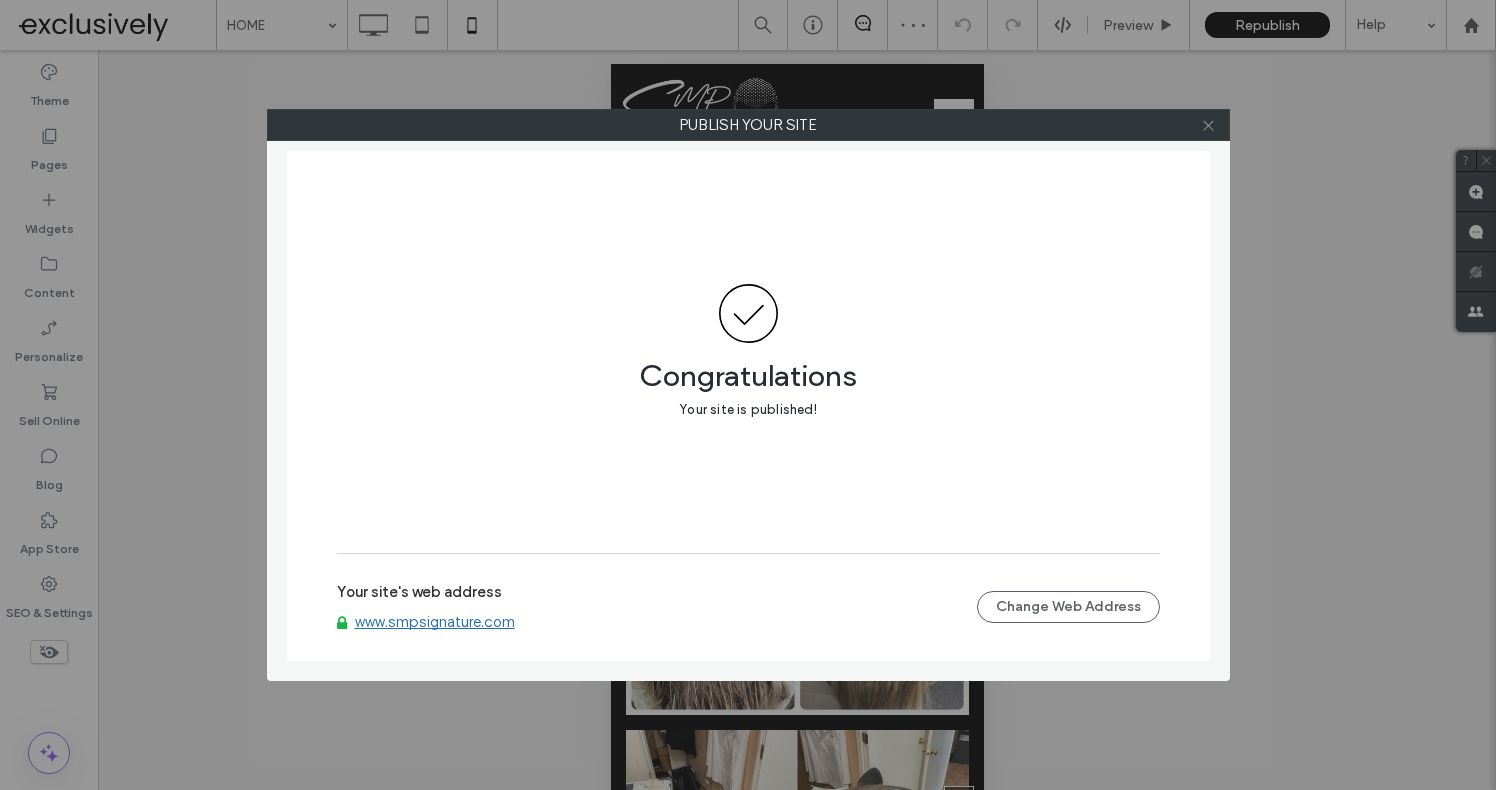 click 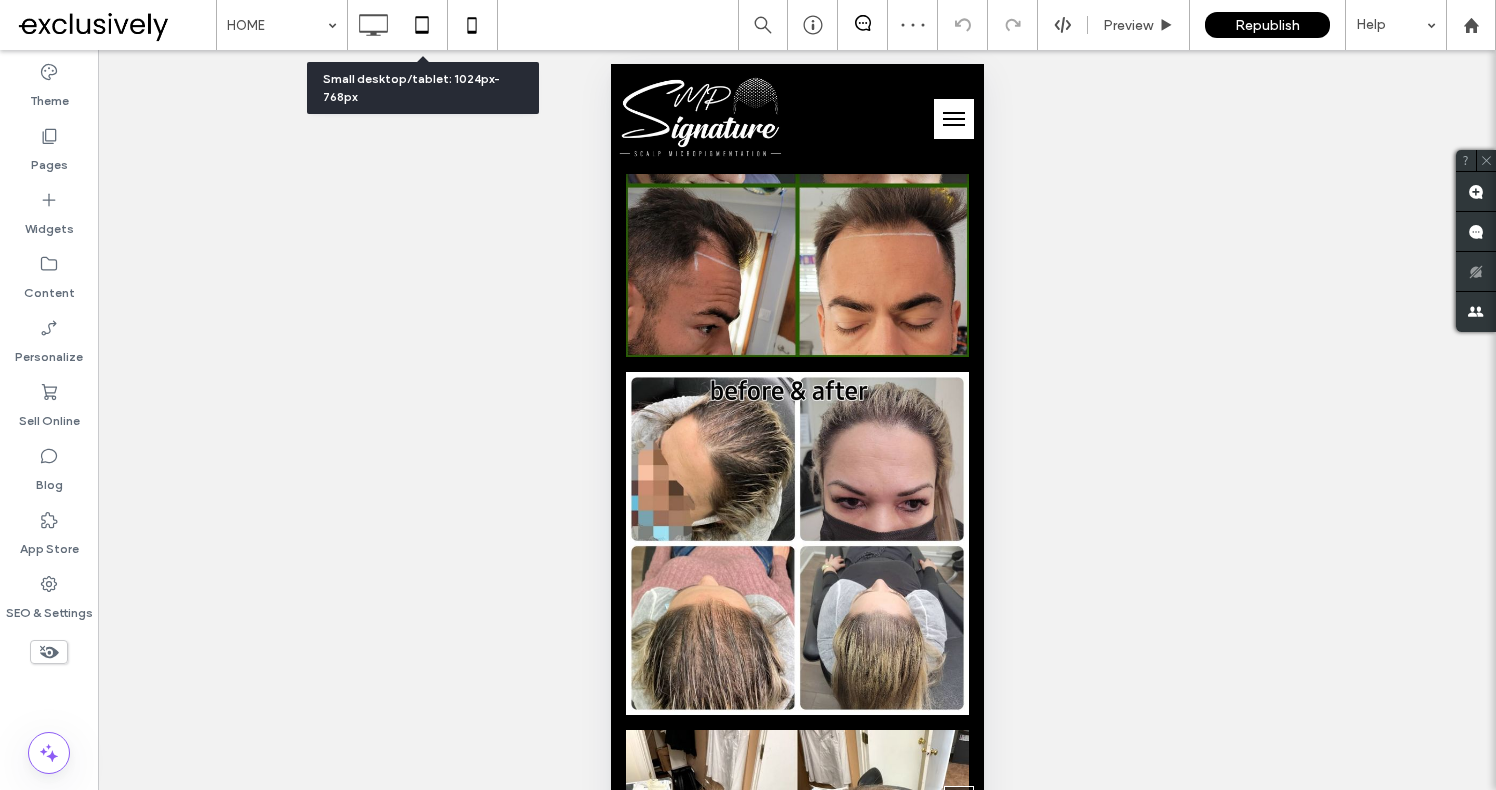 click 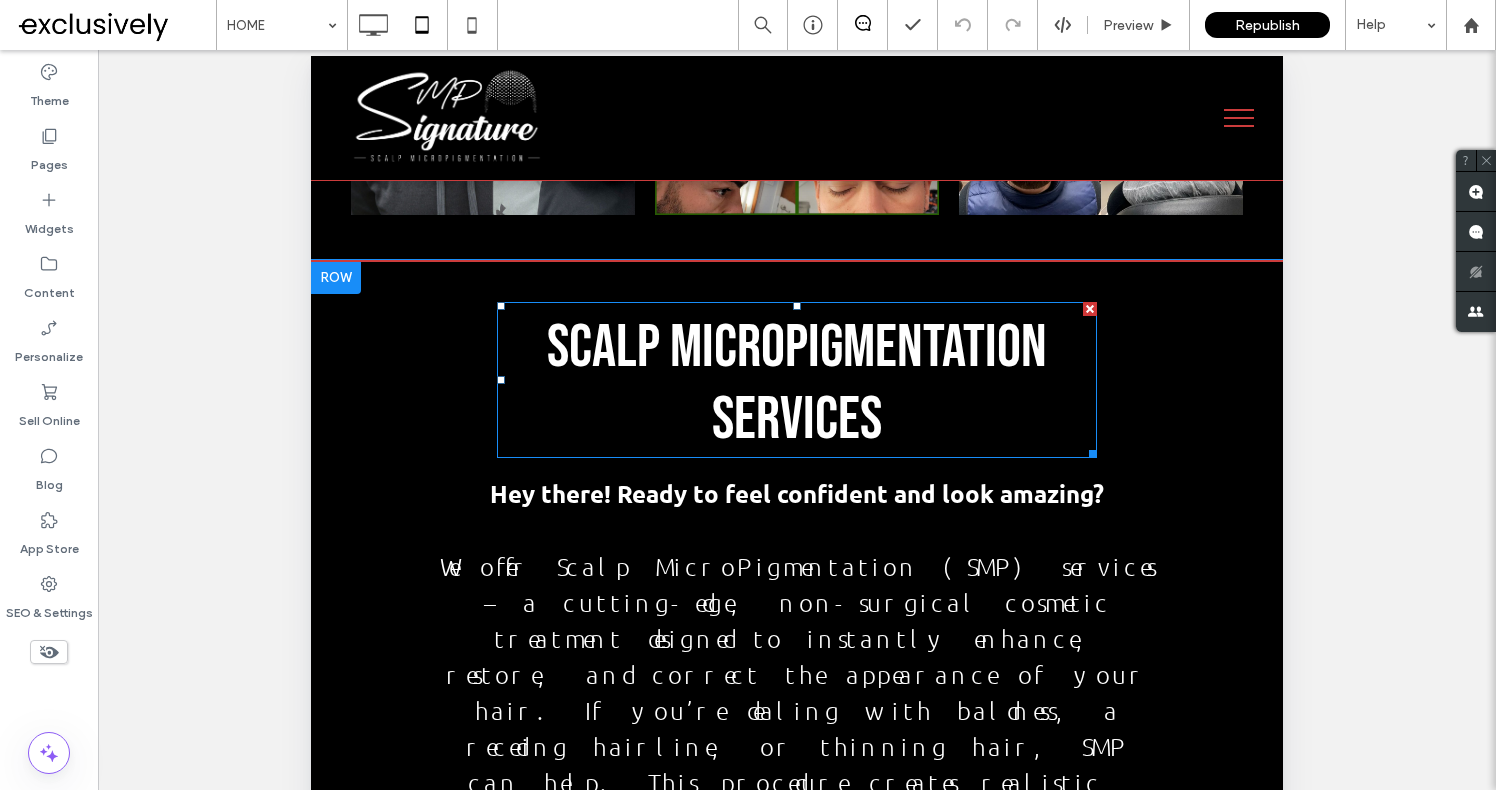 scroll, scrollTop: 2061, scrollLeft: 0, axis: vertical 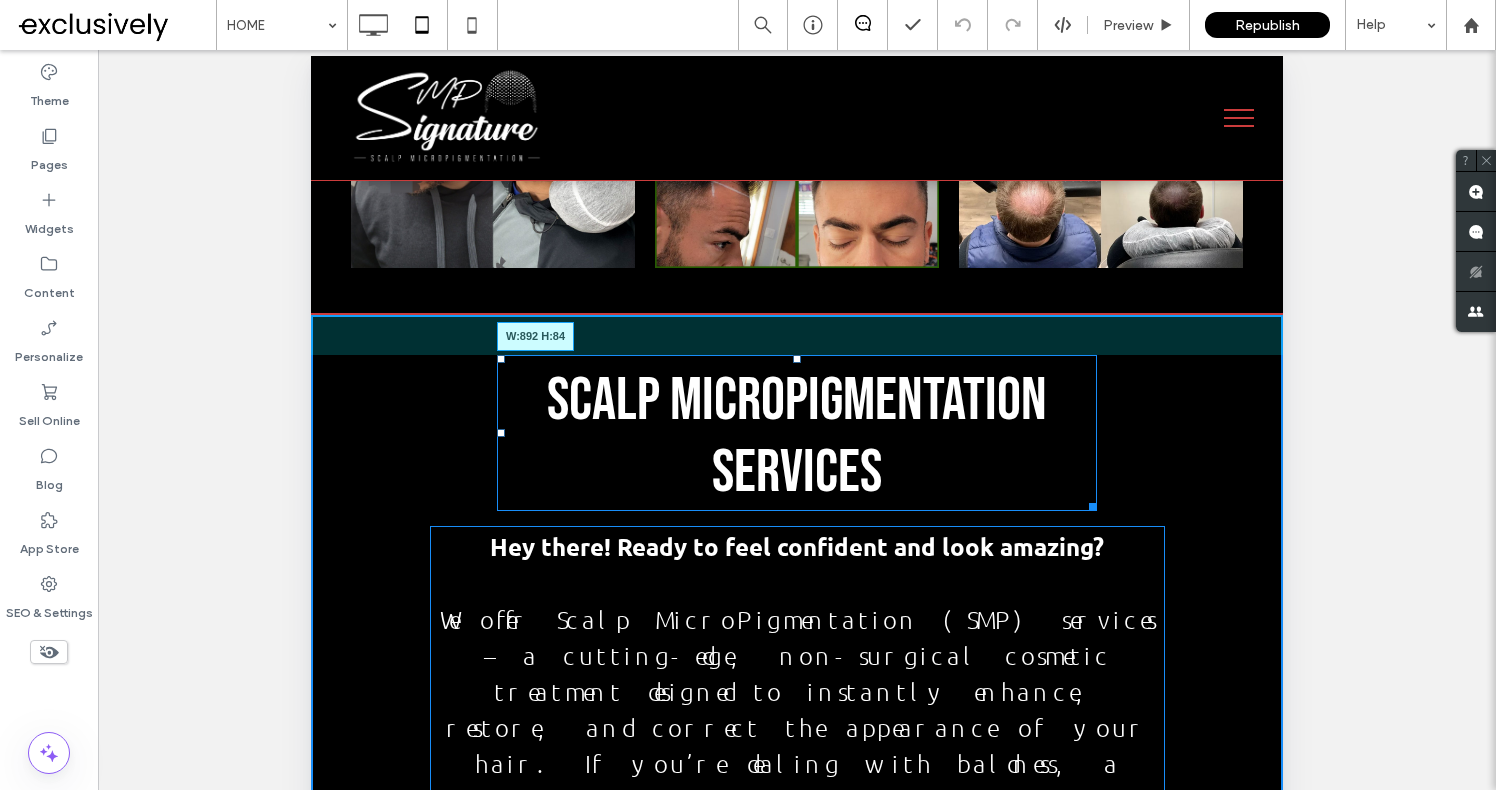 drag, startPoint x: 1088, startPoint y: 503, endPoint x: 1336, endPoint y: 490, distance: 248.34048 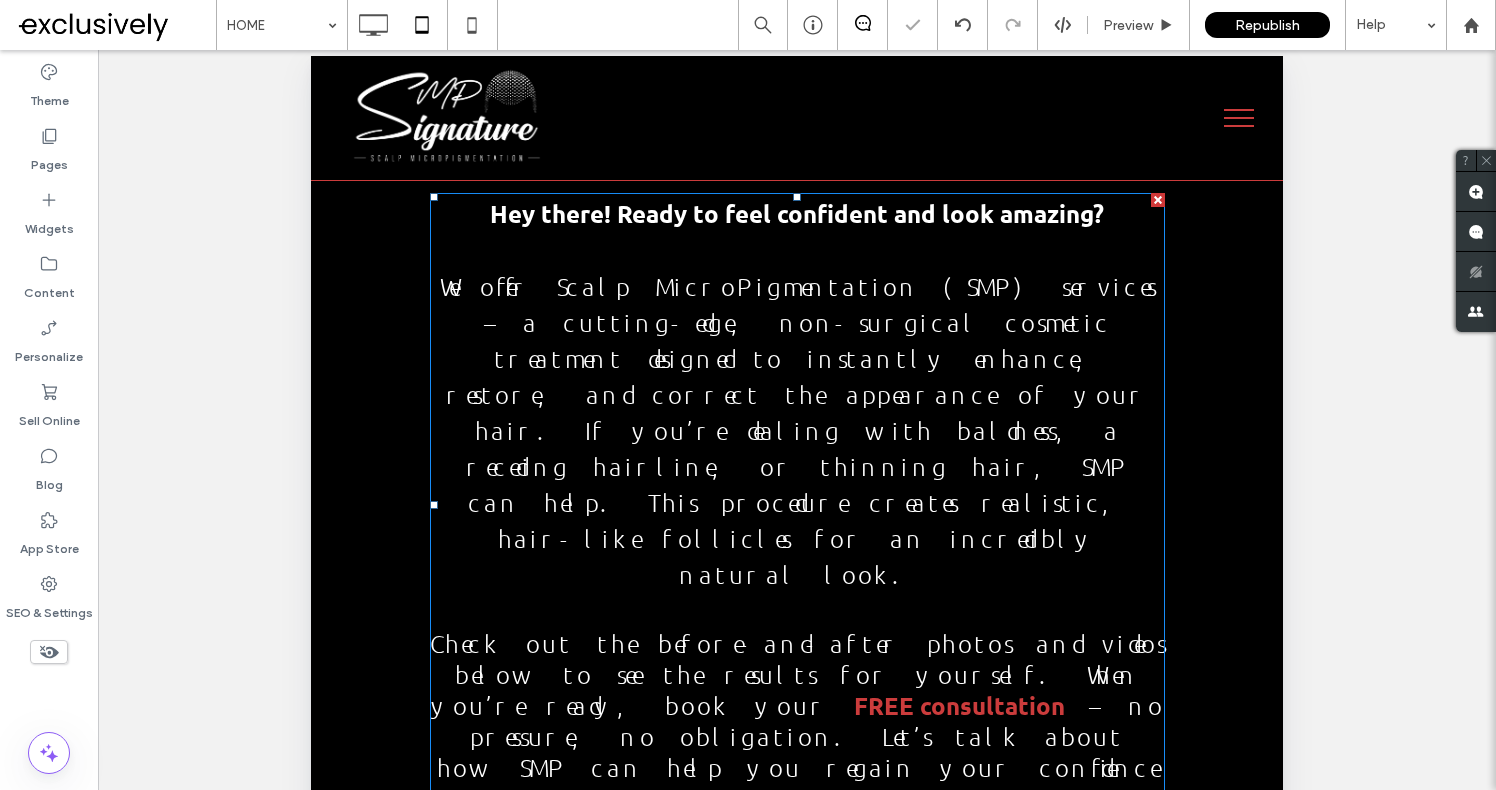 scroll, scrollTop: 2327, scrollLeft: 0, axis: vertical 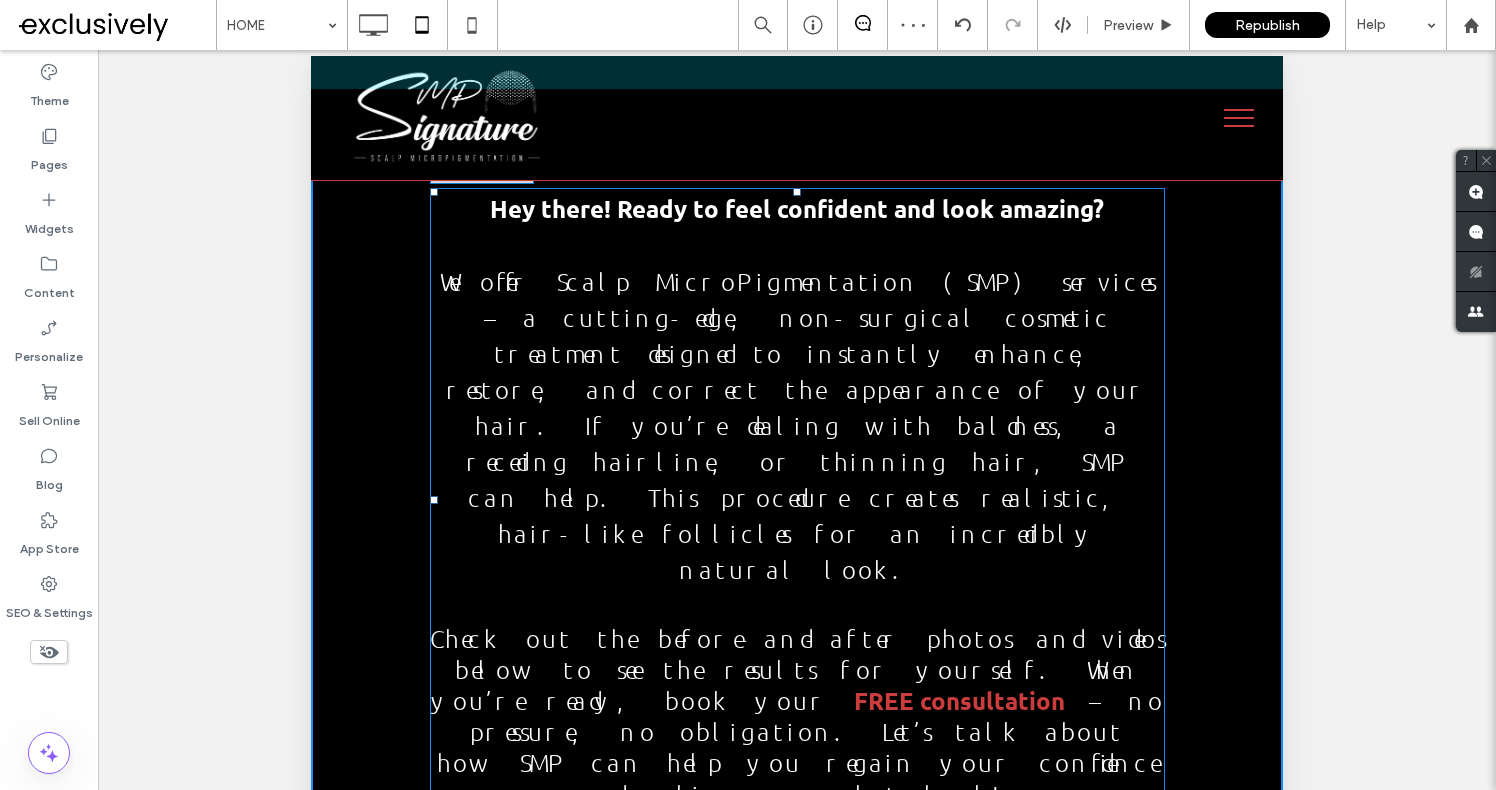 drag, startPoint x: 1158, startPoint y: 636, endPoint x: 1369, endPoint y: 630, distance: 211.0853 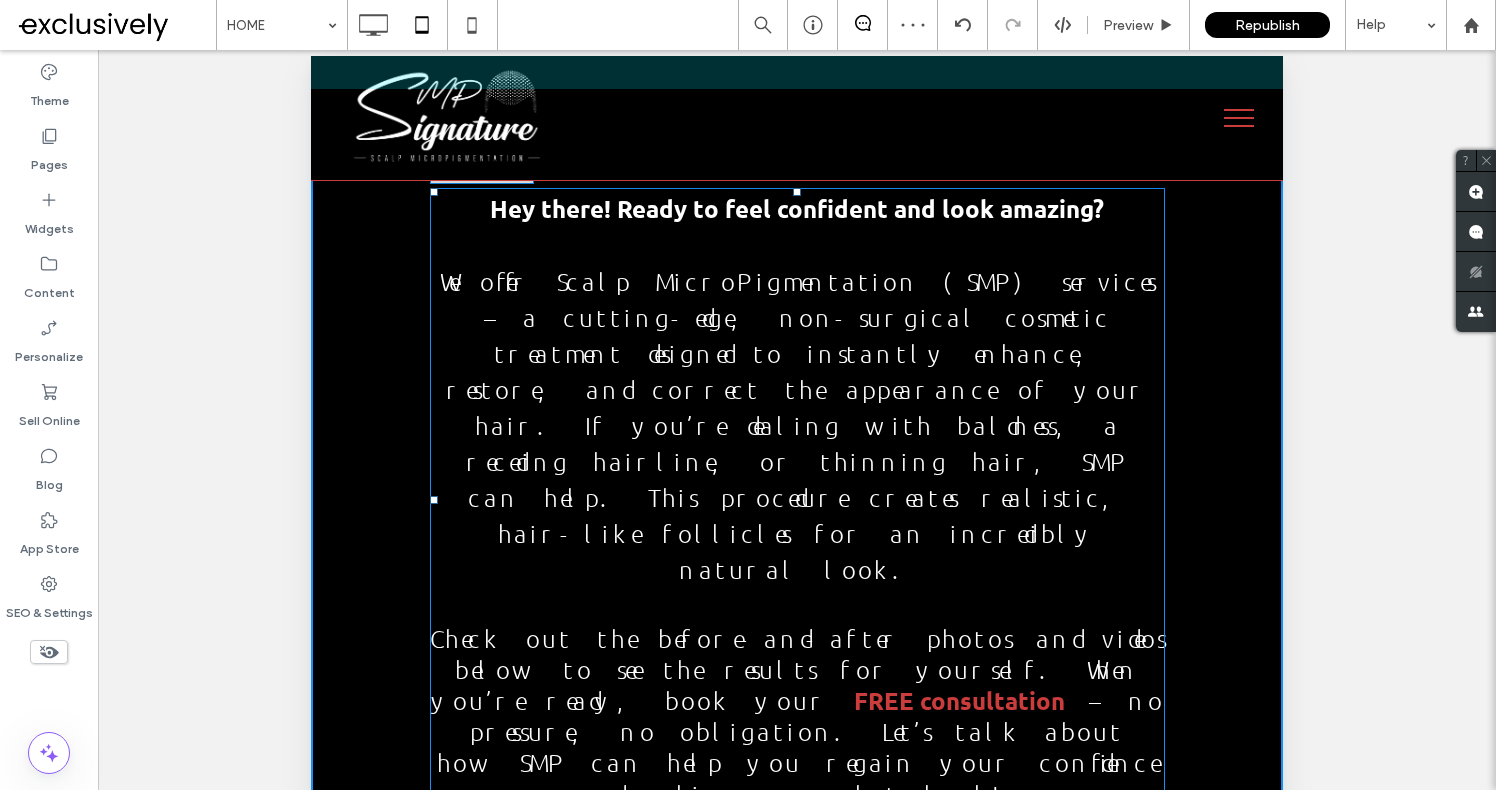 click on "**********" at bounding box center [797, -111] 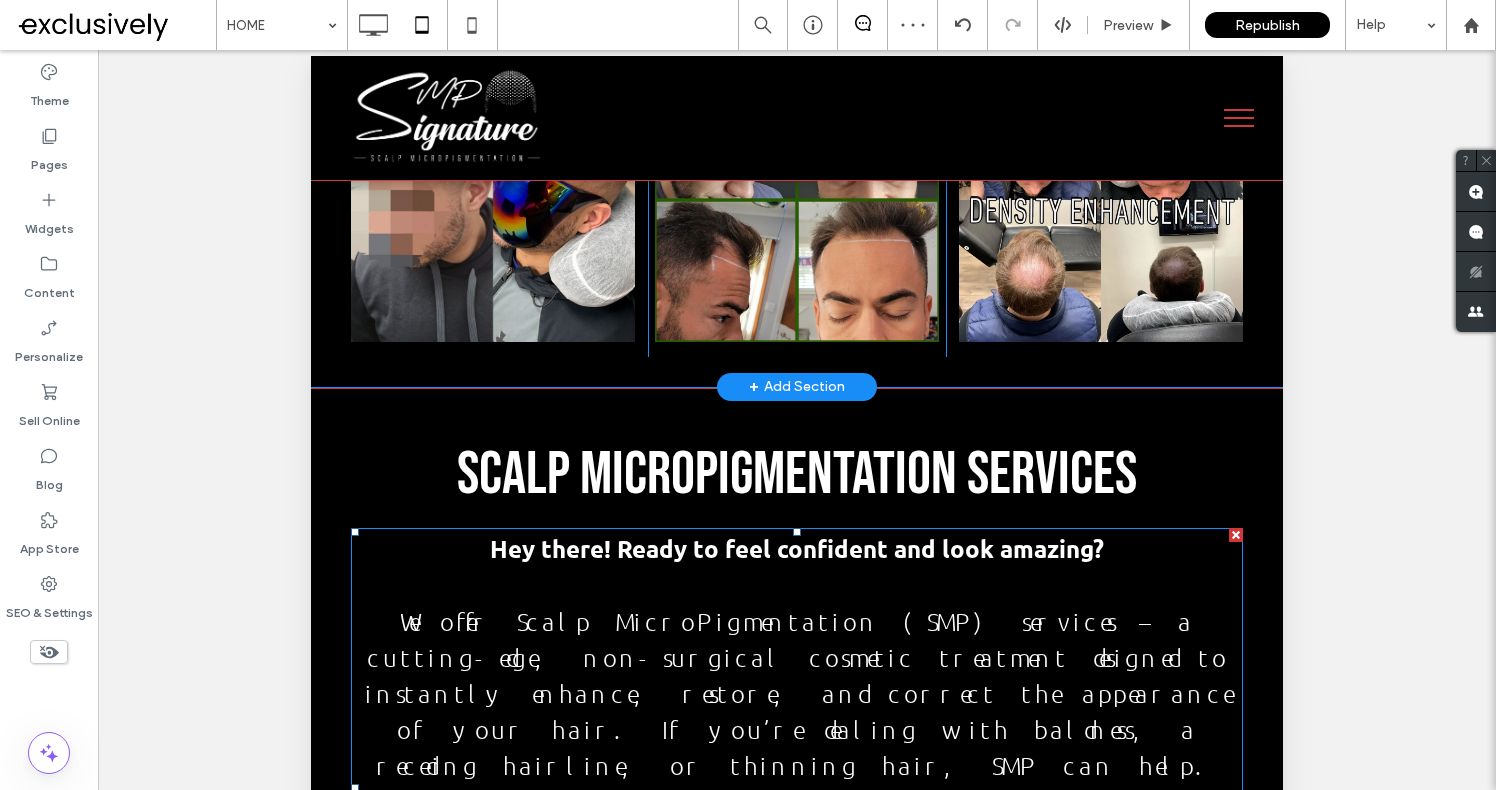 scroll, scrollTop: 1981, scrollLeft: 0, axis: vertical 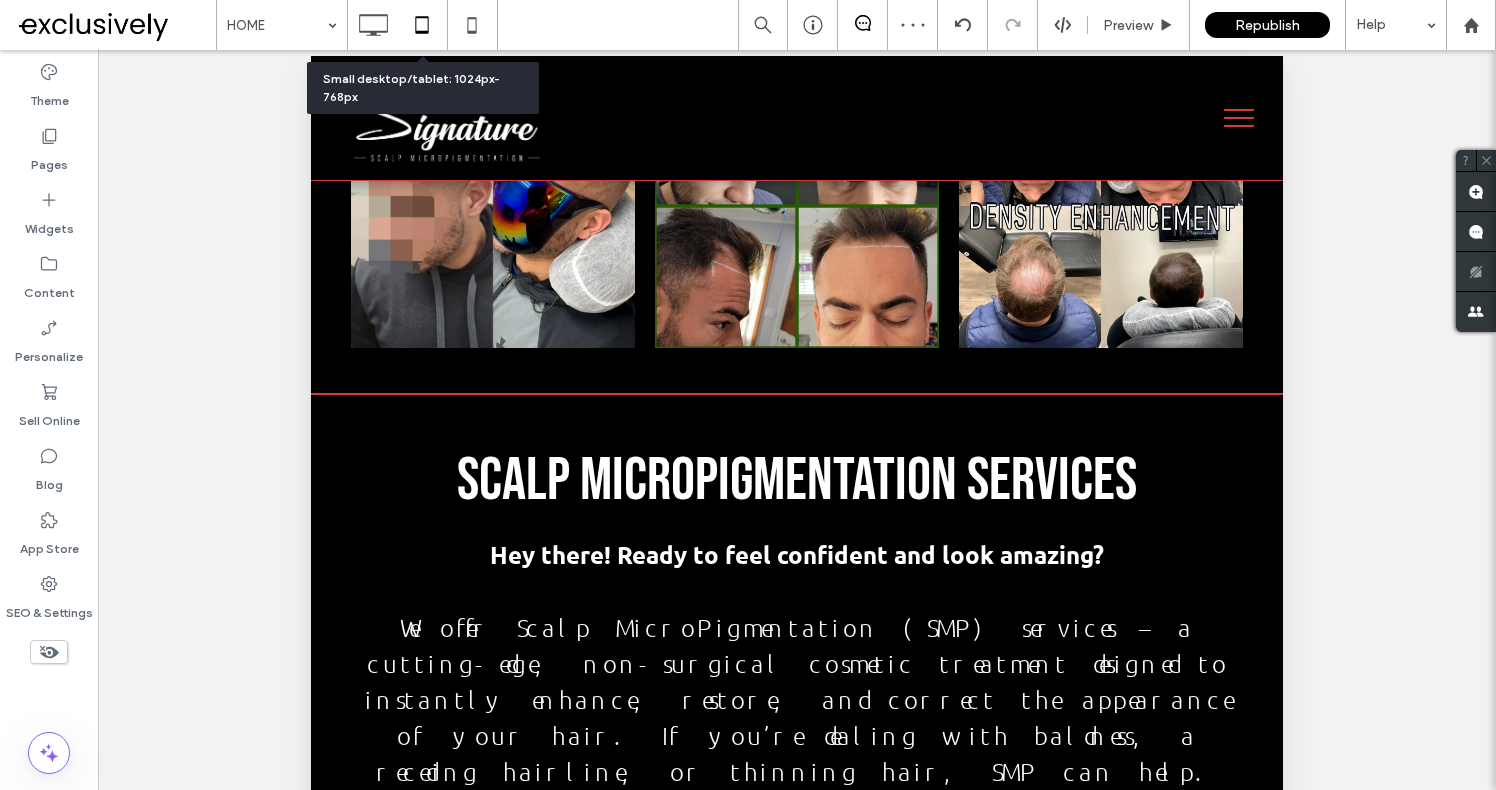 click 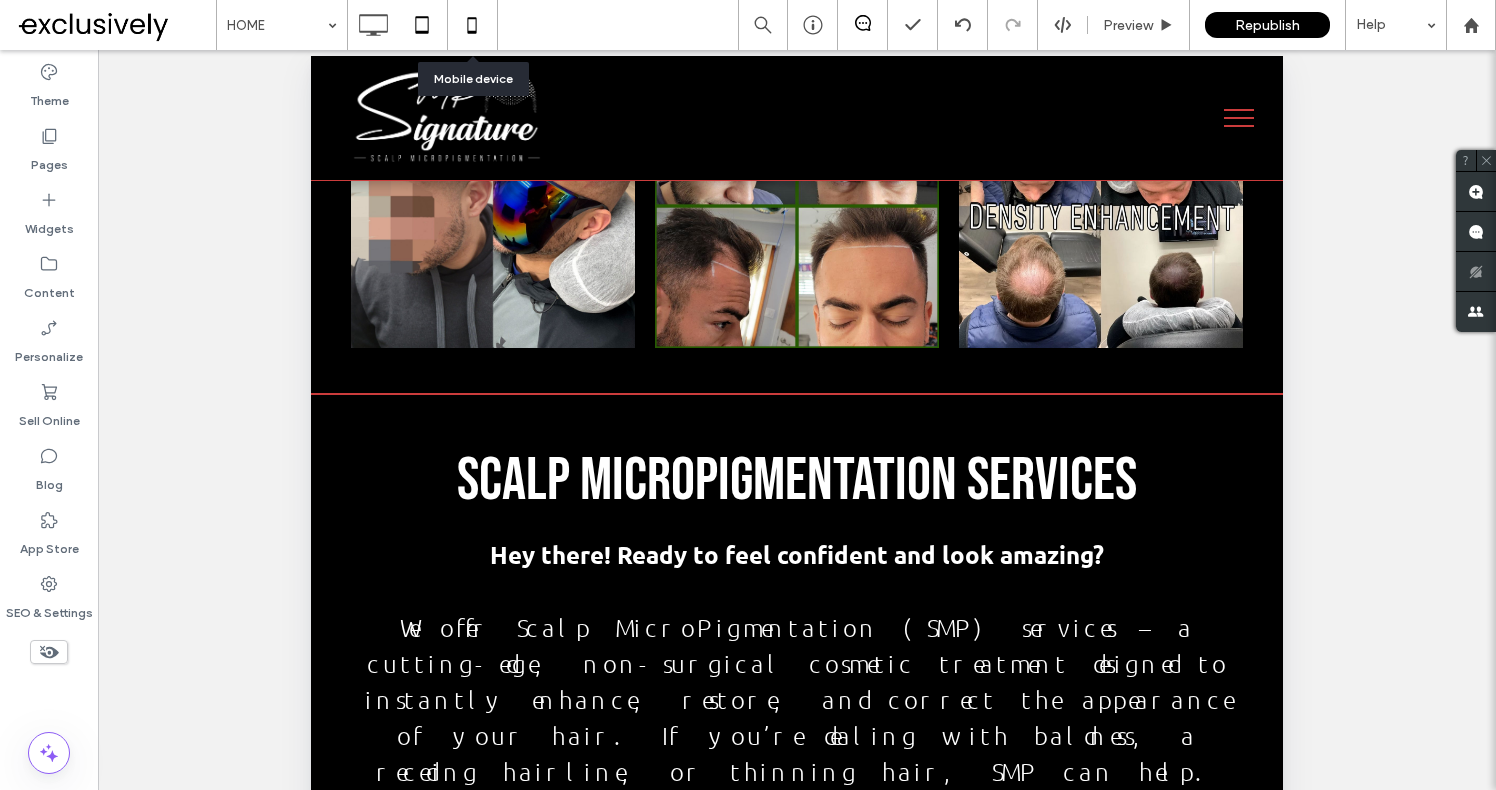 click 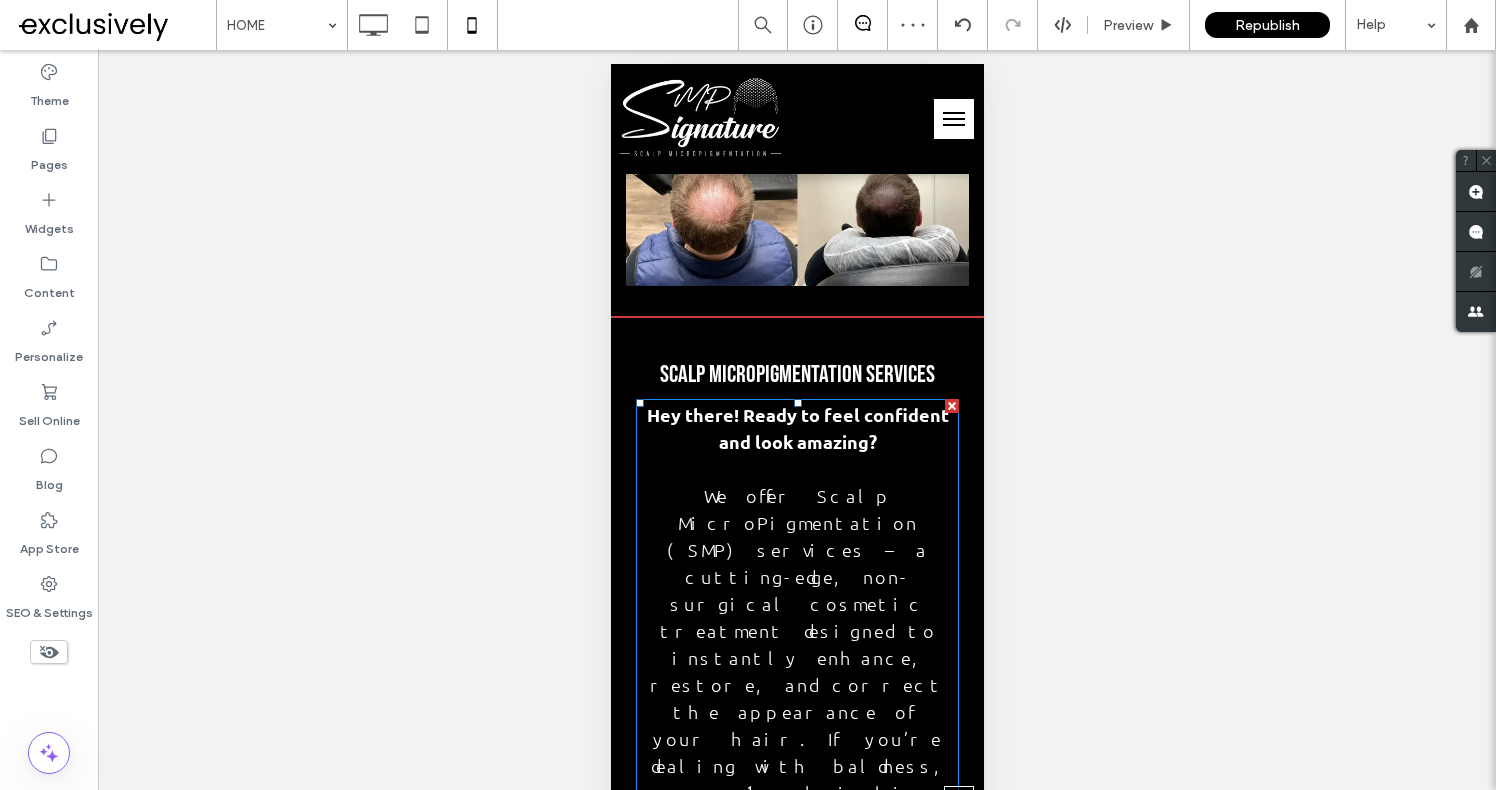 scroll, scrollTop: 5018, scrollLeft: 0, axis: vertical 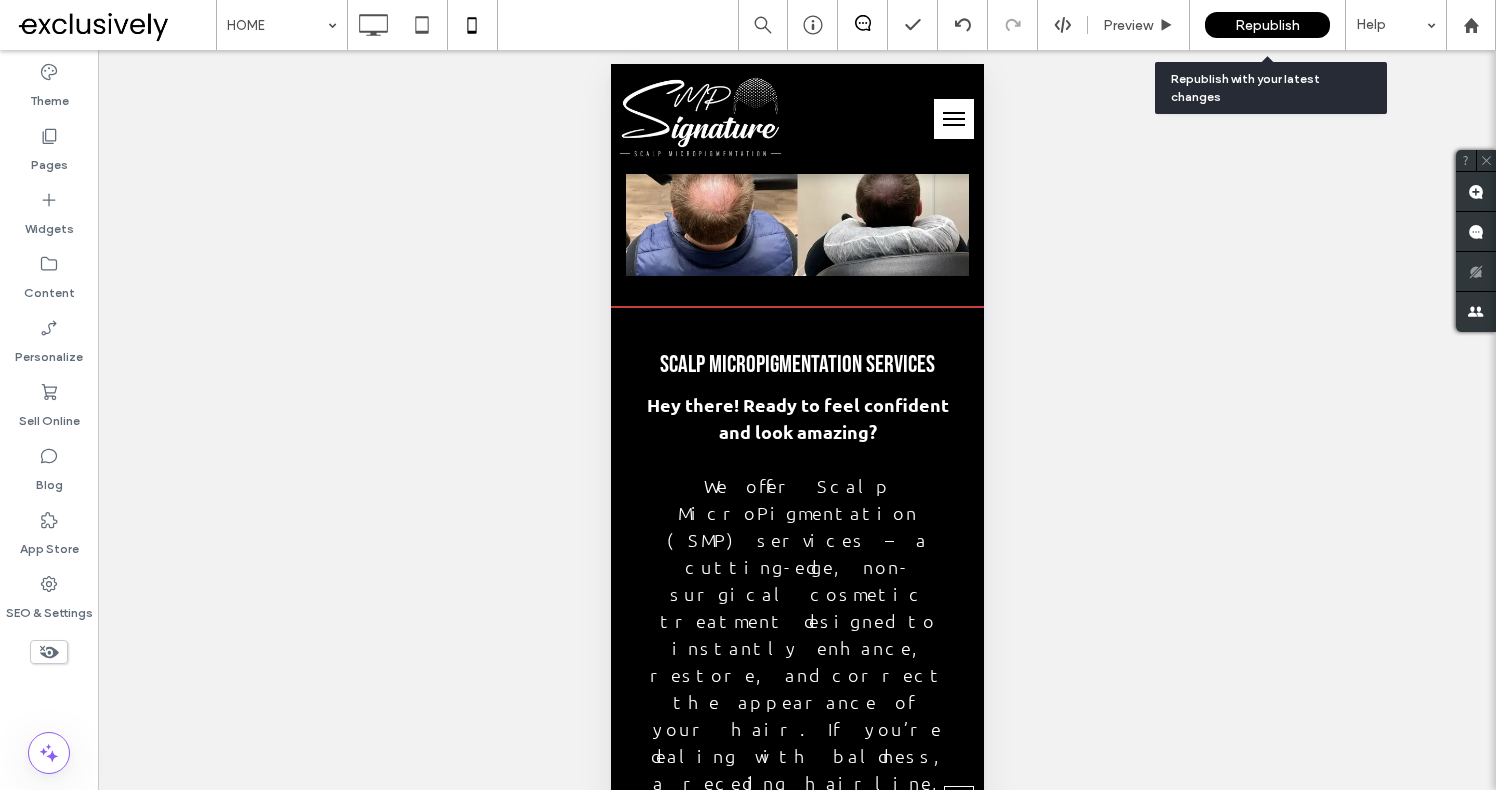 click on "Republish" at bounding box center (1267, 25) 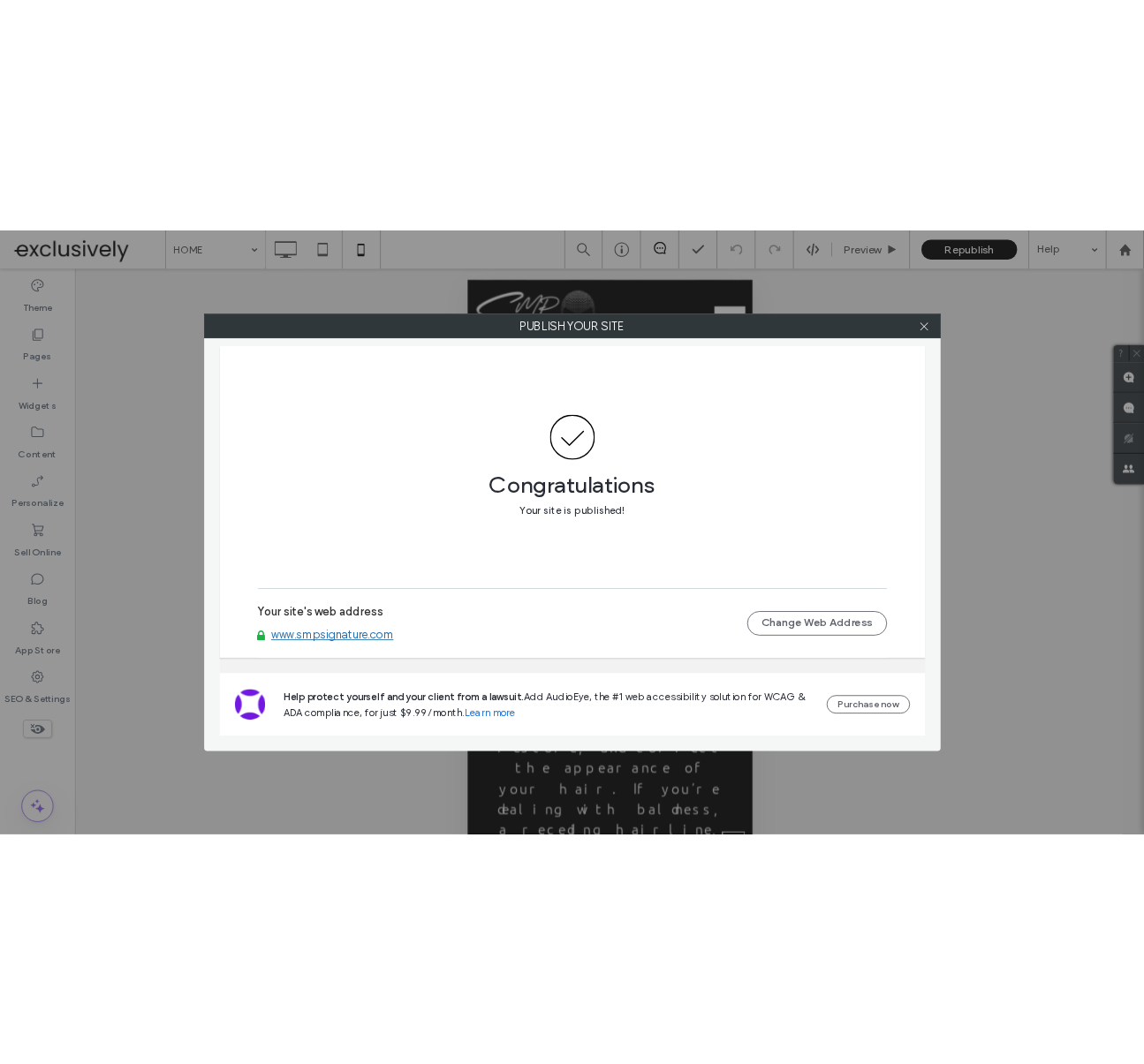scroll, scrollTop: 4291, scrollLeft: 0, axis: vertical 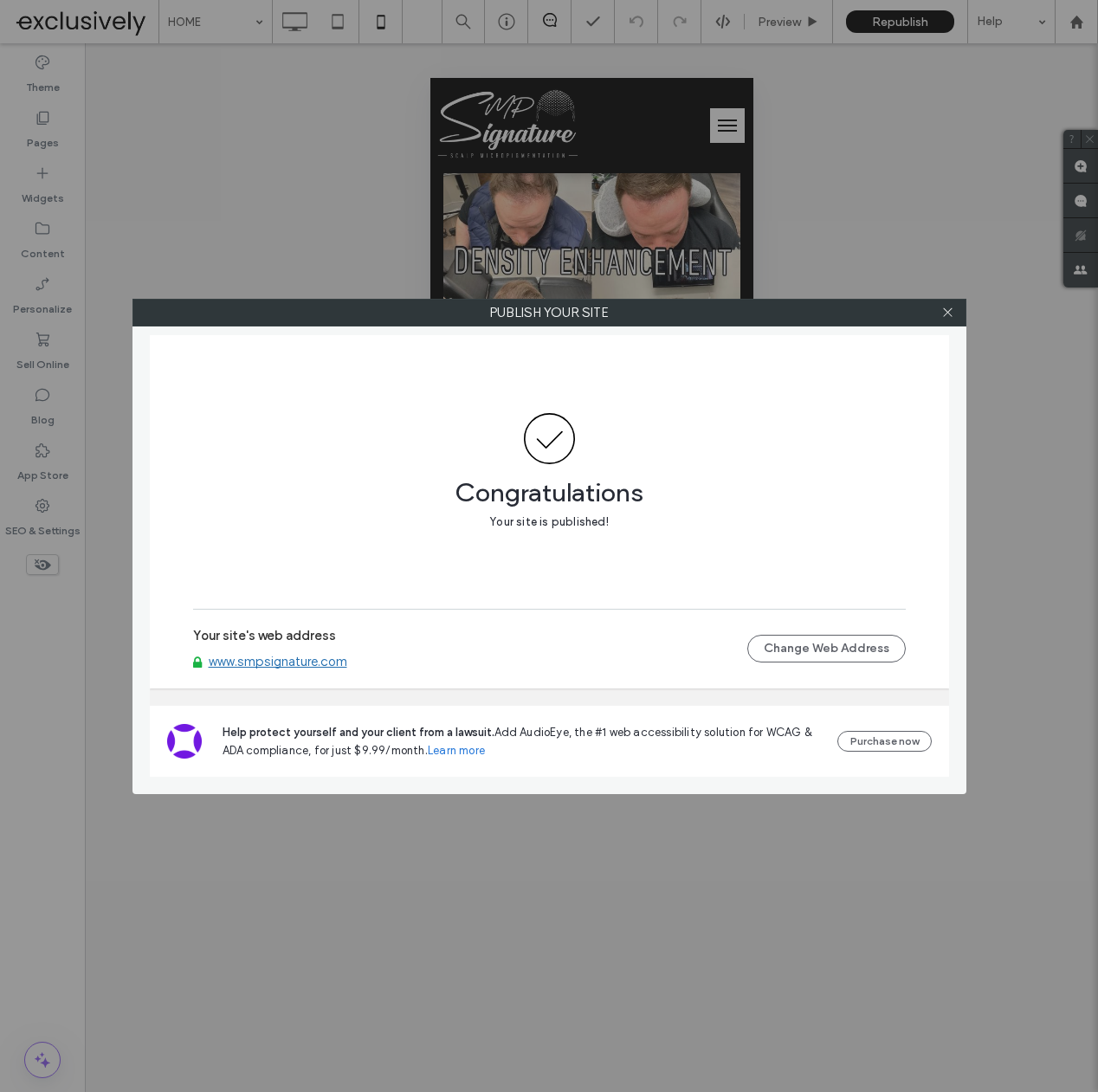 click on "Congratulations Your site is published!" at bounding box center [549, 472] 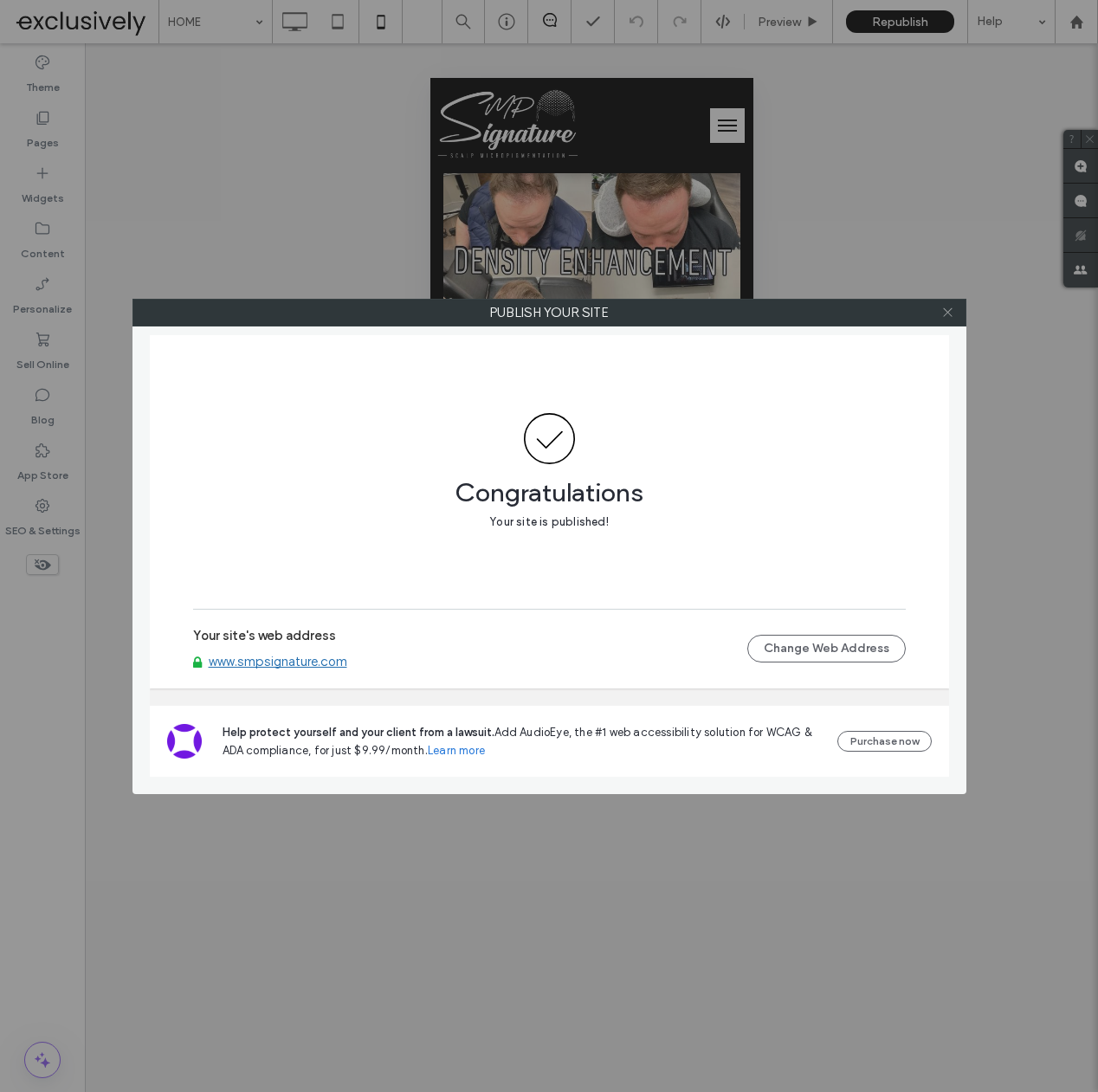 click 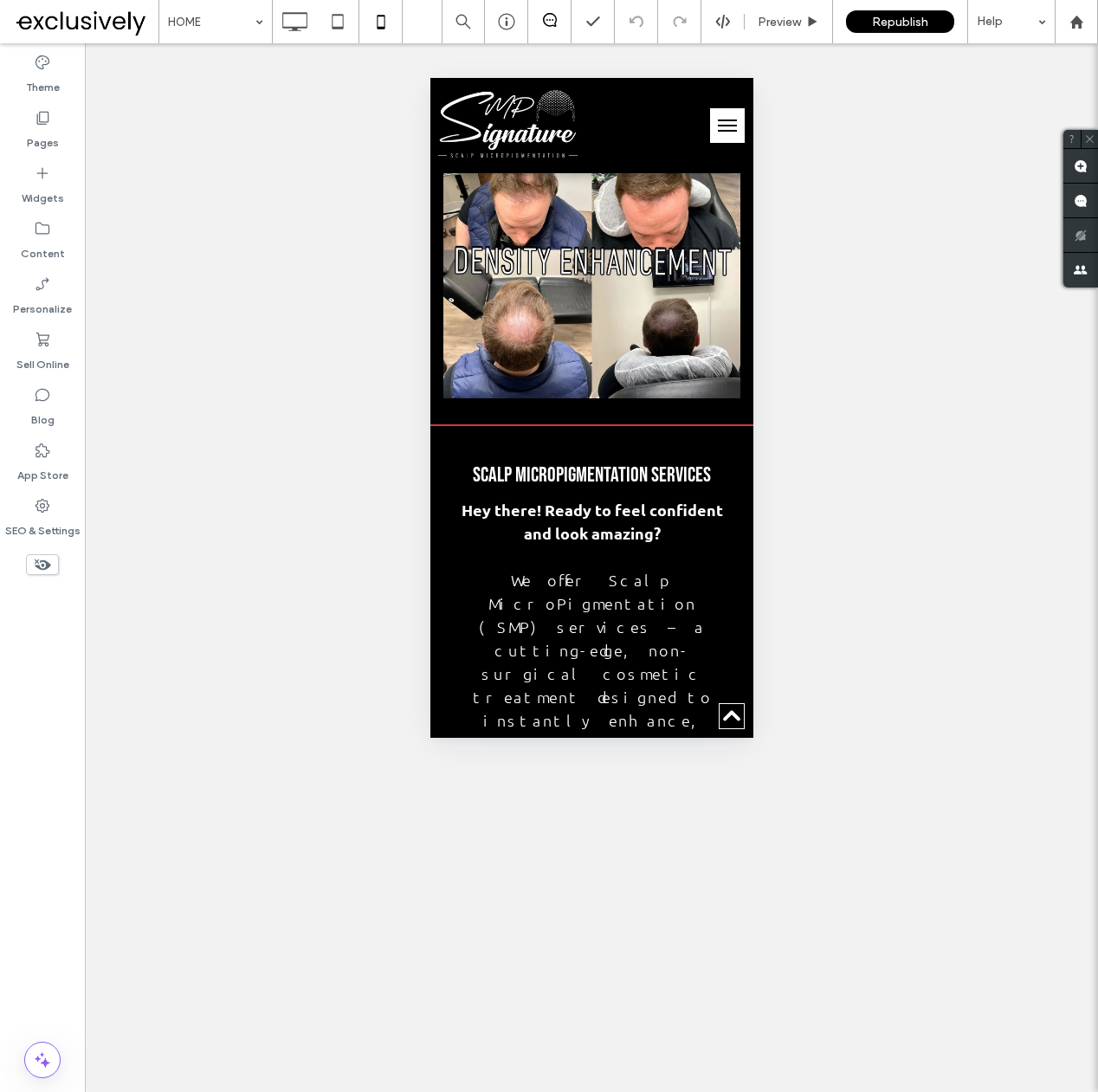 click on "Unhide?
Yes
Unhide?
Yes
Unhide?
Yes
Unhide?
Yes
Unhide?
Yes
Unhide?
Yes
Unhide?
Yes
Unhide?
Yes
Unhide?
Yes
Unhide?
Yes
Unhide?
Yes
Unhide?
Yes
Yes" at bounding box center (591, 567) 